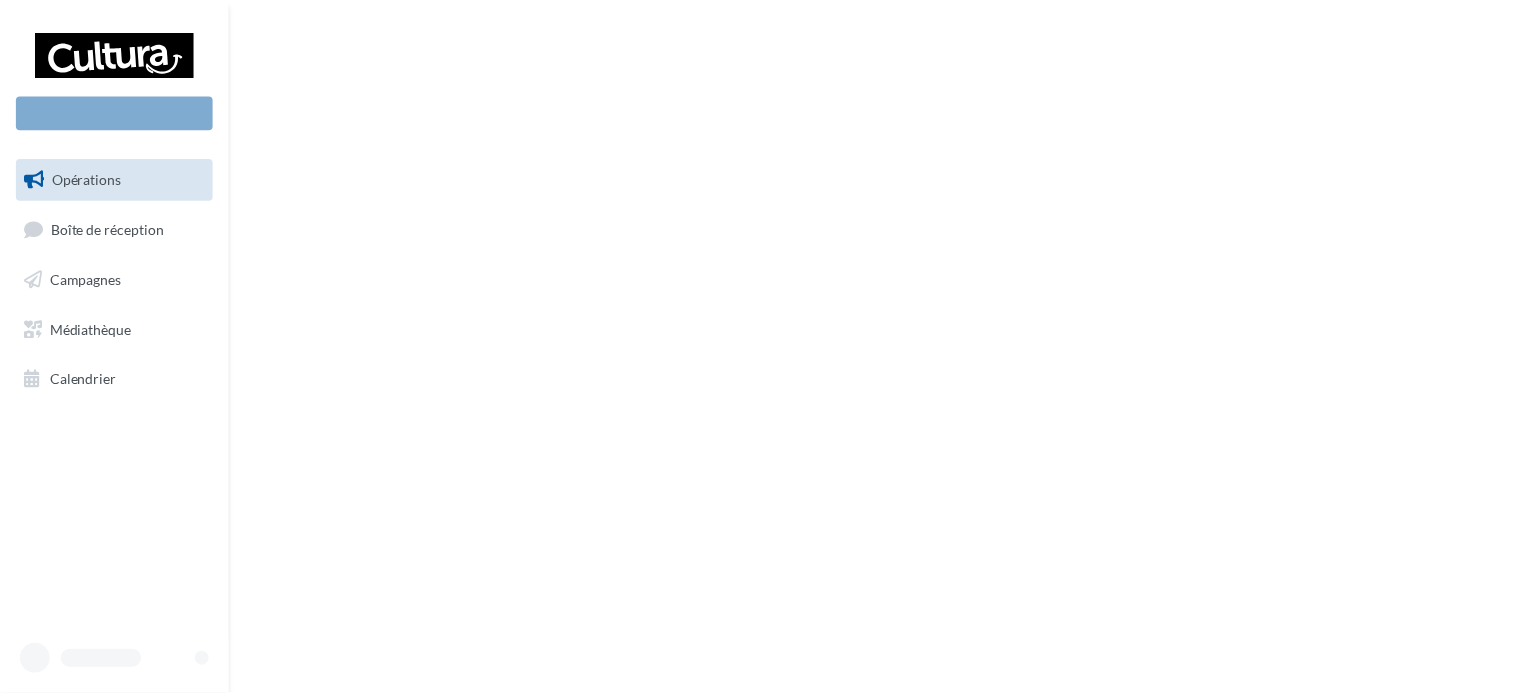 scroll, scrollTop: 0, scrollLeft: 0, axis: both 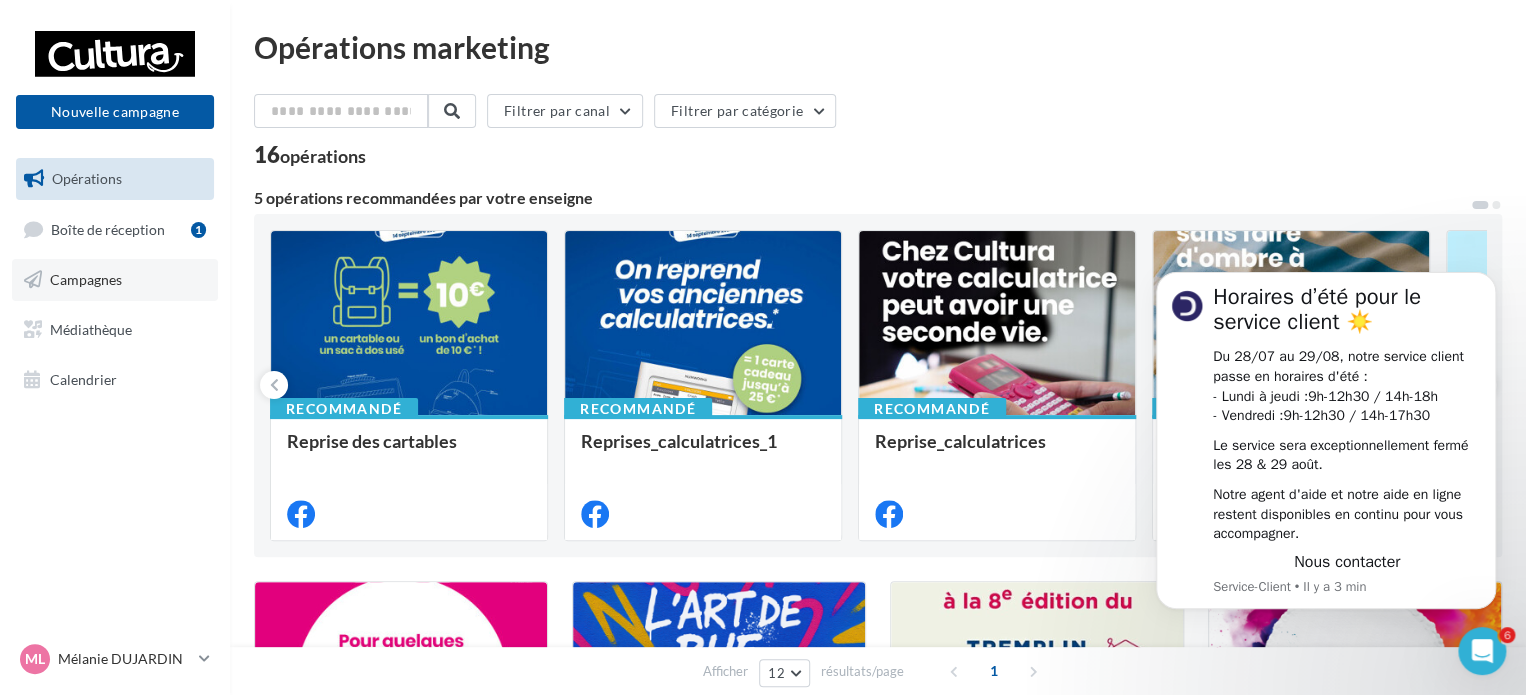 click on "Campagnes" at bounding box center [115, 280] 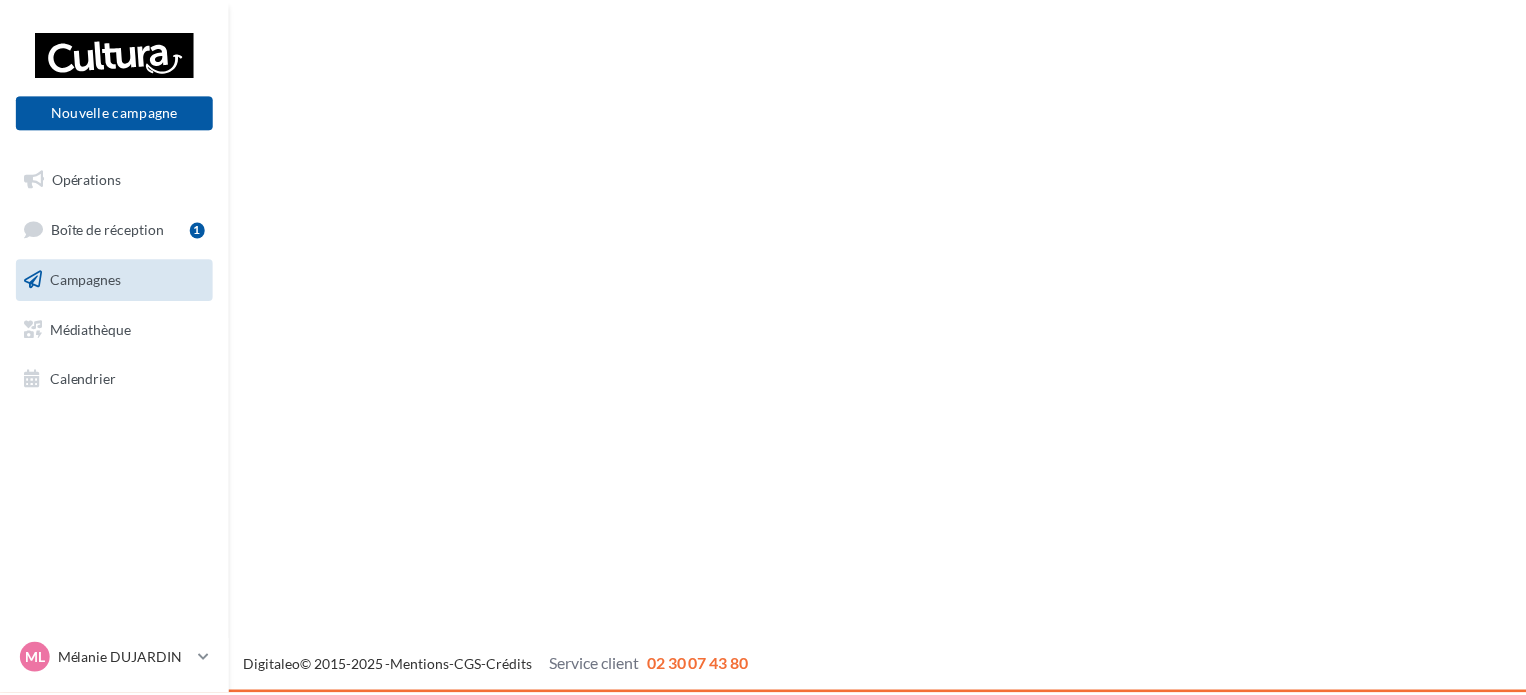 scroll, scrollTop: 0, scrollLeft: 0, axis: both 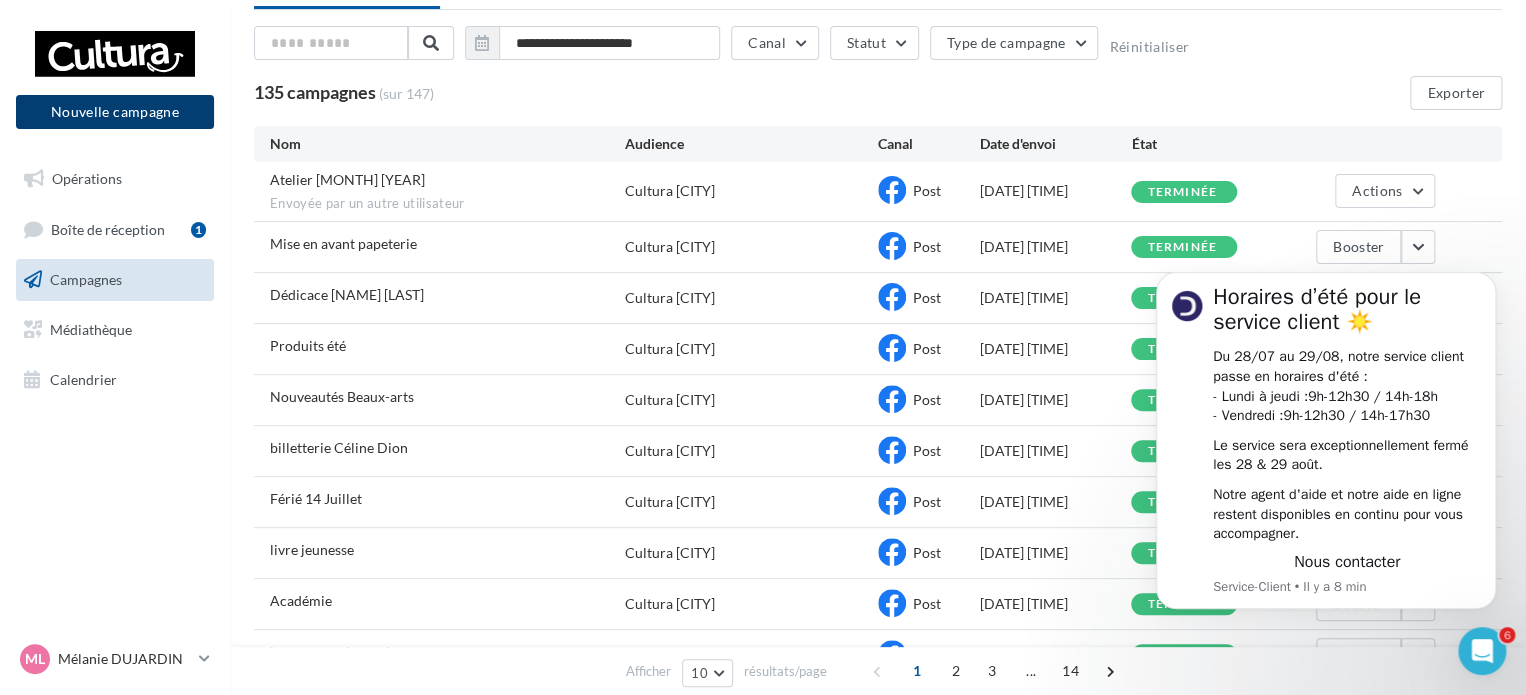 click on "Nouvelle campagne" at bounding box center (115, 112) 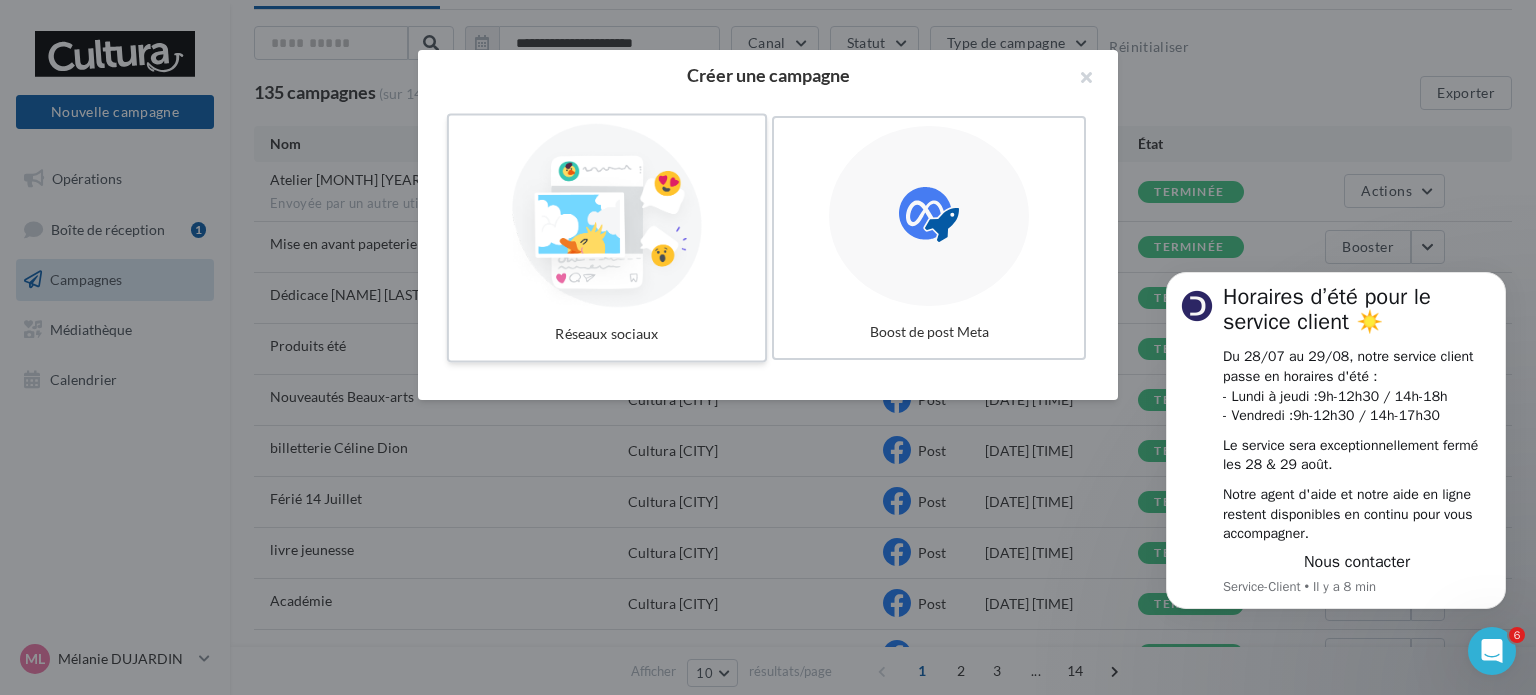 click at bounding box center [607, 216] 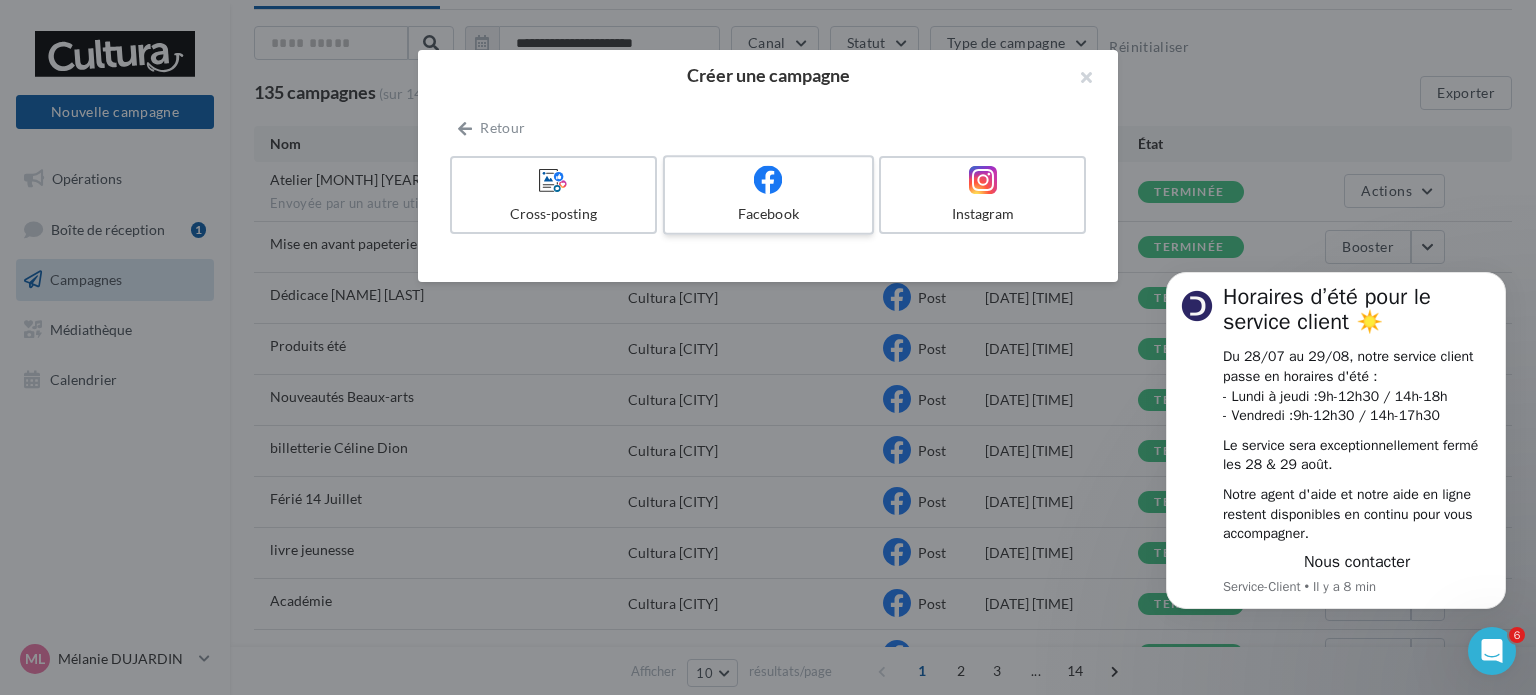 click at bounding box center (768, 180) 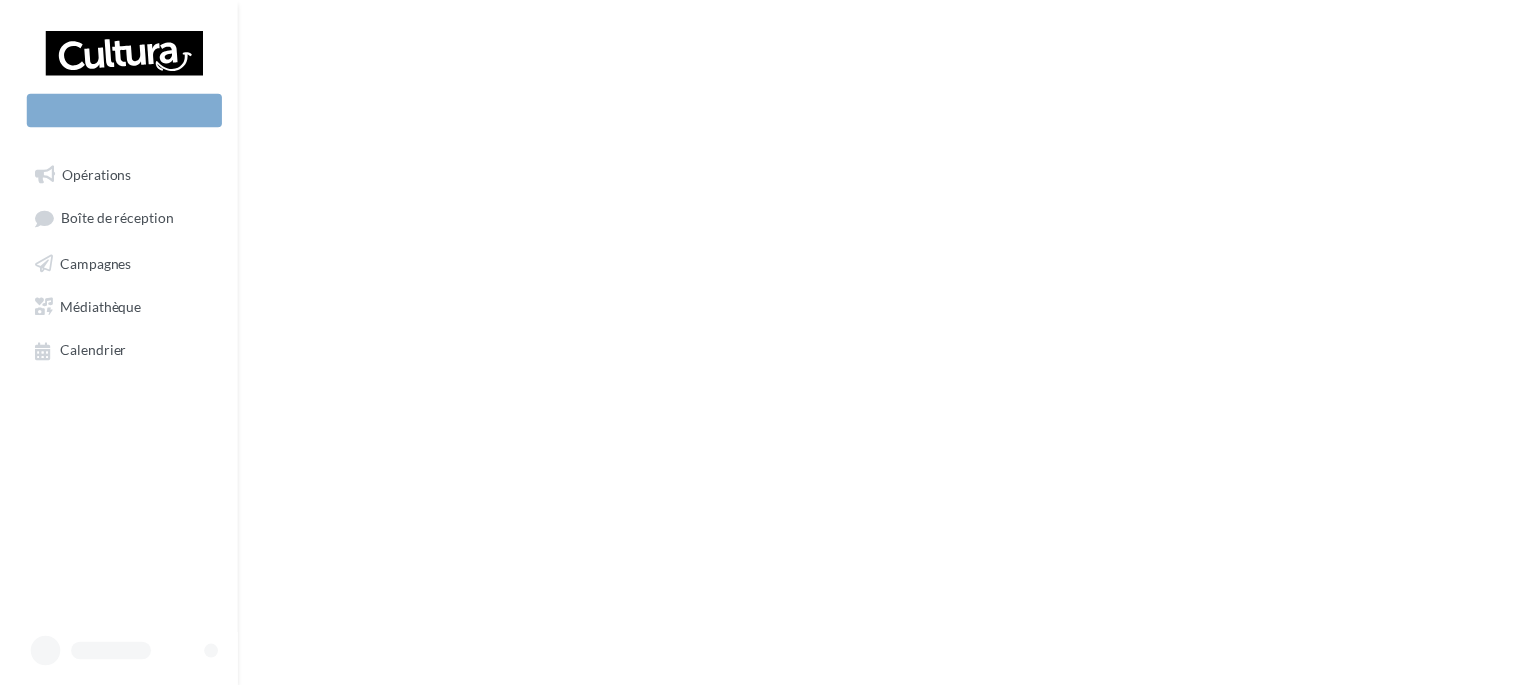 scroll, scrollTop: 0, scrollLeft: 0, axis: both 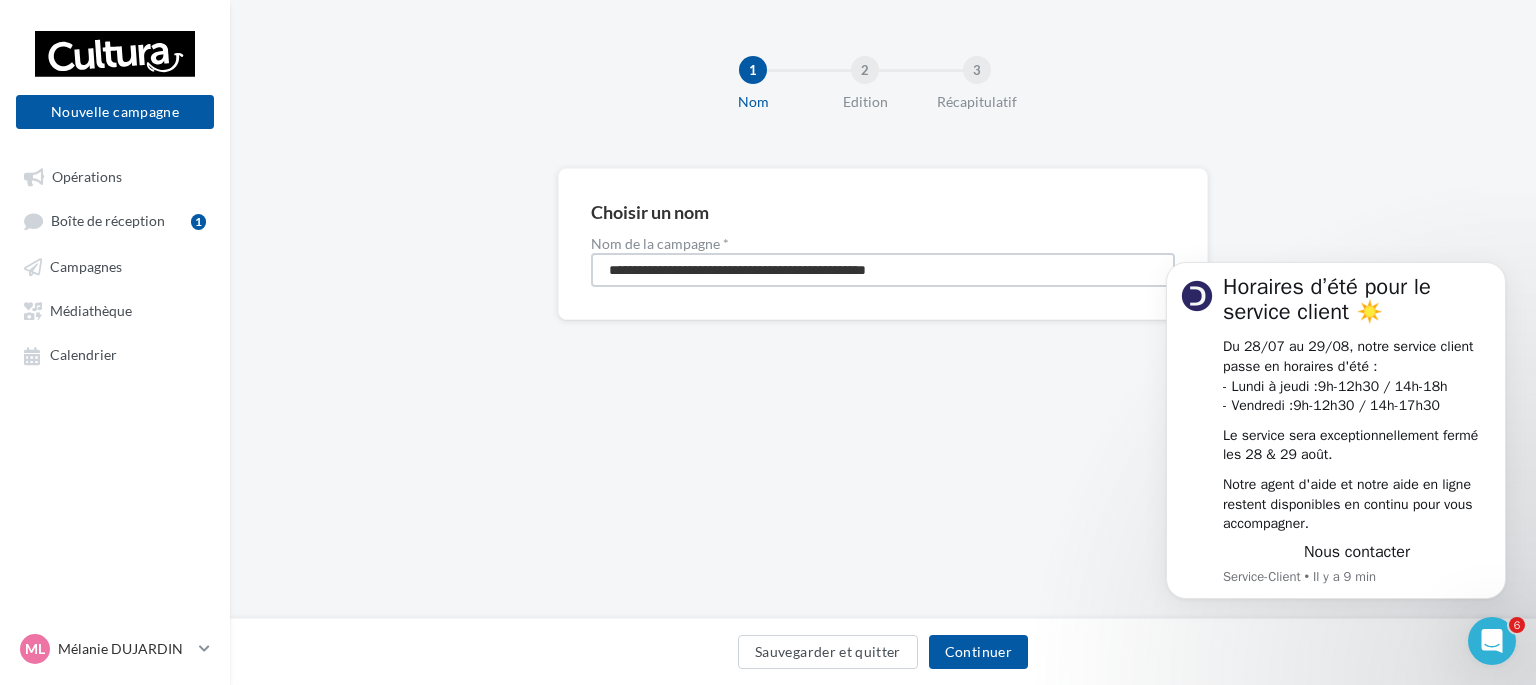 drag, startPoint x: 976, startPoint y: 266, endPoint x: 475, endPoint y: 266, distance: 501 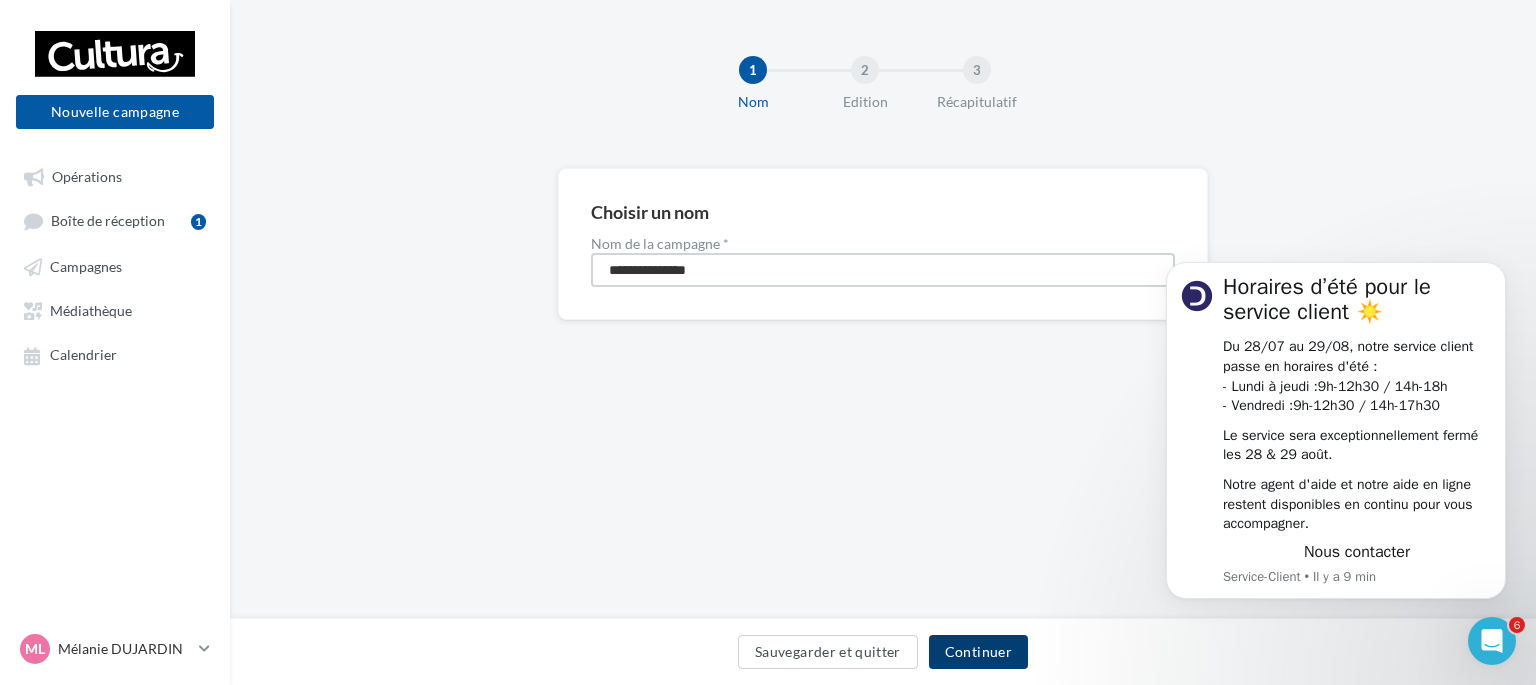 type on "**********" 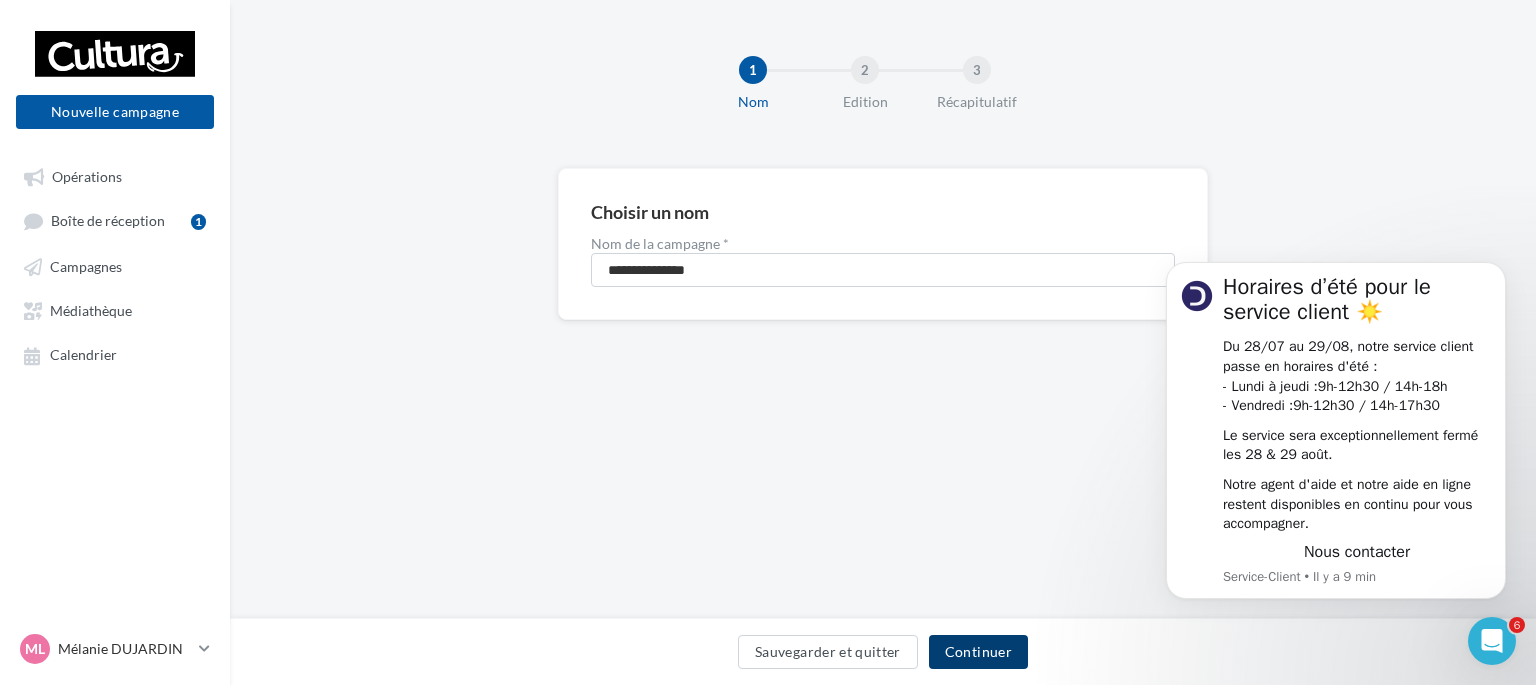 click on "Continuer" at bounding box center [978, 652] 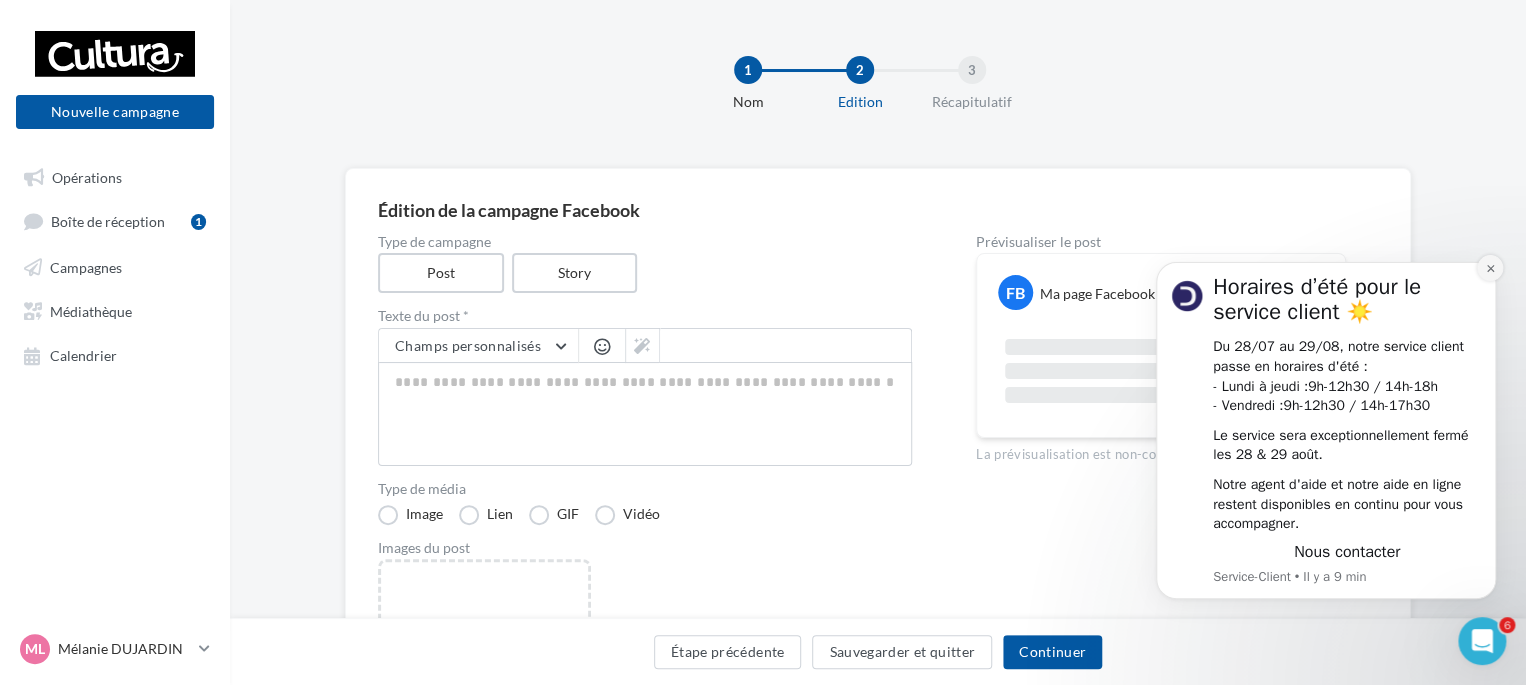 click at bounding box center [1490, 268] 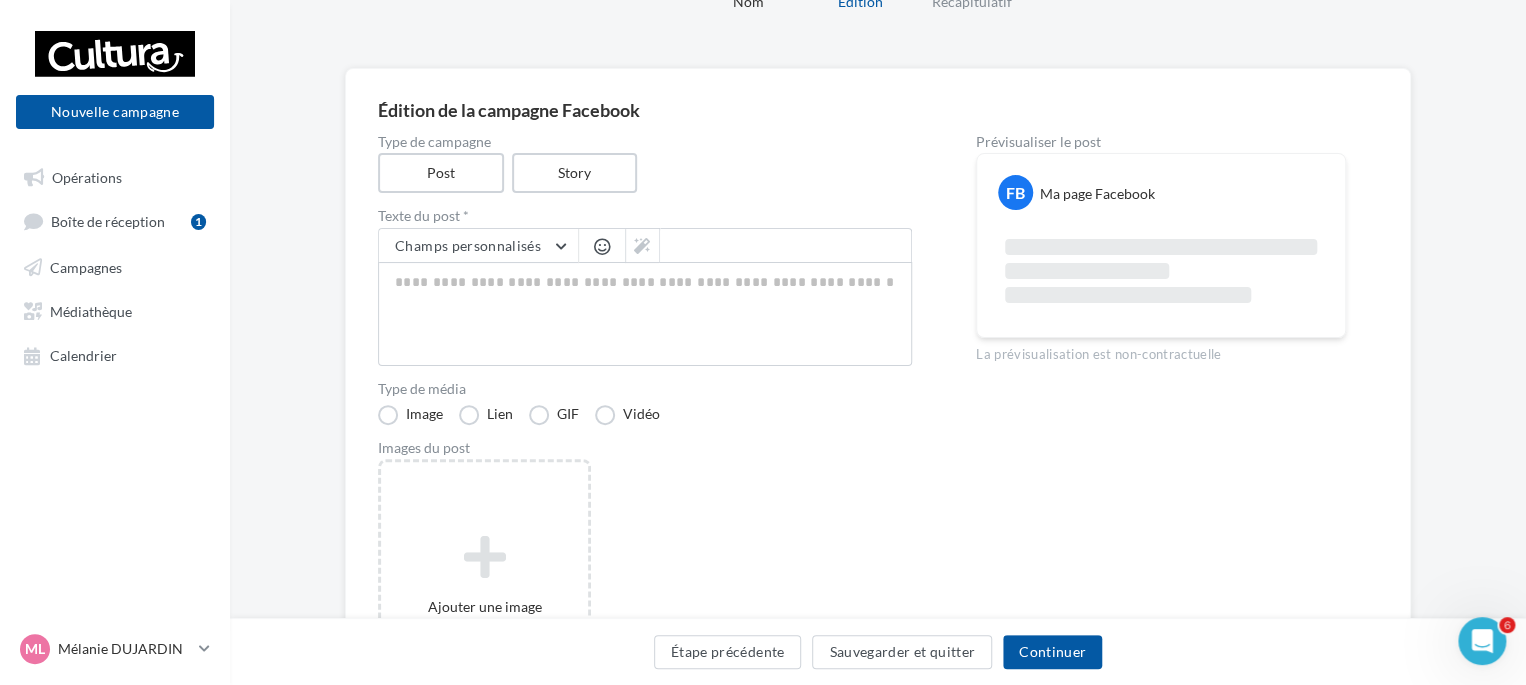 scroll, scrollTop: 297, scrollLeft: 0, axis: vertical 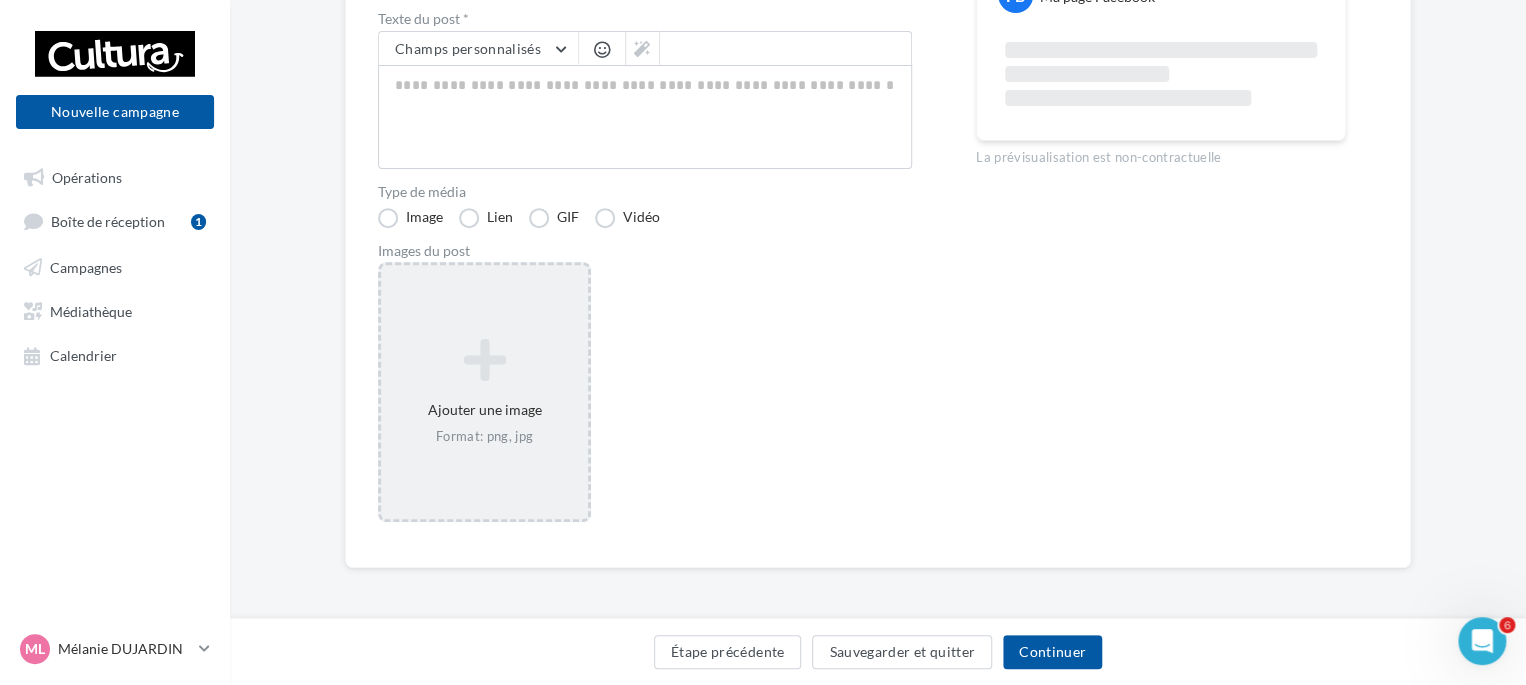 click at bounding box center [484, 360] 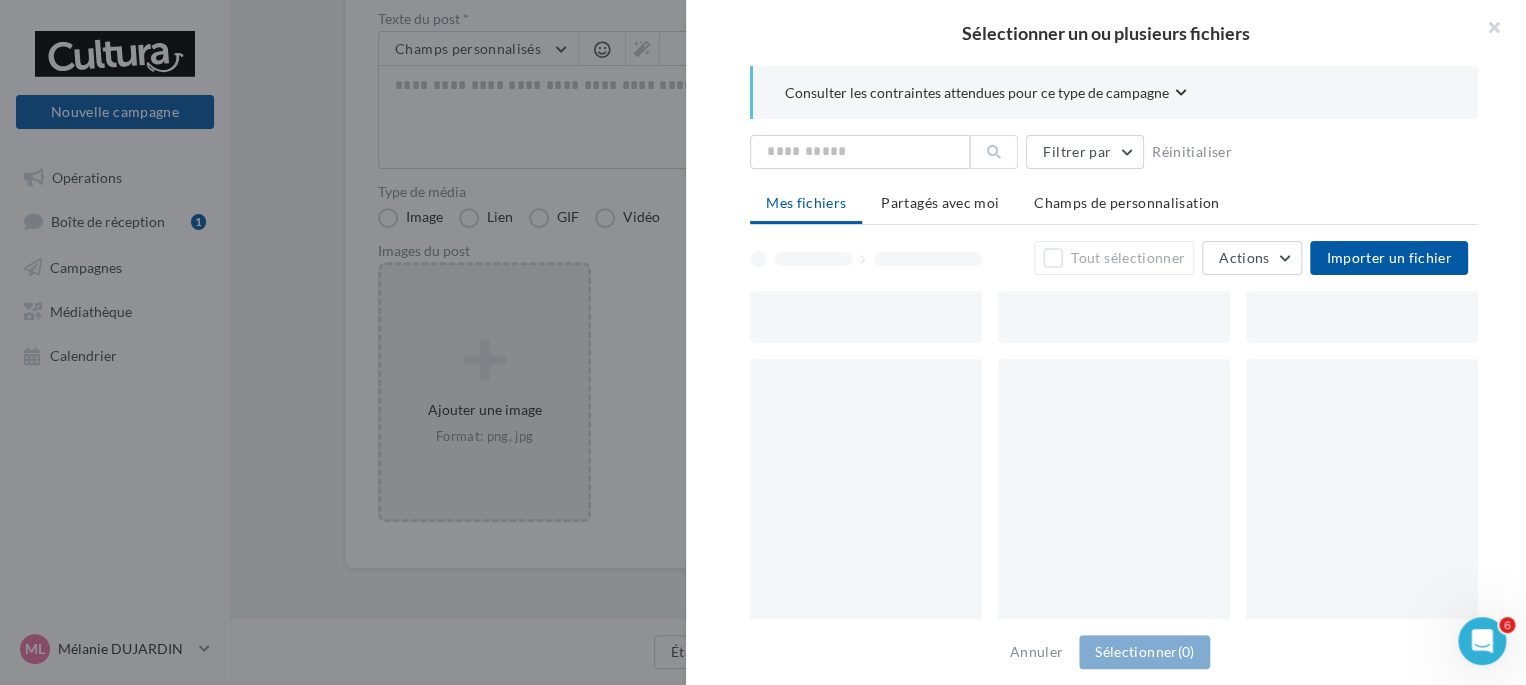scroll, scrollTop: 287, scrollLeft: 0, axis: vertical 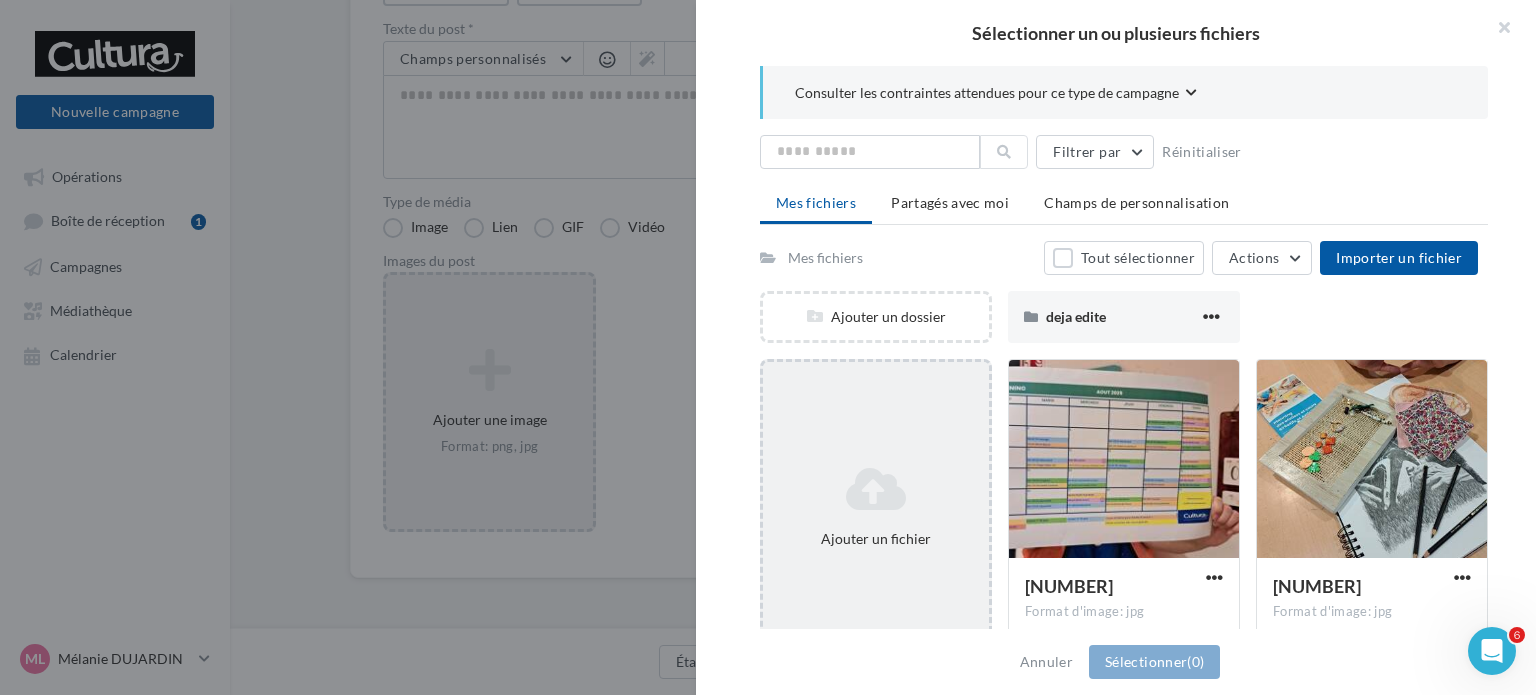 click at bounding box center (876, 489) 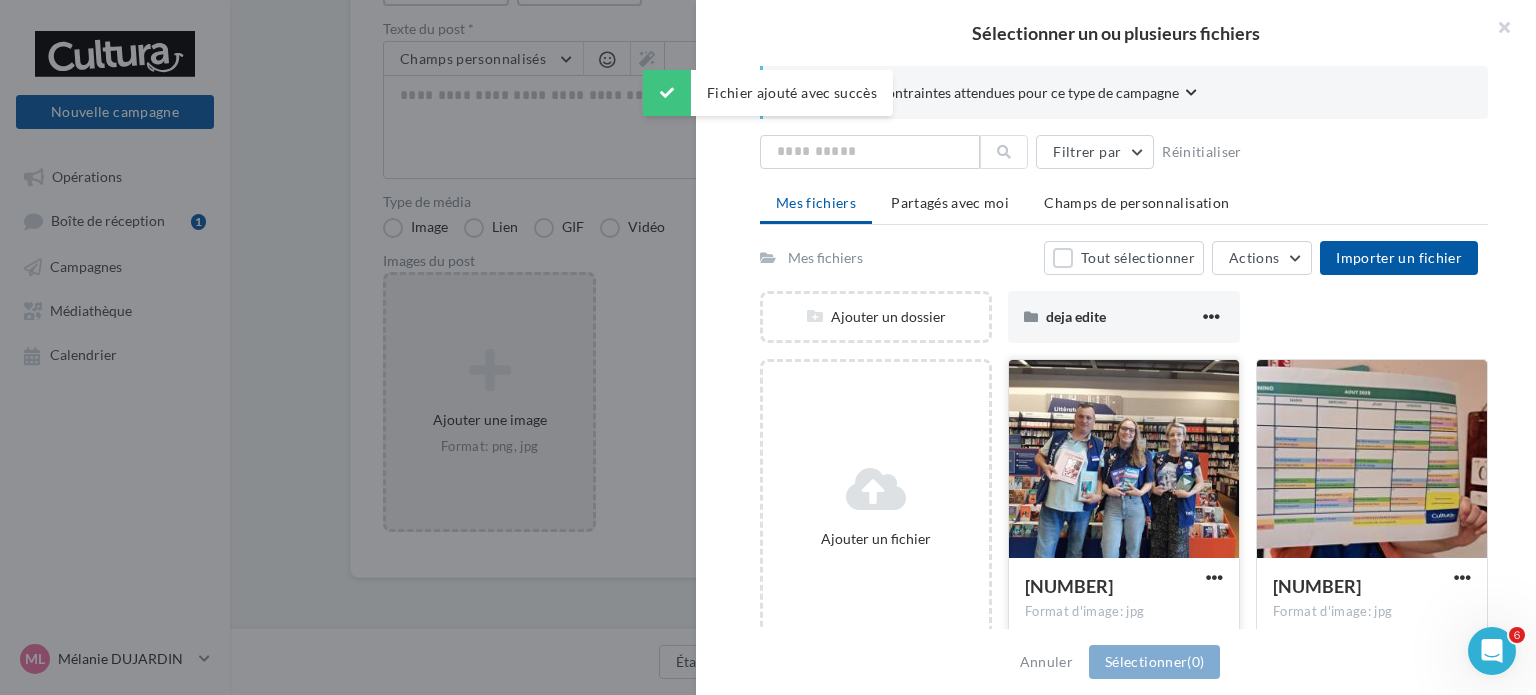 click at bounding box center (1124, 460) 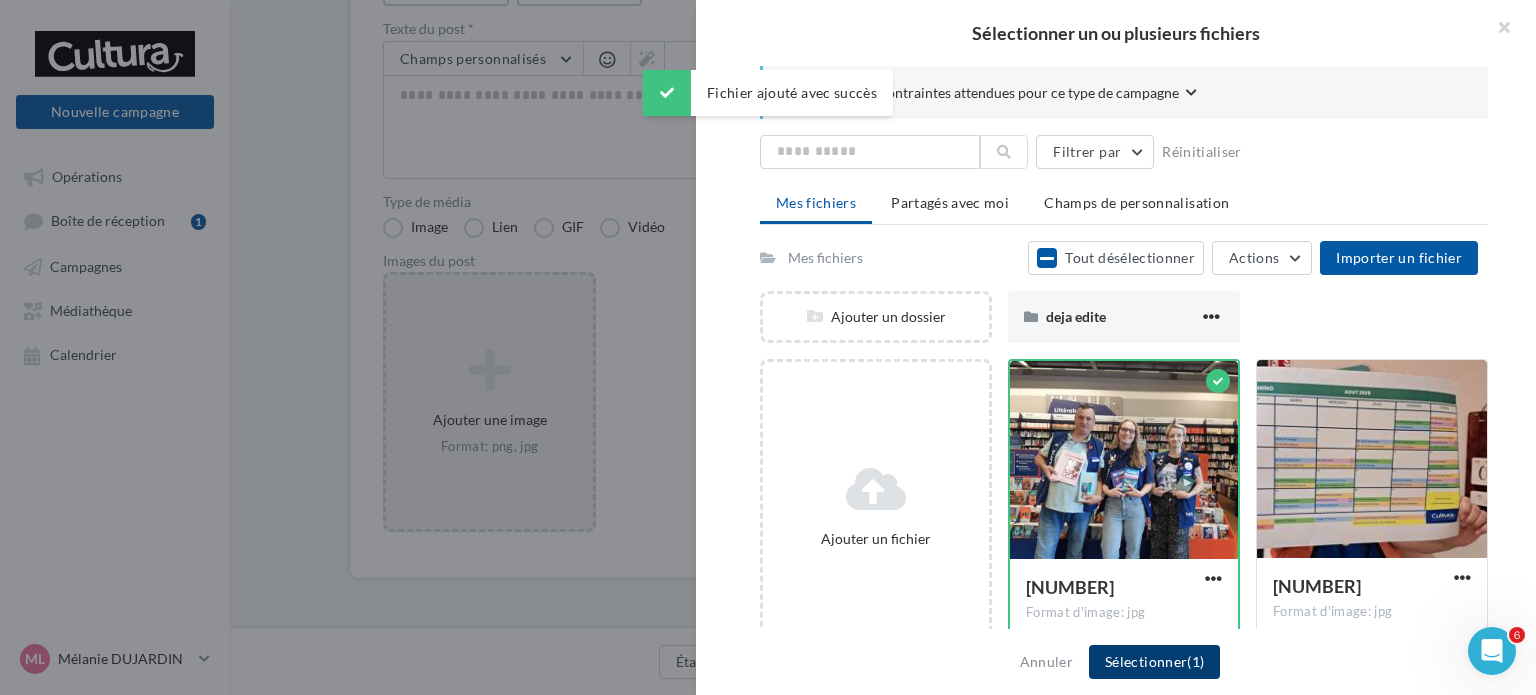 click on "Sélectionner   (1)" at bounding box center [1154, 662] 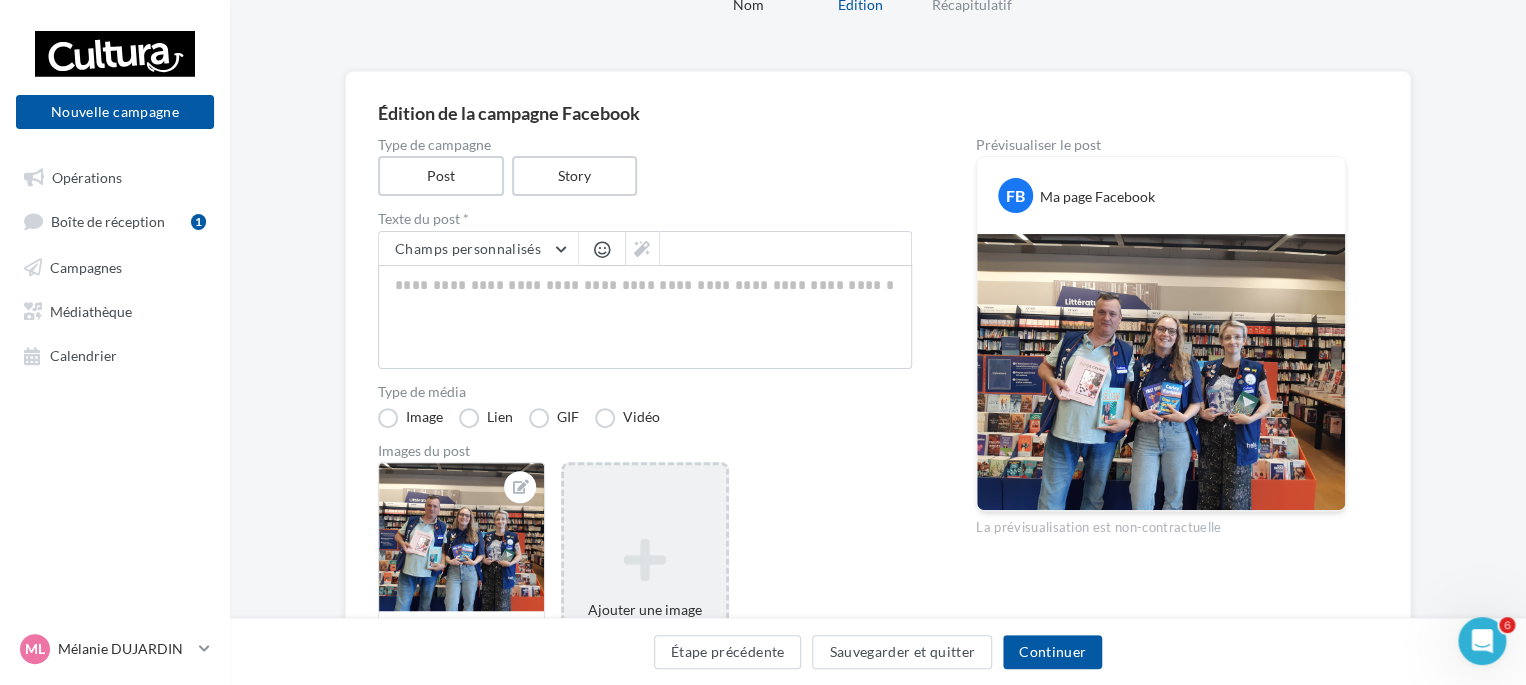 scroll, scrollTop: 87, scrollLeft: 0, axis: vertical 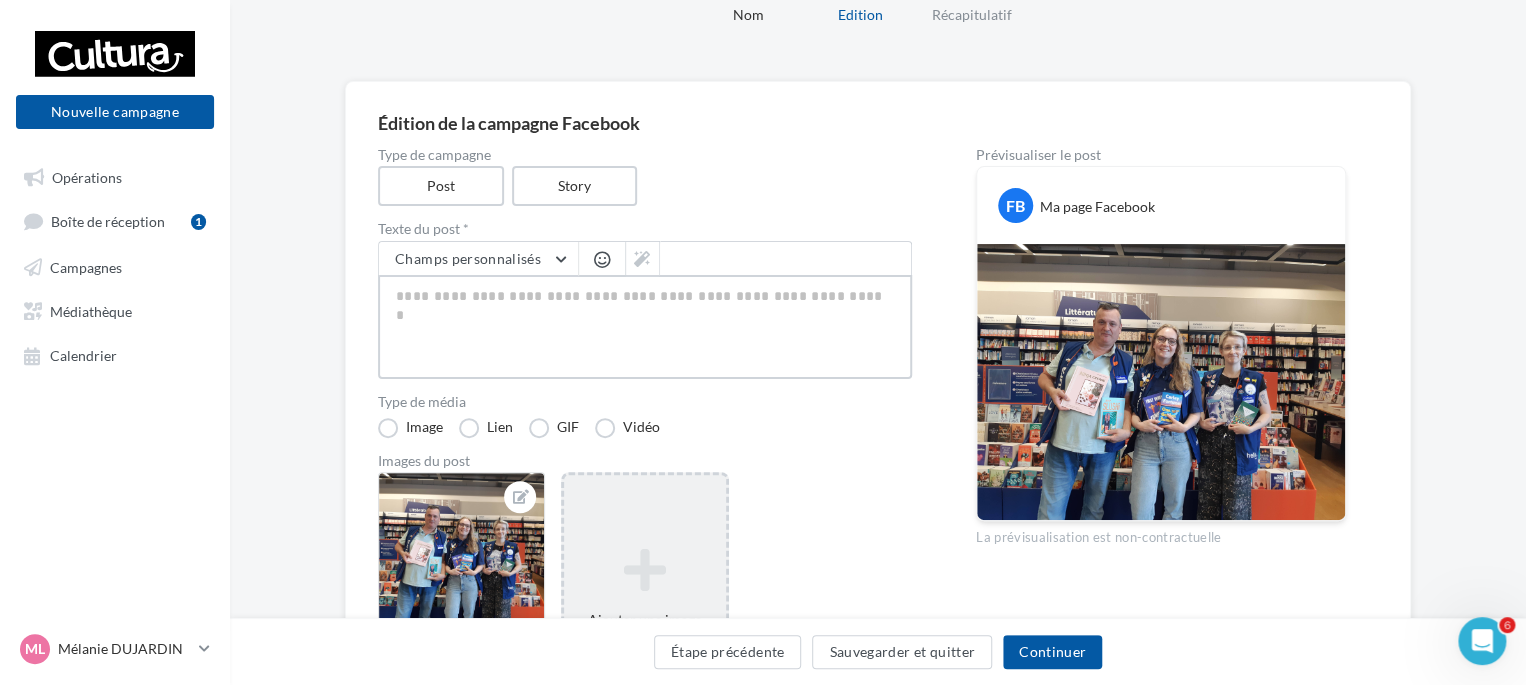 click at bounding box center [645, 327] 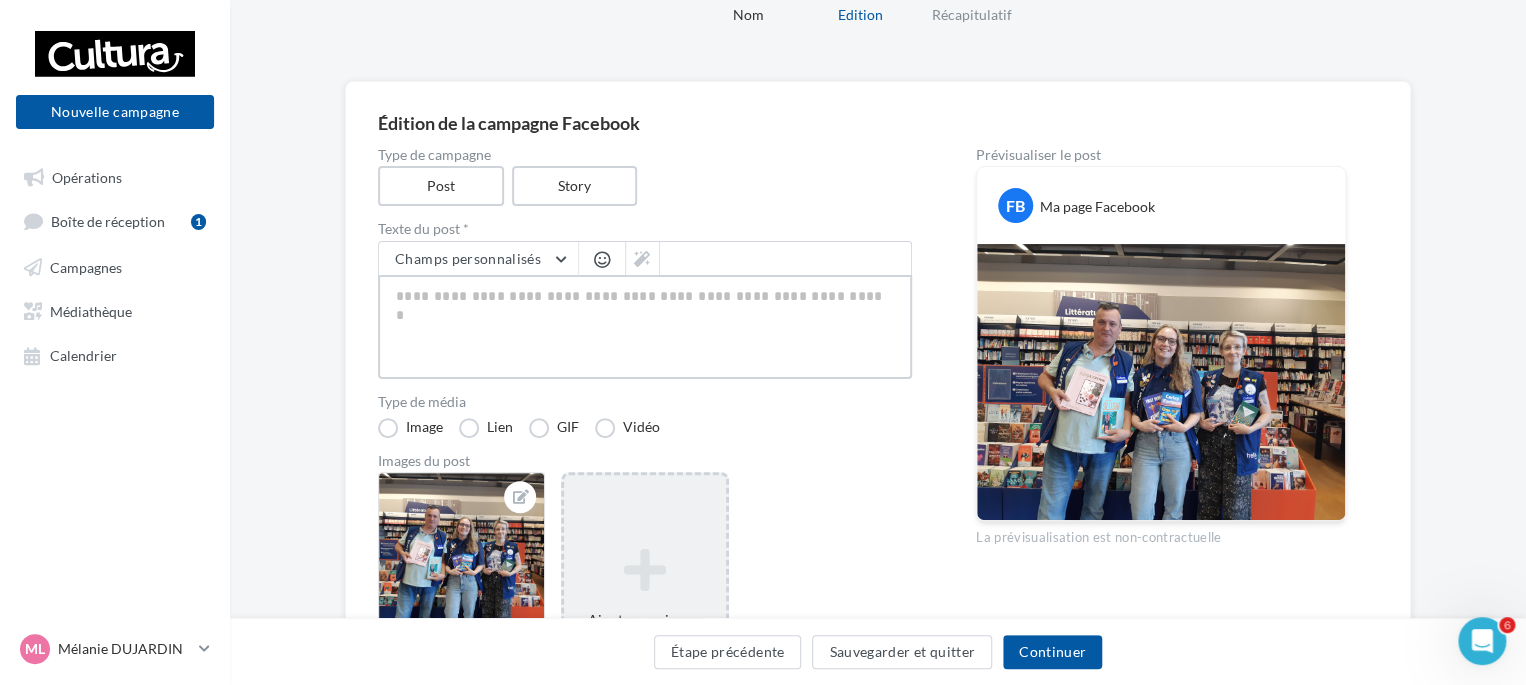 type on "*" 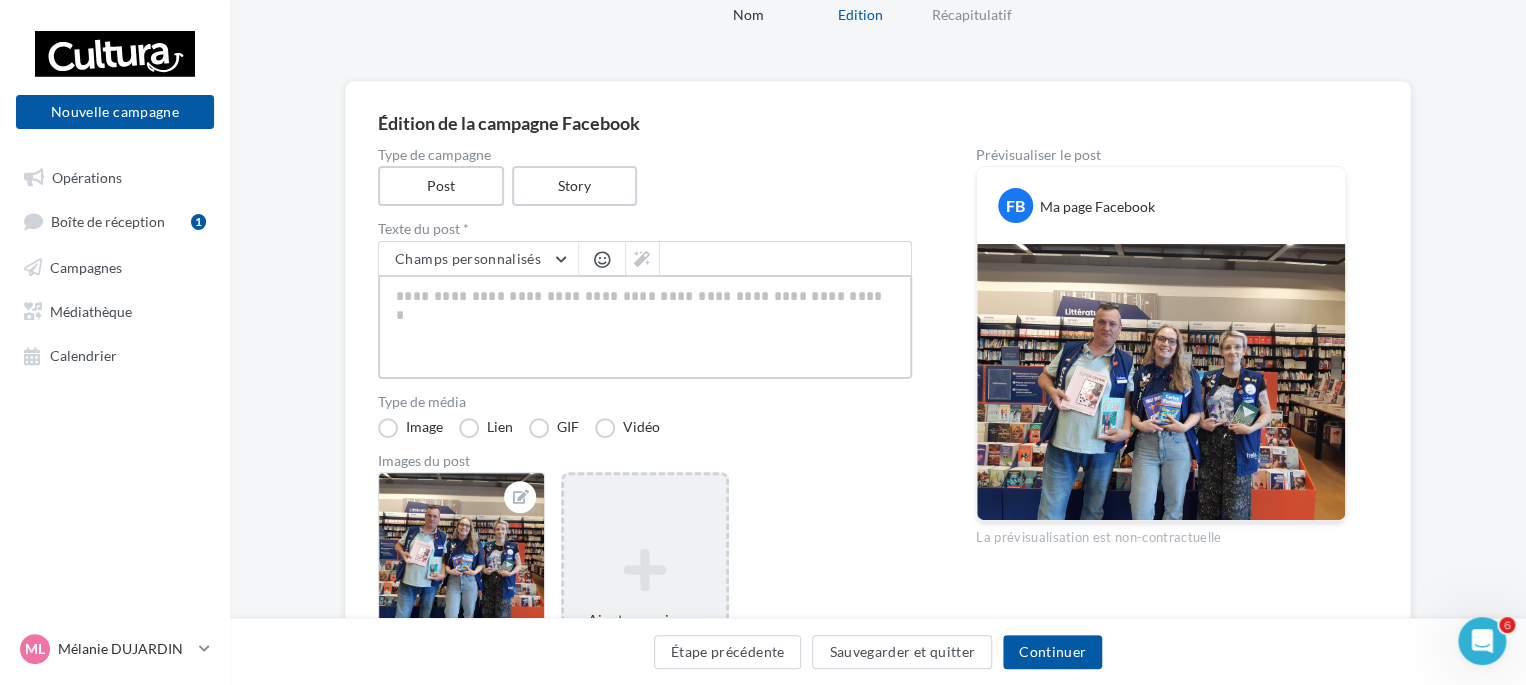 type on "*" 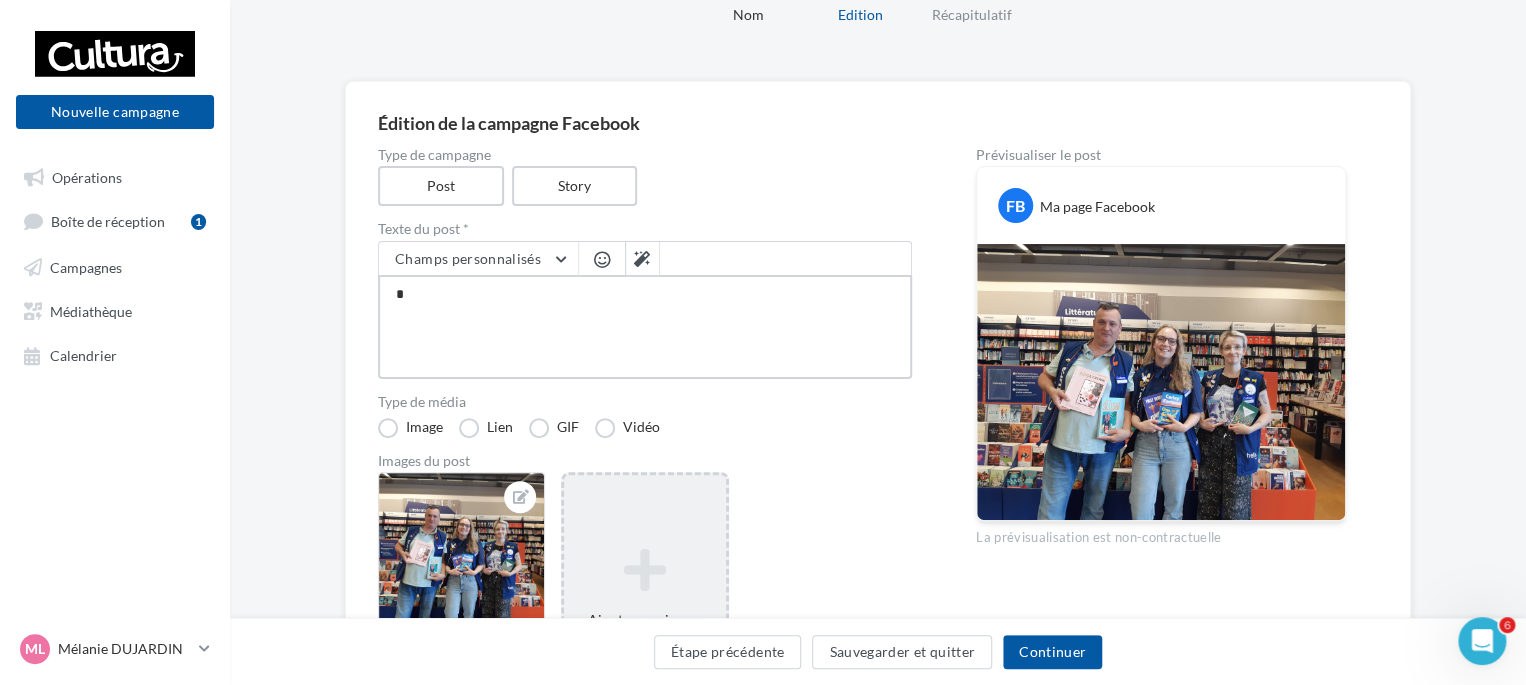 type on "**" 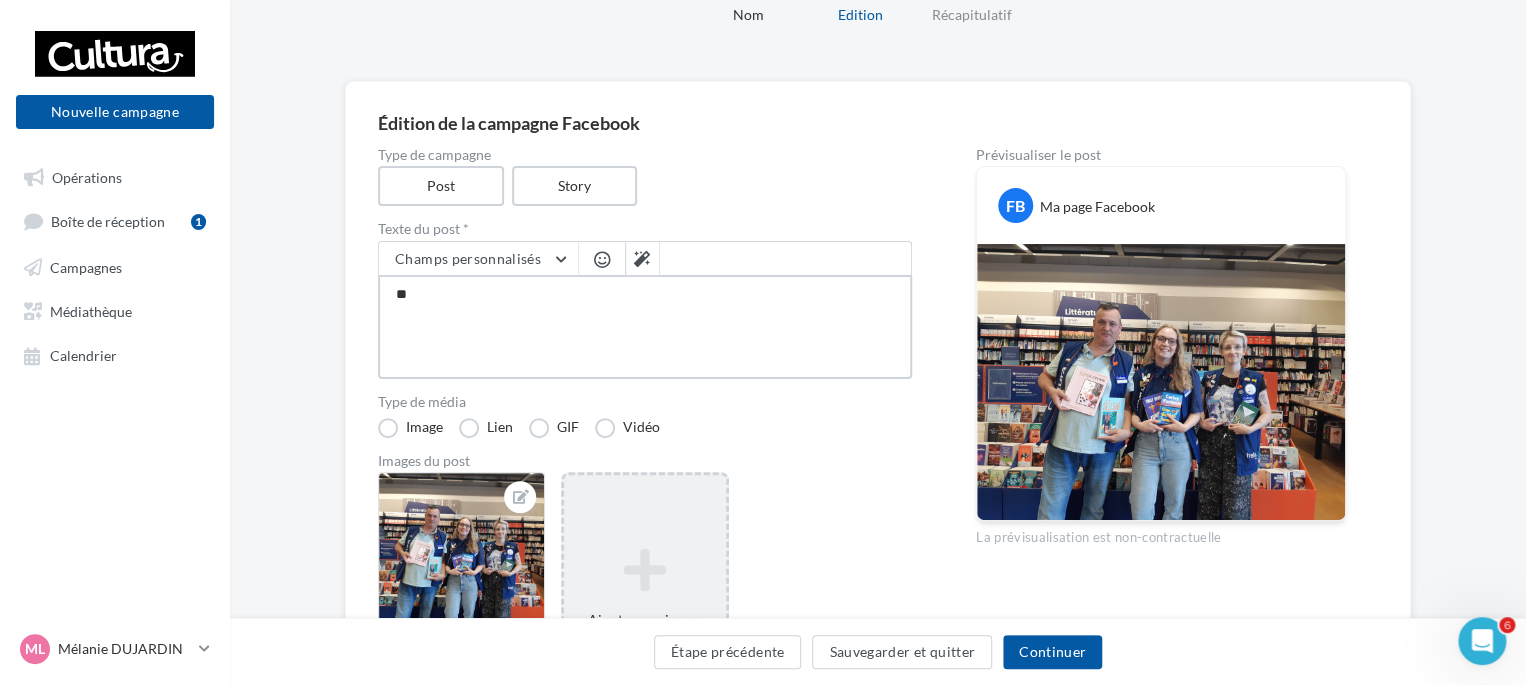 type on "***" 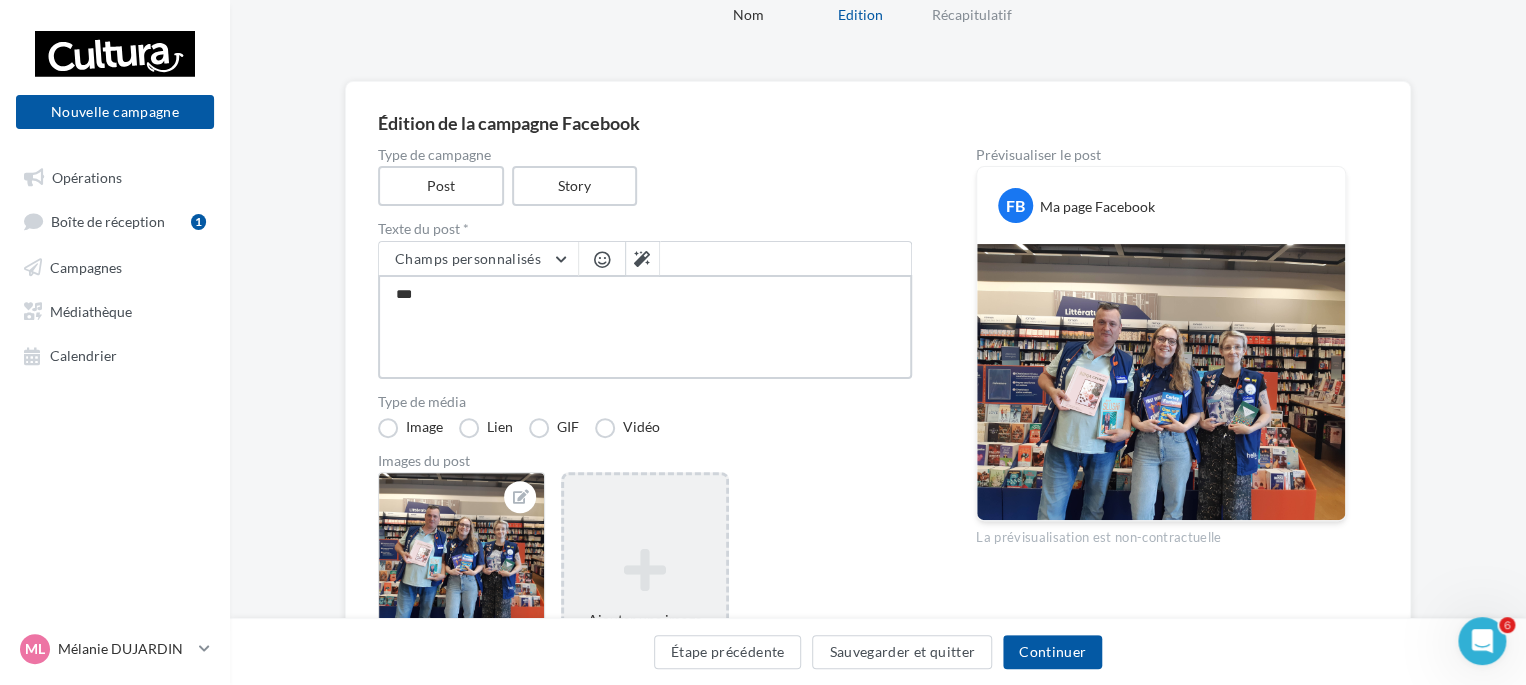 type on "**" 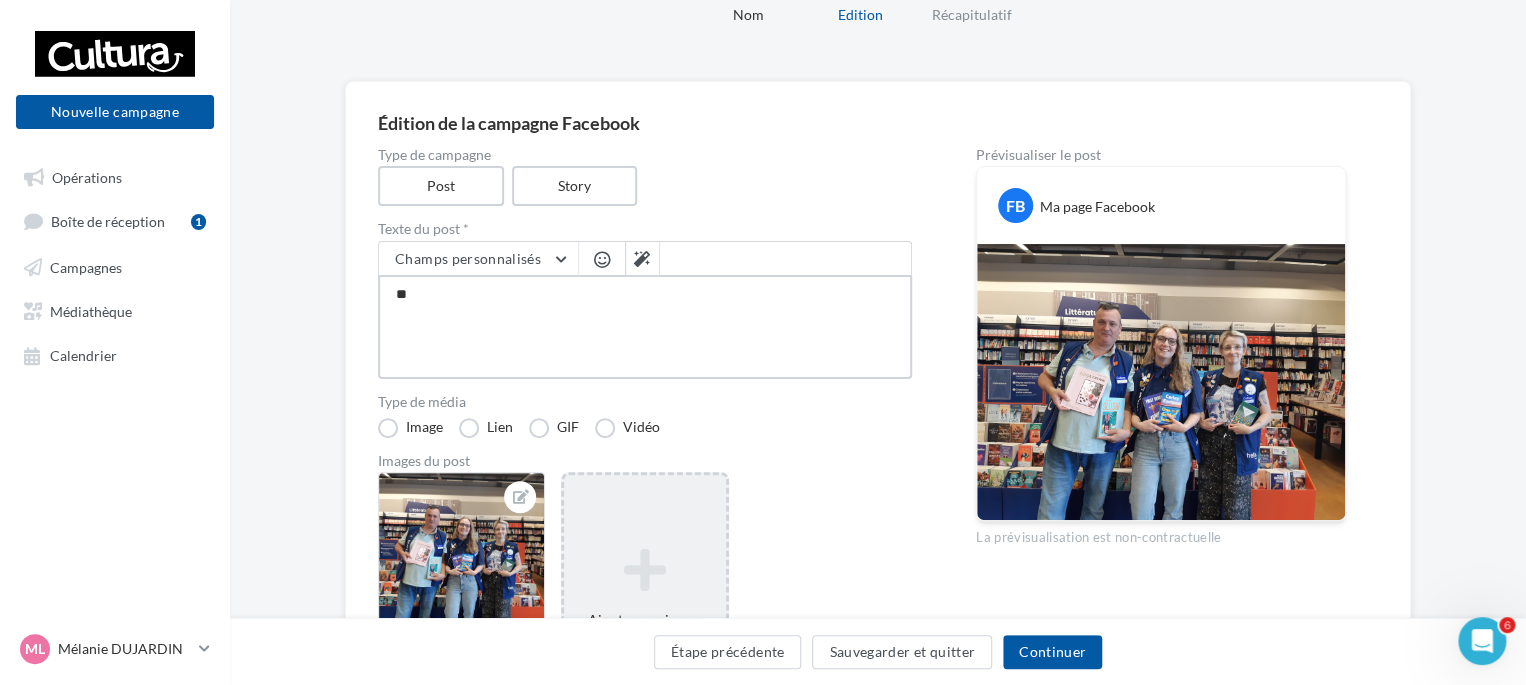 type on "*" 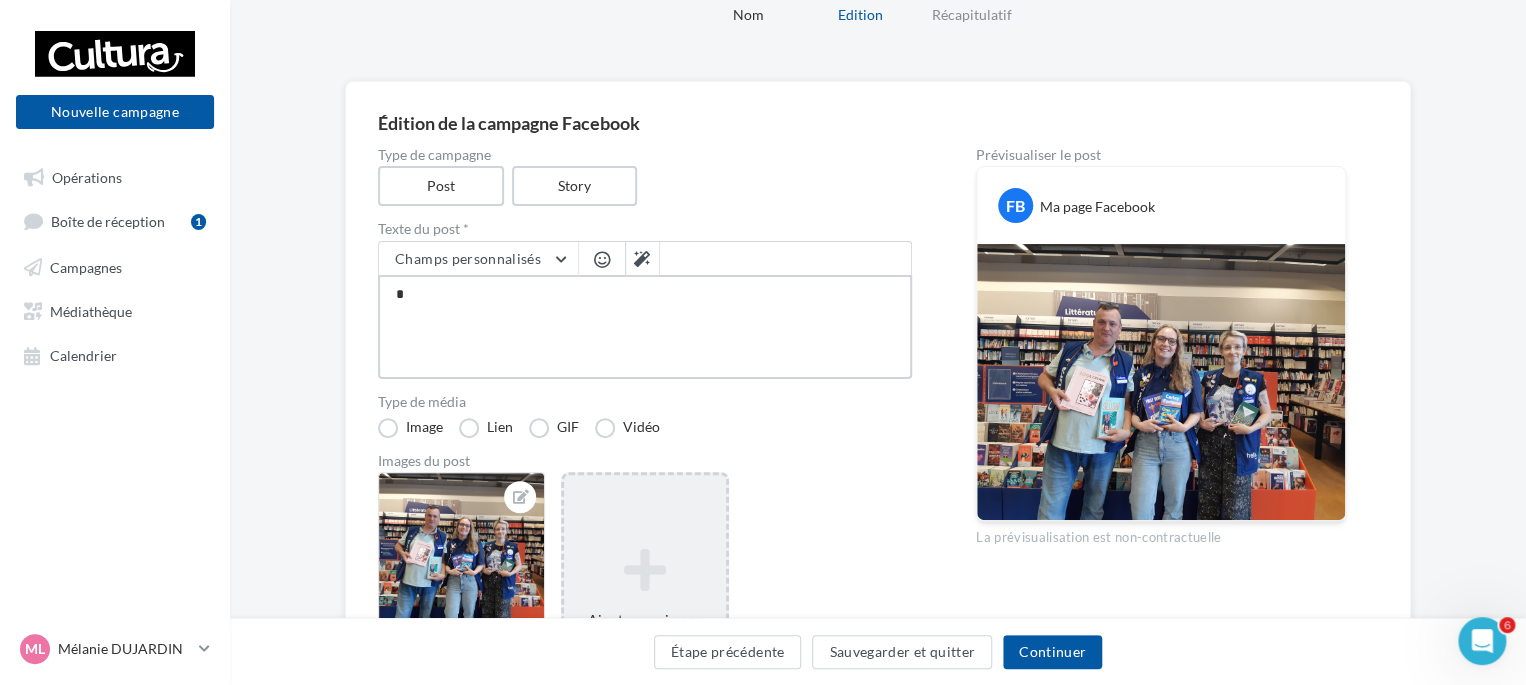 type 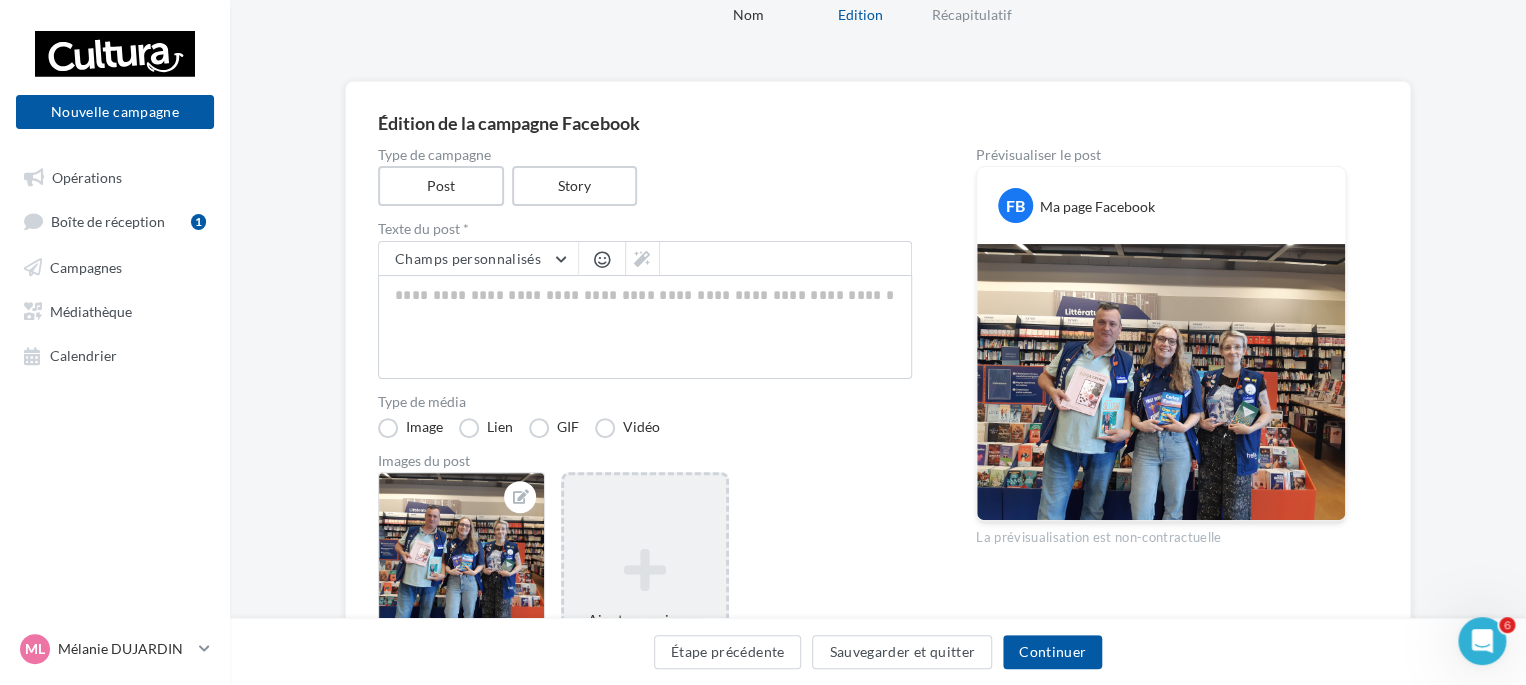 click at bounding box center [602, 261] 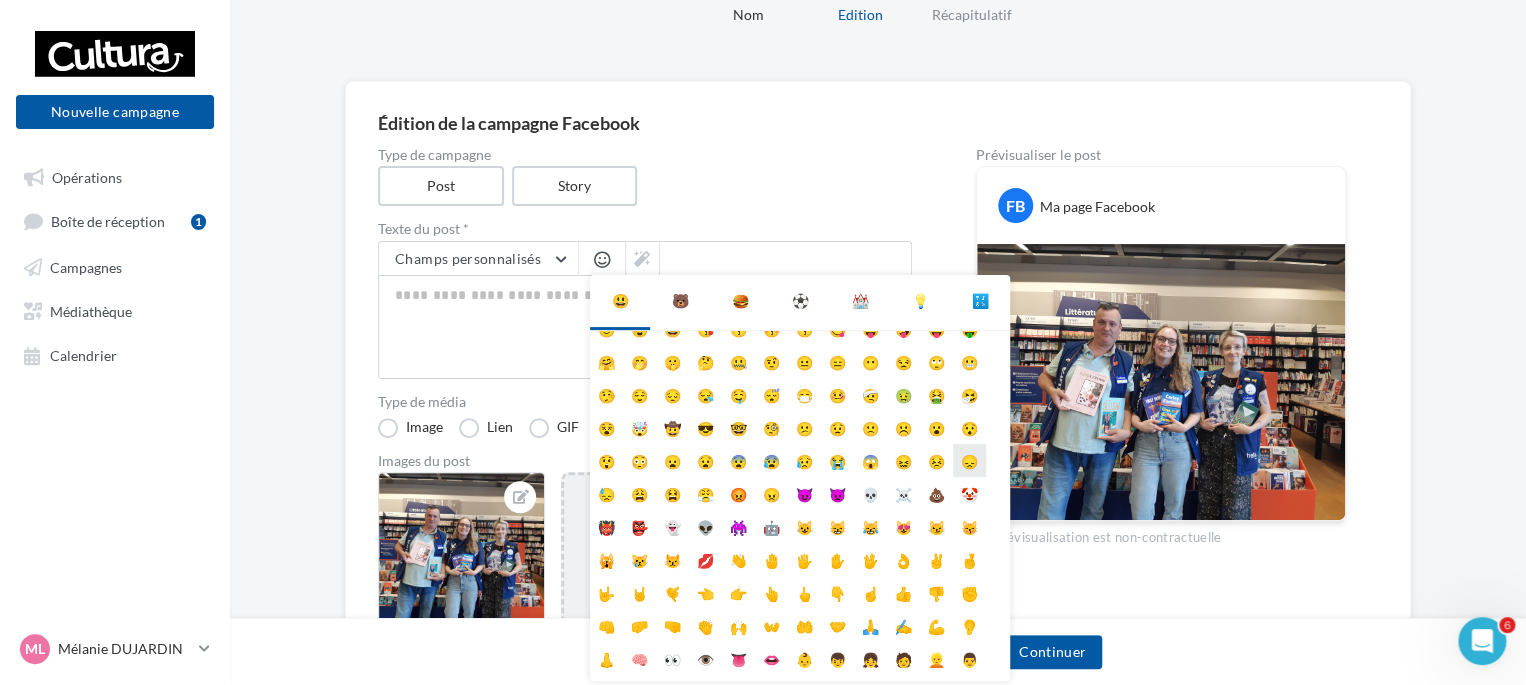 scroll, scrollTop: 78, scrollLeft: 0, axis: vertical 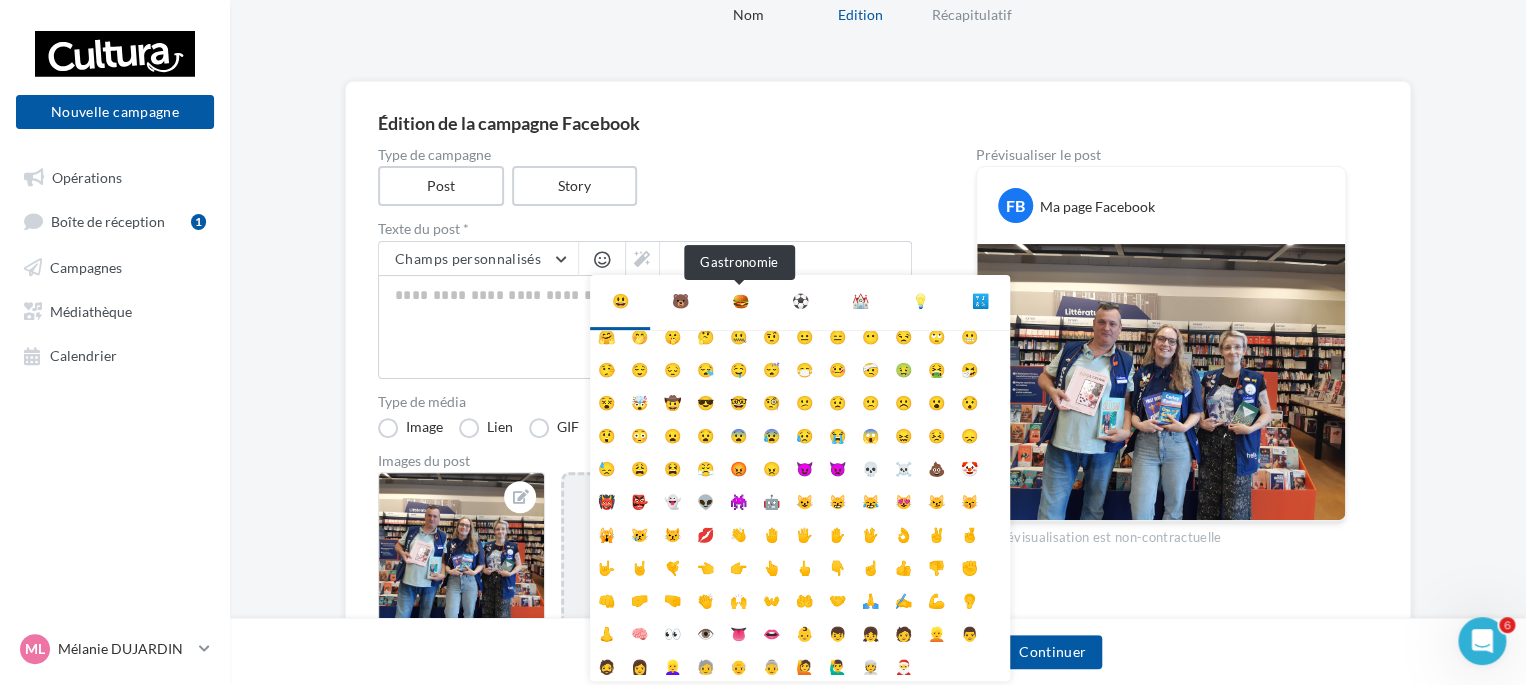 click on "🍔" at bounding box center [740, 301] 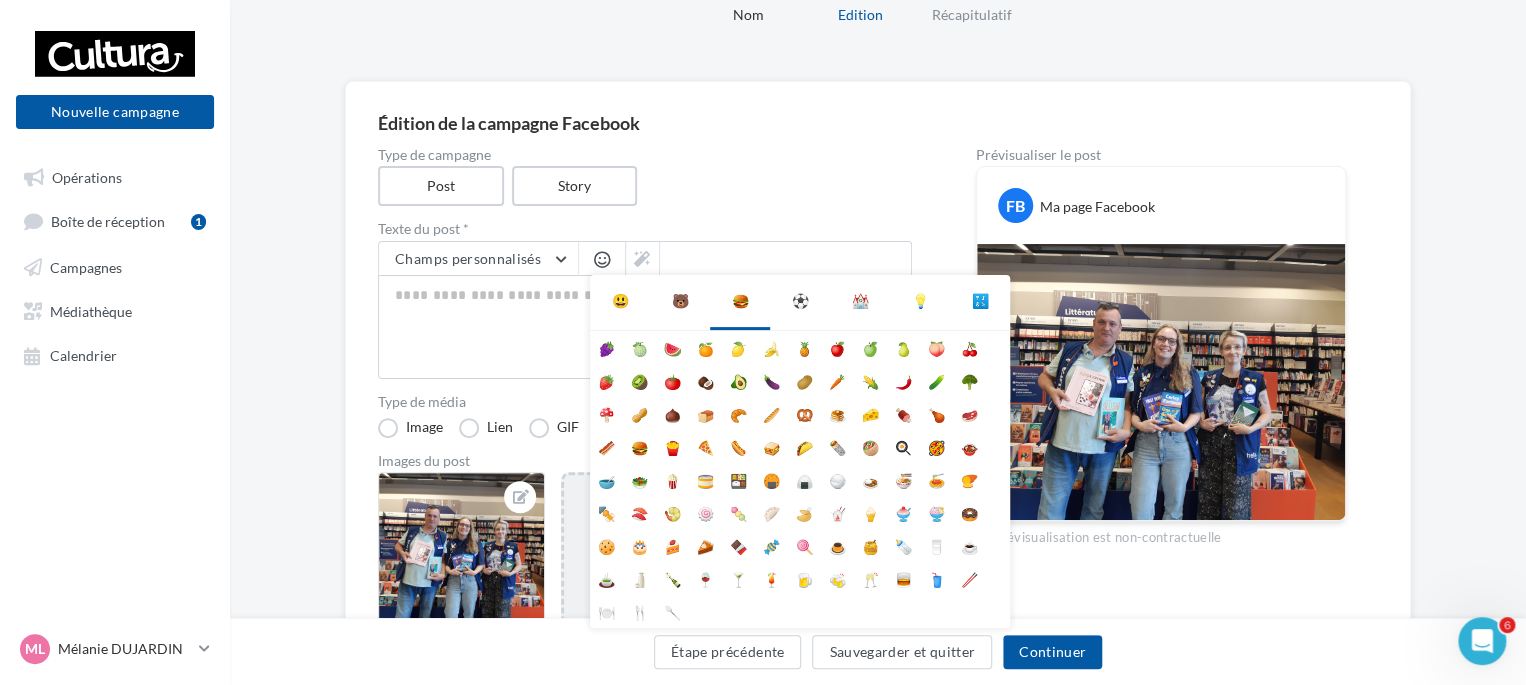 scroll, scrollTop: 0, scrollLeft: 0, axis: both 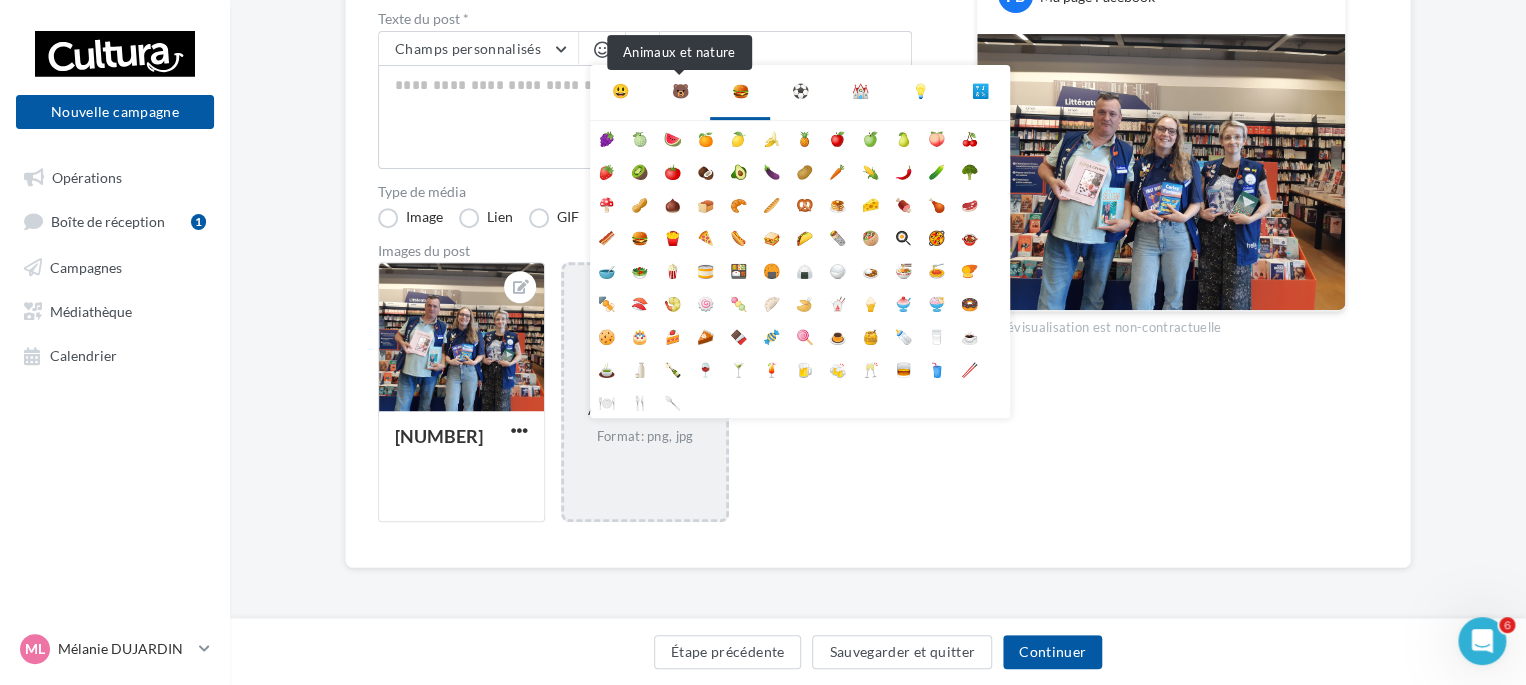 click on "🐻" at bounding box center [680, 91] 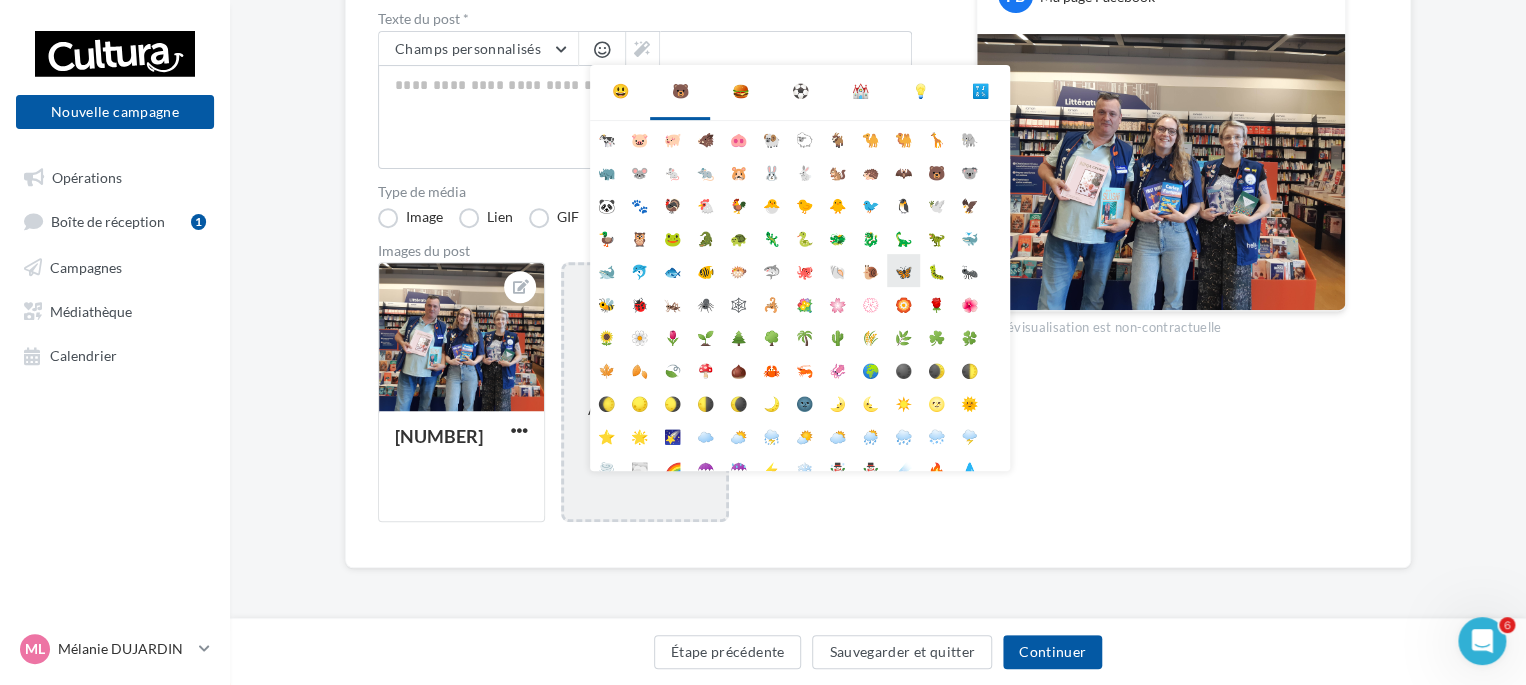 scroll, scrollTop: 112, scrollLeft: 0, axis: vertical 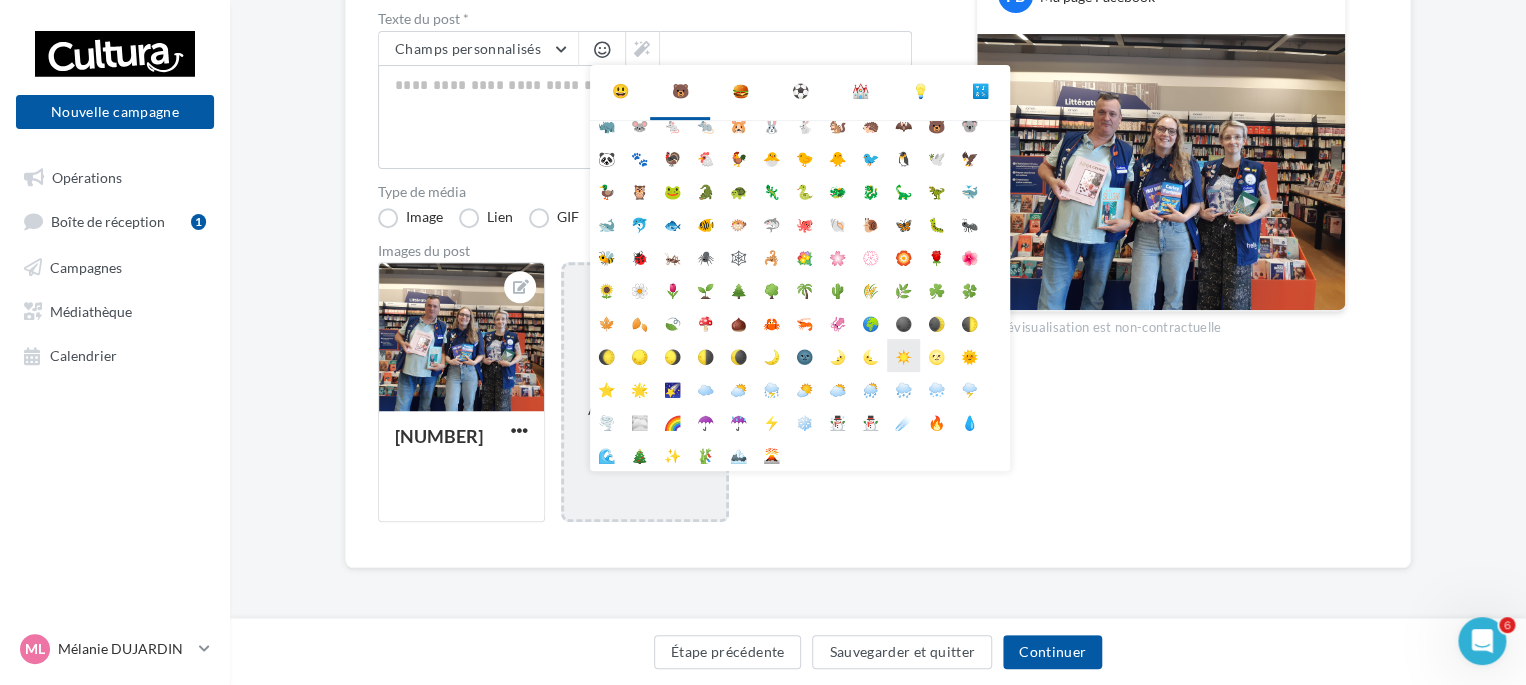 click on "☀️" at bounding box center [903, 355] 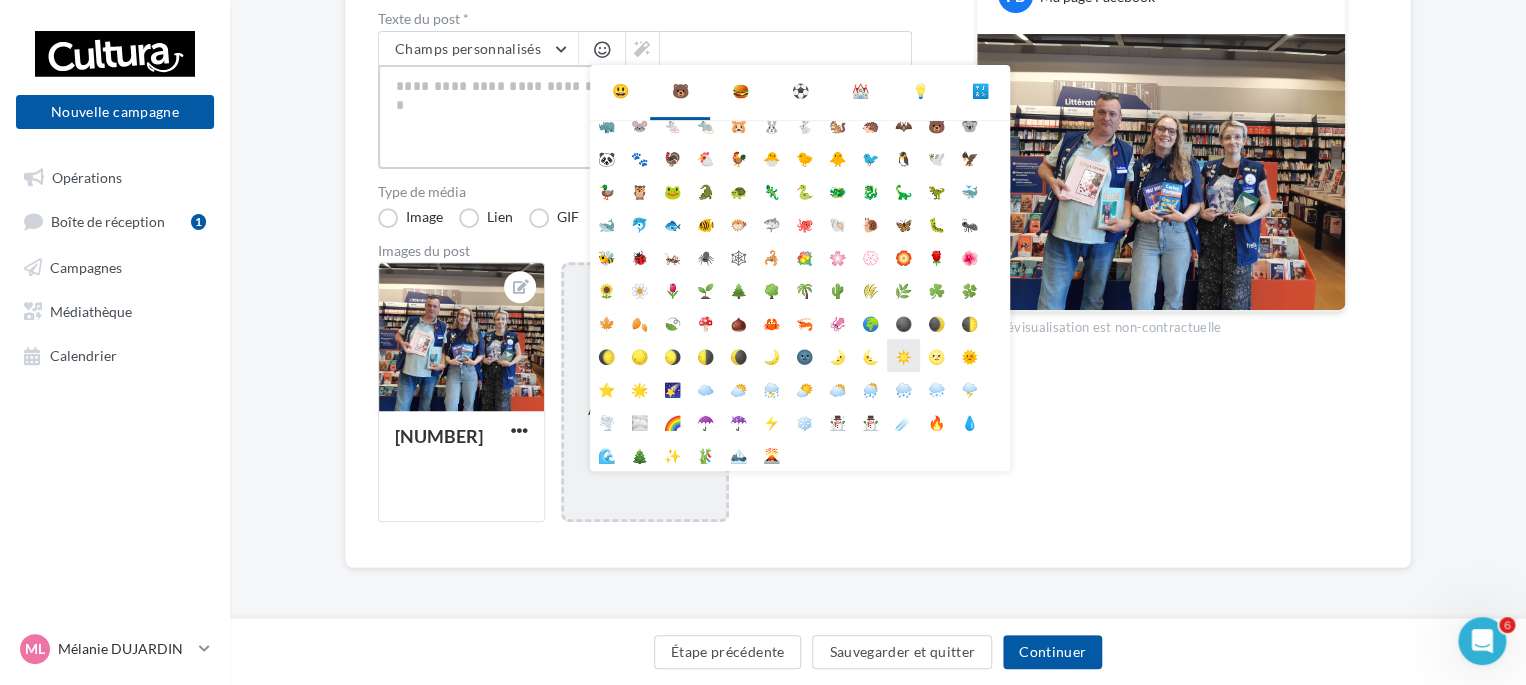 type on "**" 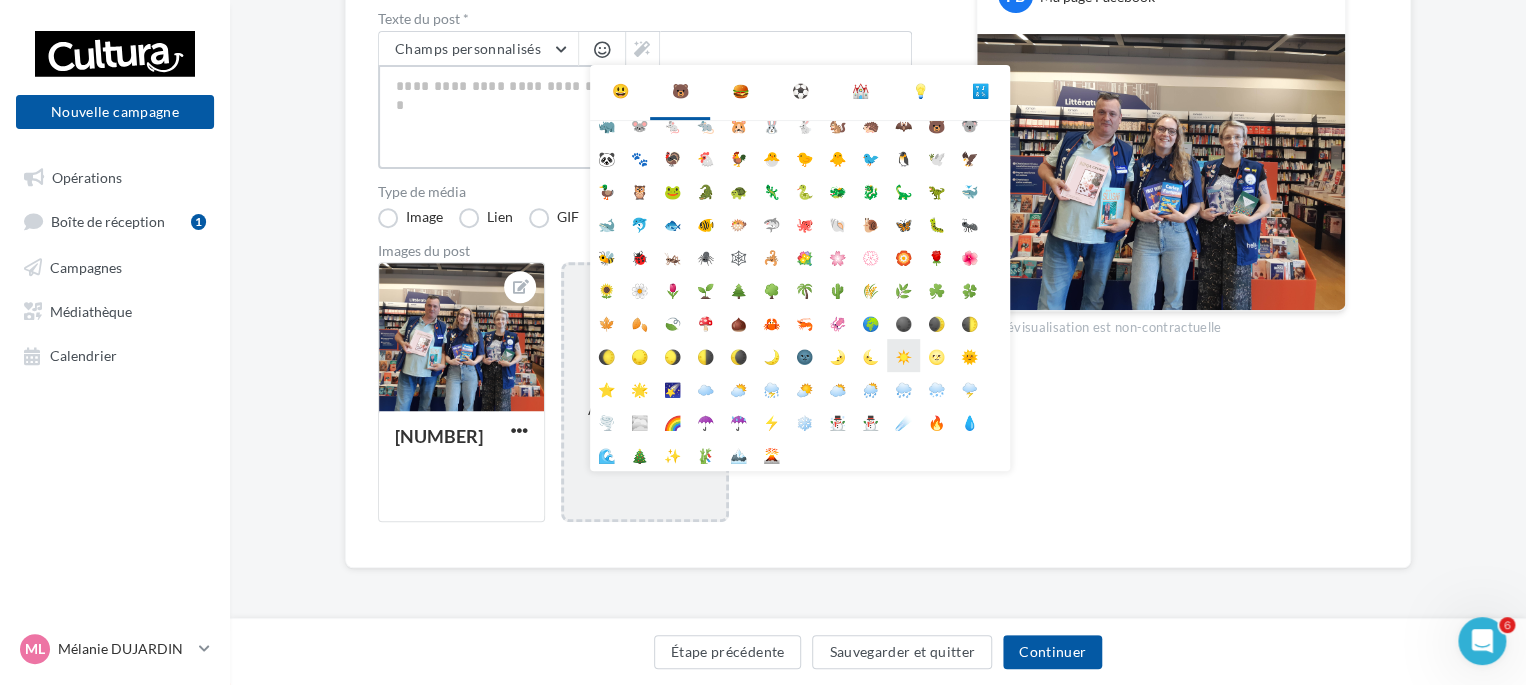 type on "**" 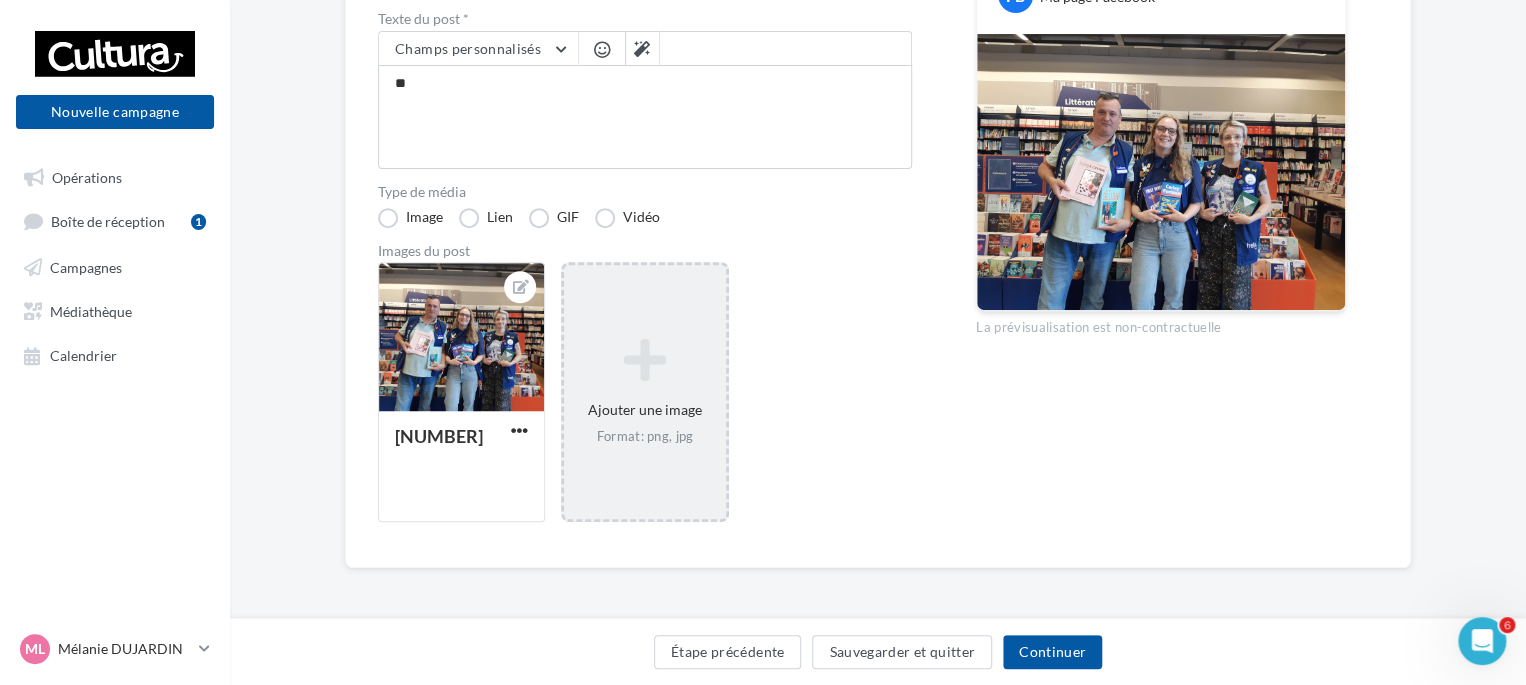 click at bounding box center [602, 49] 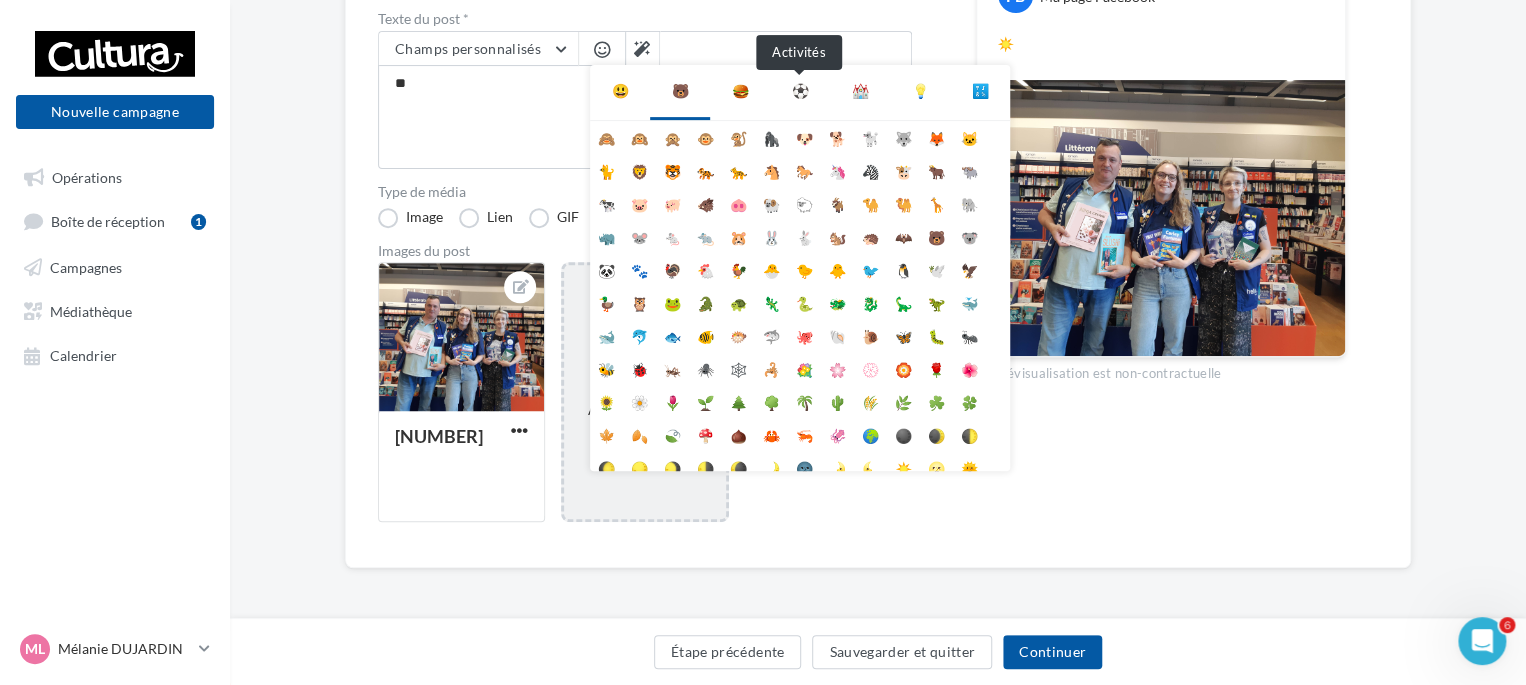 click on "⚽" at bounding box center [800, 91] 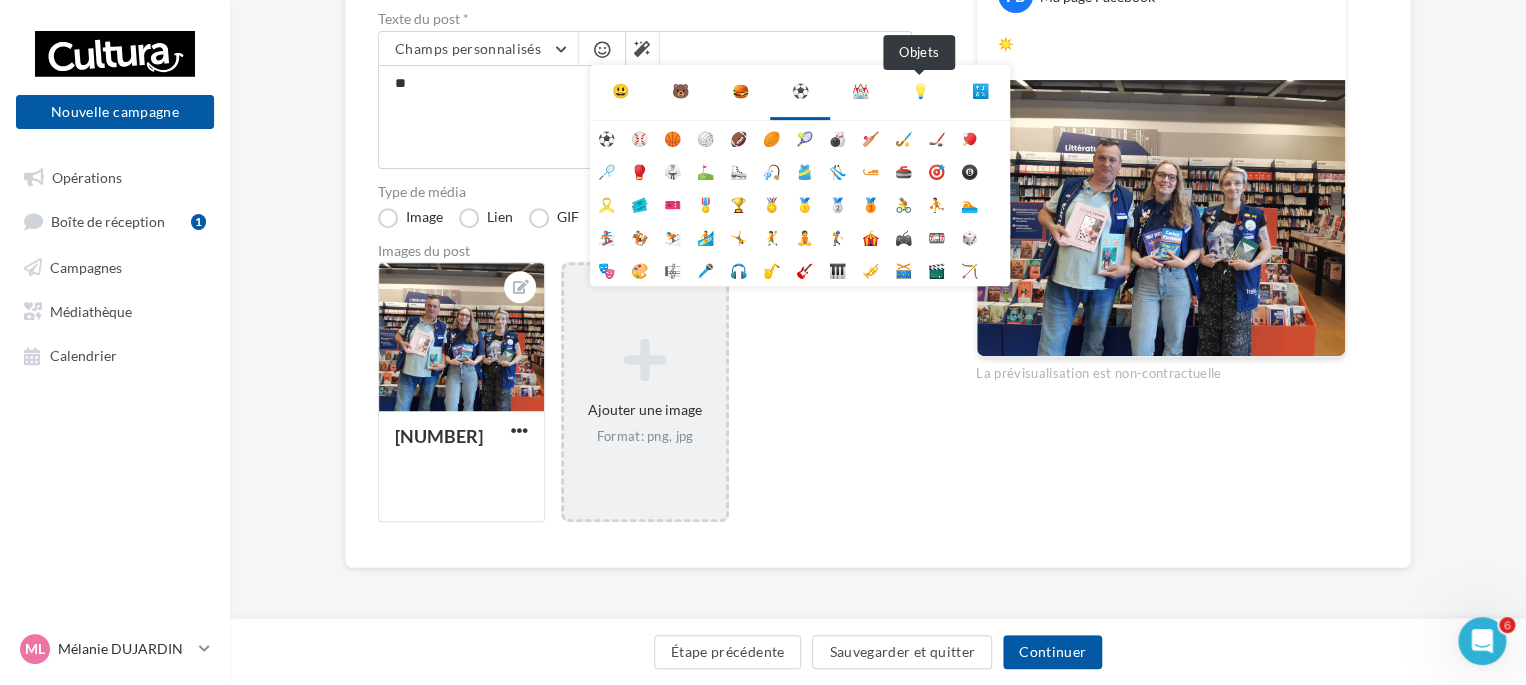 click on "💡" at bounding box center [920, 91] 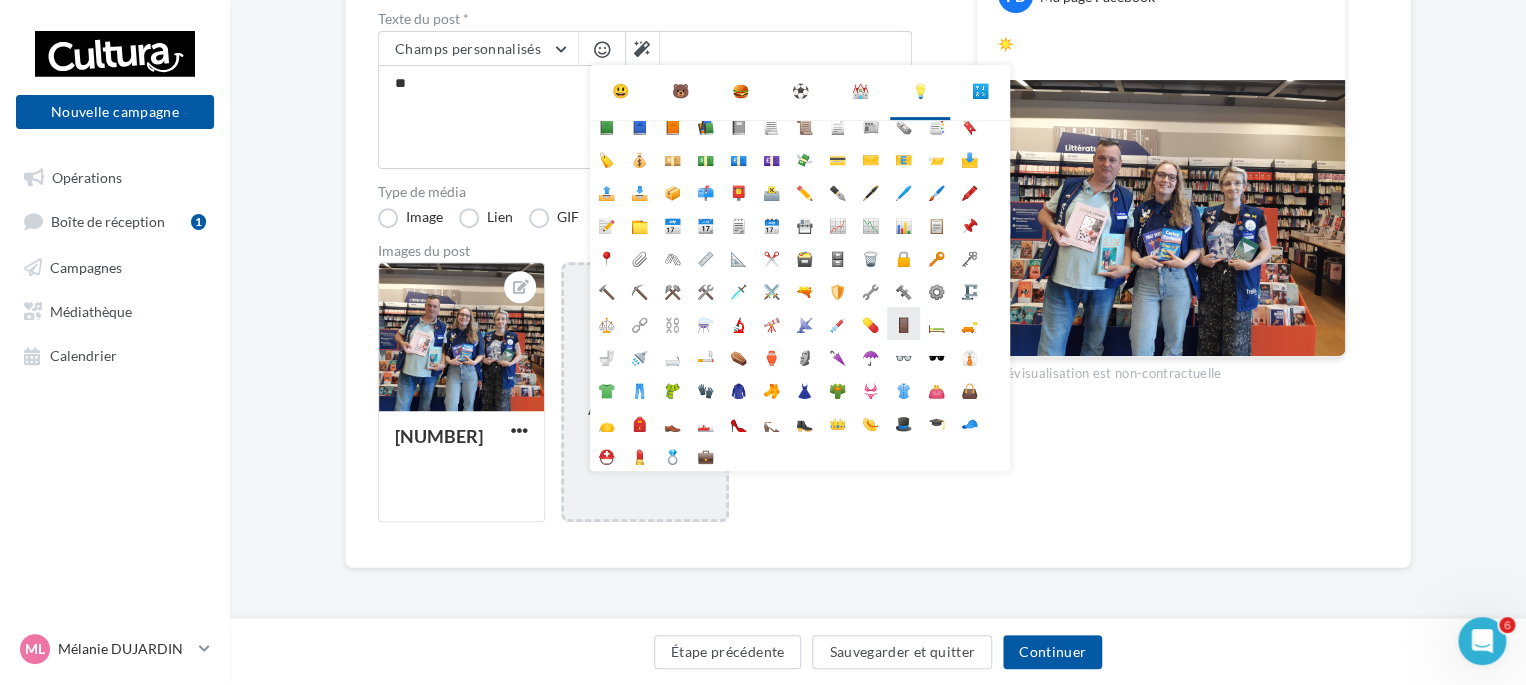 scroll, scrollTop: 77, scrollLeft: 0, axis: vertical 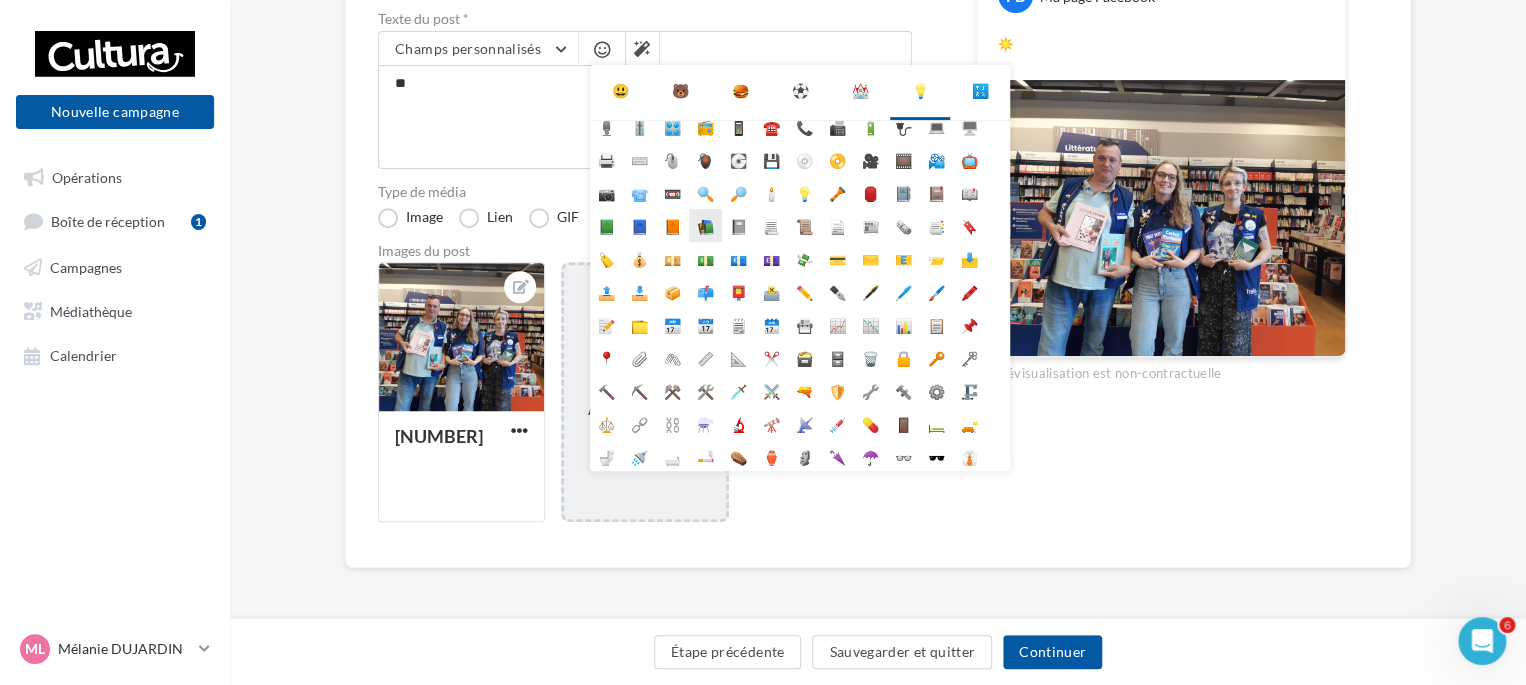 click on "📚" at bounding box center (705, 225) 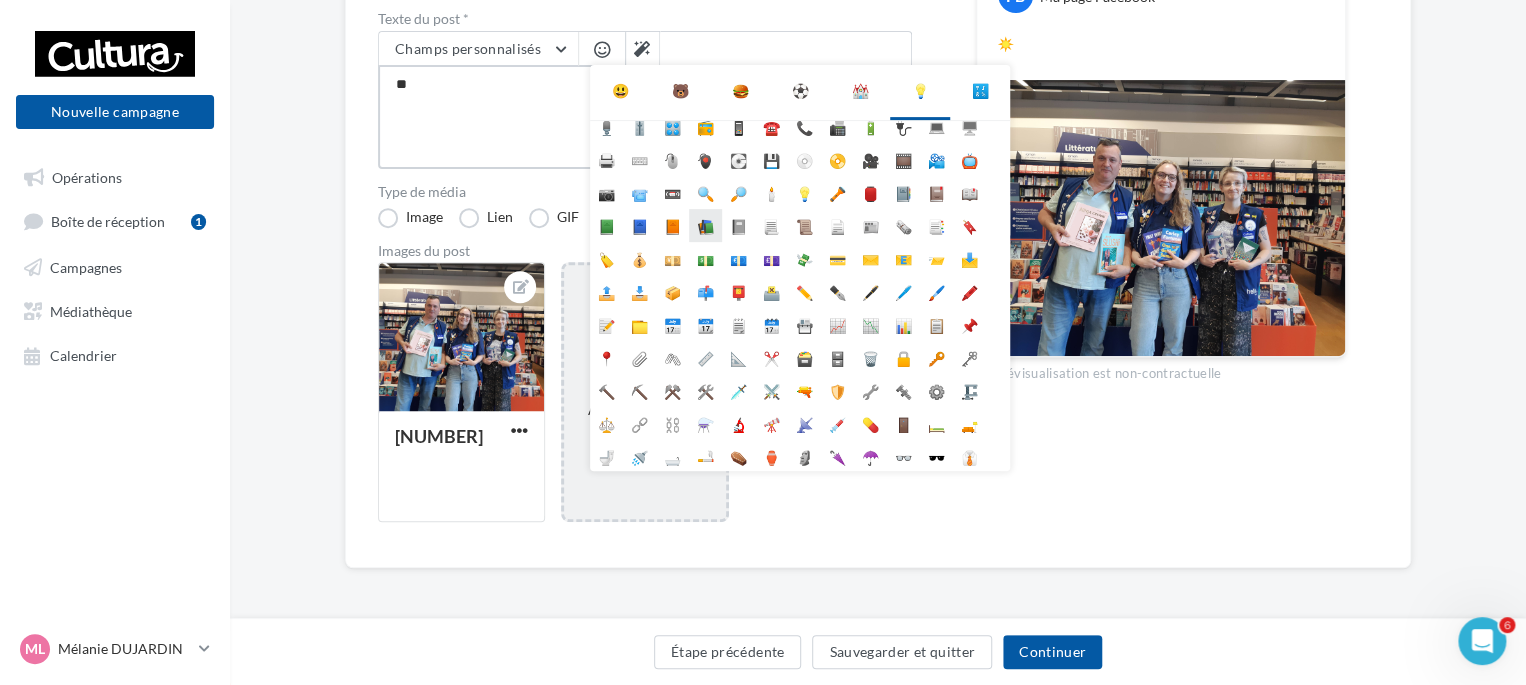 type on "*****" 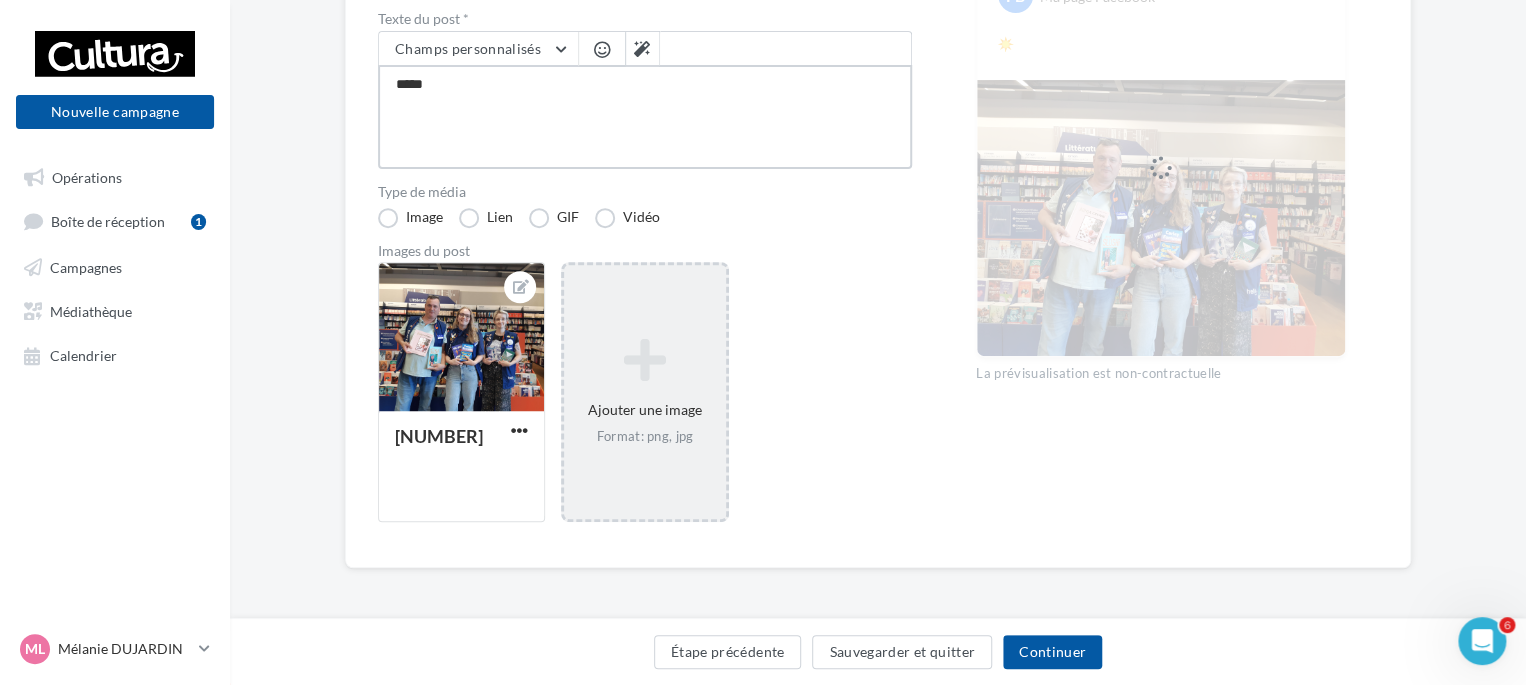 type on "******" 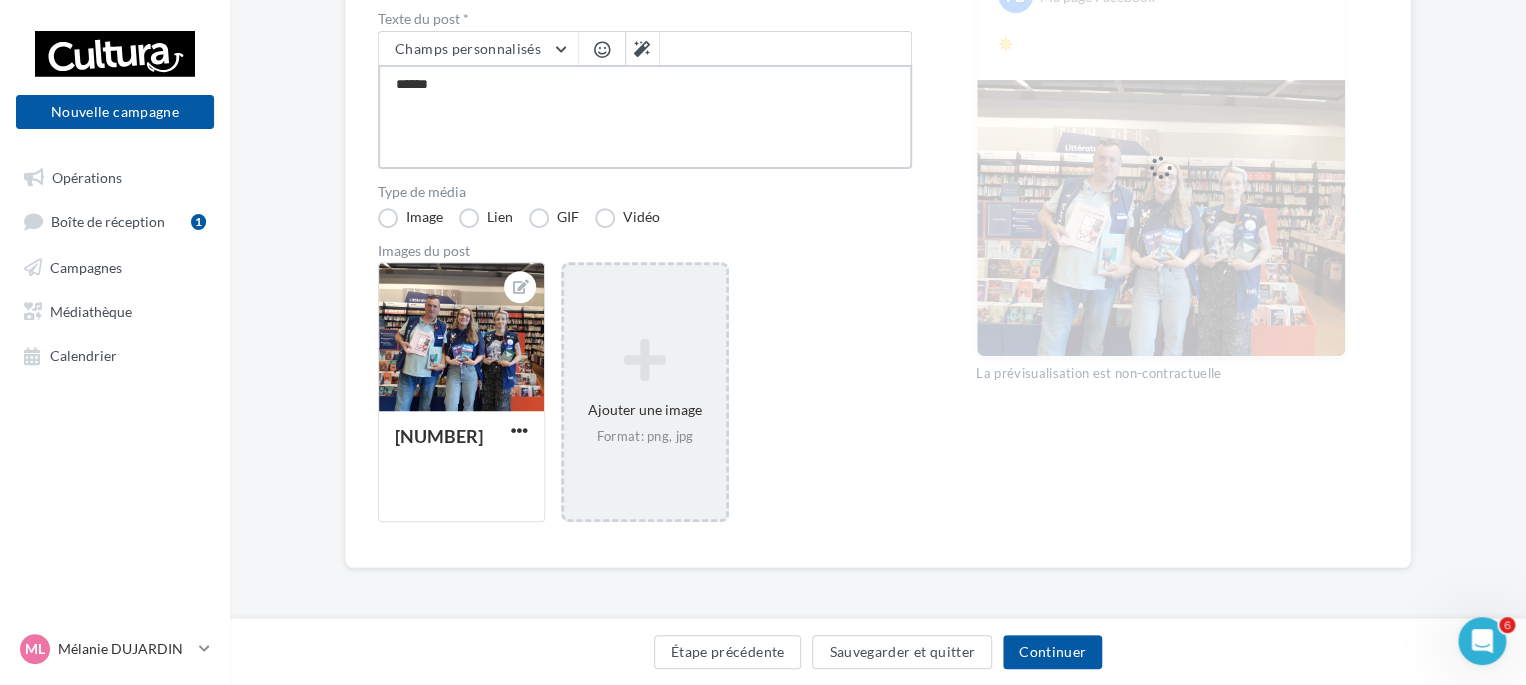 type on "*******" 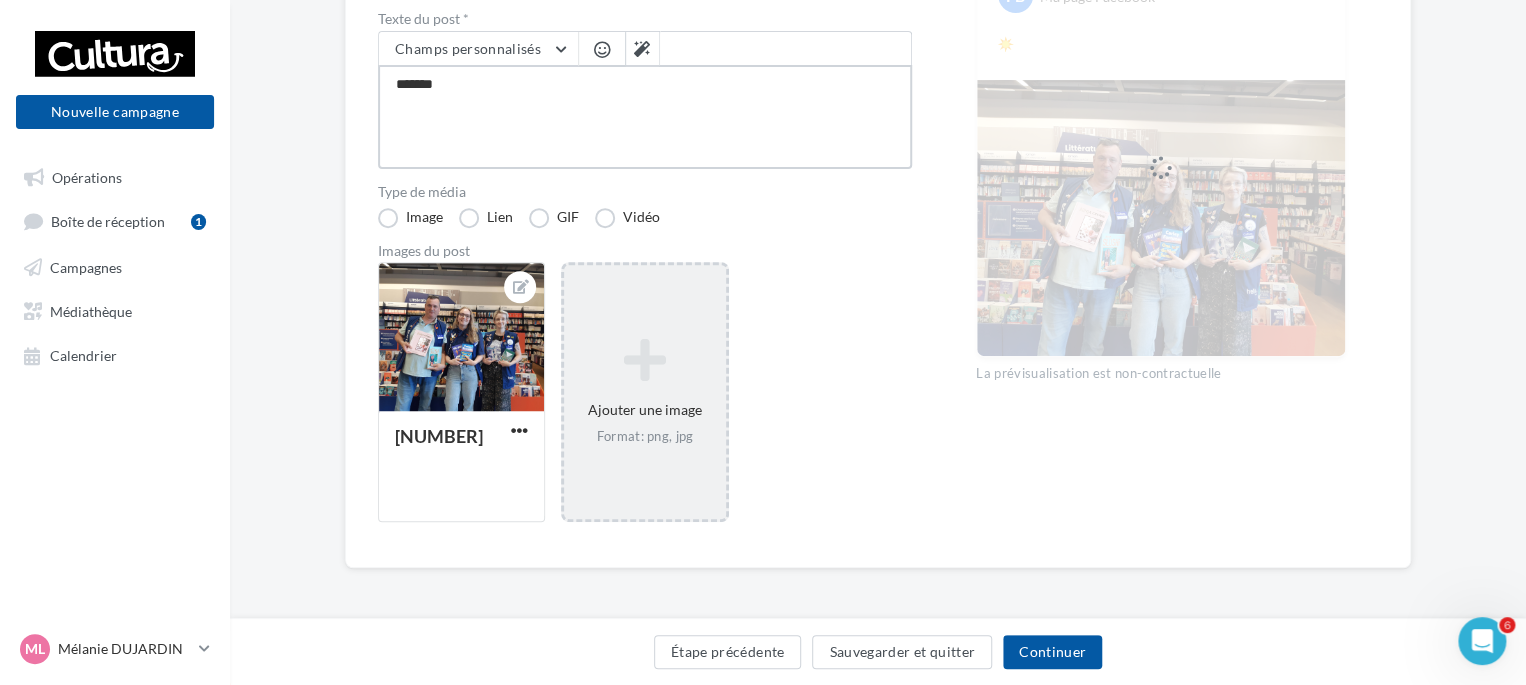 type on "********" 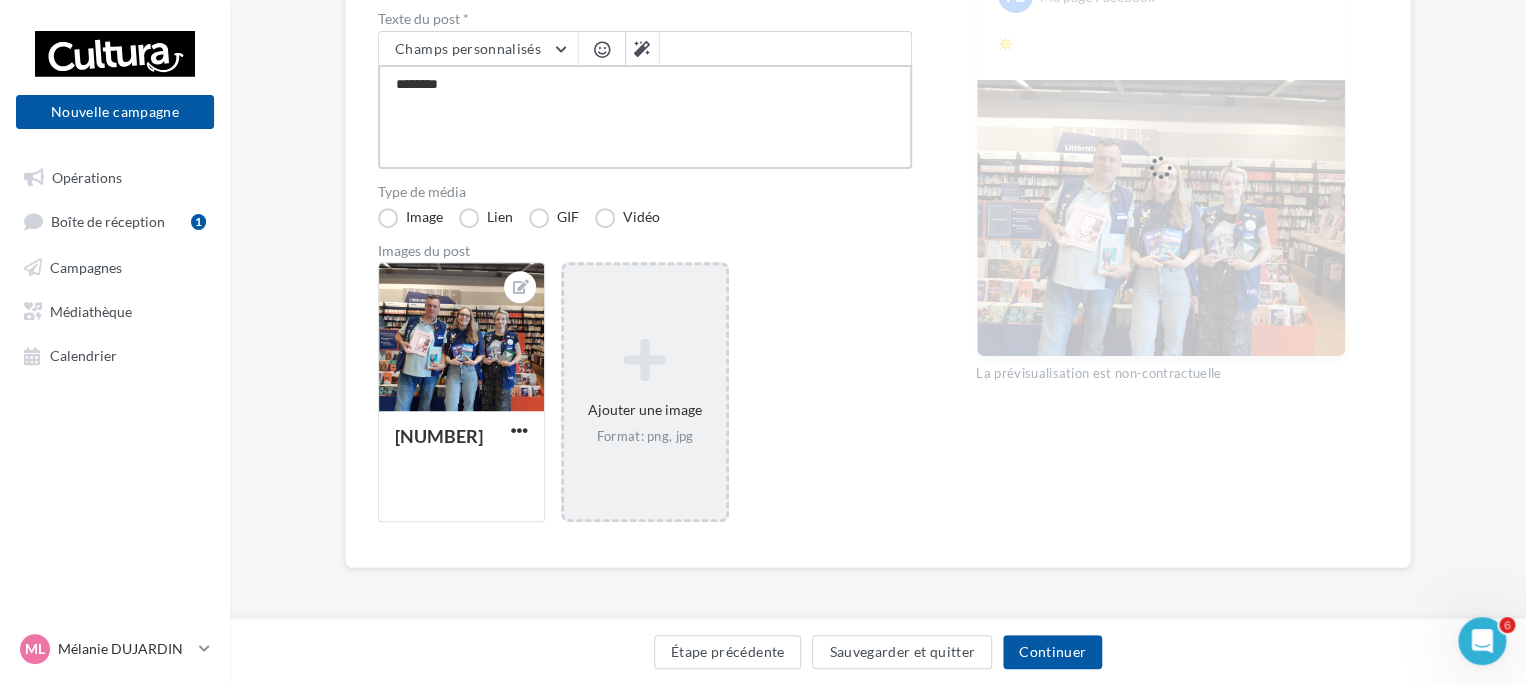 type on "*********" 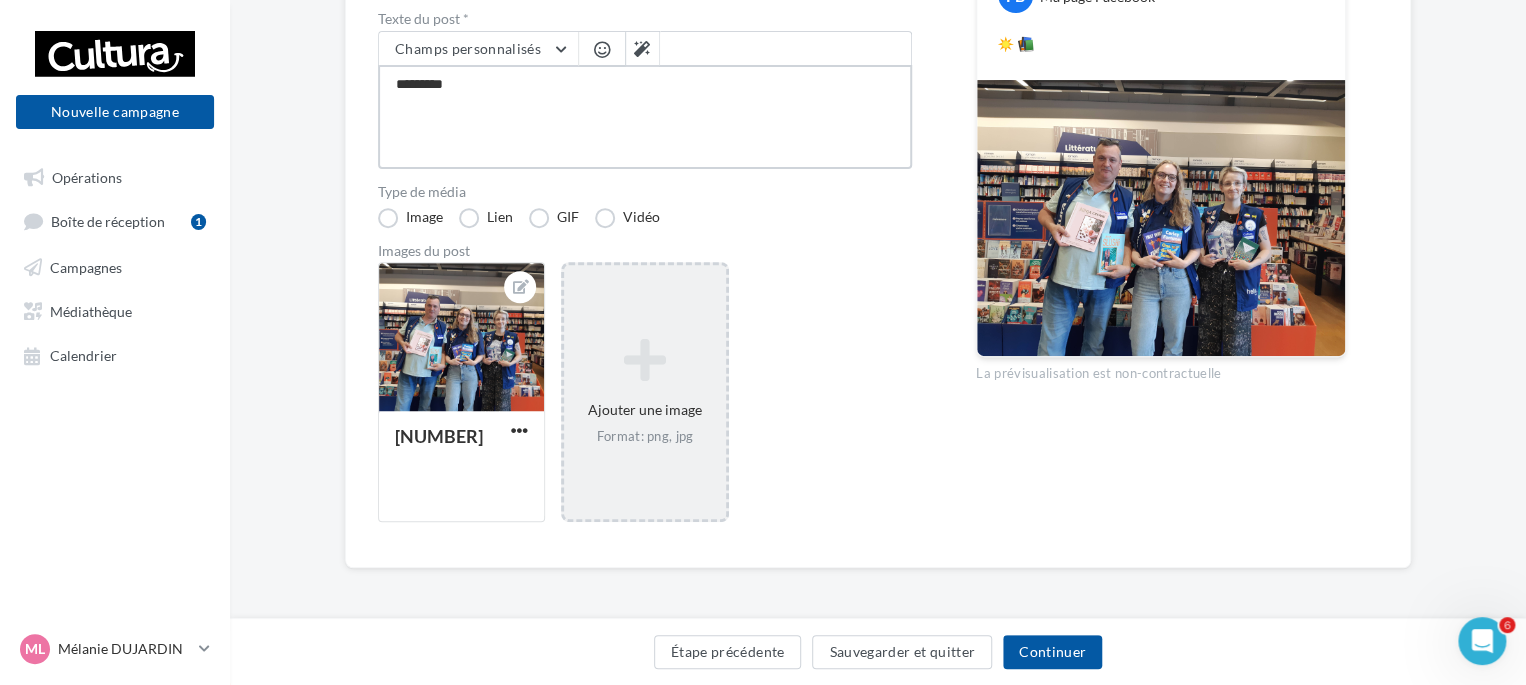 type on "********" 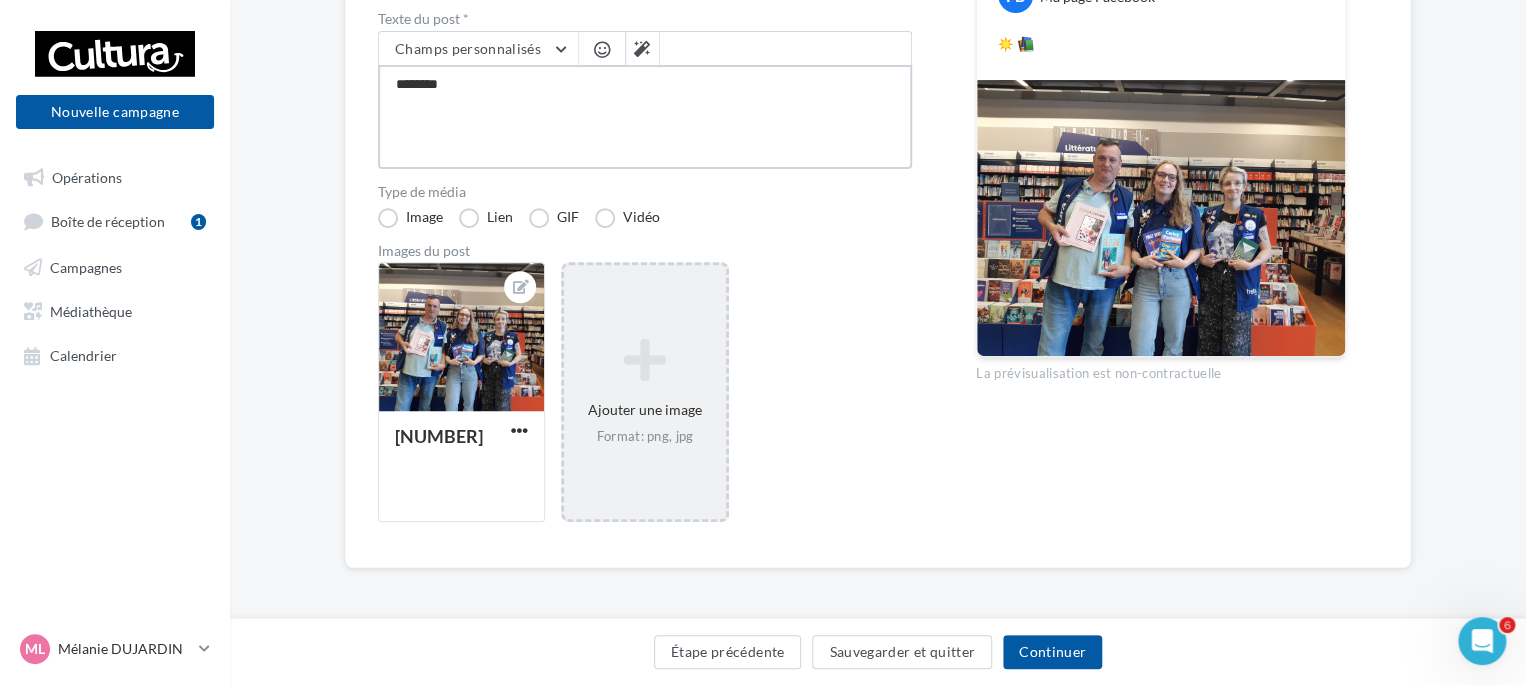 type on "*******" 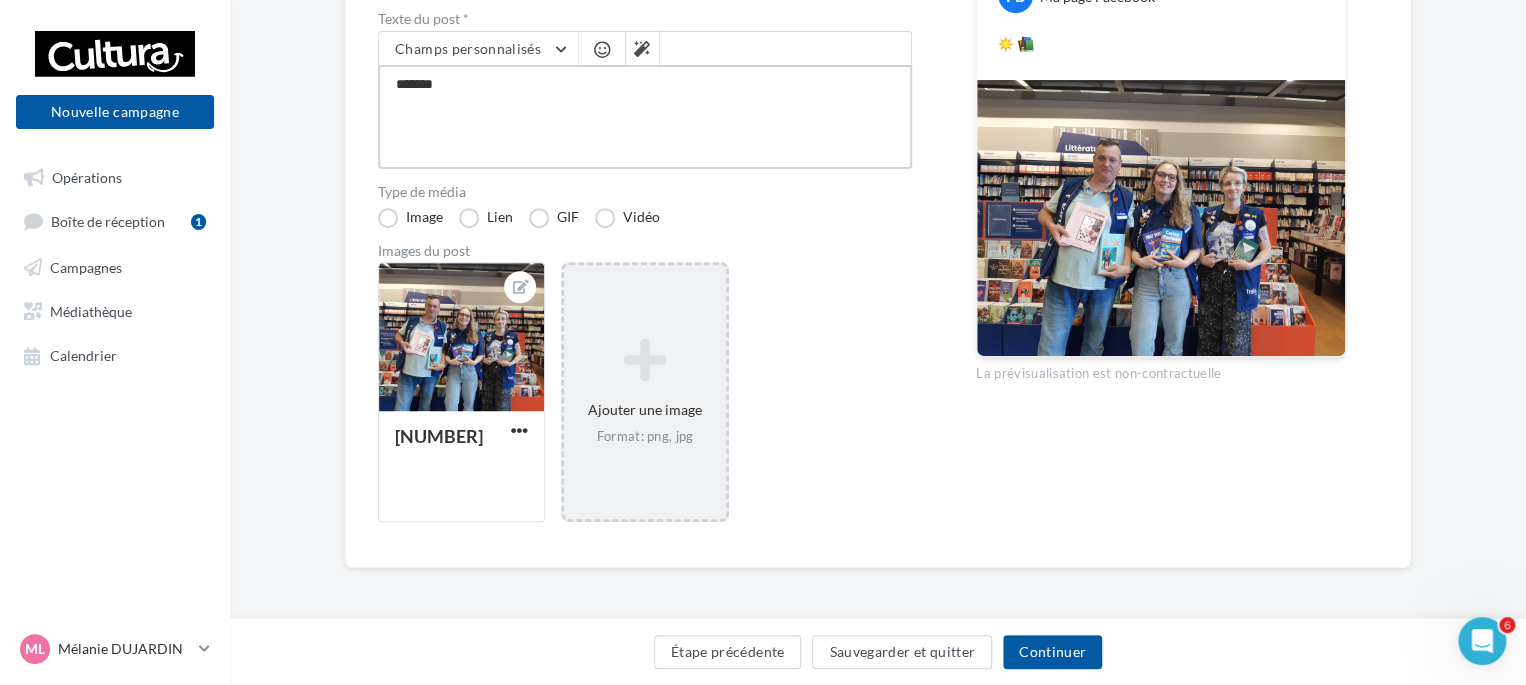 type on "********" 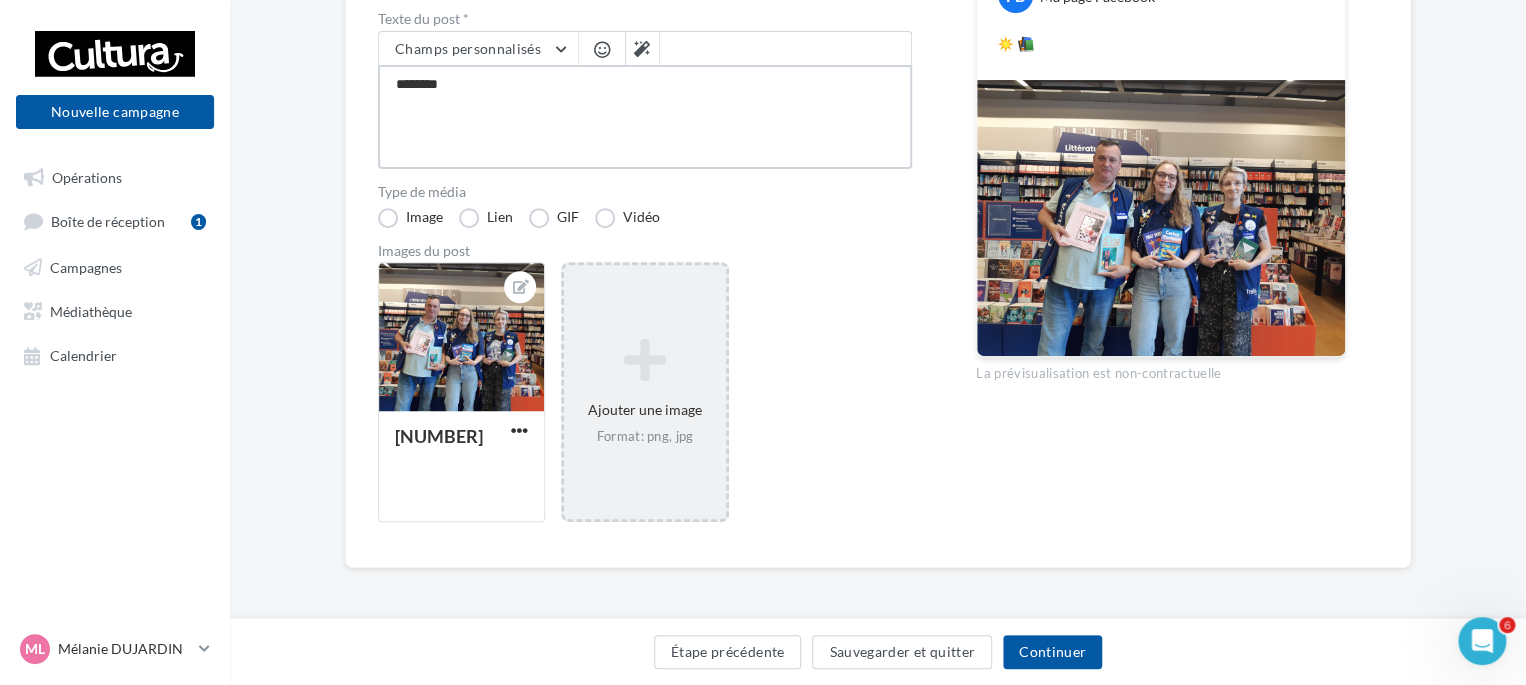 type on "*********" 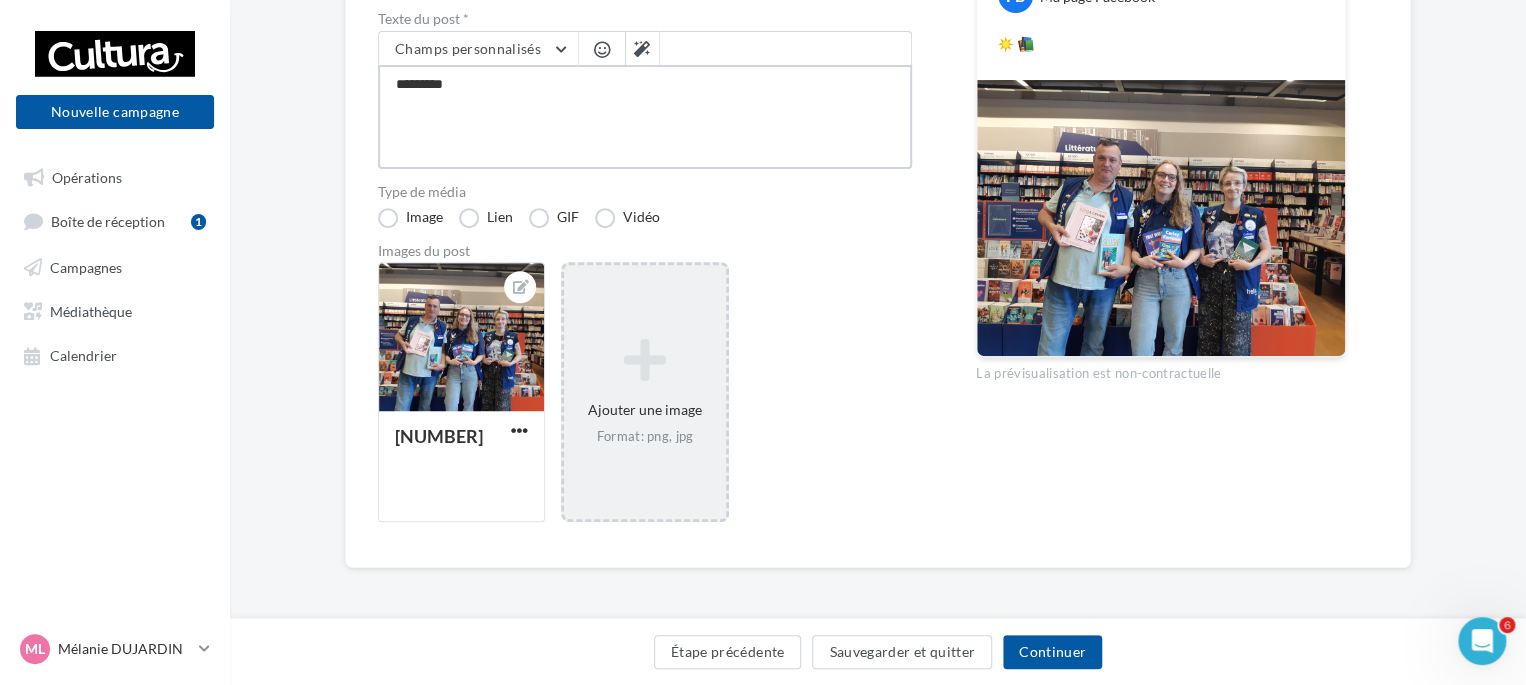 type on "**********" 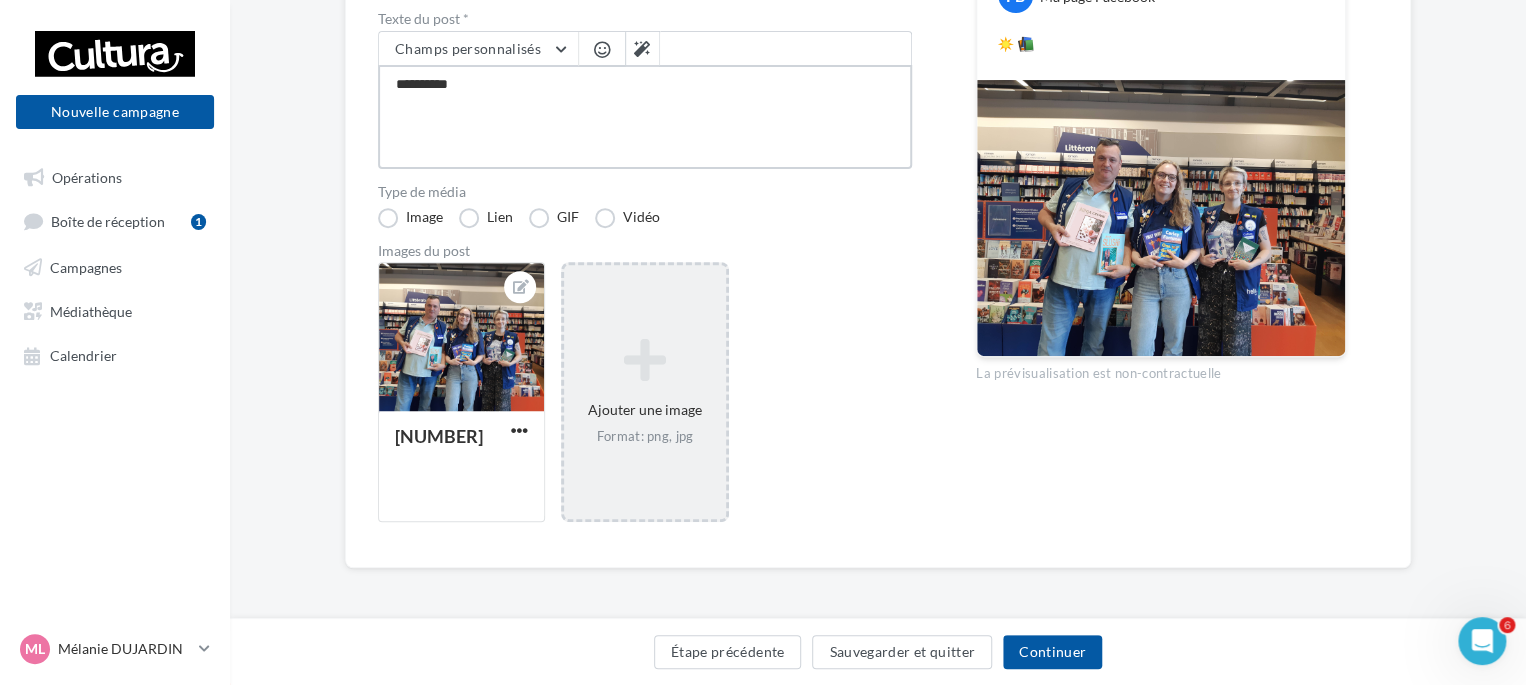 type on "**********" 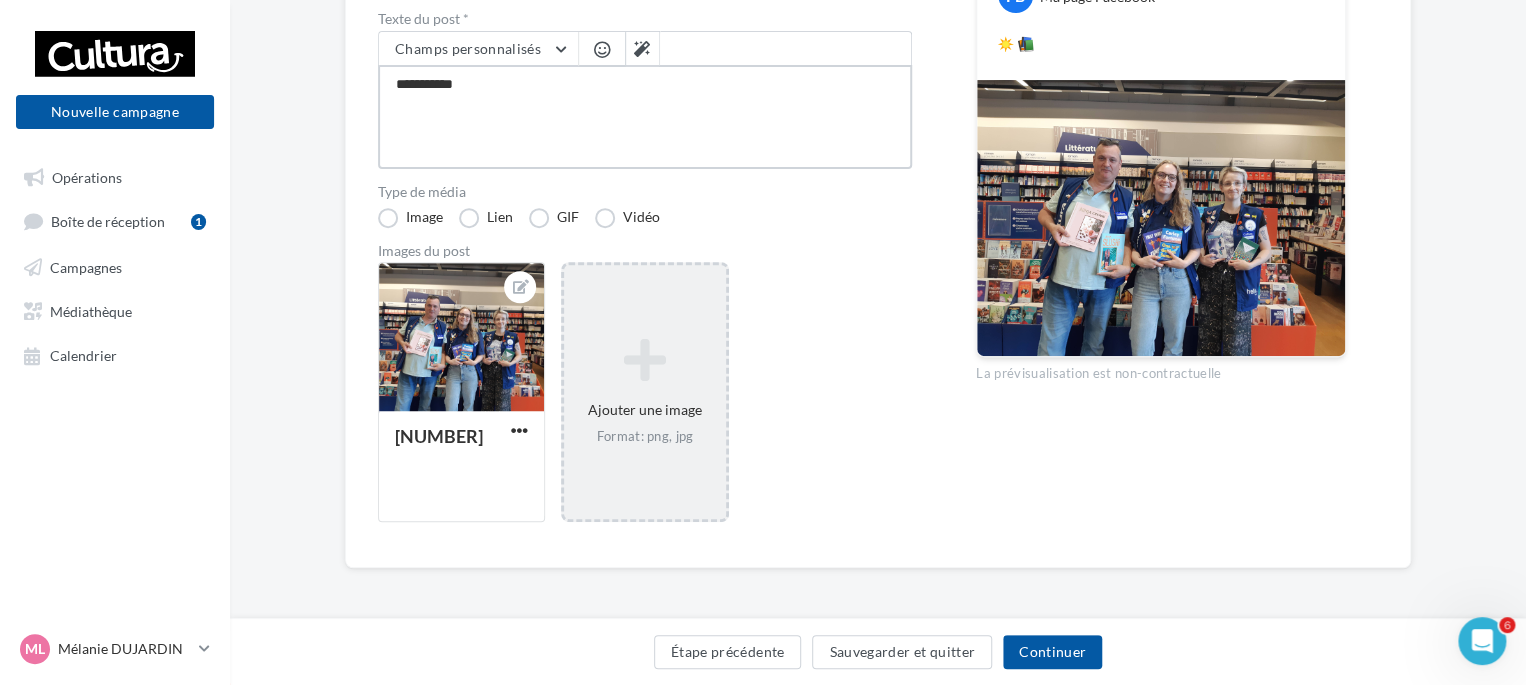 type on "**********" 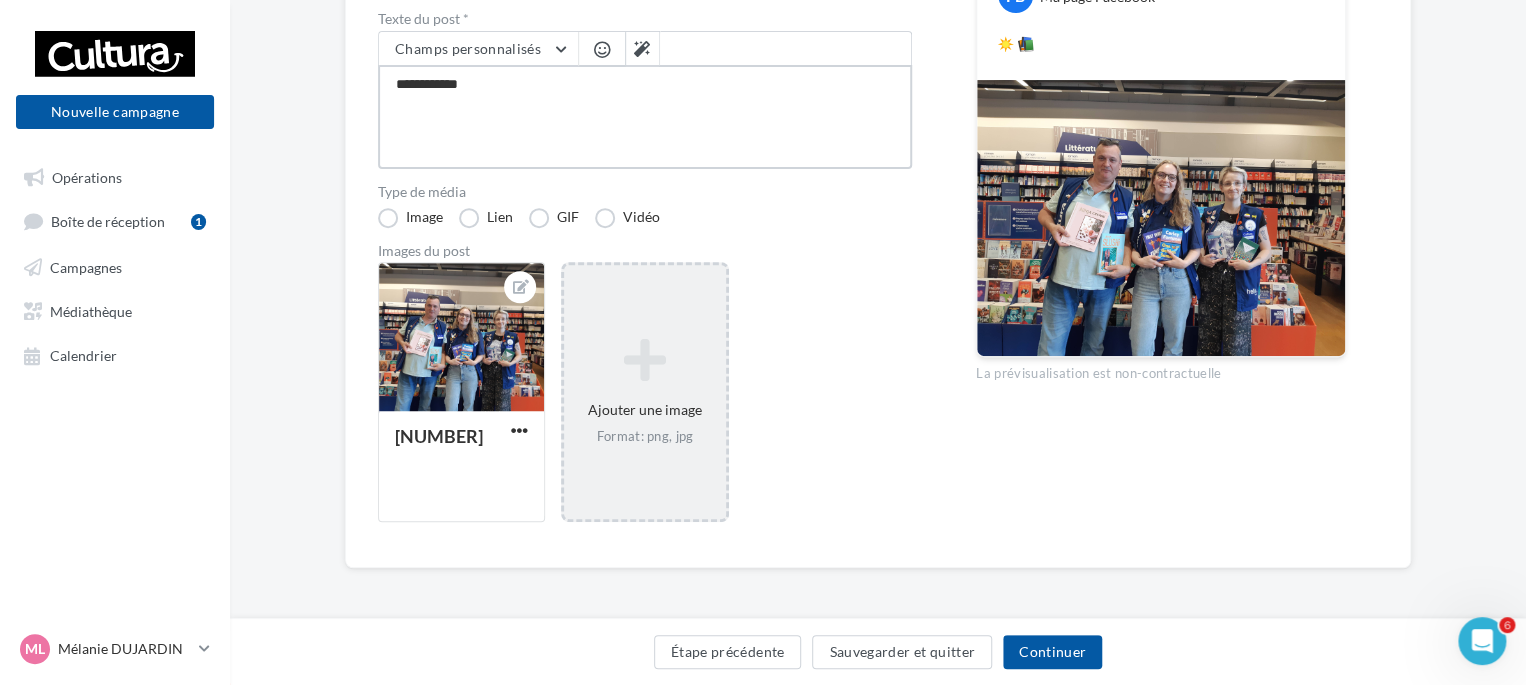 type on "**********" 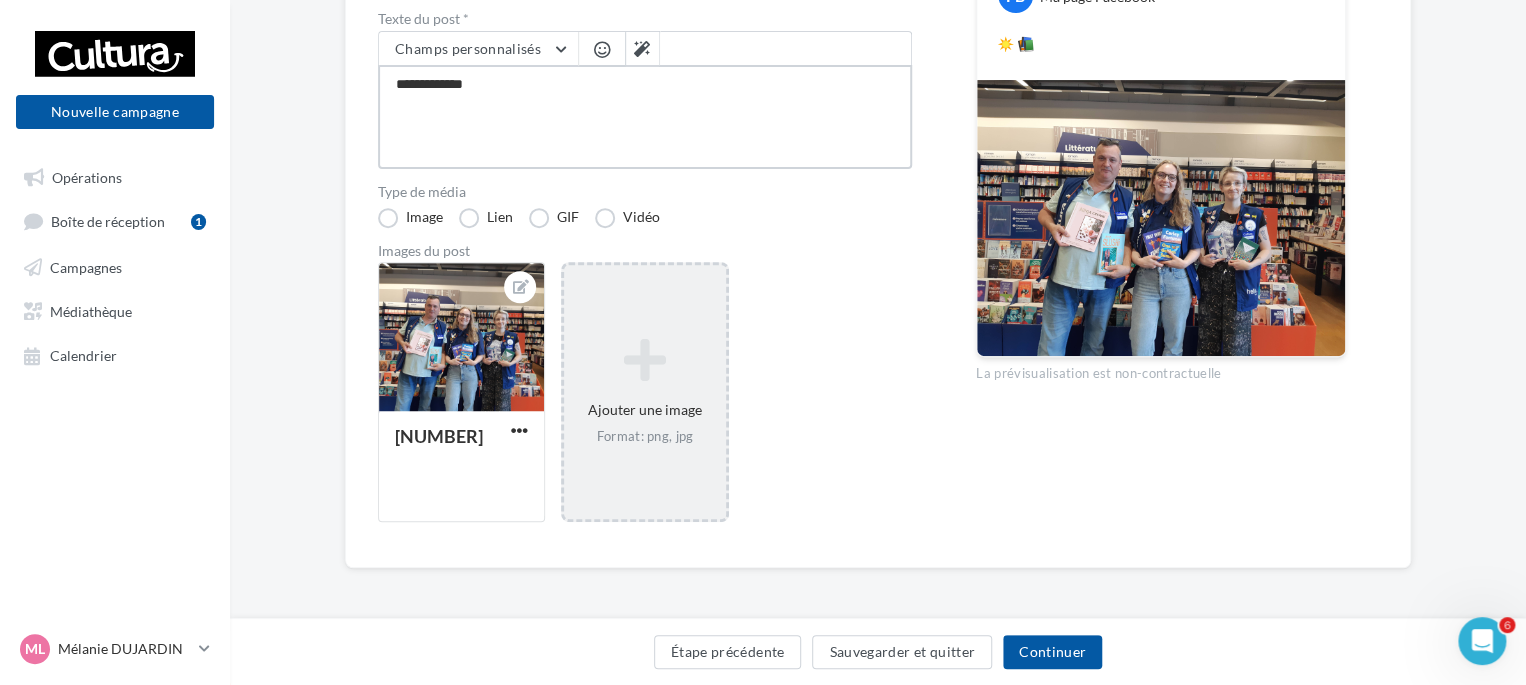 type on "**********" 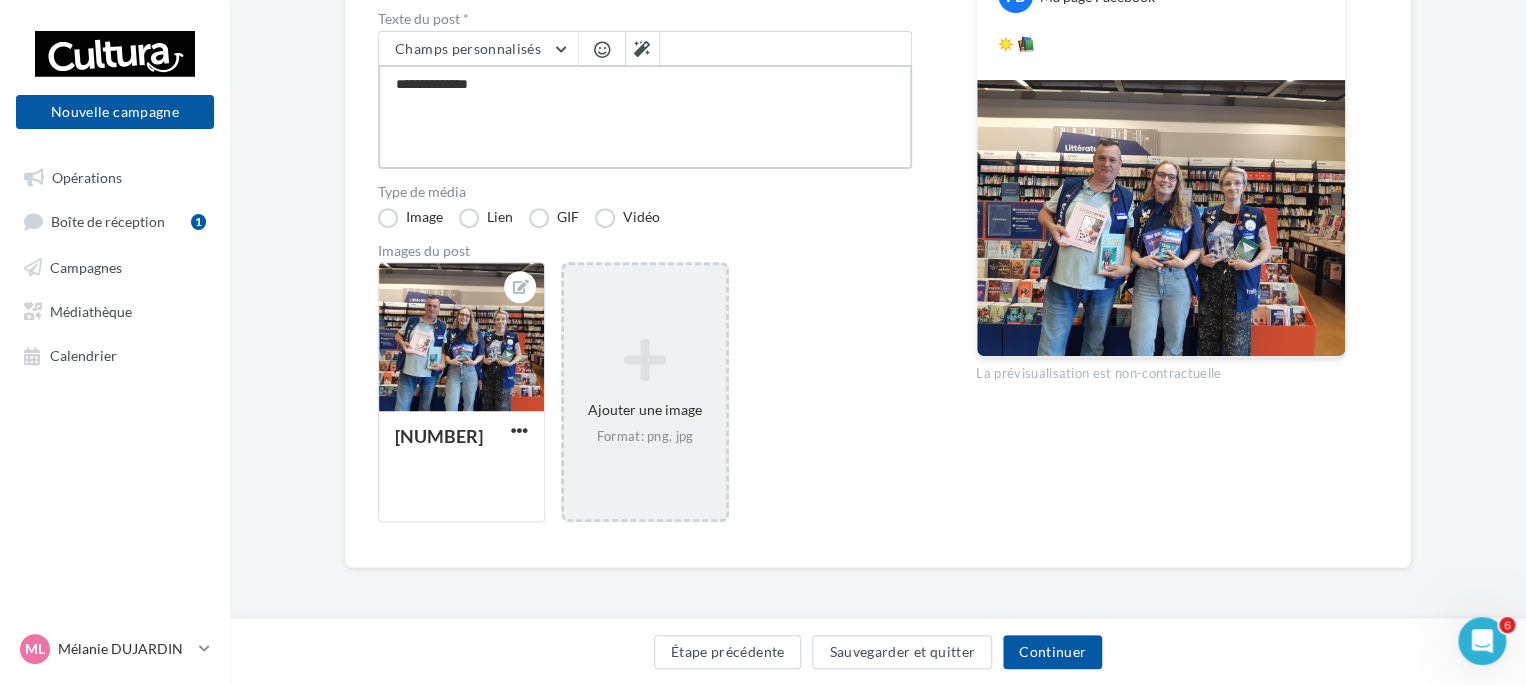 type on "**********" 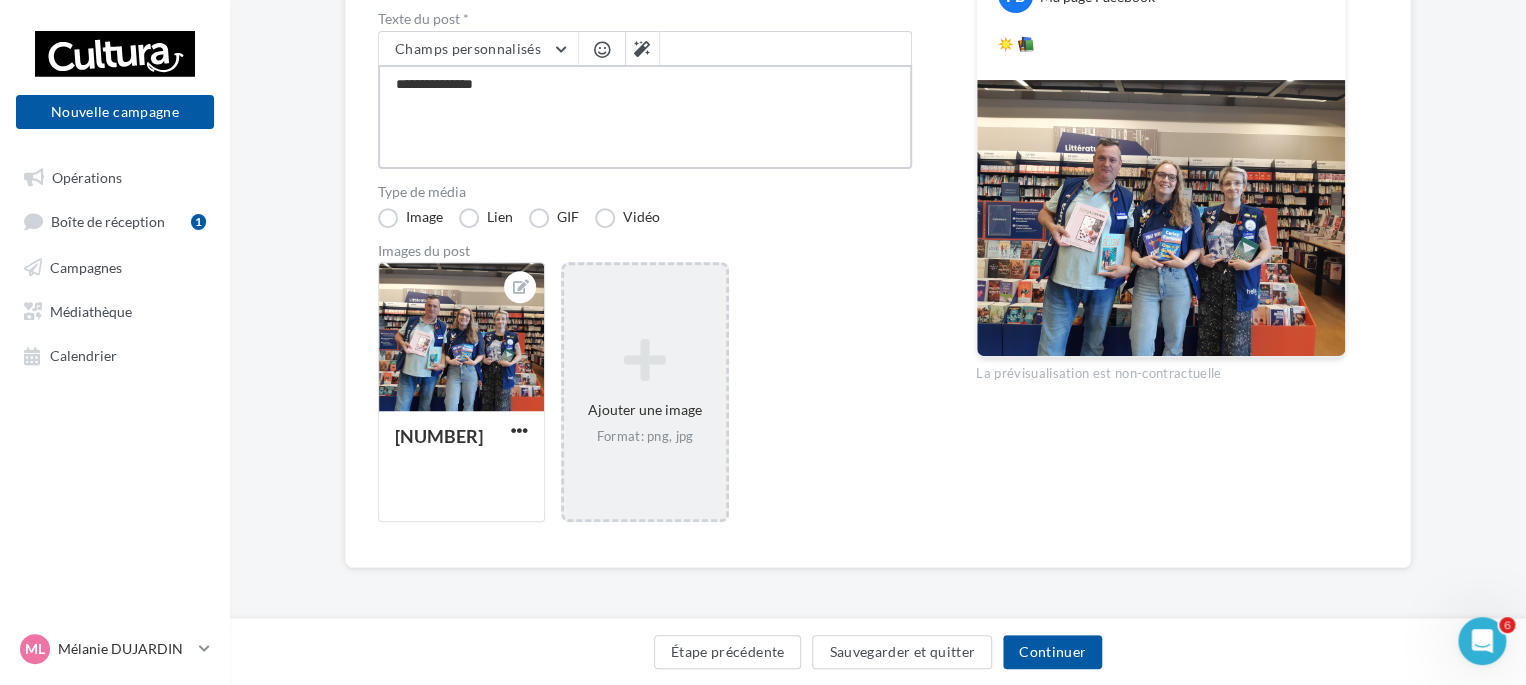 type on "**********" 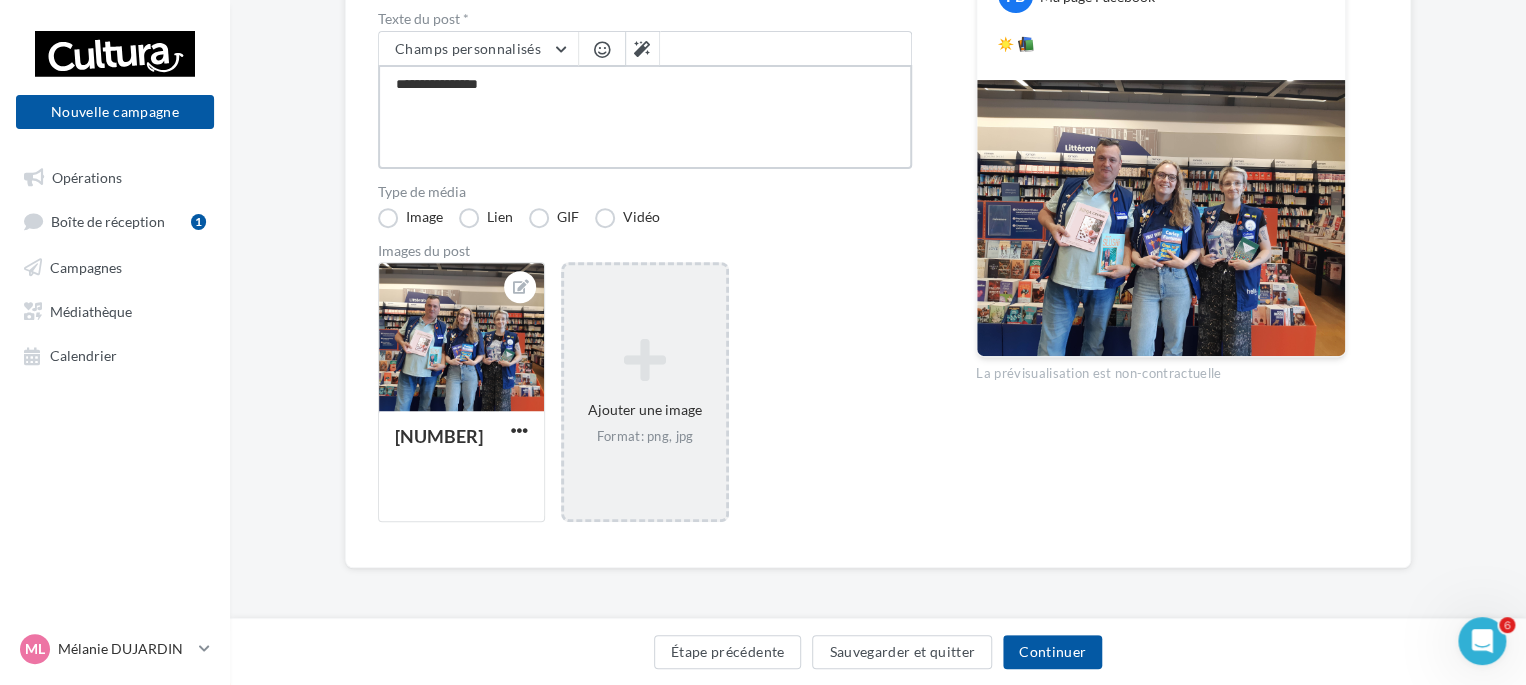 type on "**********" 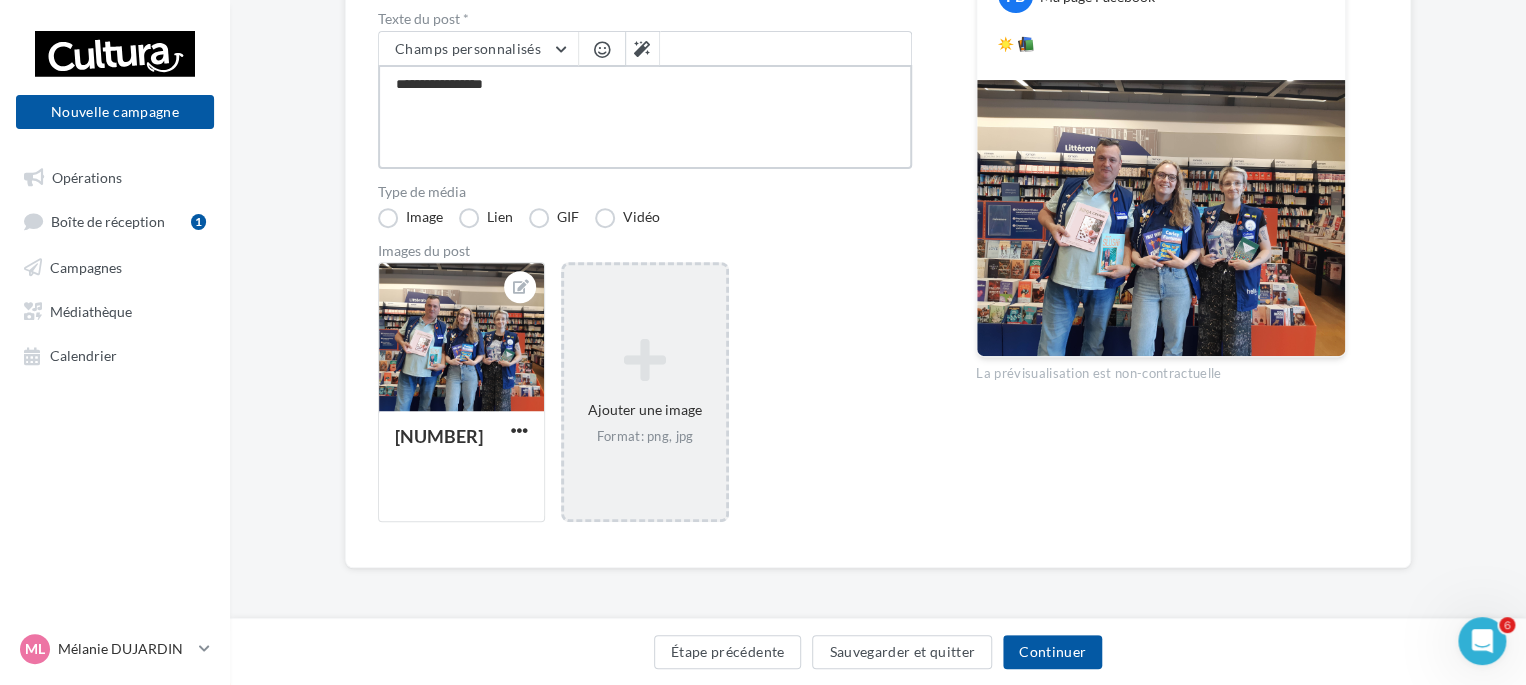type on "**********" 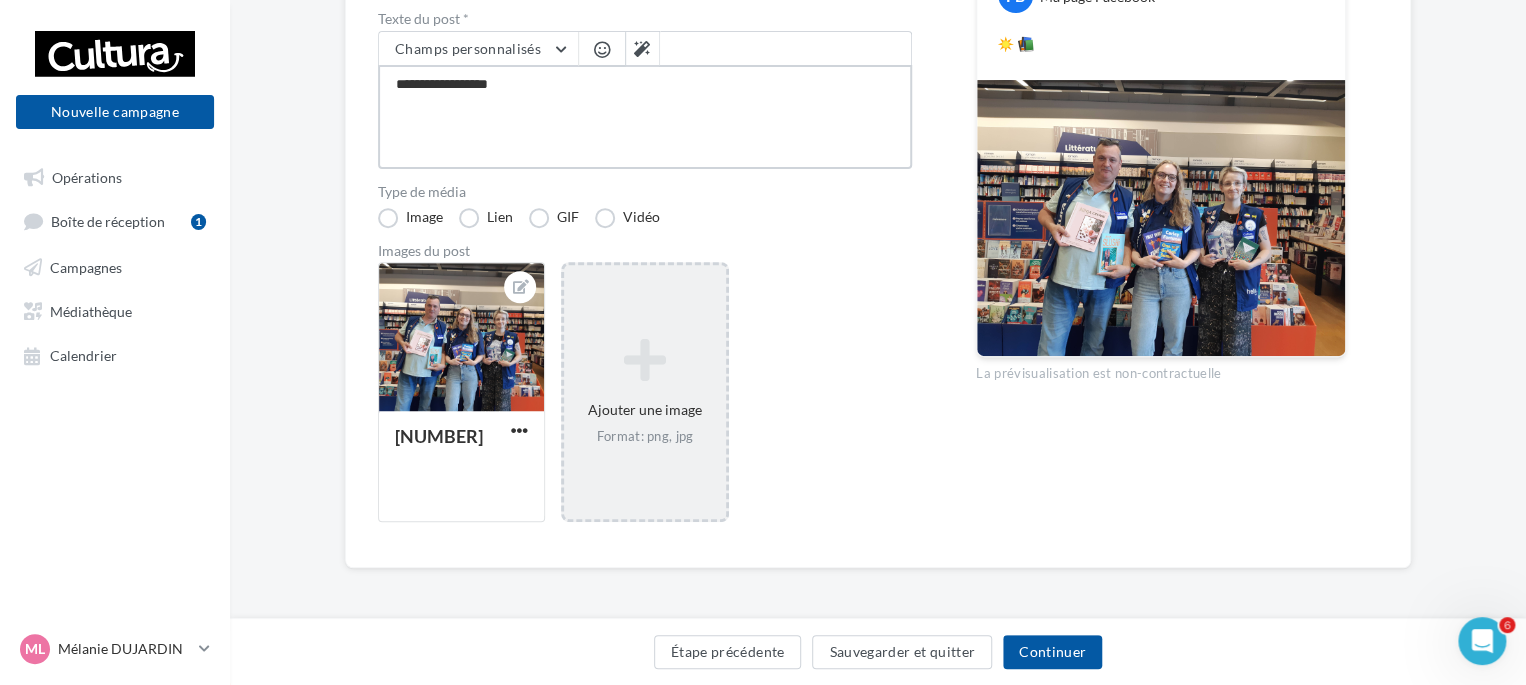type on "**********" 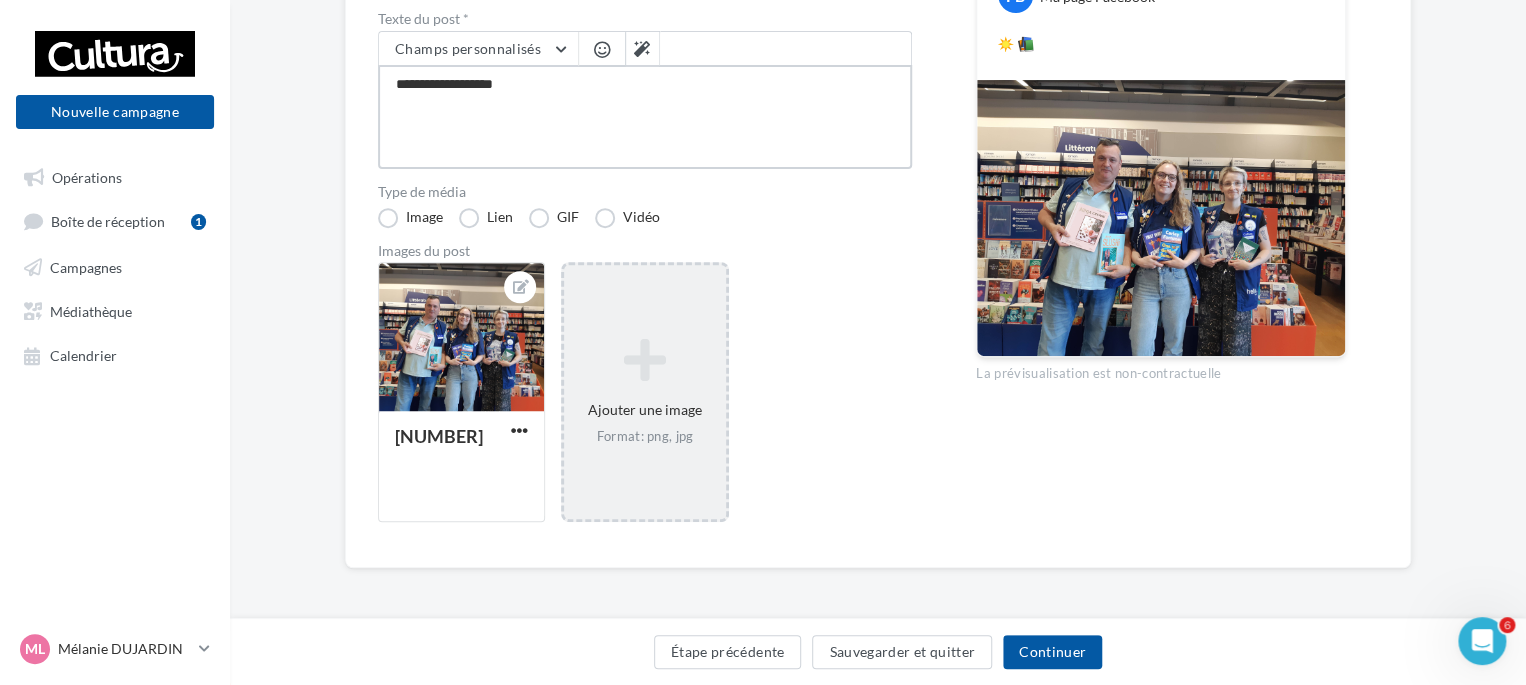 type on "**********" 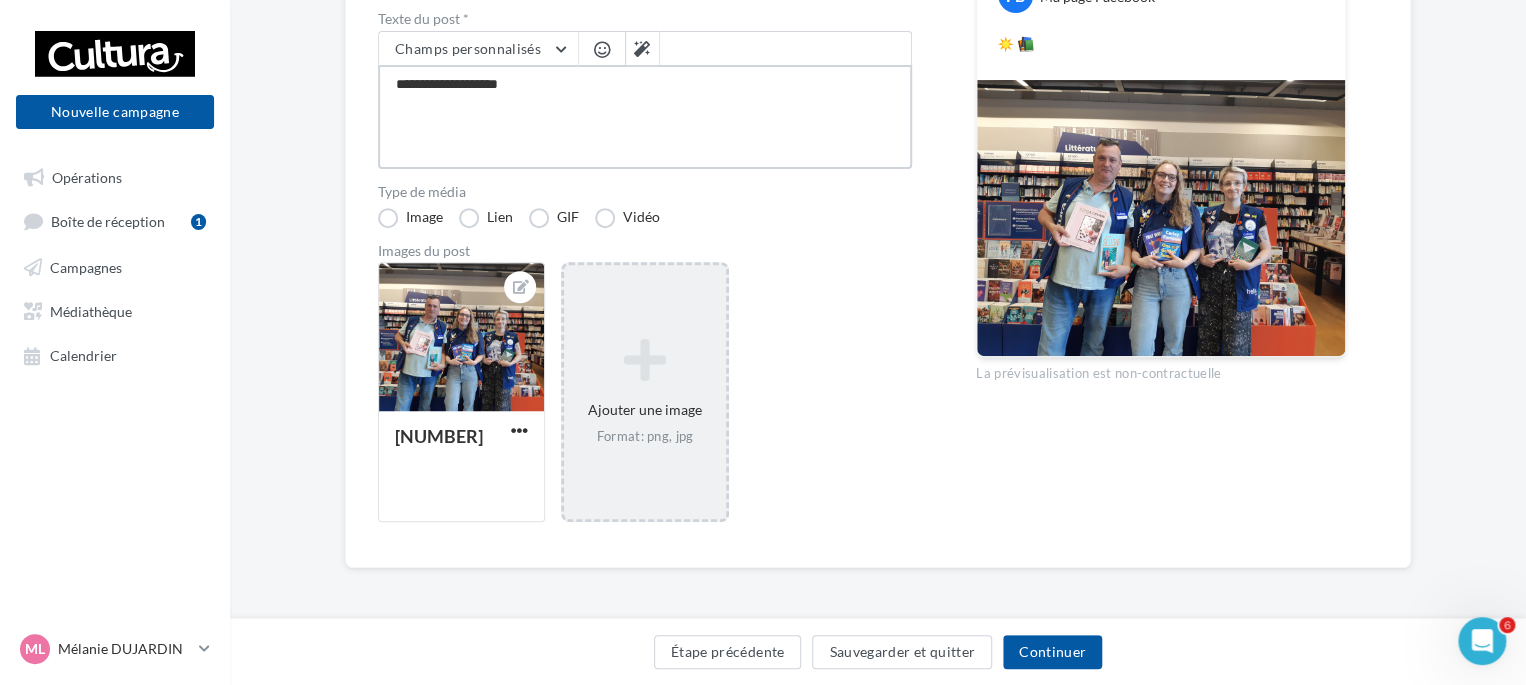 type on "**********" 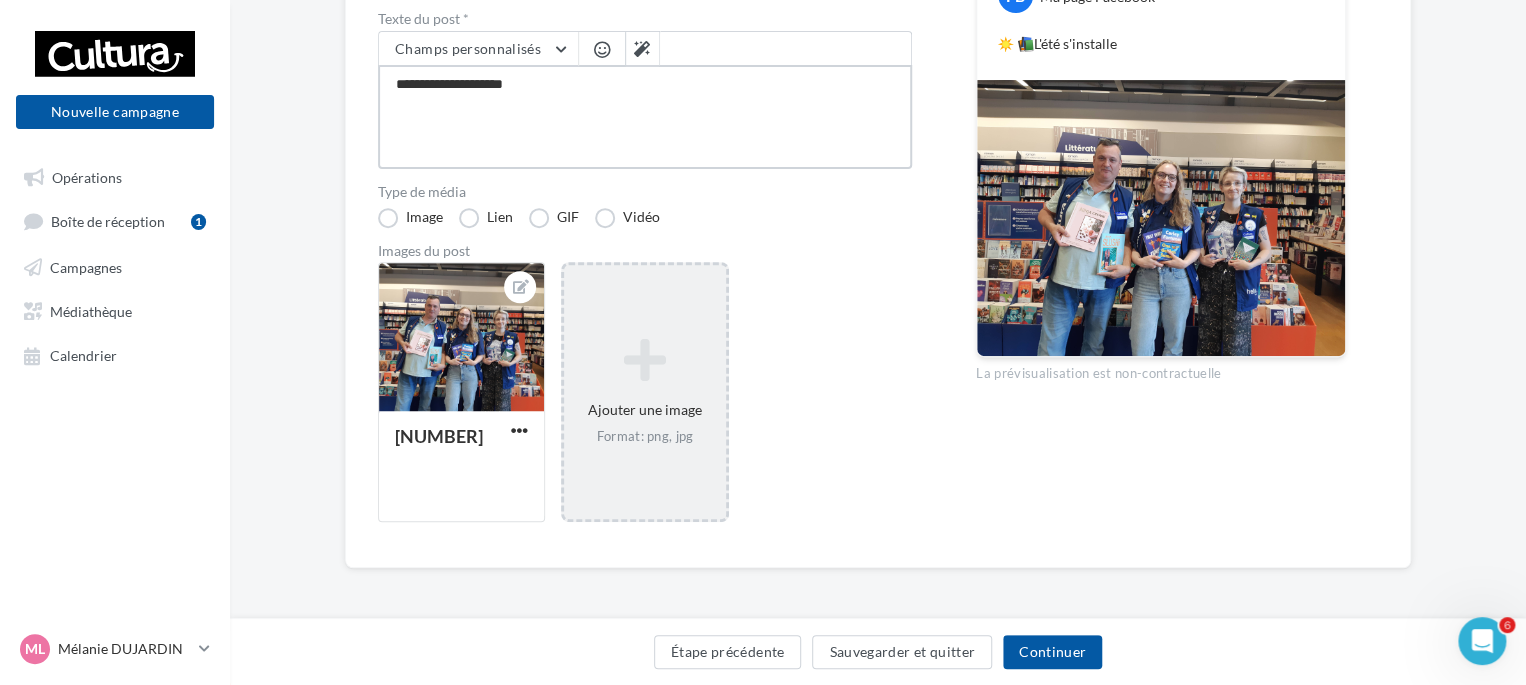 type on "**********" 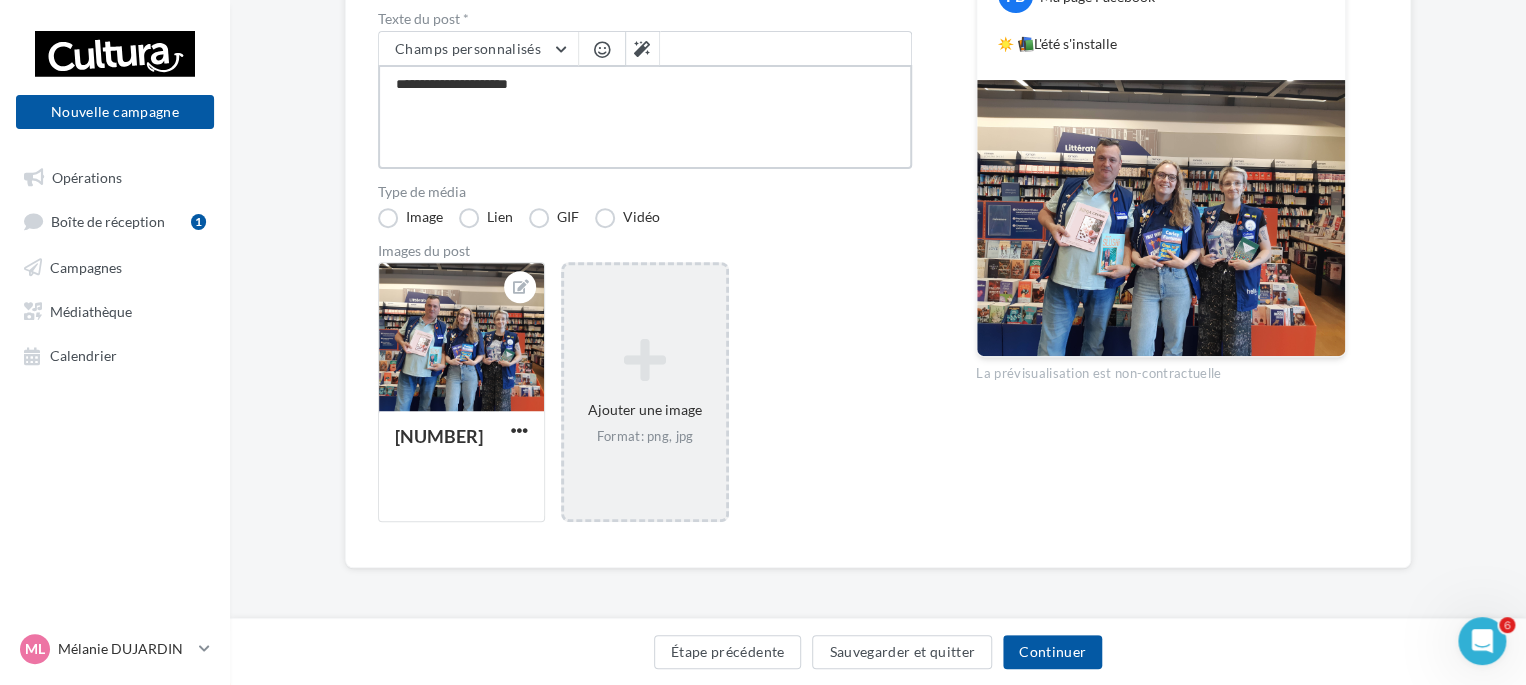 type on "**********" 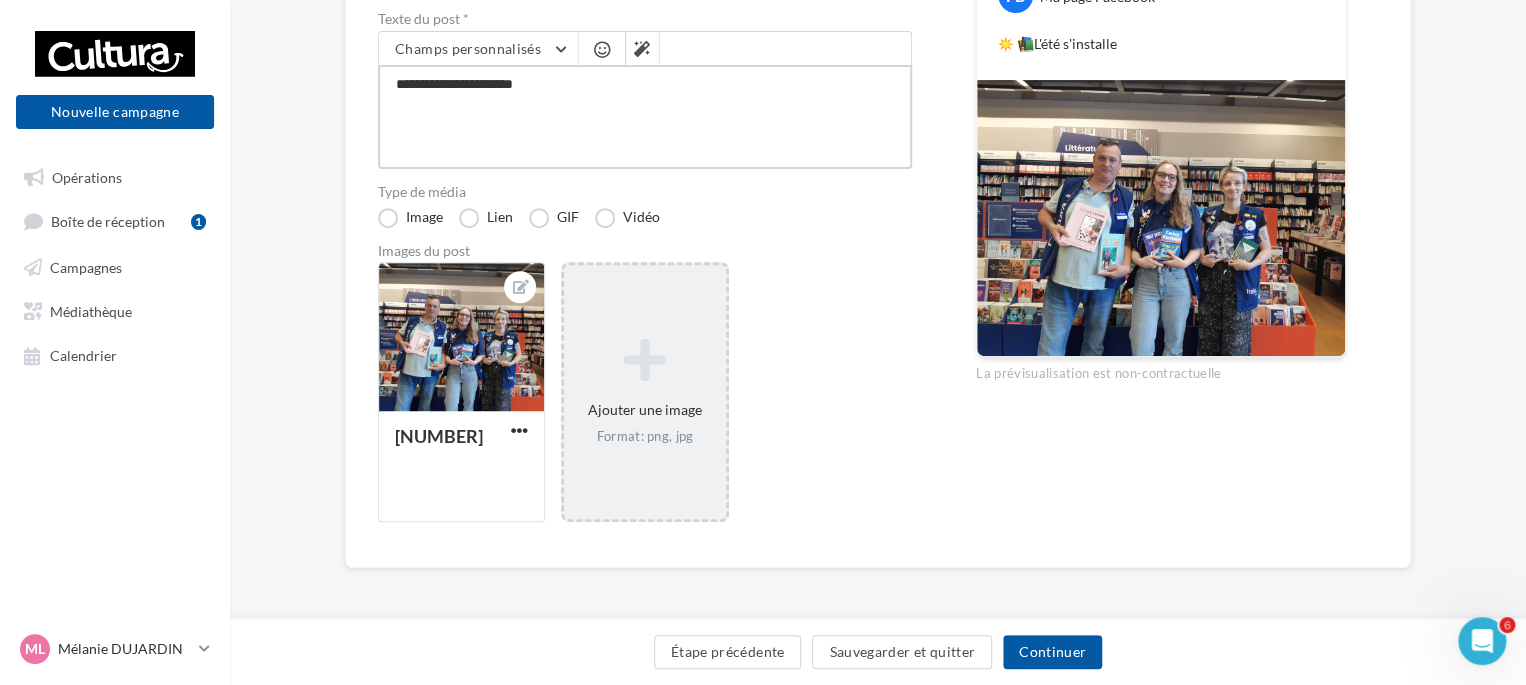type on "**********" 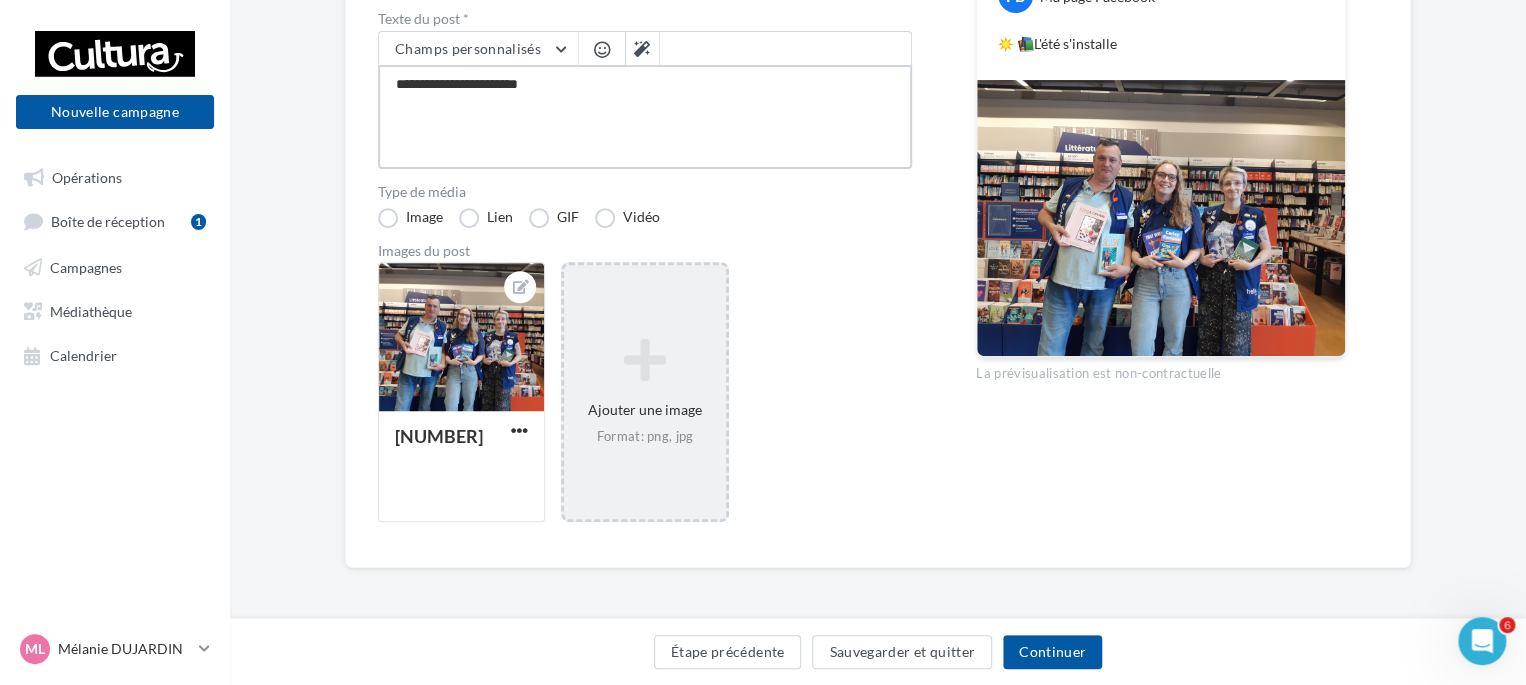 type on "**********" 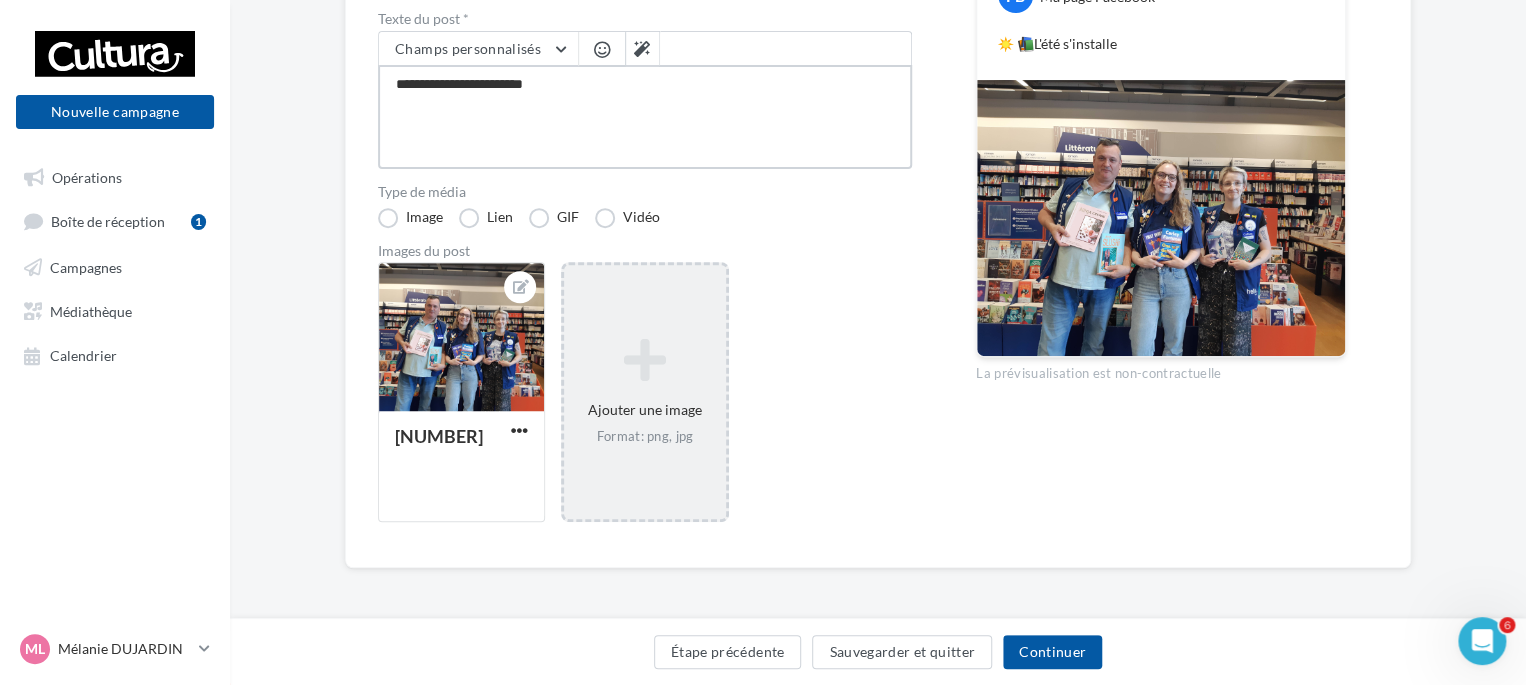 type on "**********" 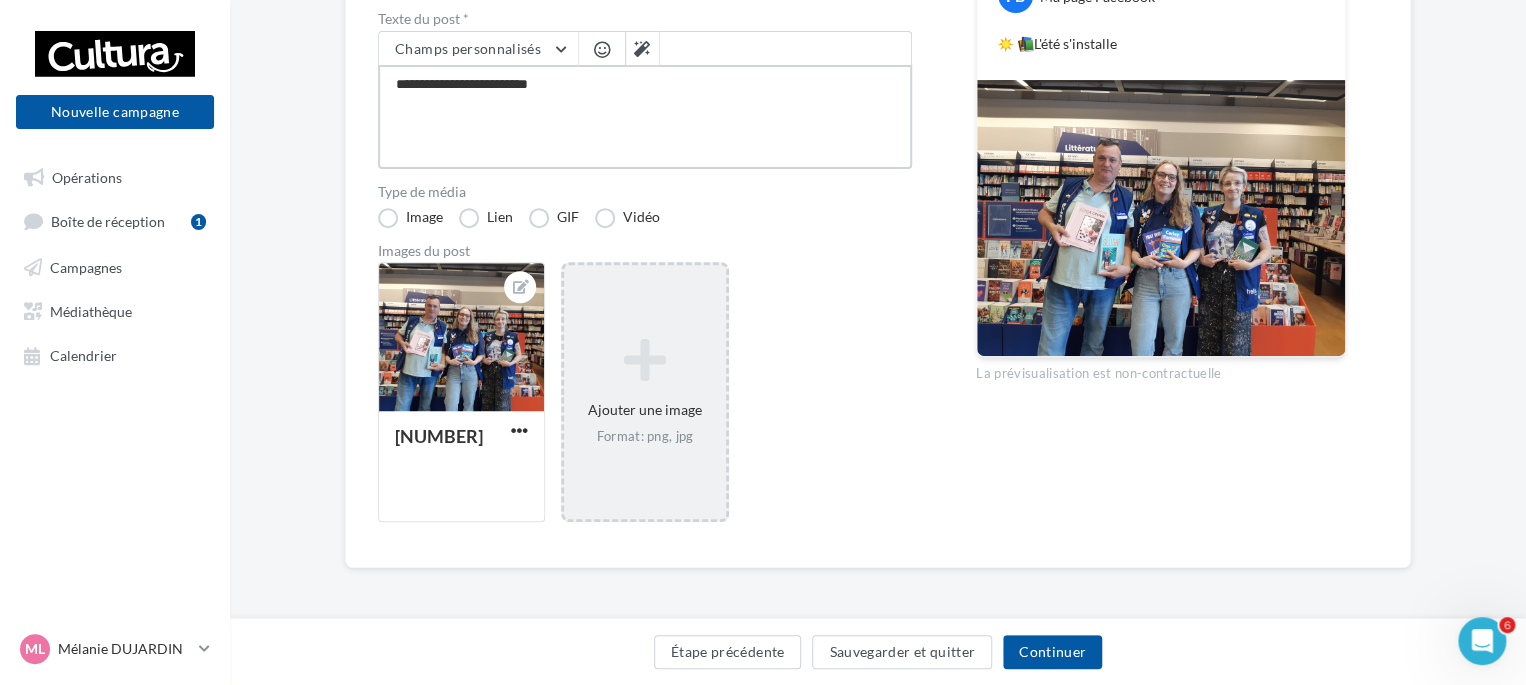 type on "**********" 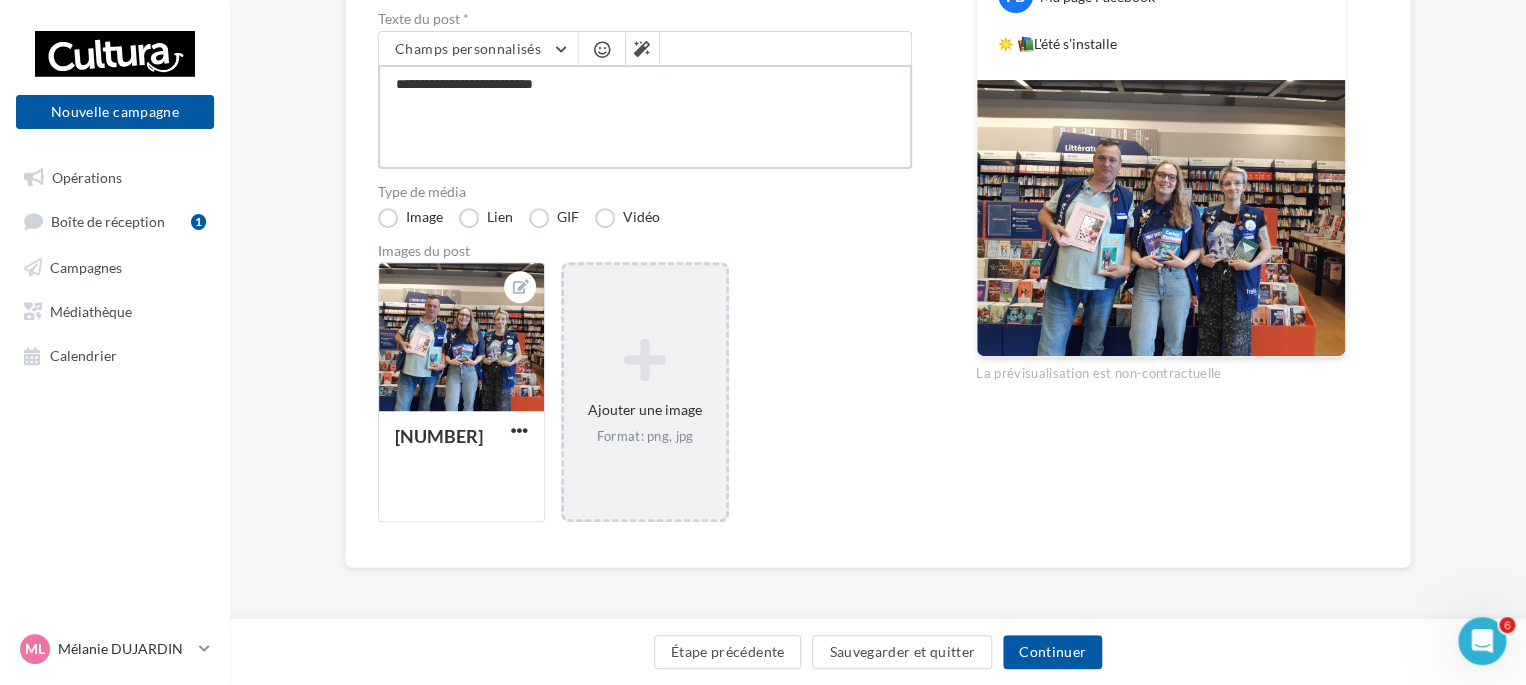 type on "**********" 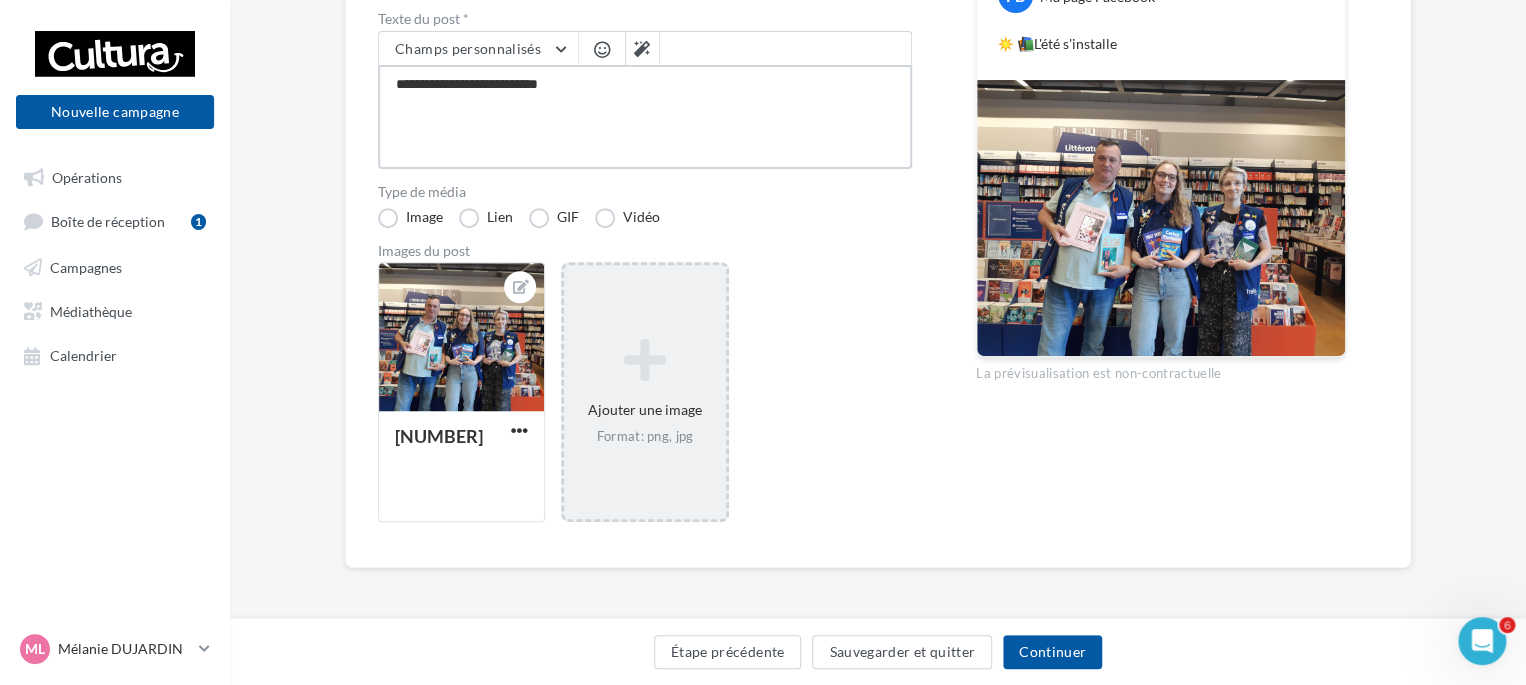 type on "**********" 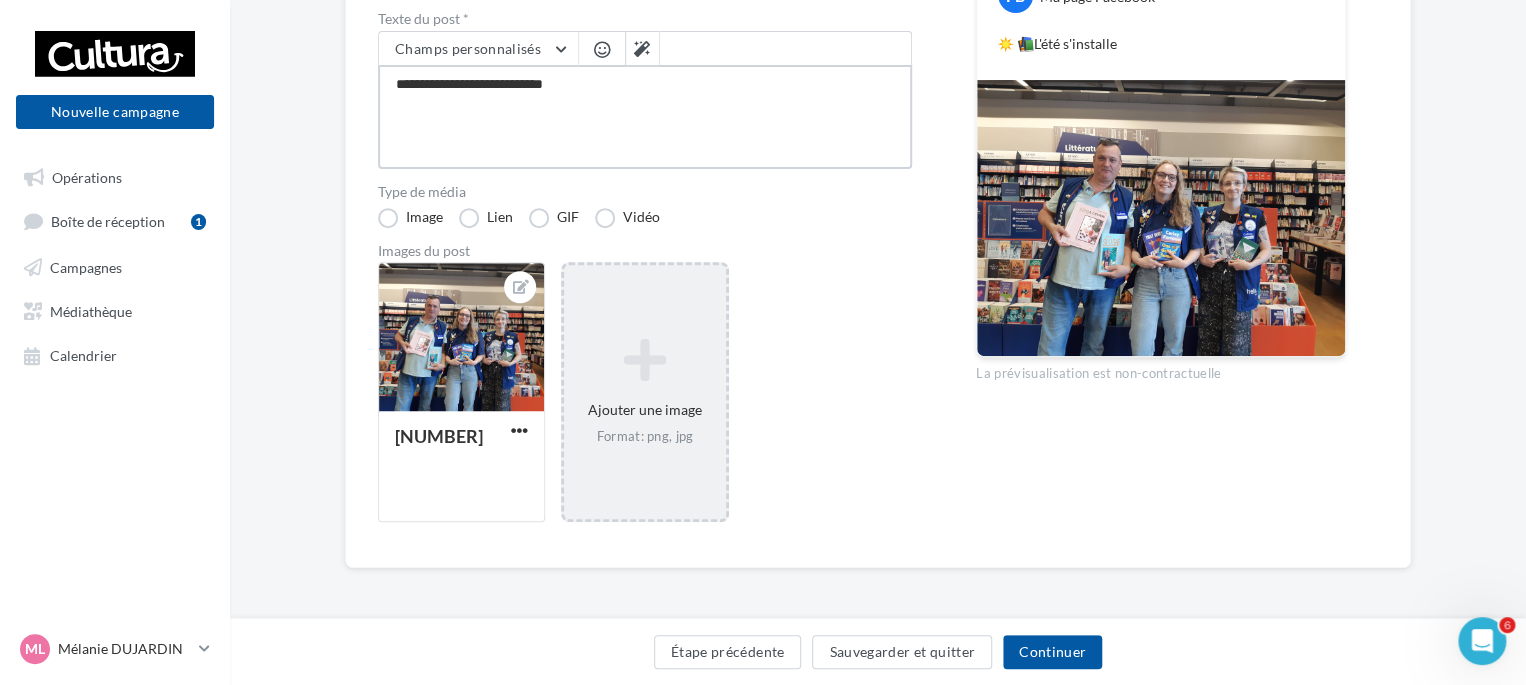 type on "**********" 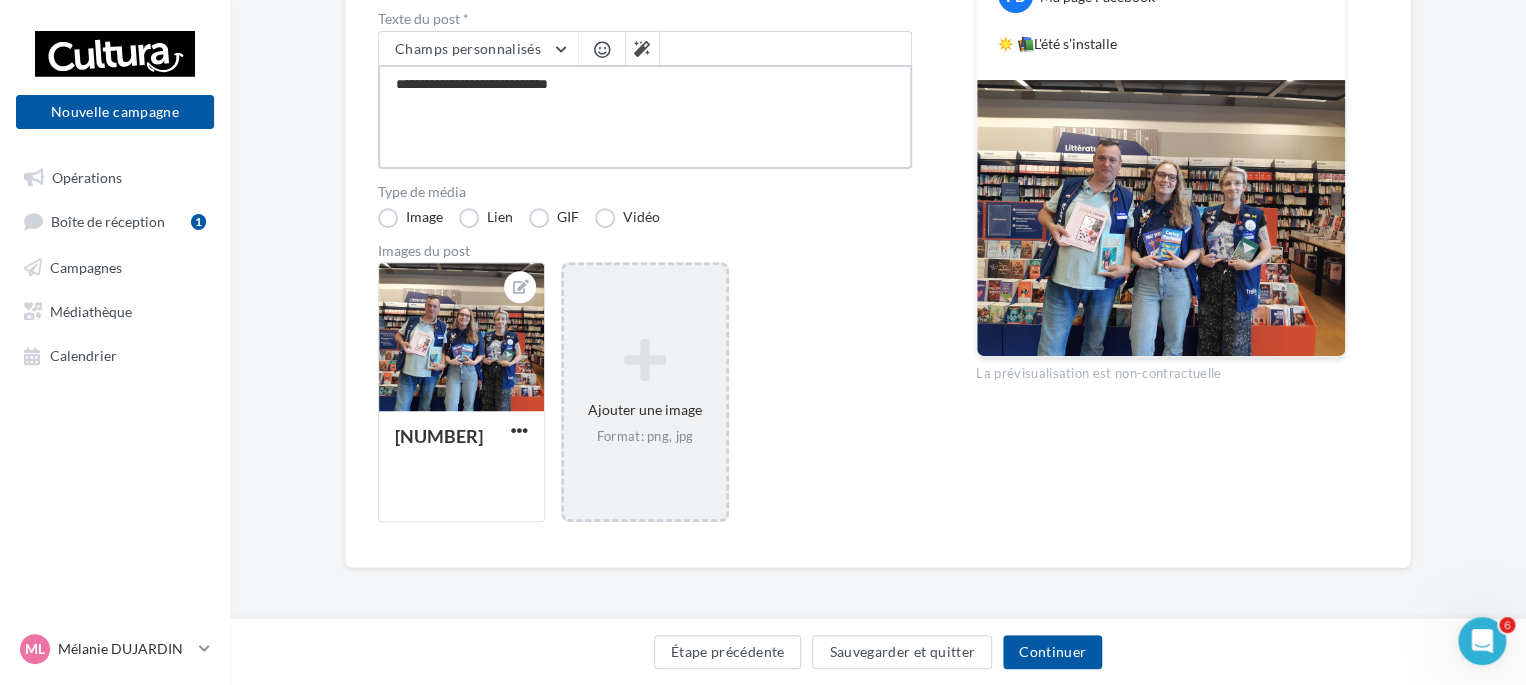 type on "**********" 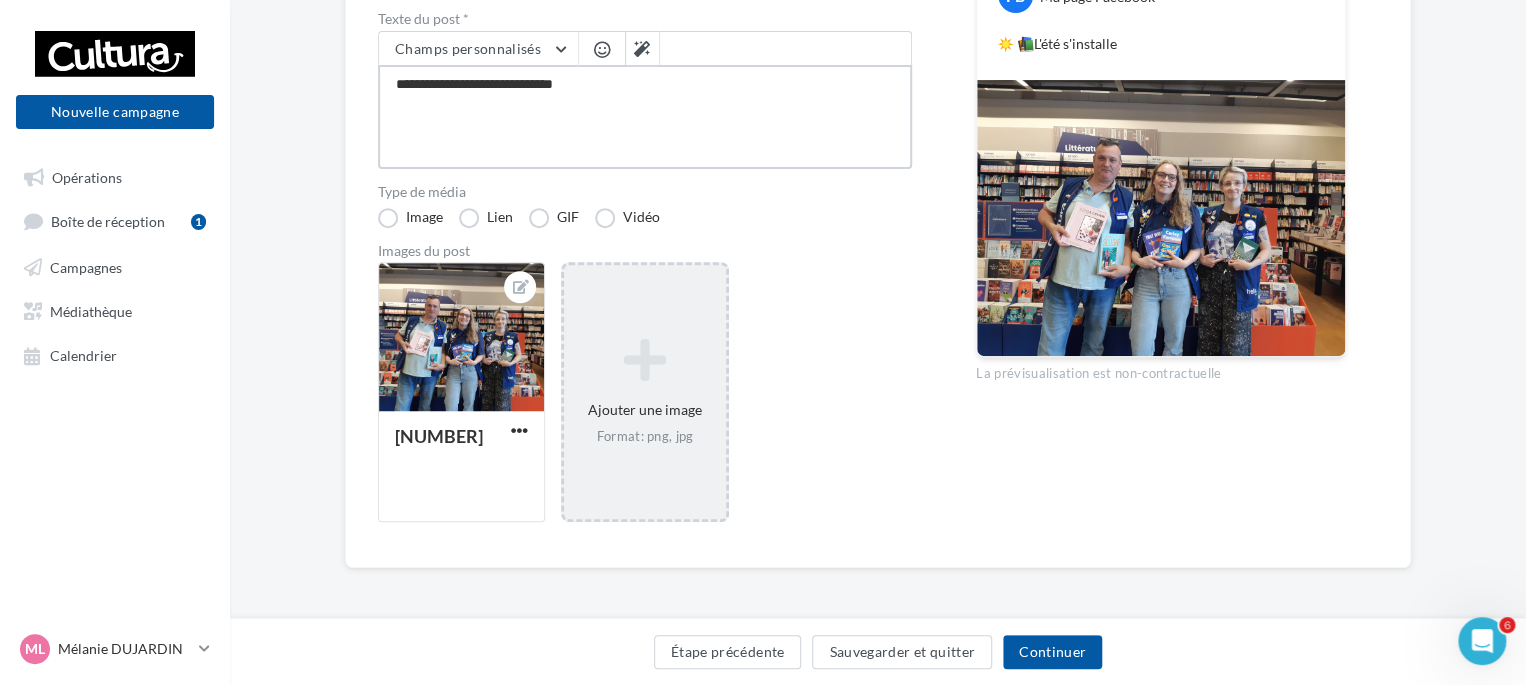 type on "**********" 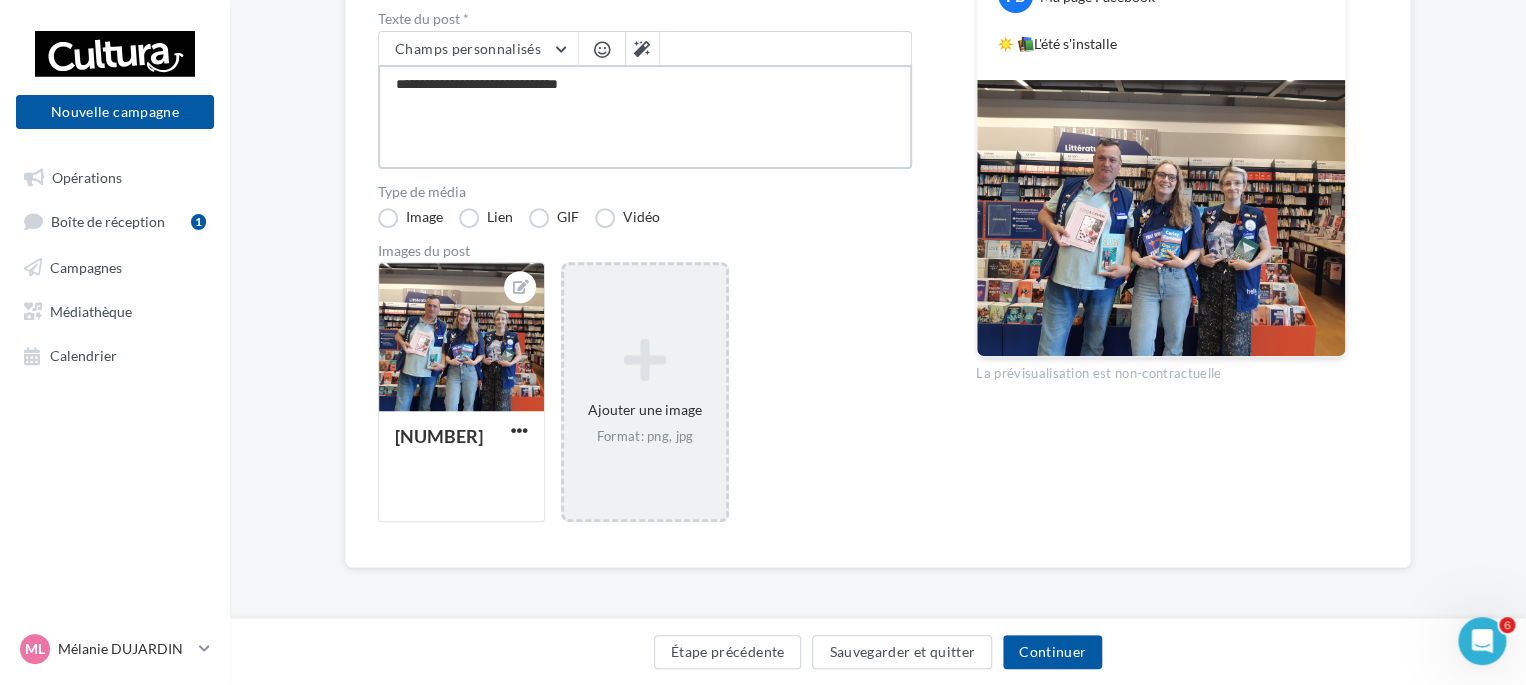 type on "**********" 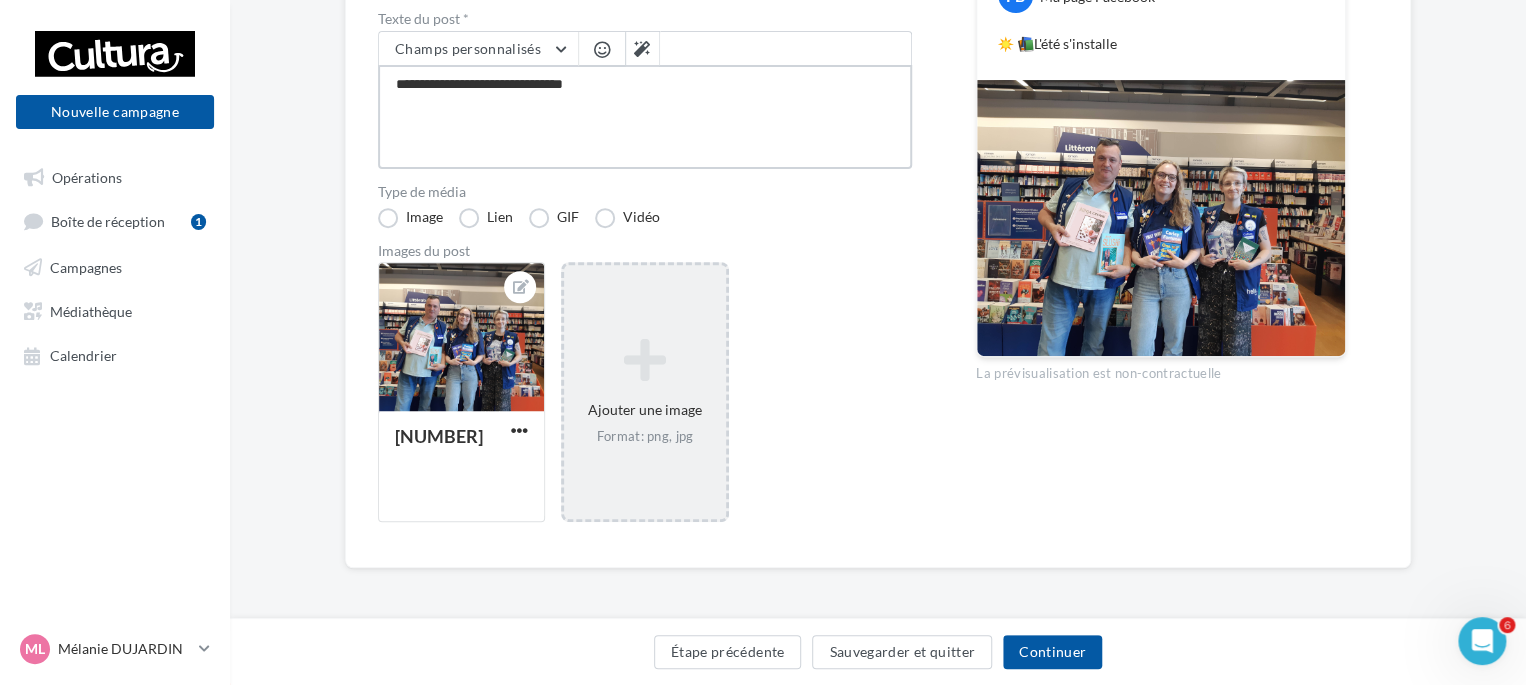 type on "**********" 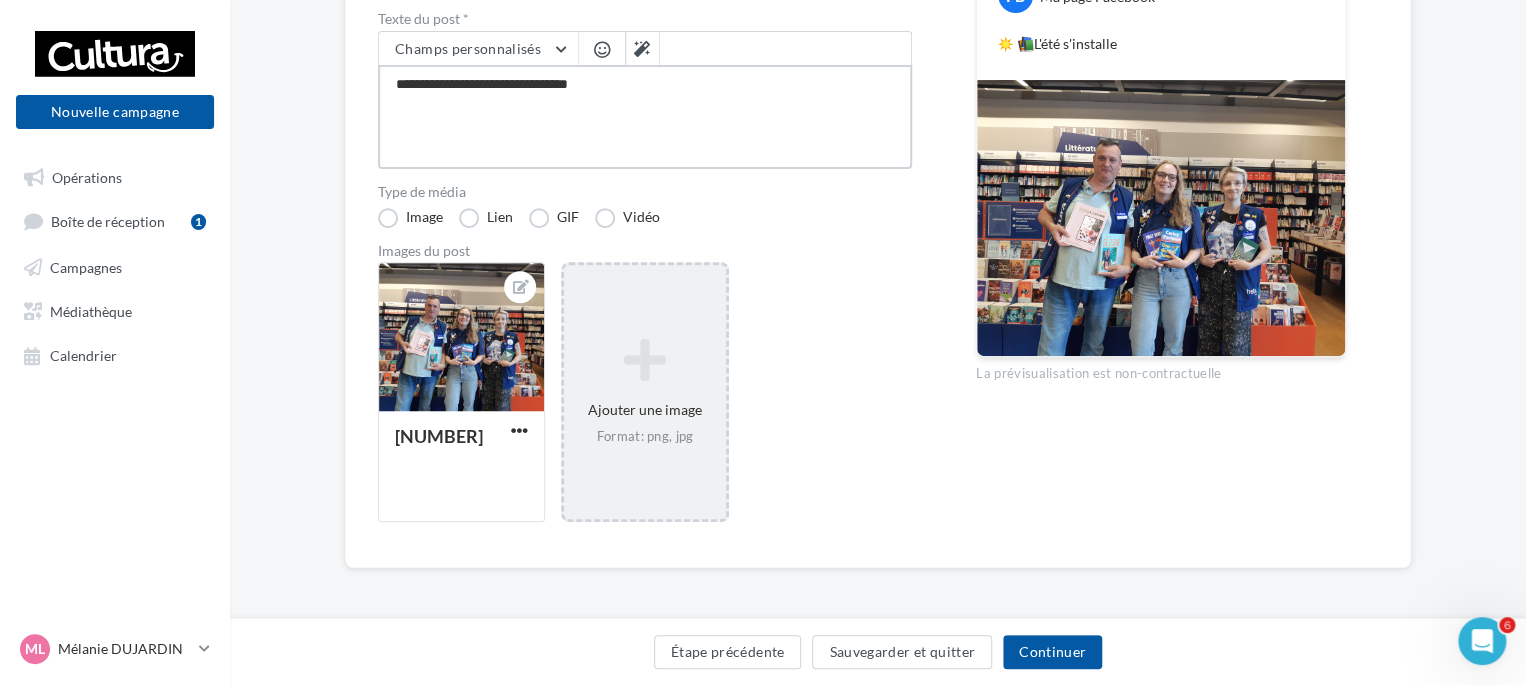 type on "**********" 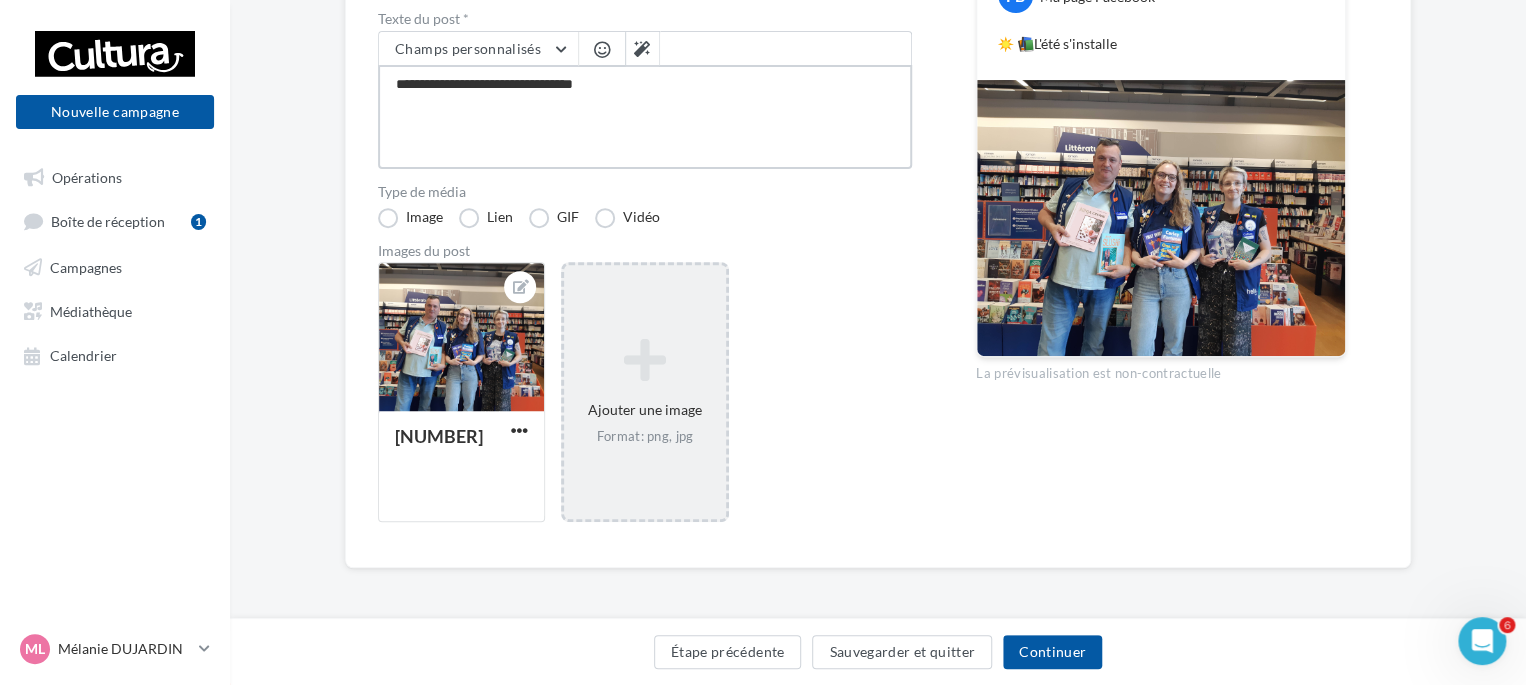 type on "**********" 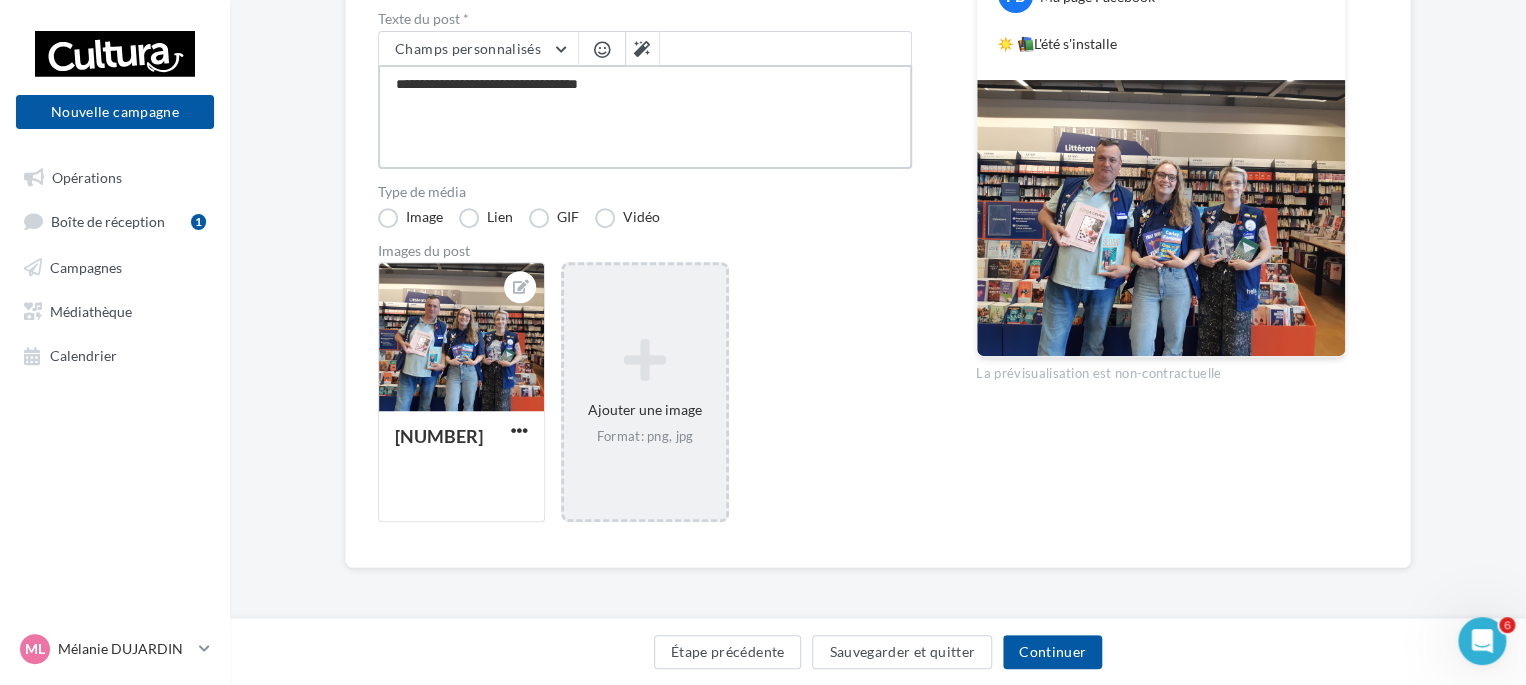 type on "**********" 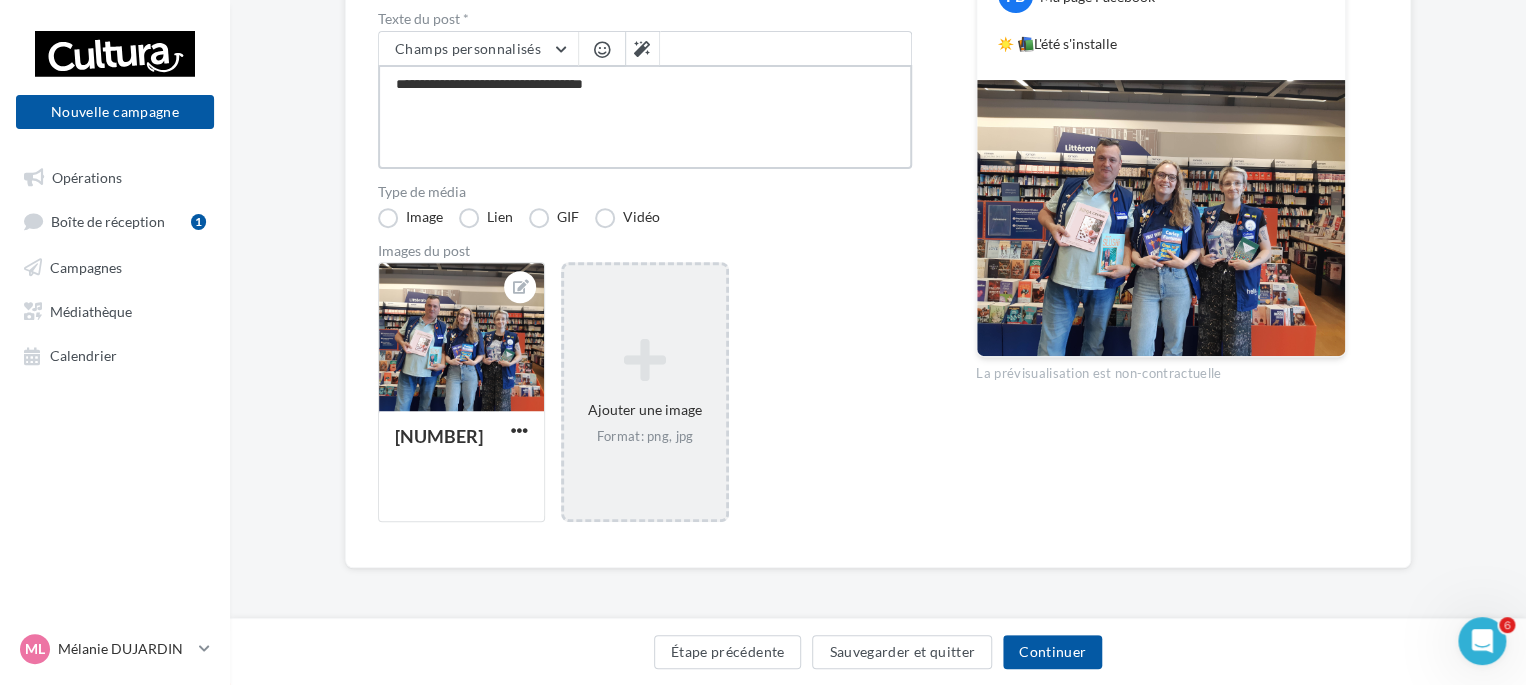 type on "**********" 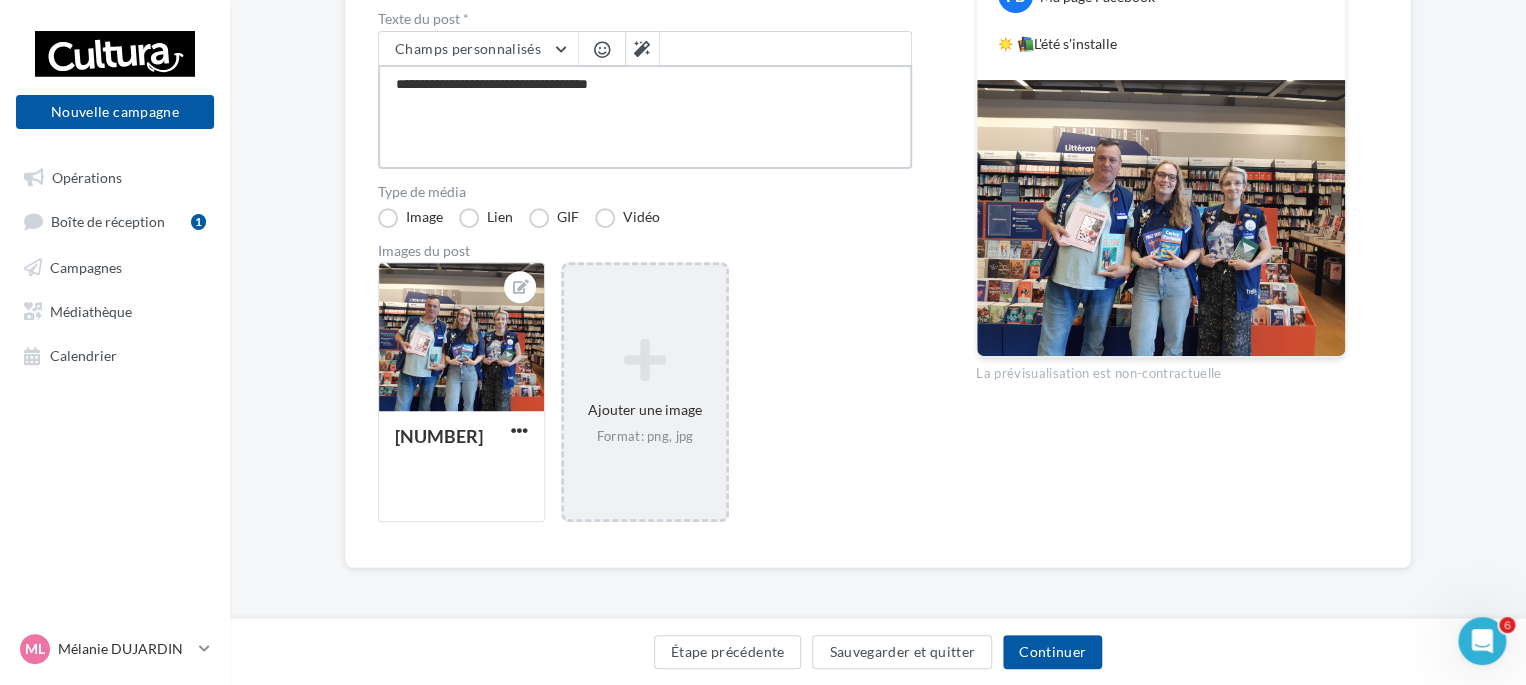 type on "**********" 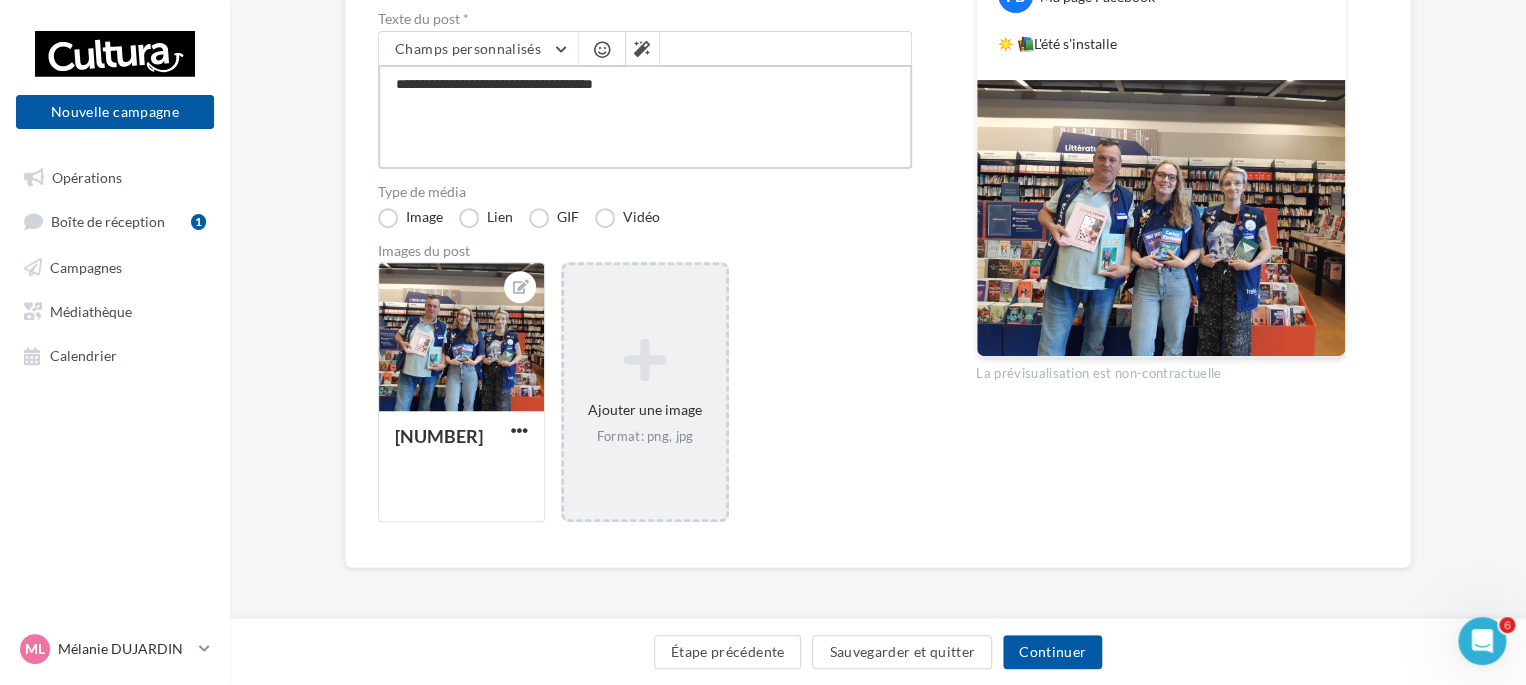 type on "**********" 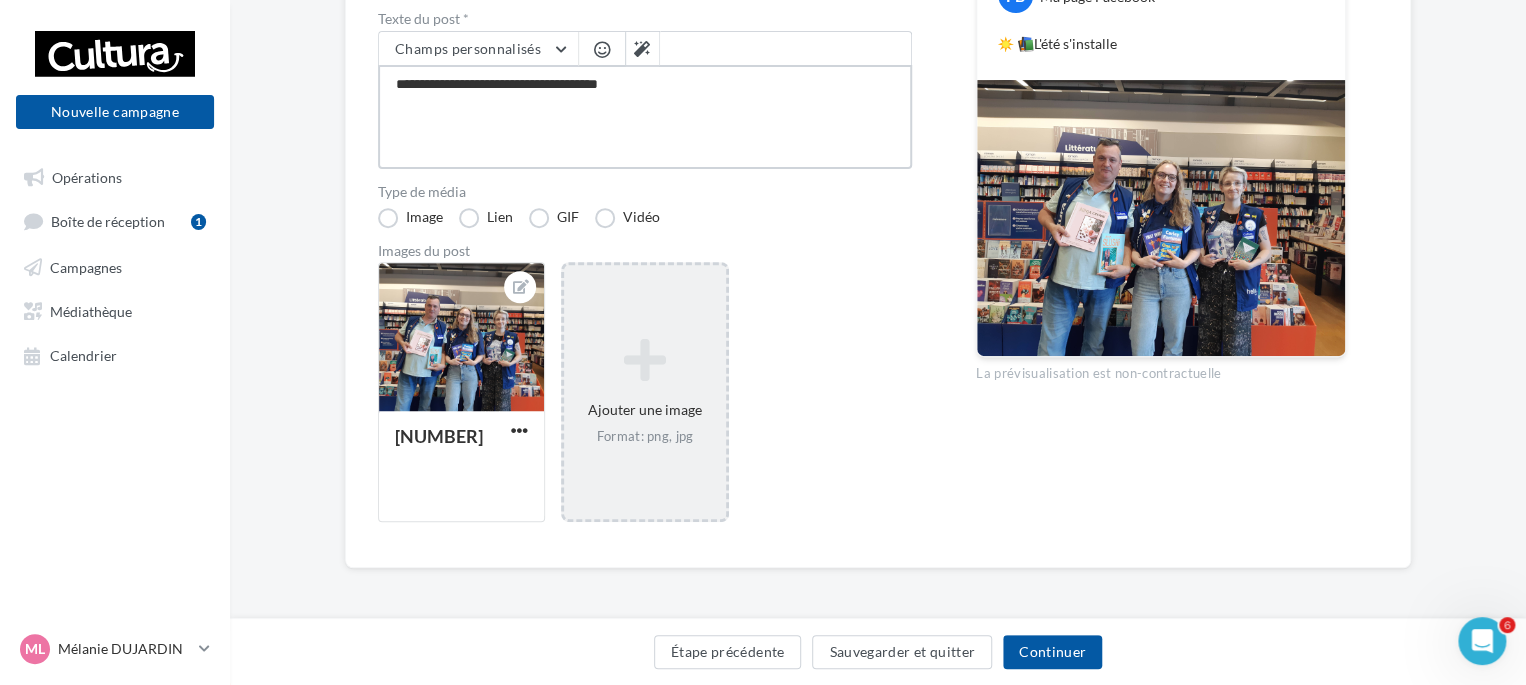 type on "**********" 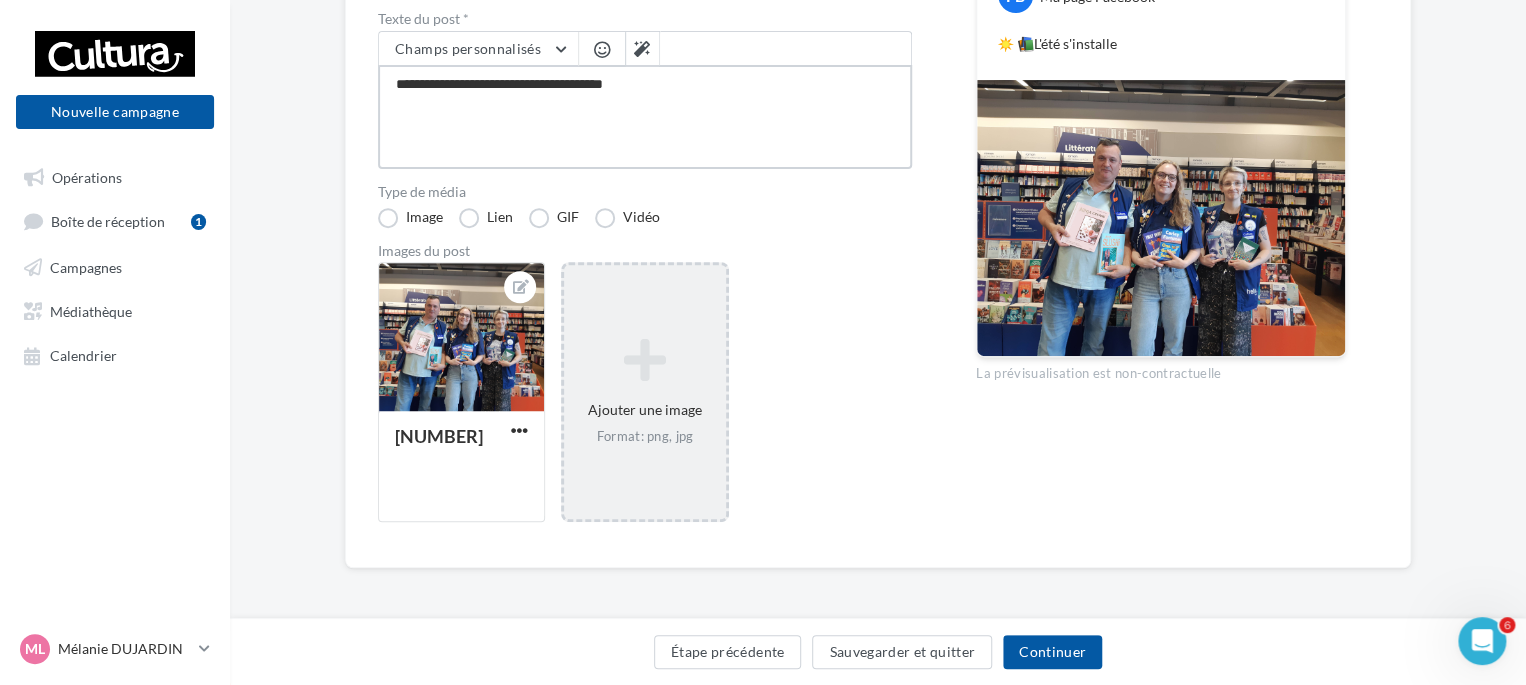 type on "**********" 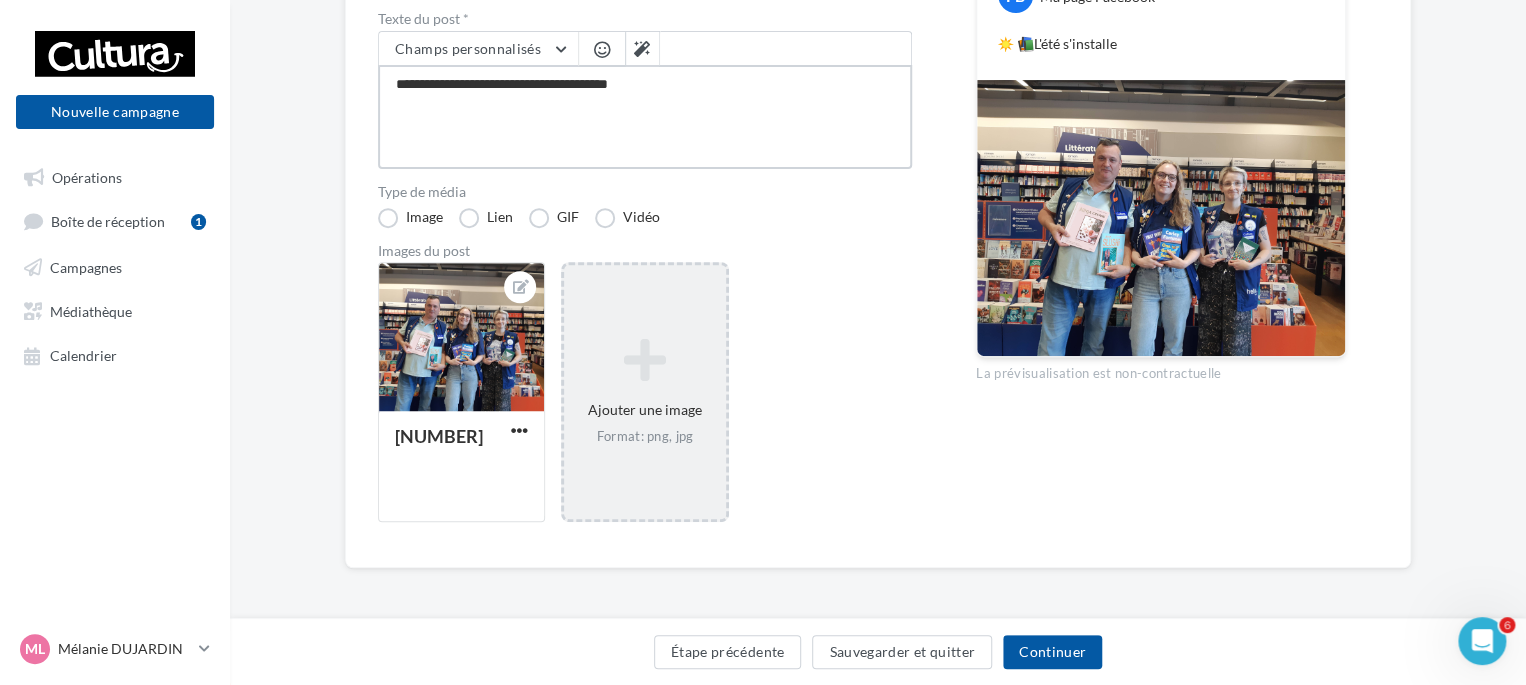type on "**********" 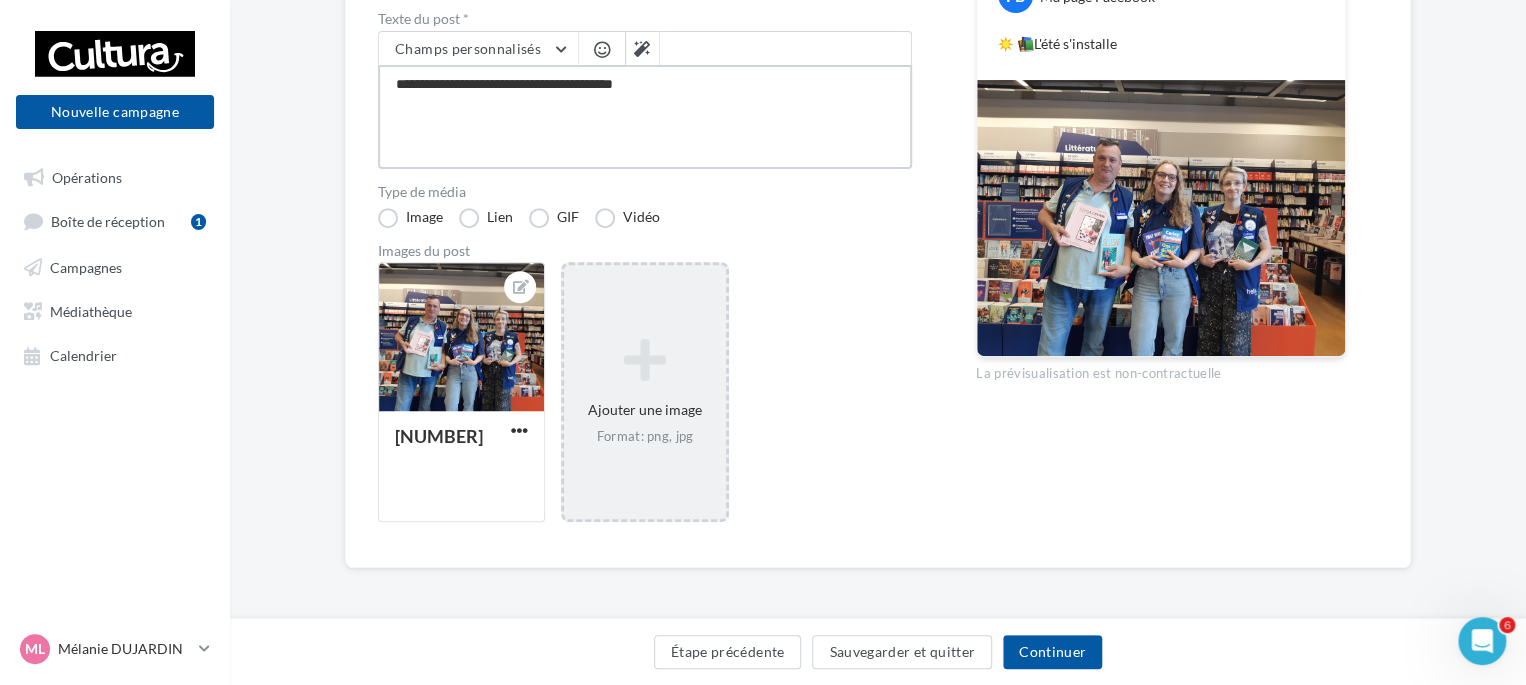 type on "**********" 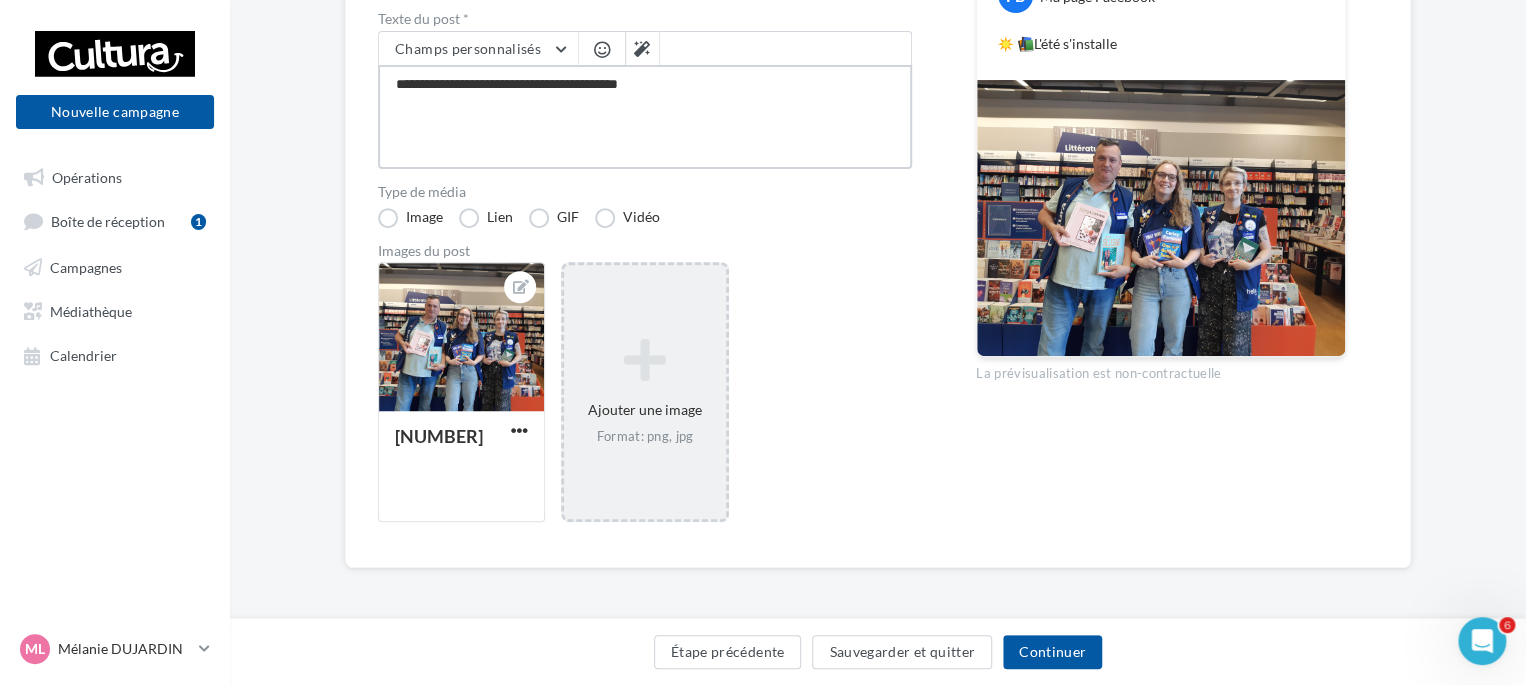 type on "**********" 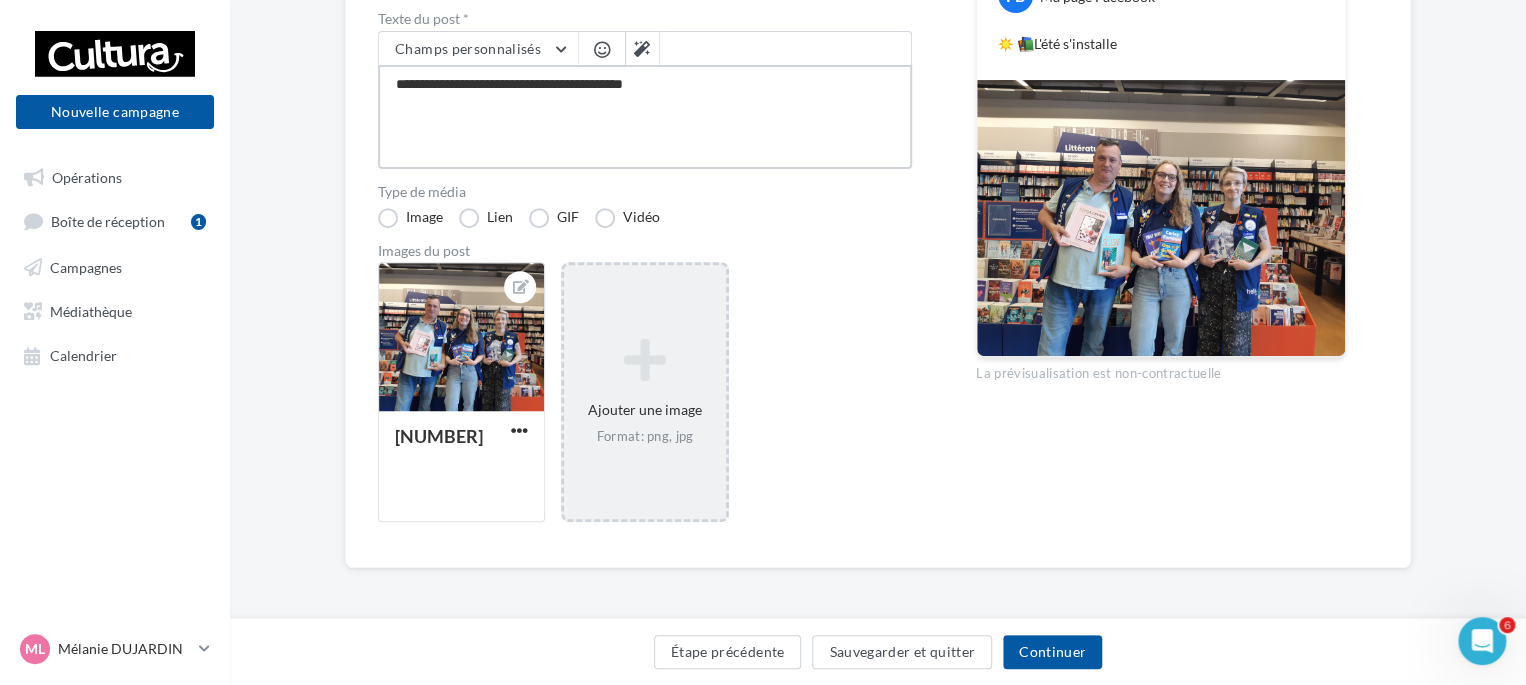 type on "**********" 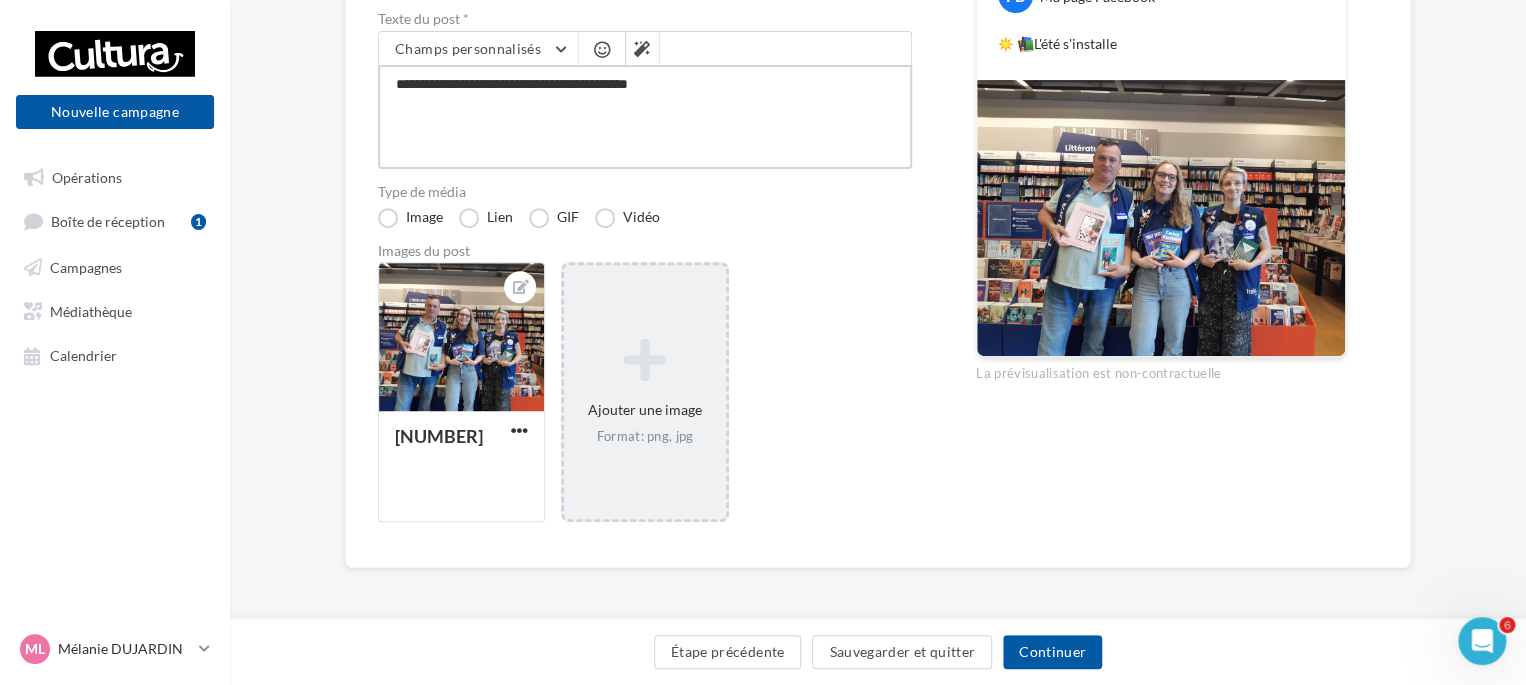type on "**********" 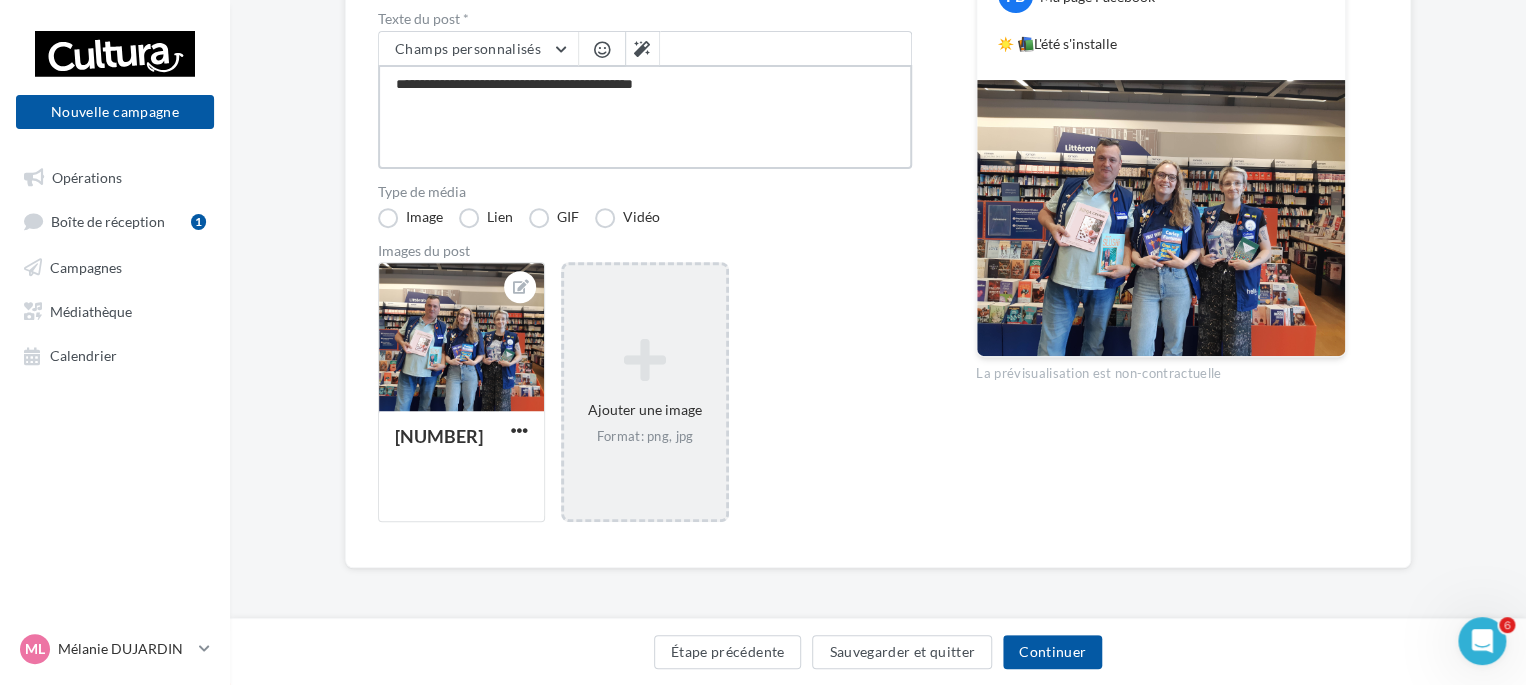 type on "**********" 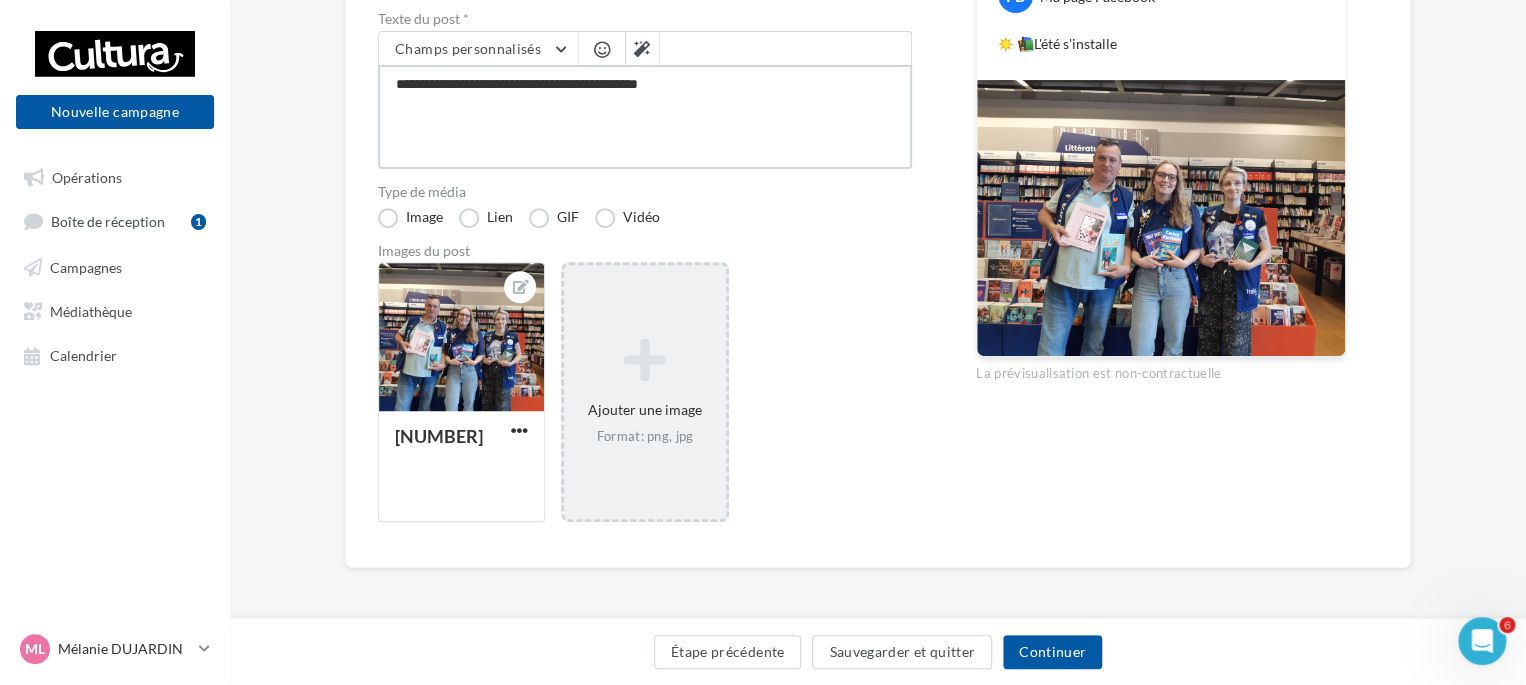 type on "**********" 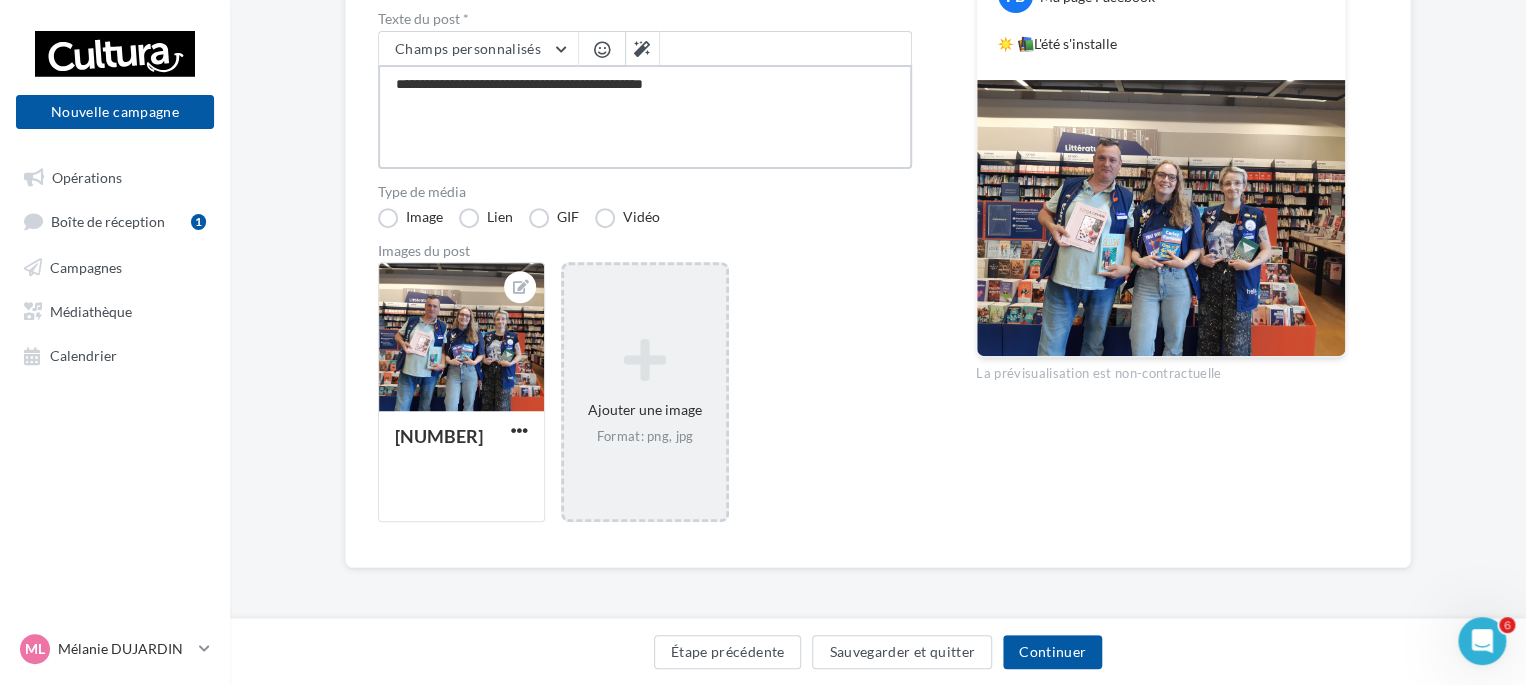 type on "**********" 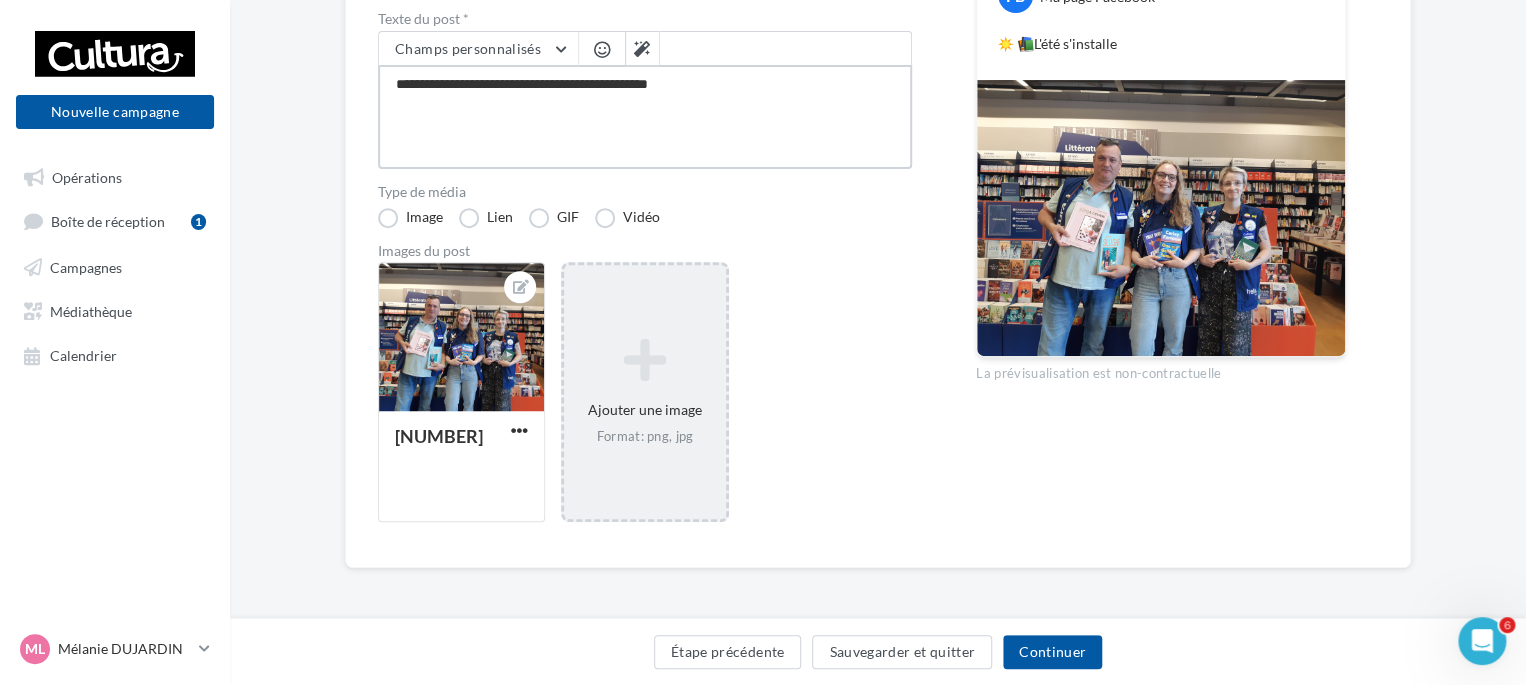 type on "**********" 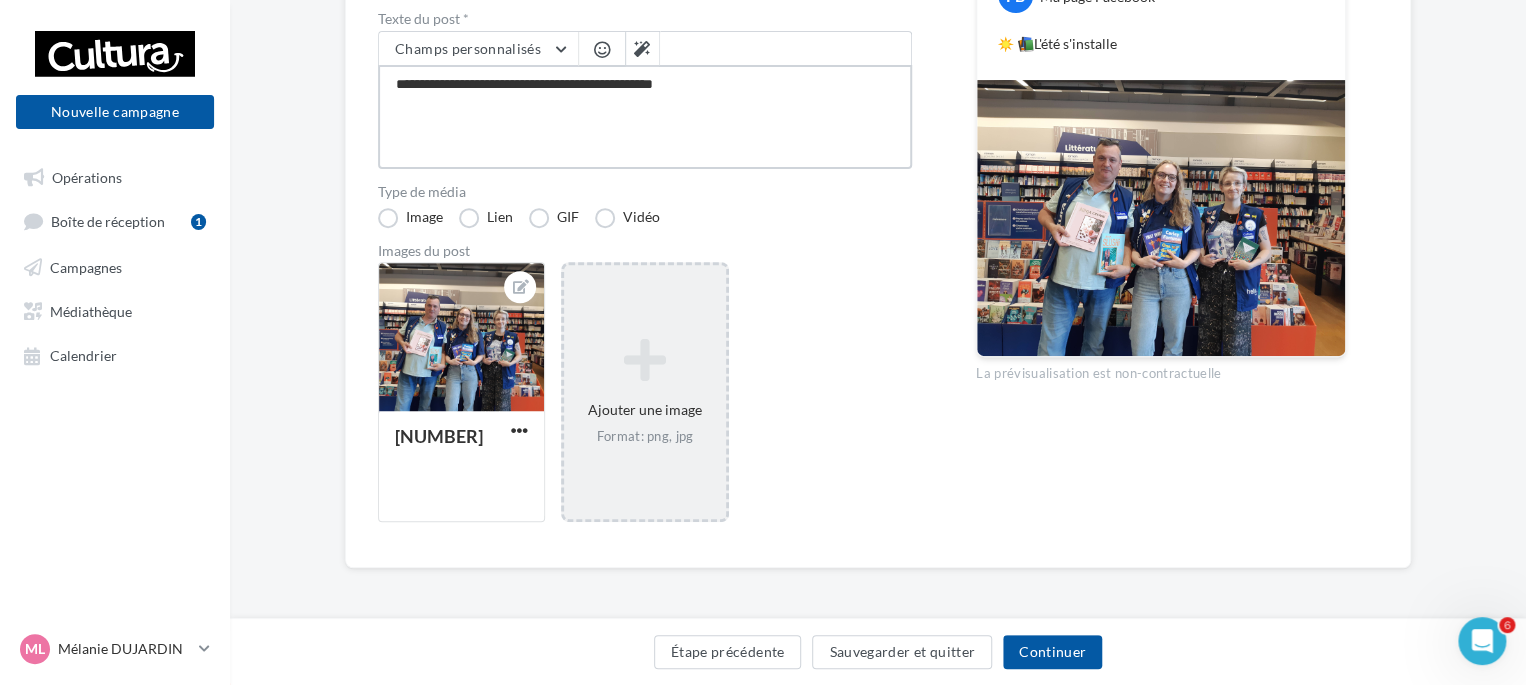 type on "**********" 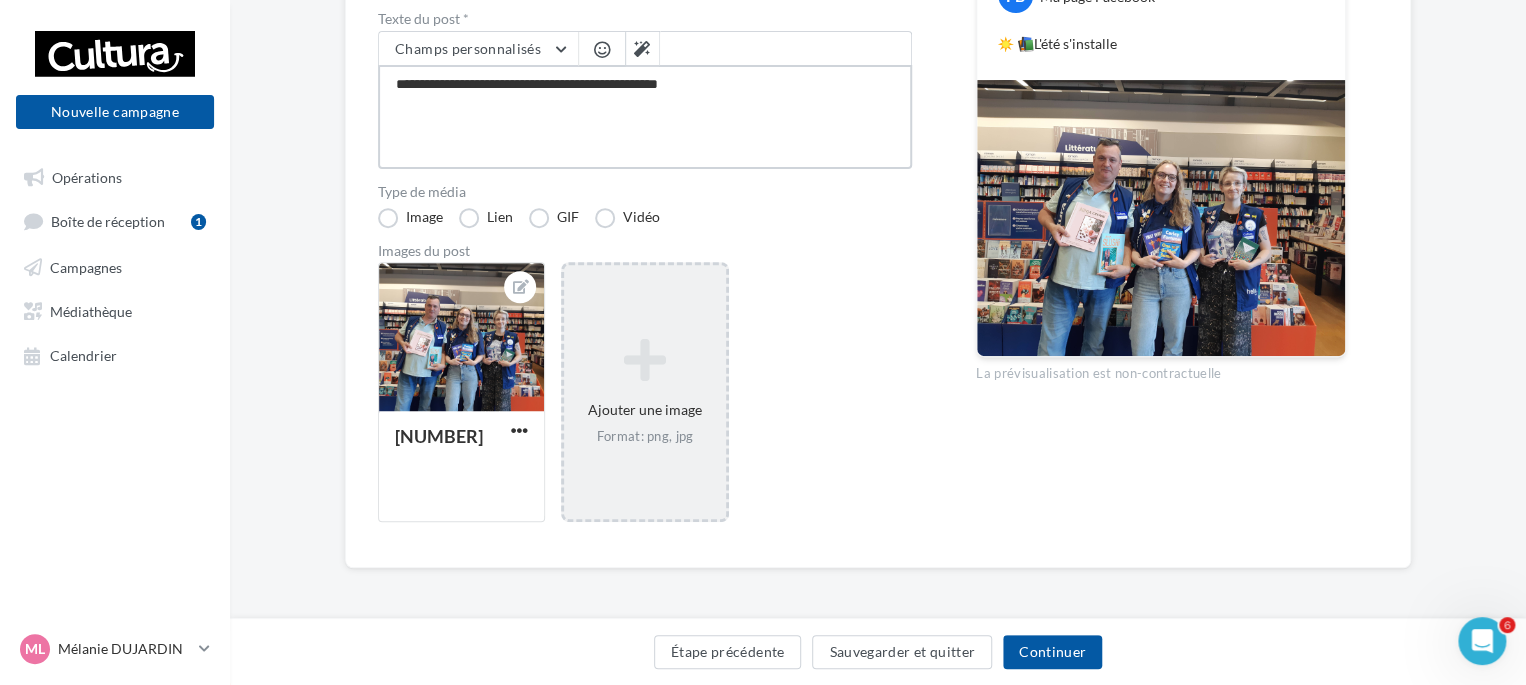 type on "**********" 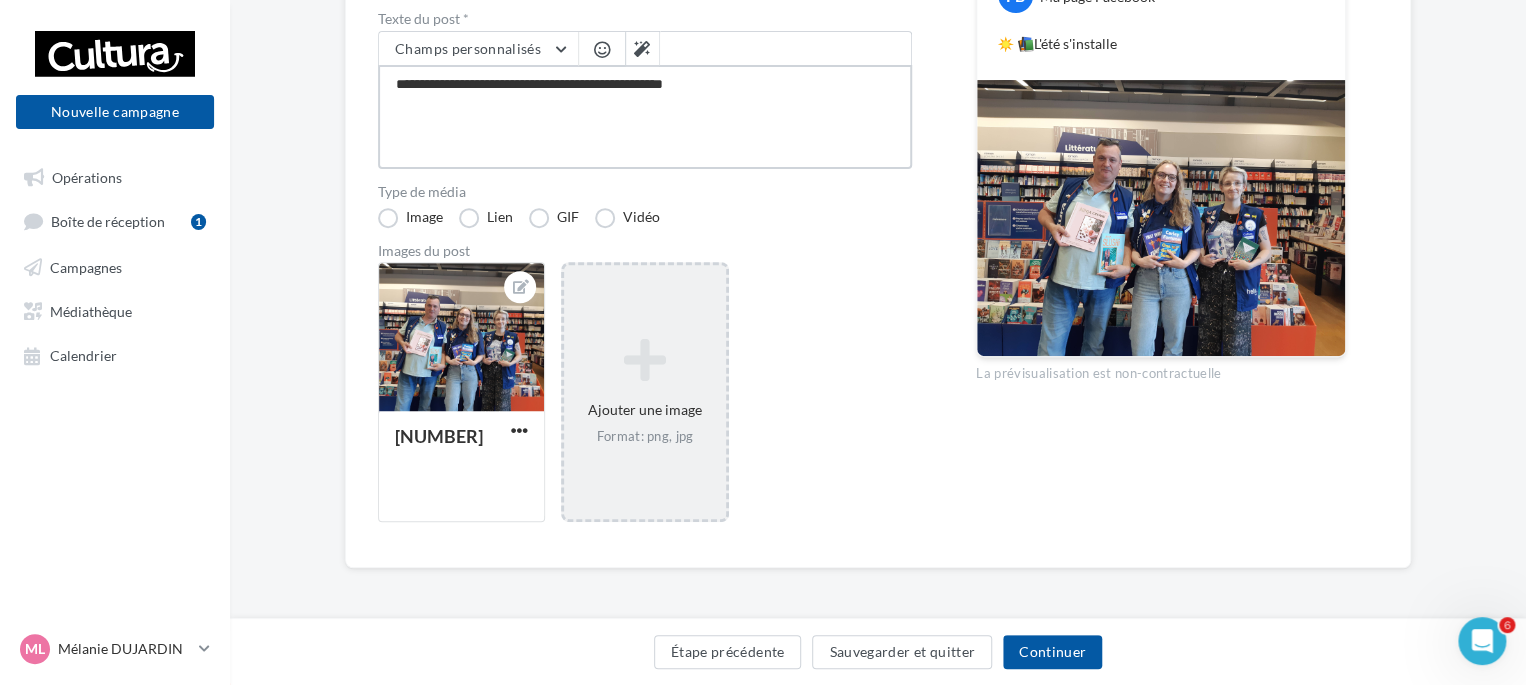 type on "**********" 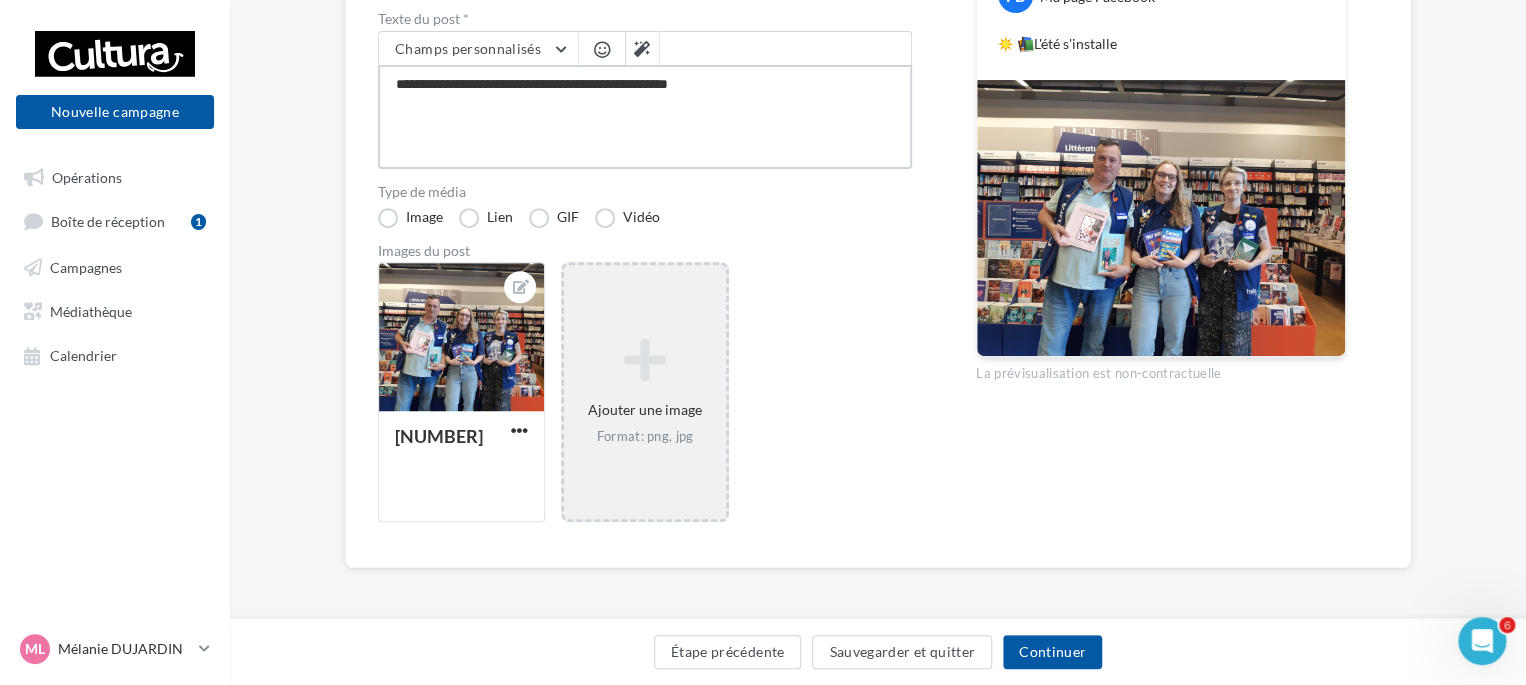 type on "**********" 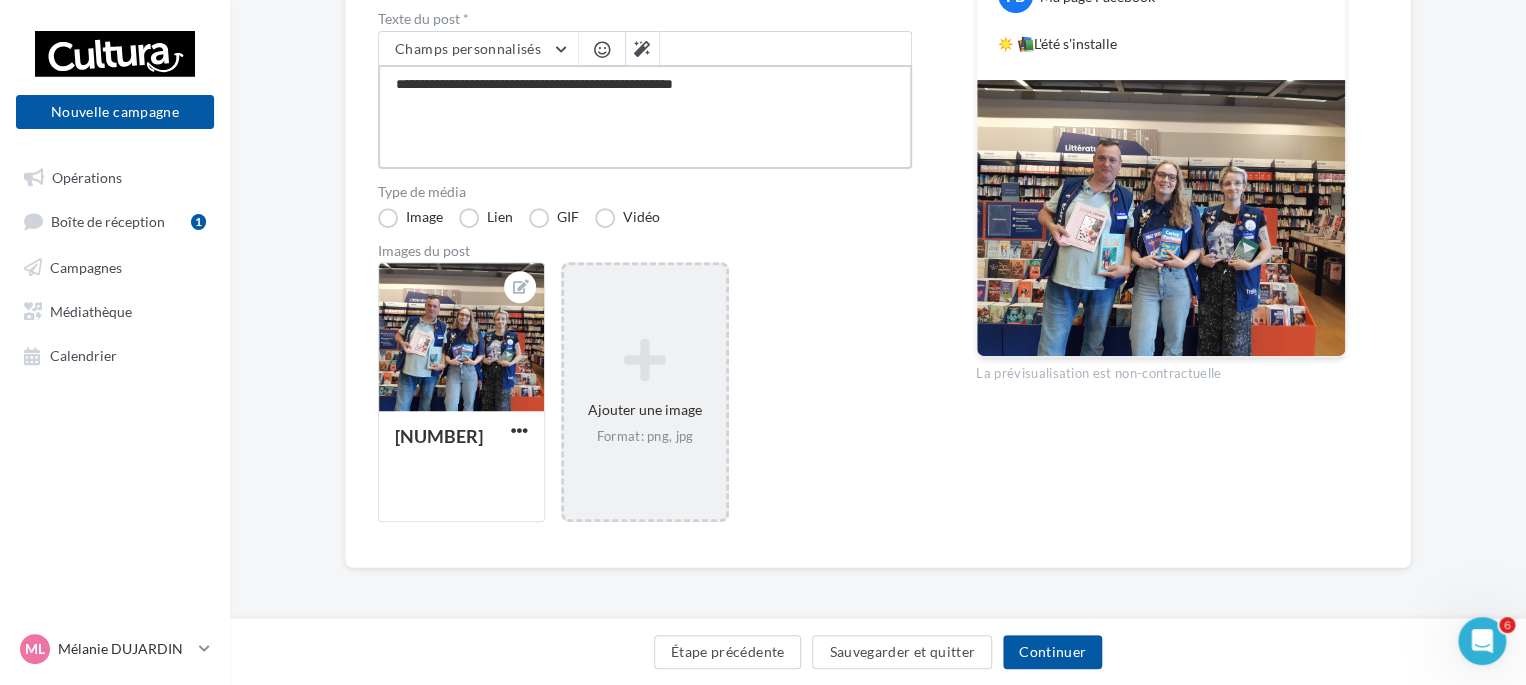 type on "**********" 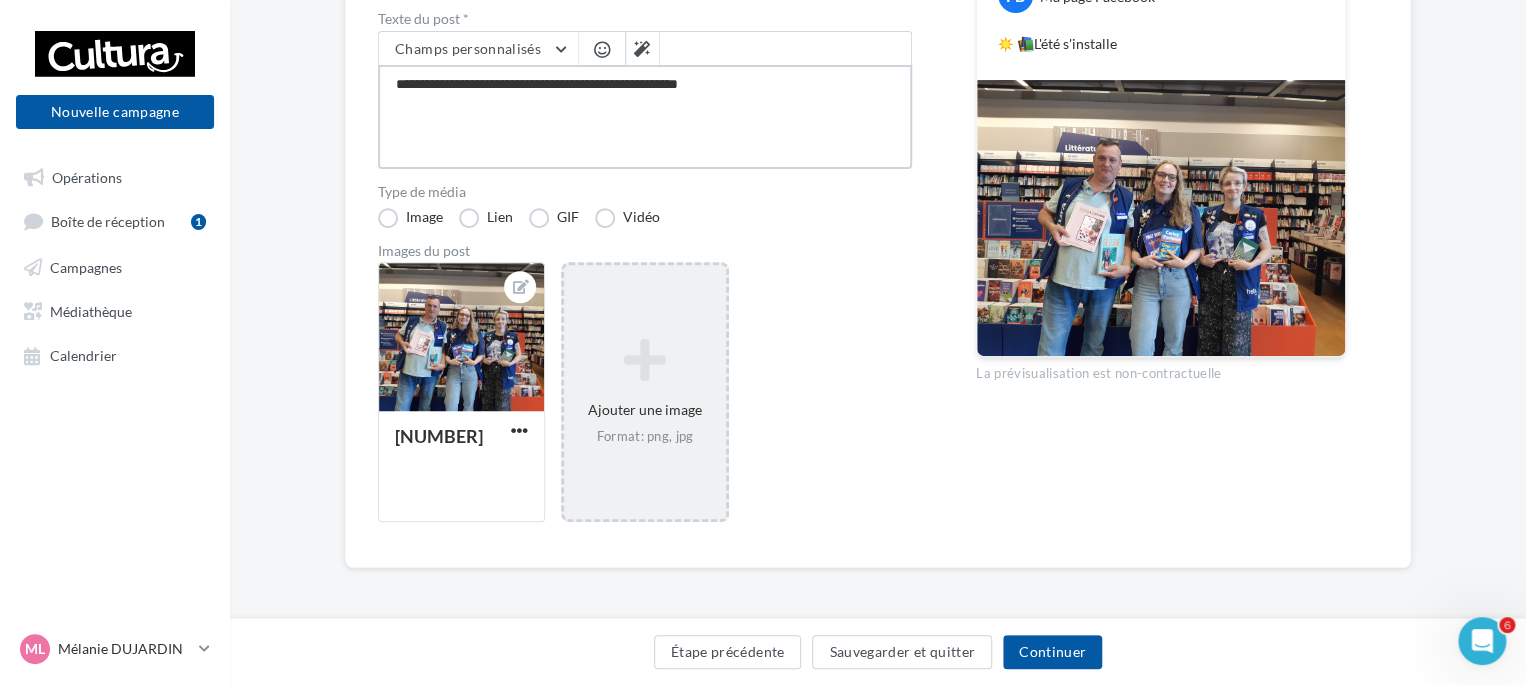 type on "**********" 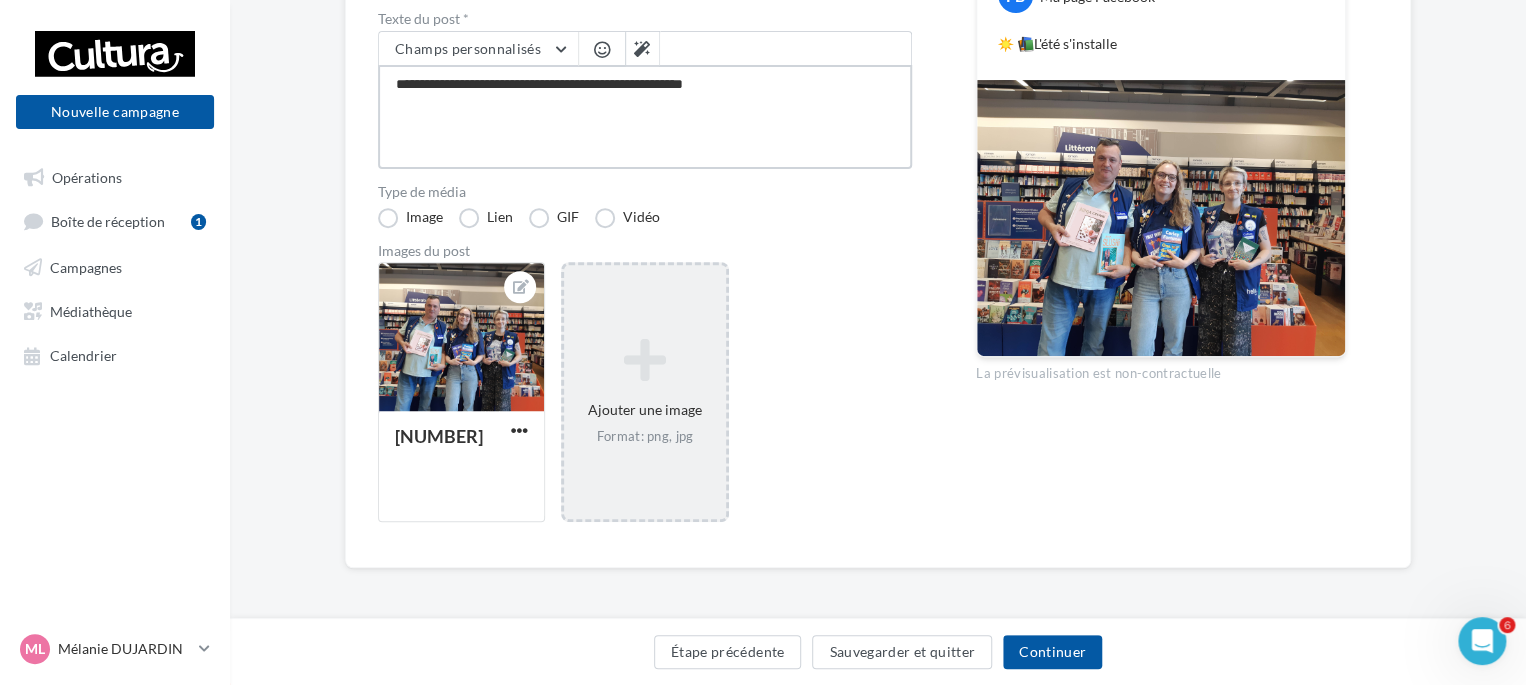 type on "**********" 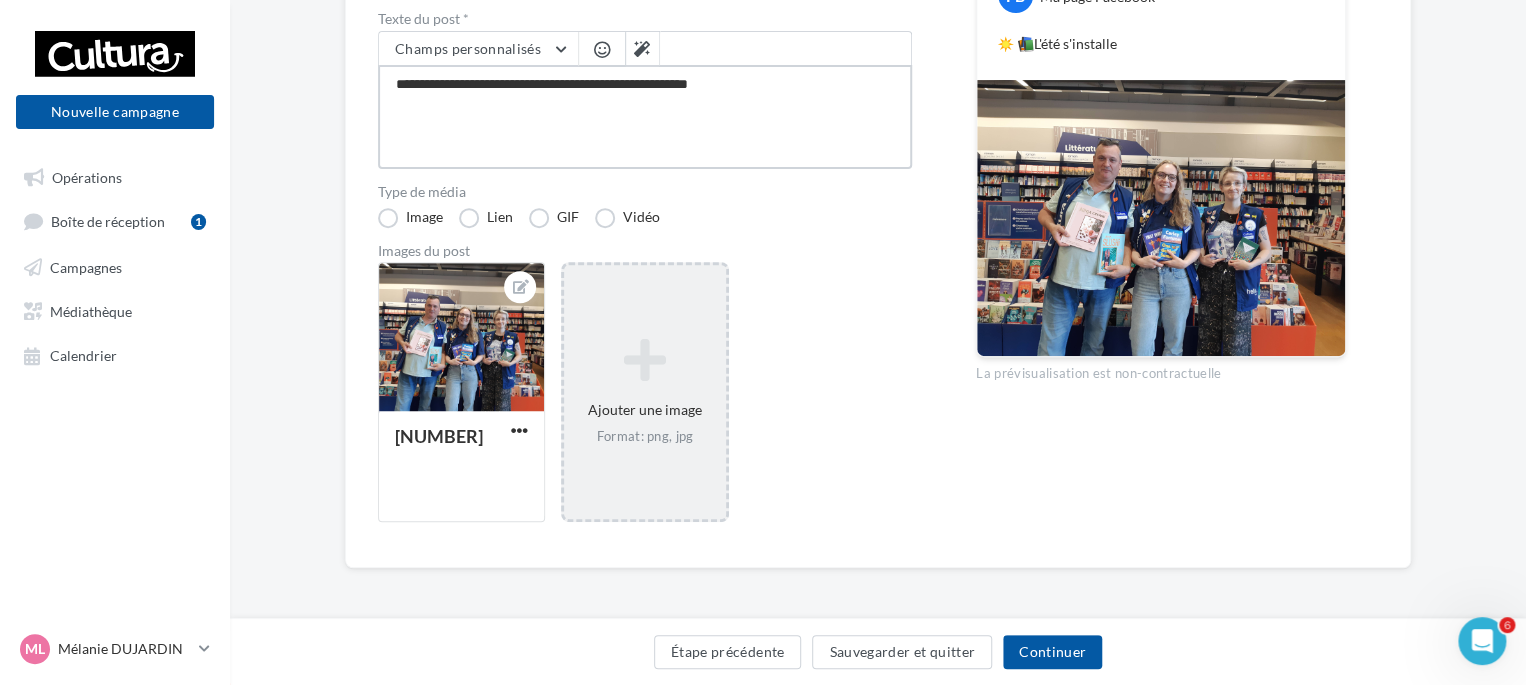 type on "**********" 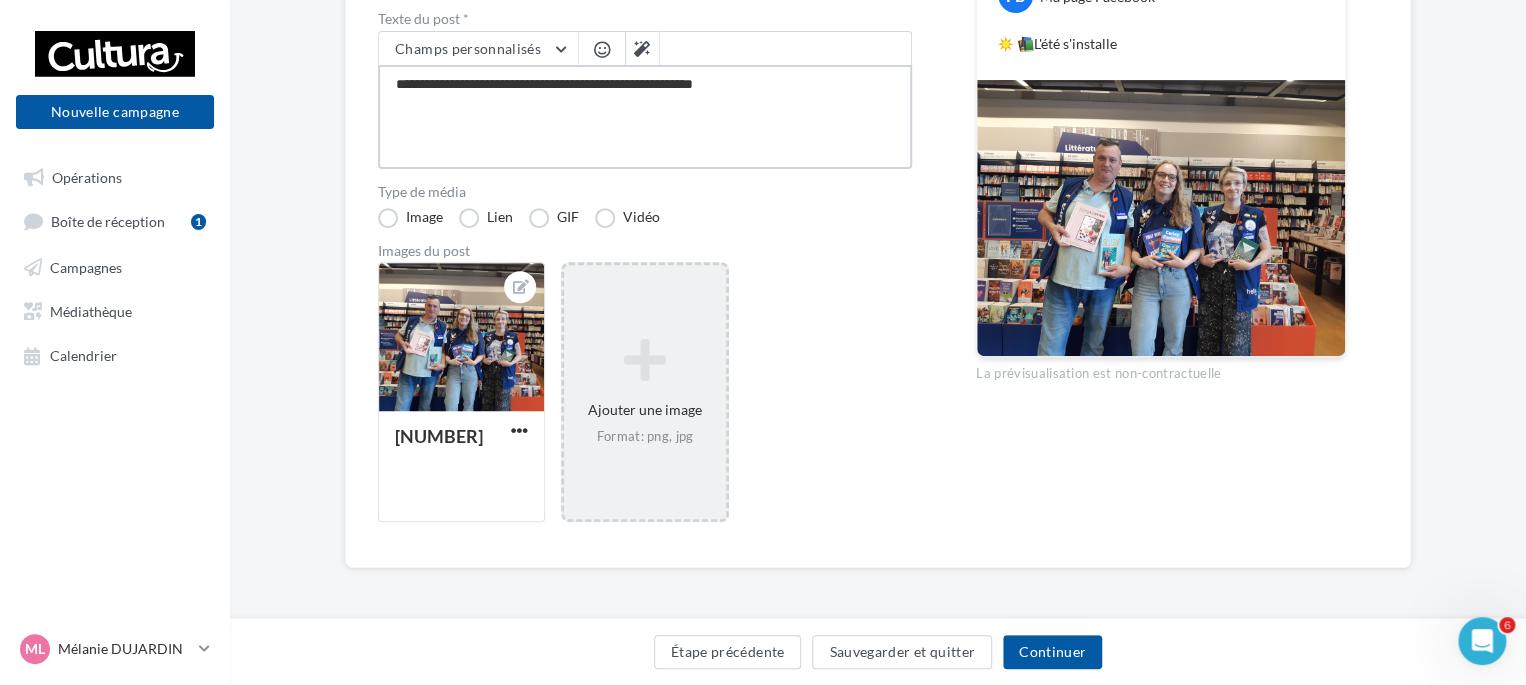 type on "**********" 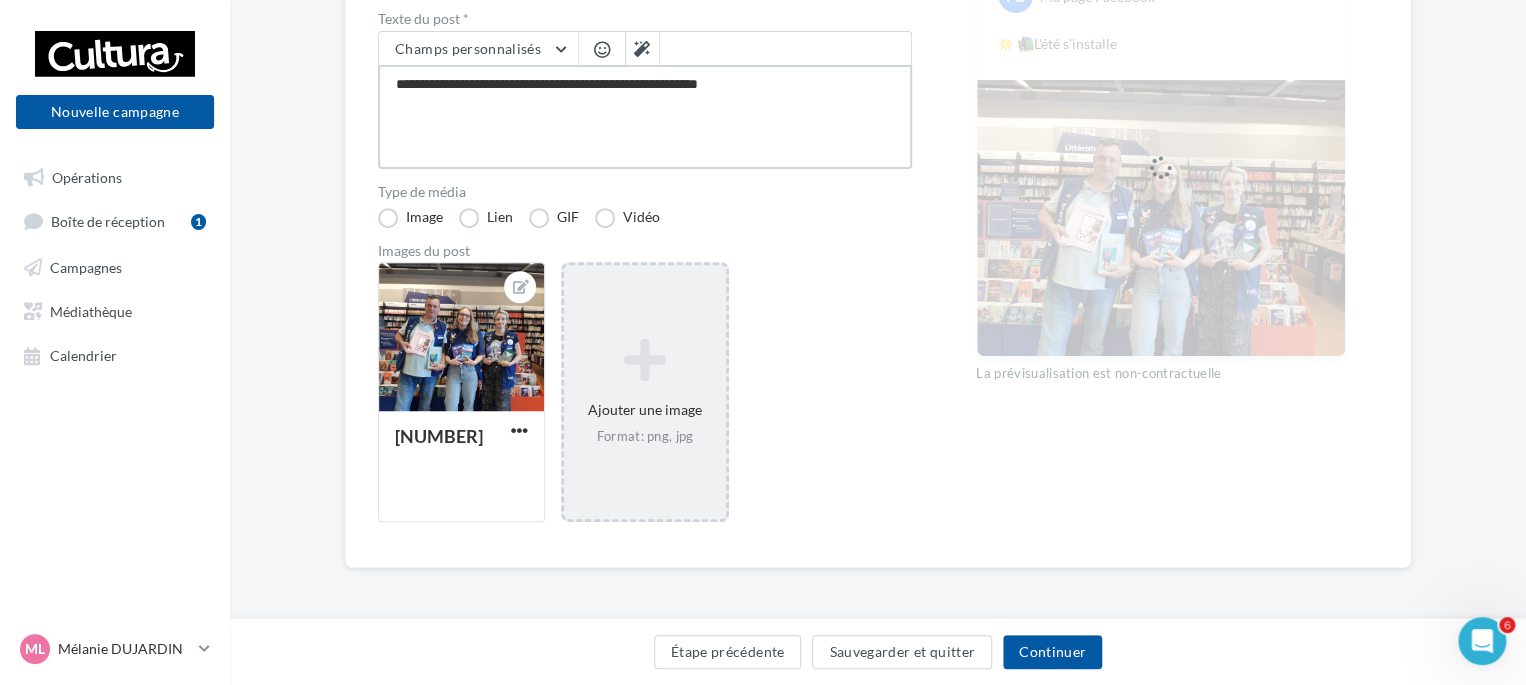 type on "**********" 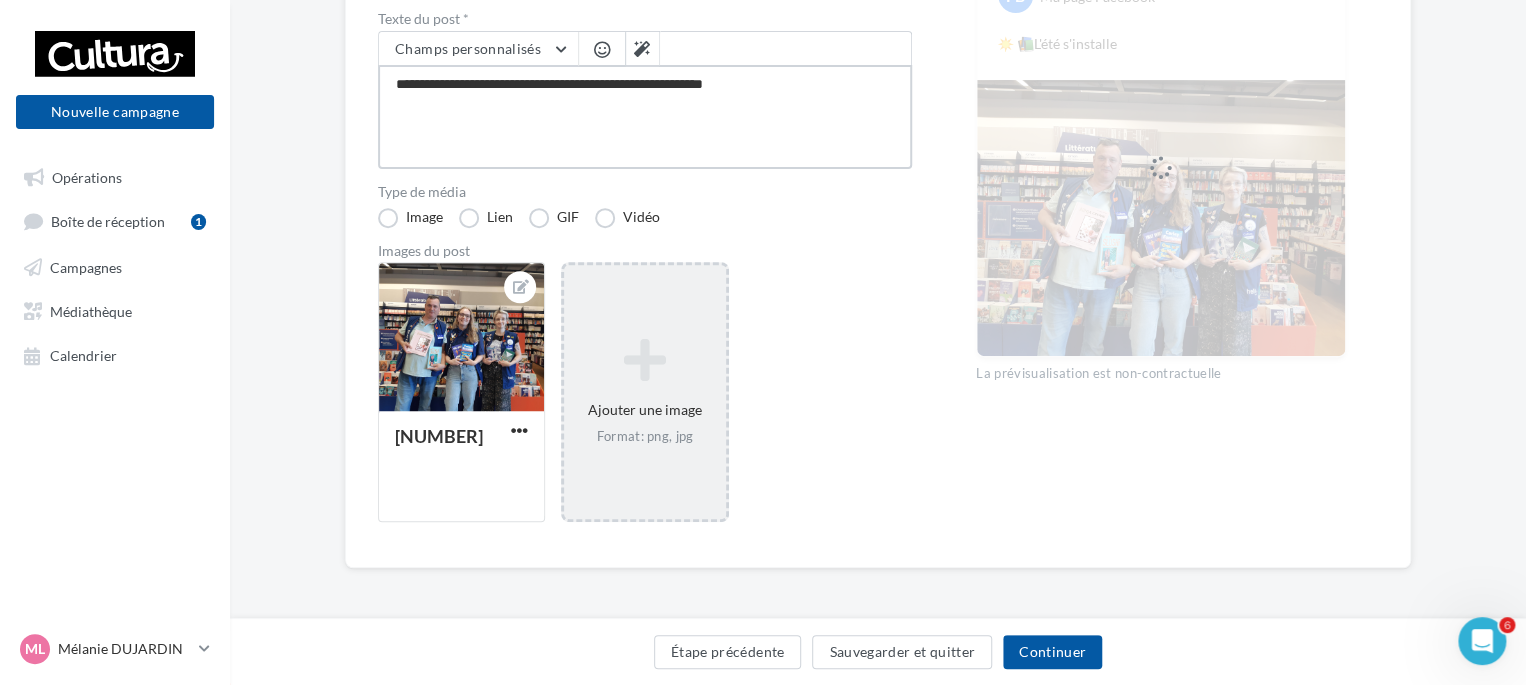 type on "**********" 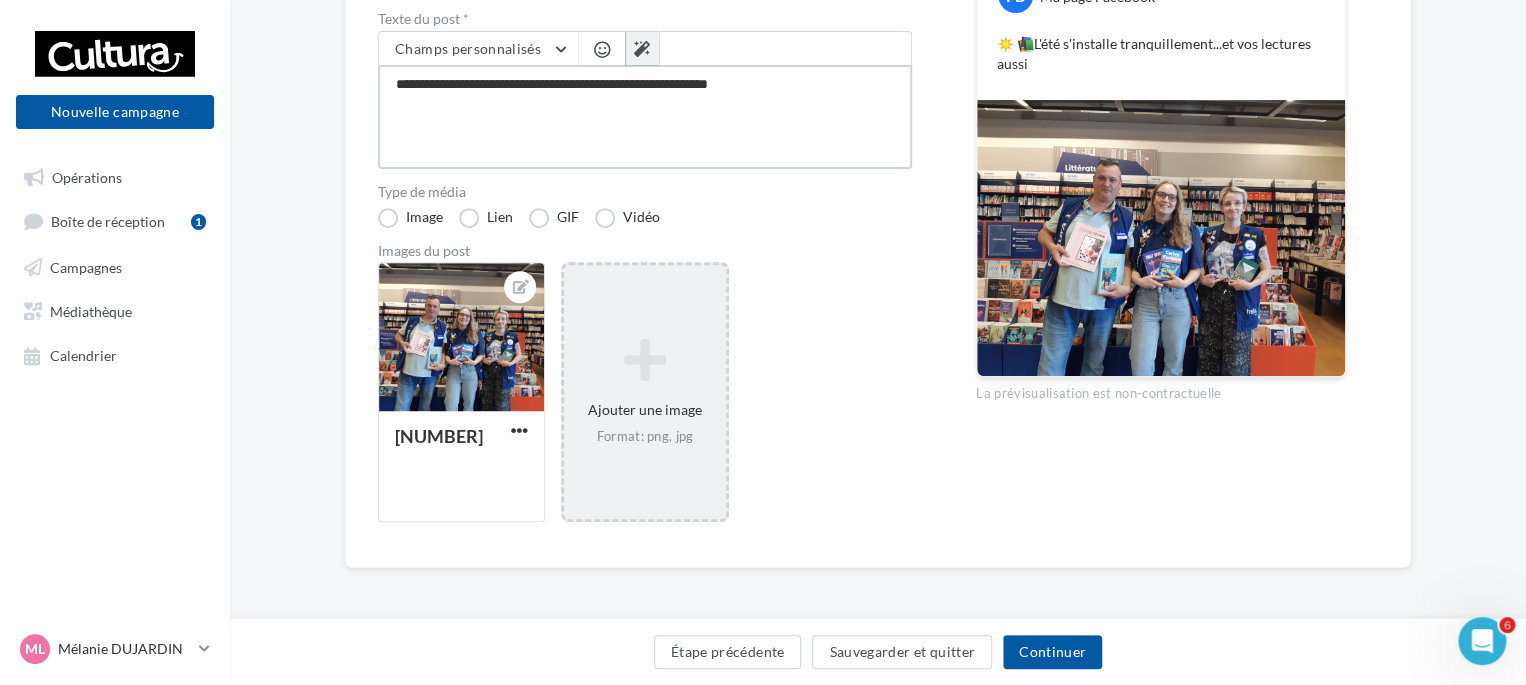 type on "**********" 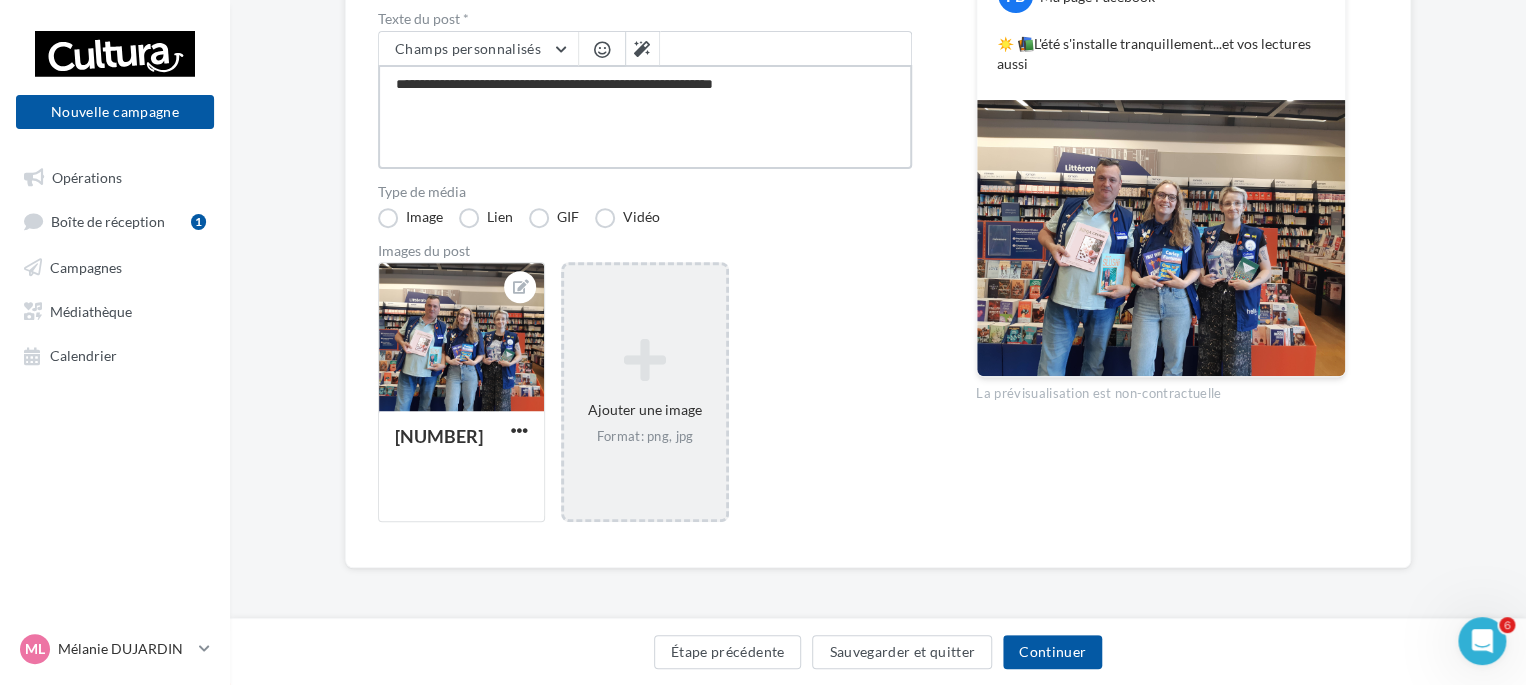 type on "**********" 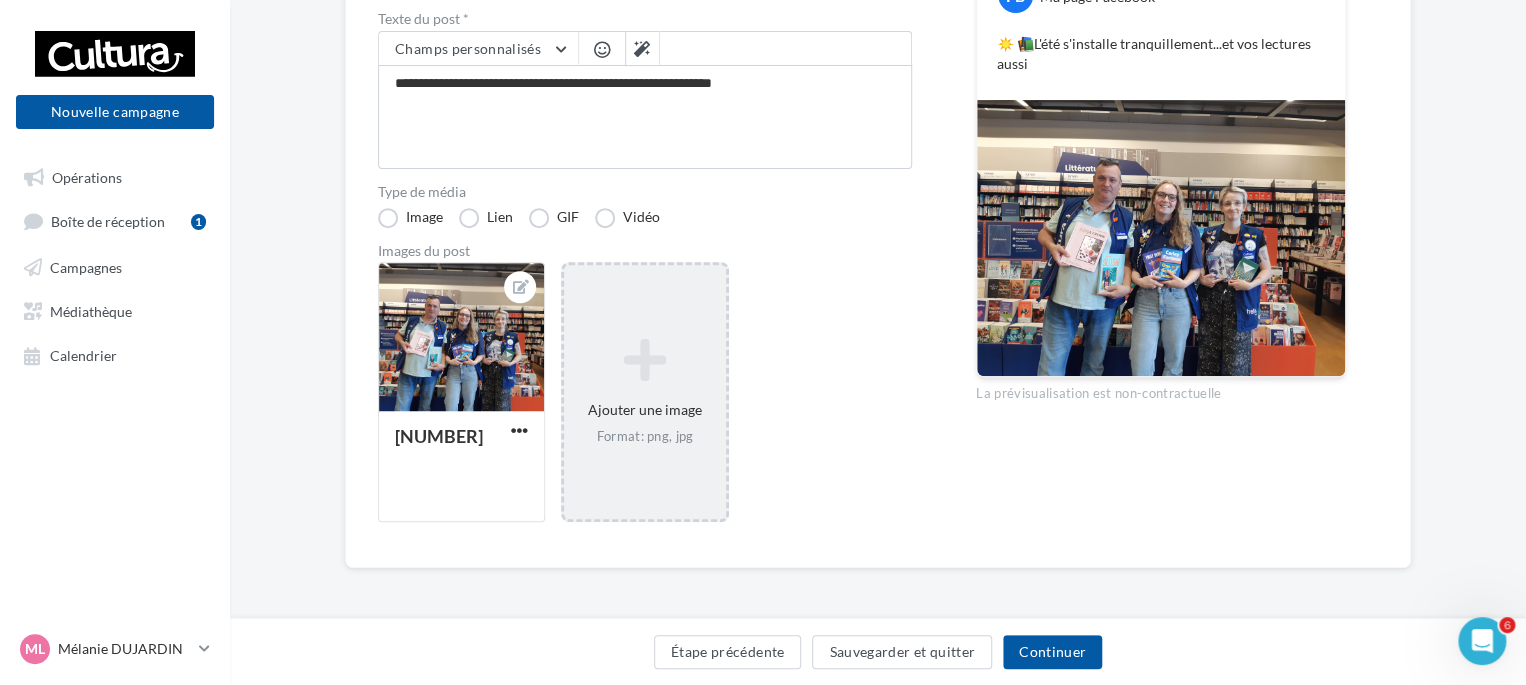 click at bounding box center (602, 49) 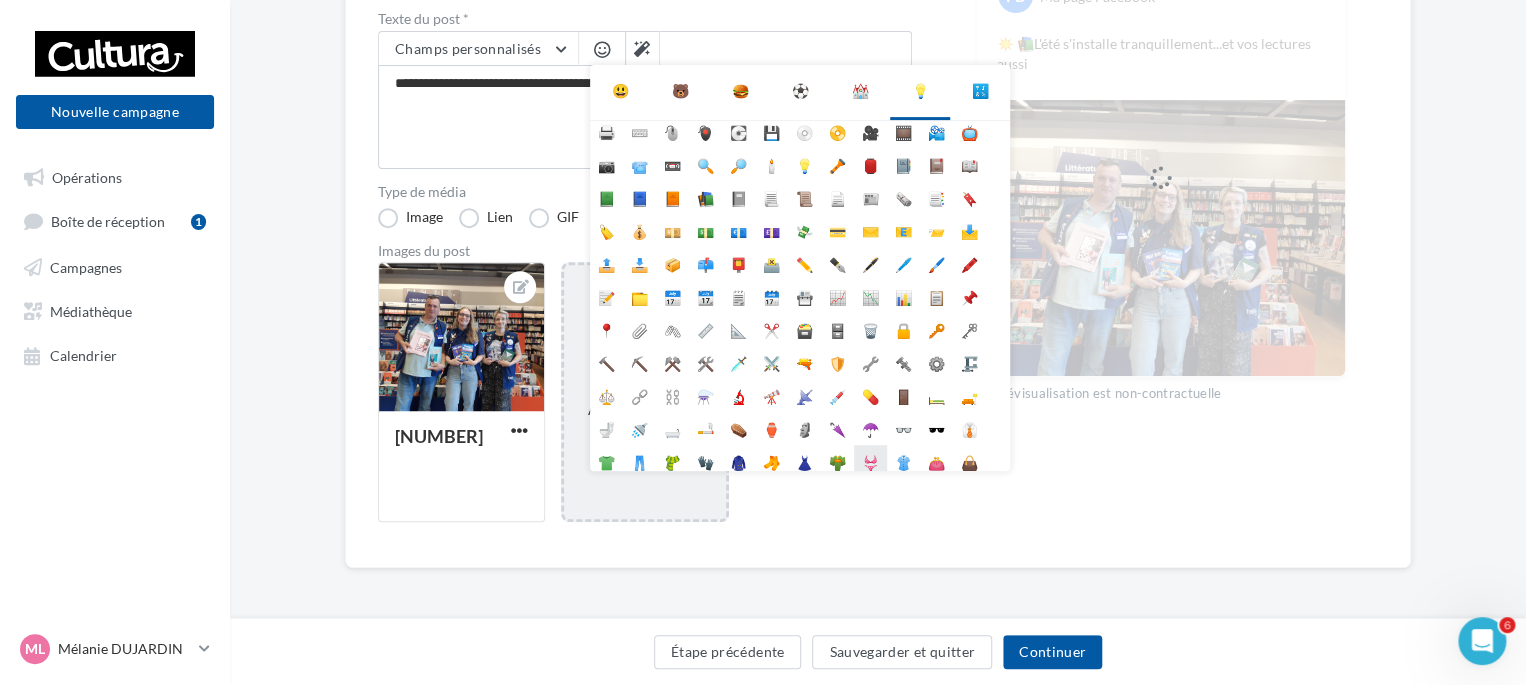 scroll, scrollTop: 177, scrollLeft: 0, axis: vertical 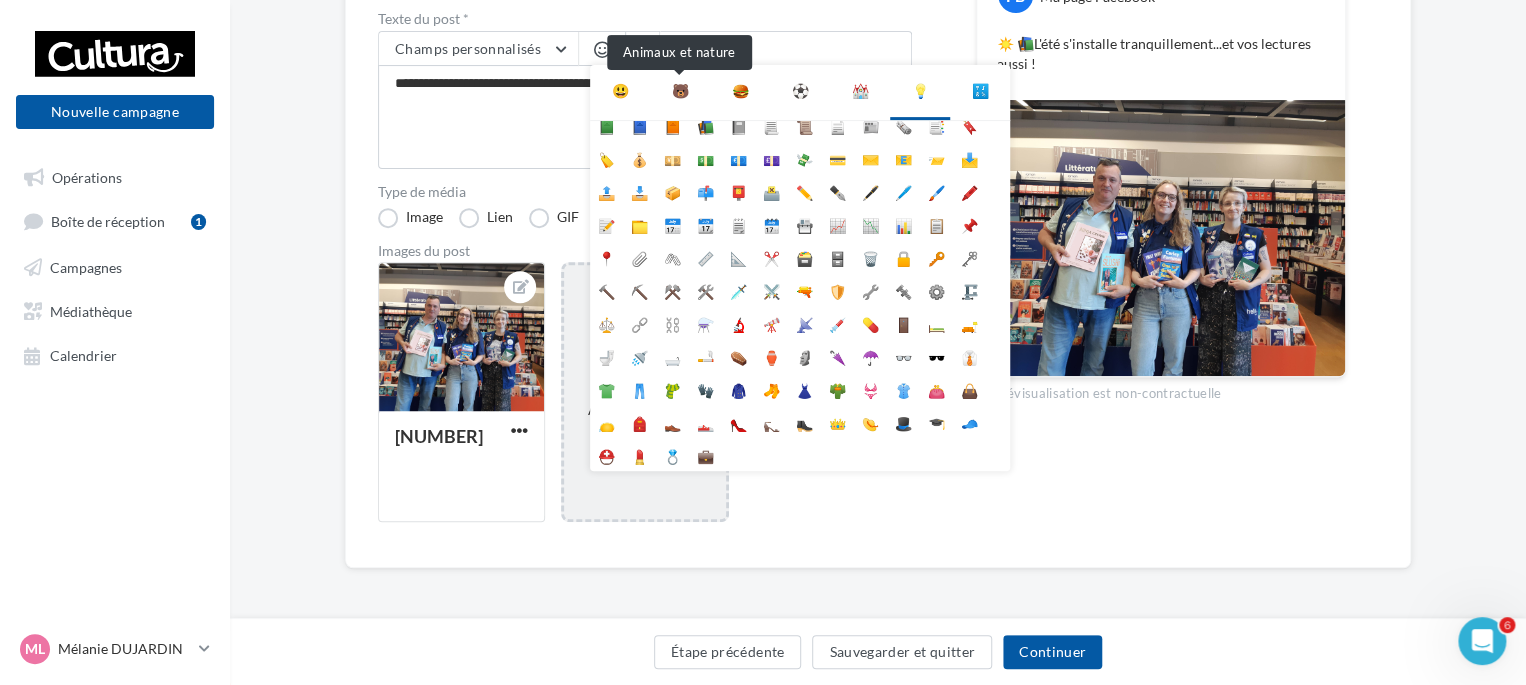click on "🐻" at bounding box center (680, 91) 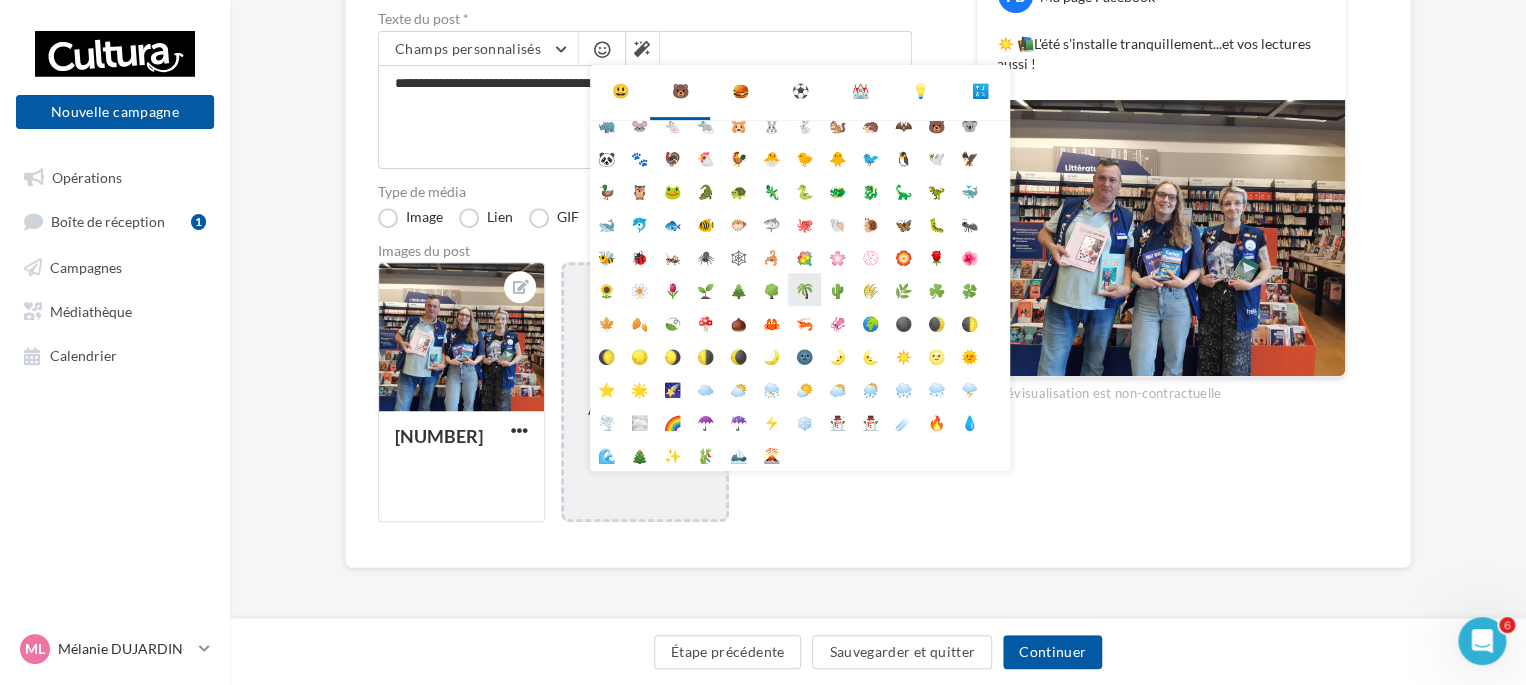 click on "🌴" at bounding box center [804, 289] 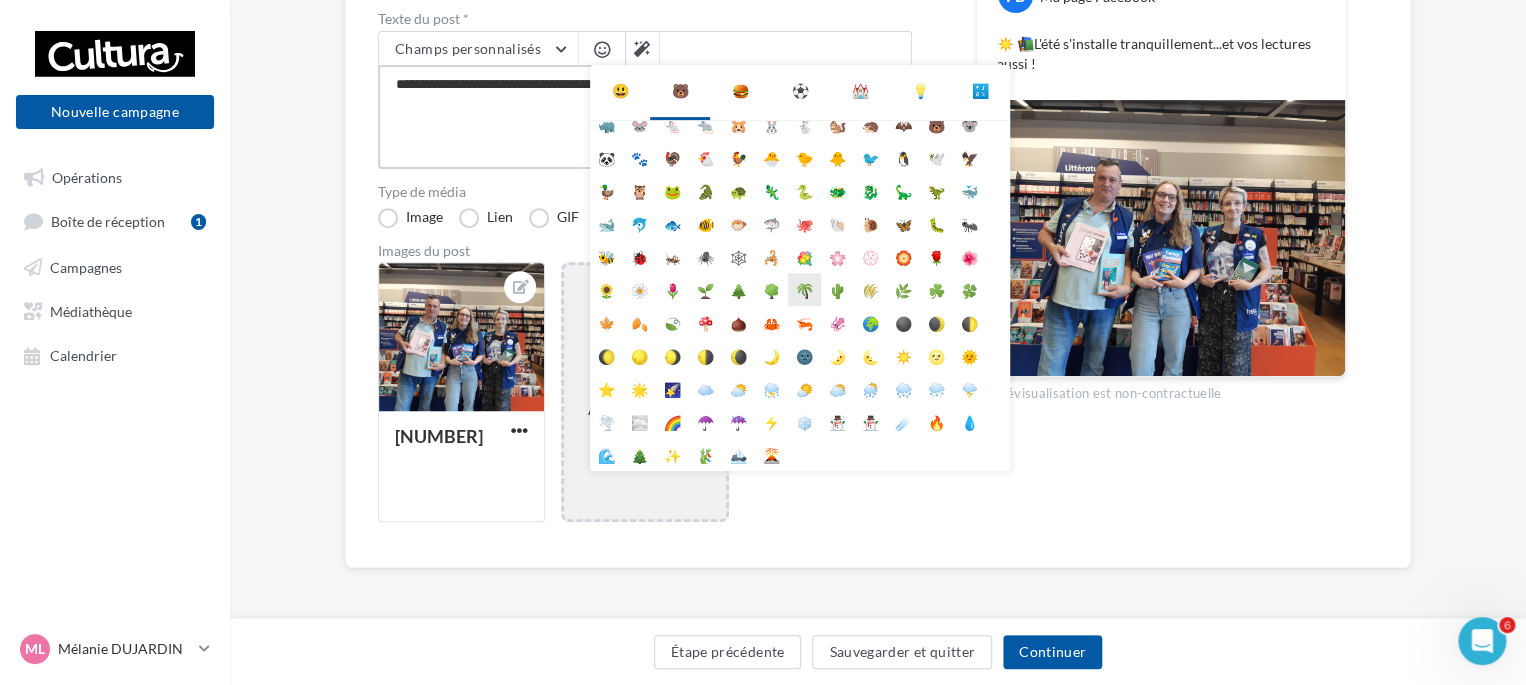 type on "**********" 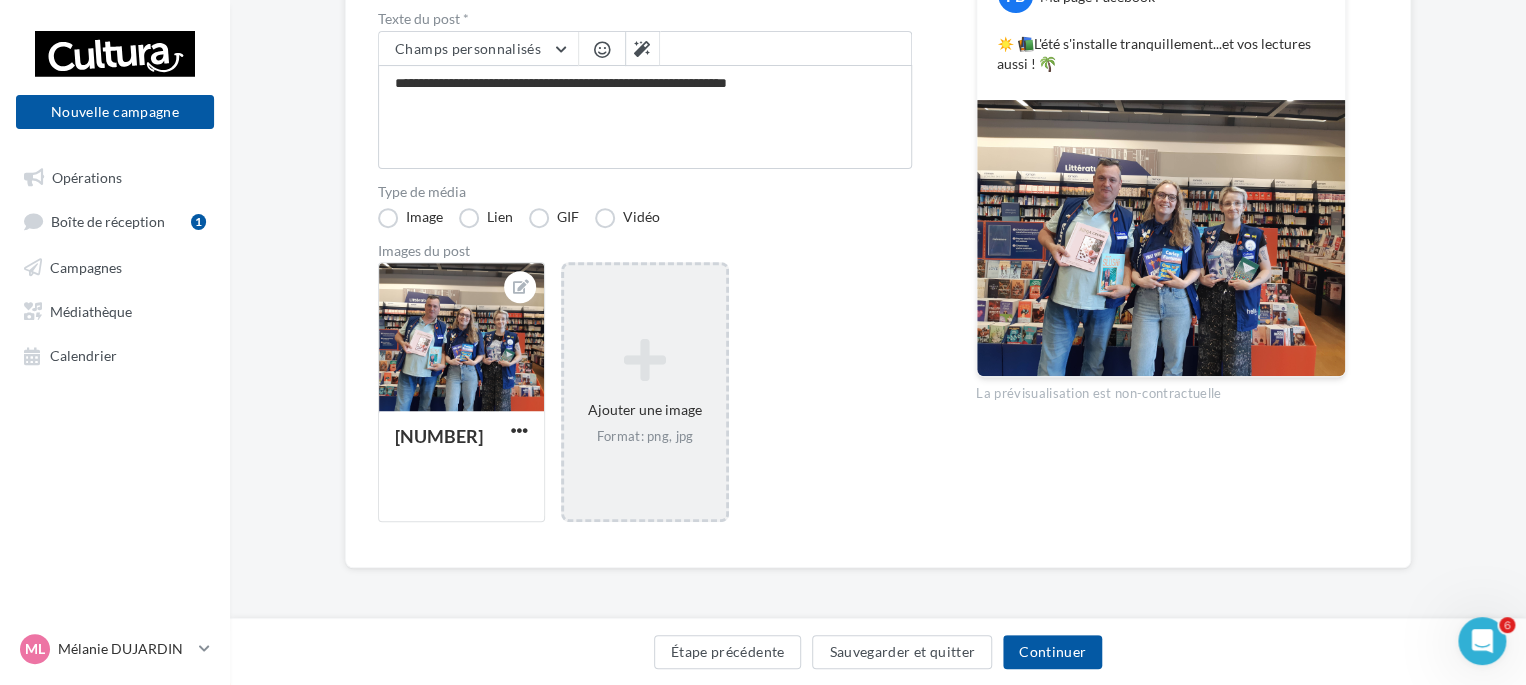 click at bounding box center (602, 49) 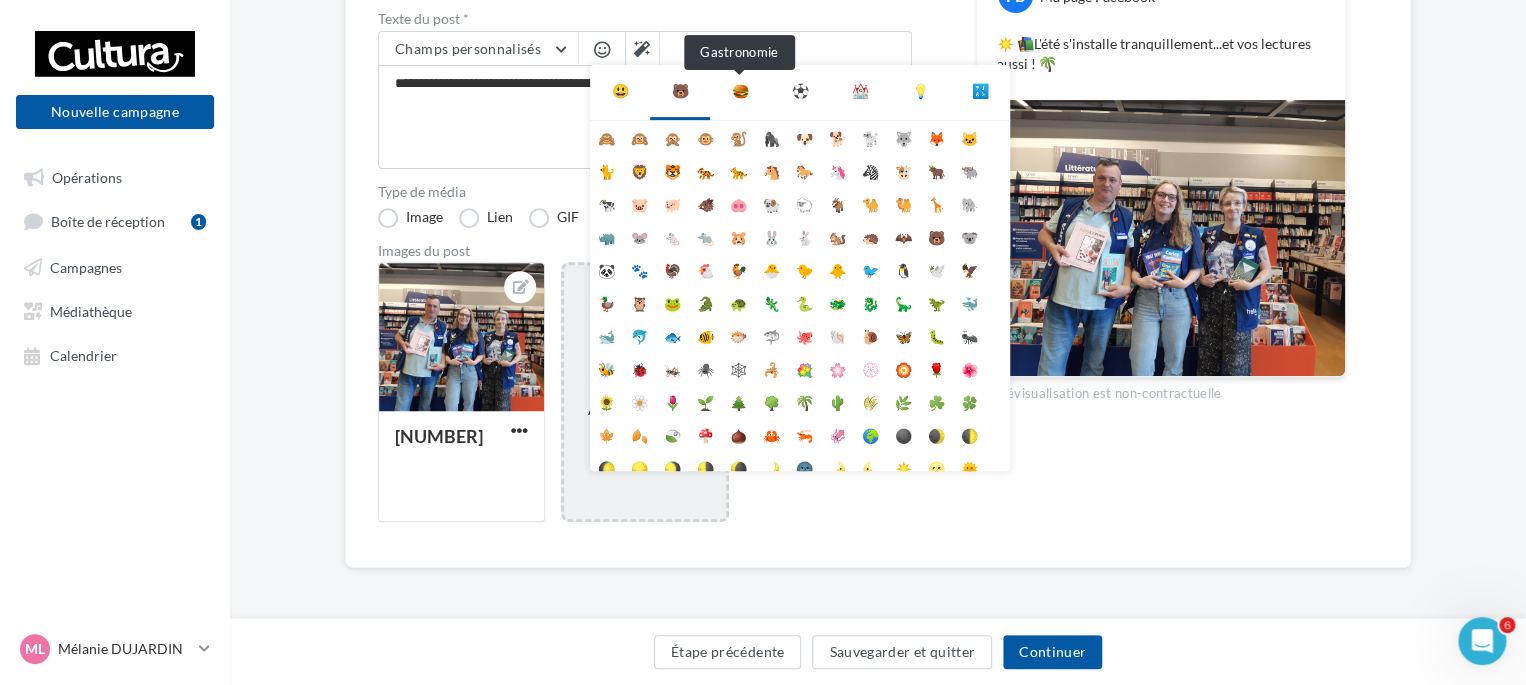 click on "🍔" at bounding box center [740, 91] 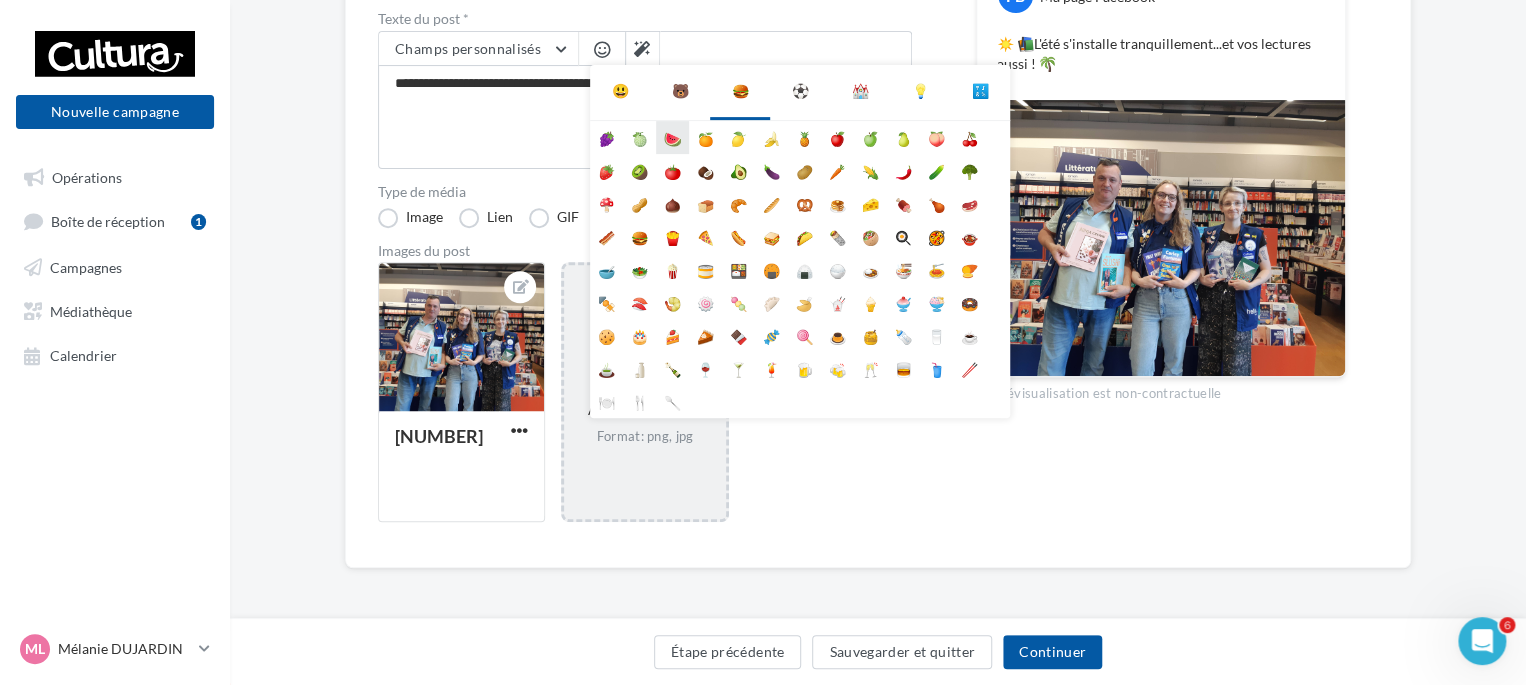 click on "🍉" at bounding box center [672, 137] 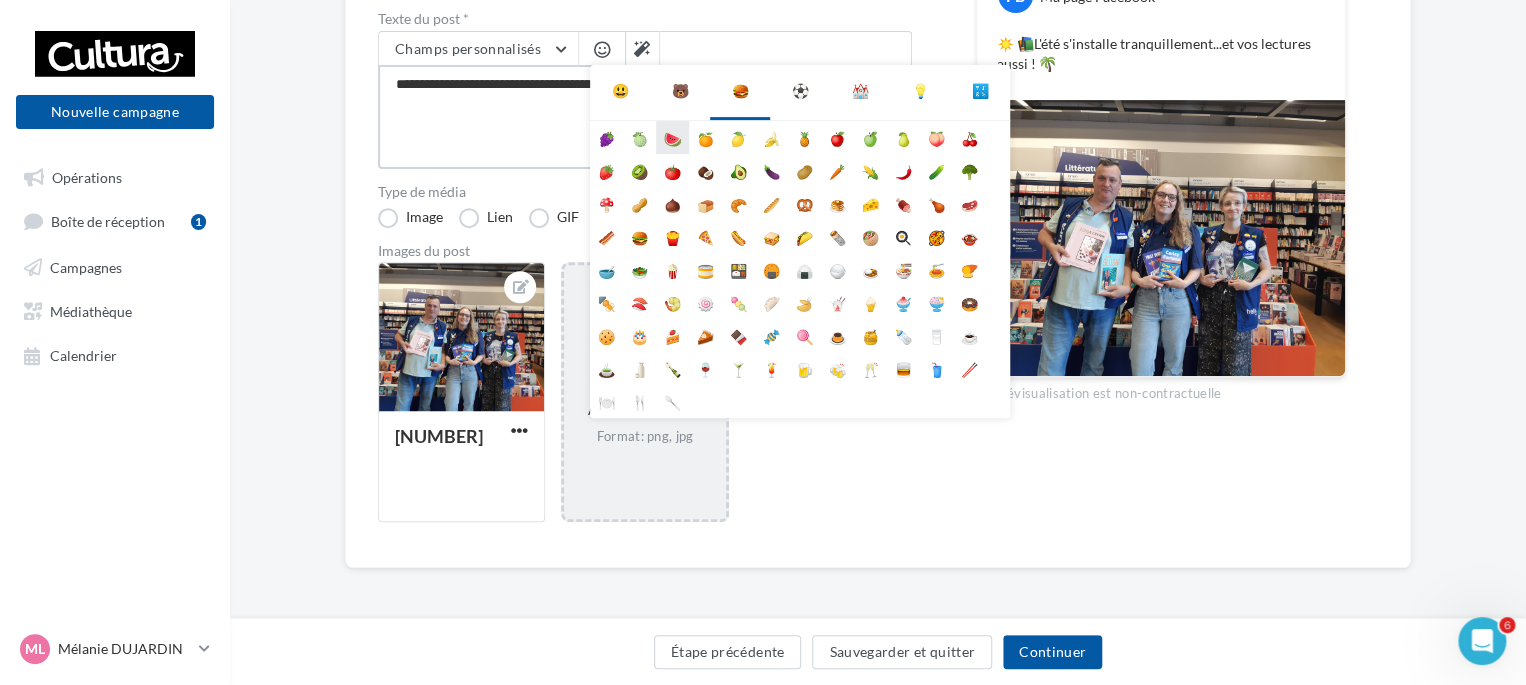 type on "**********" 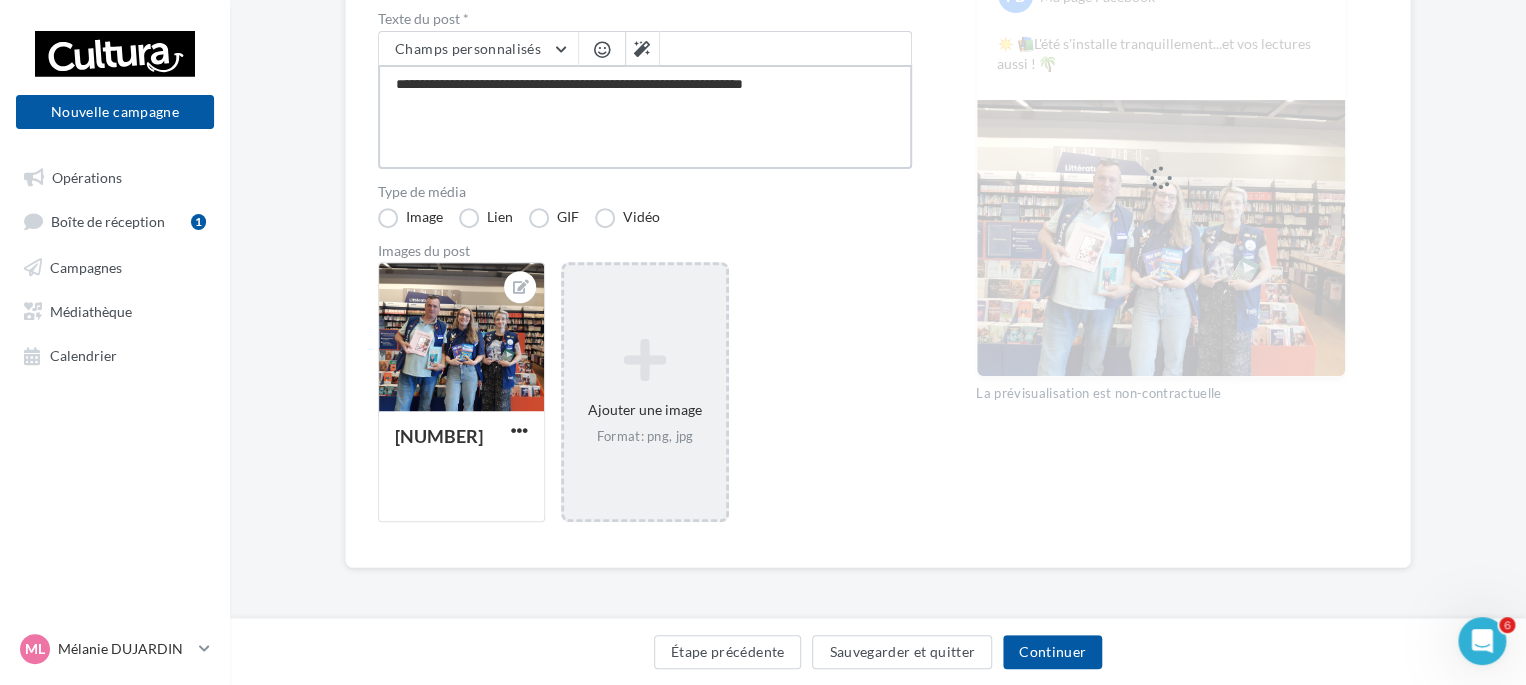 type on "**********" 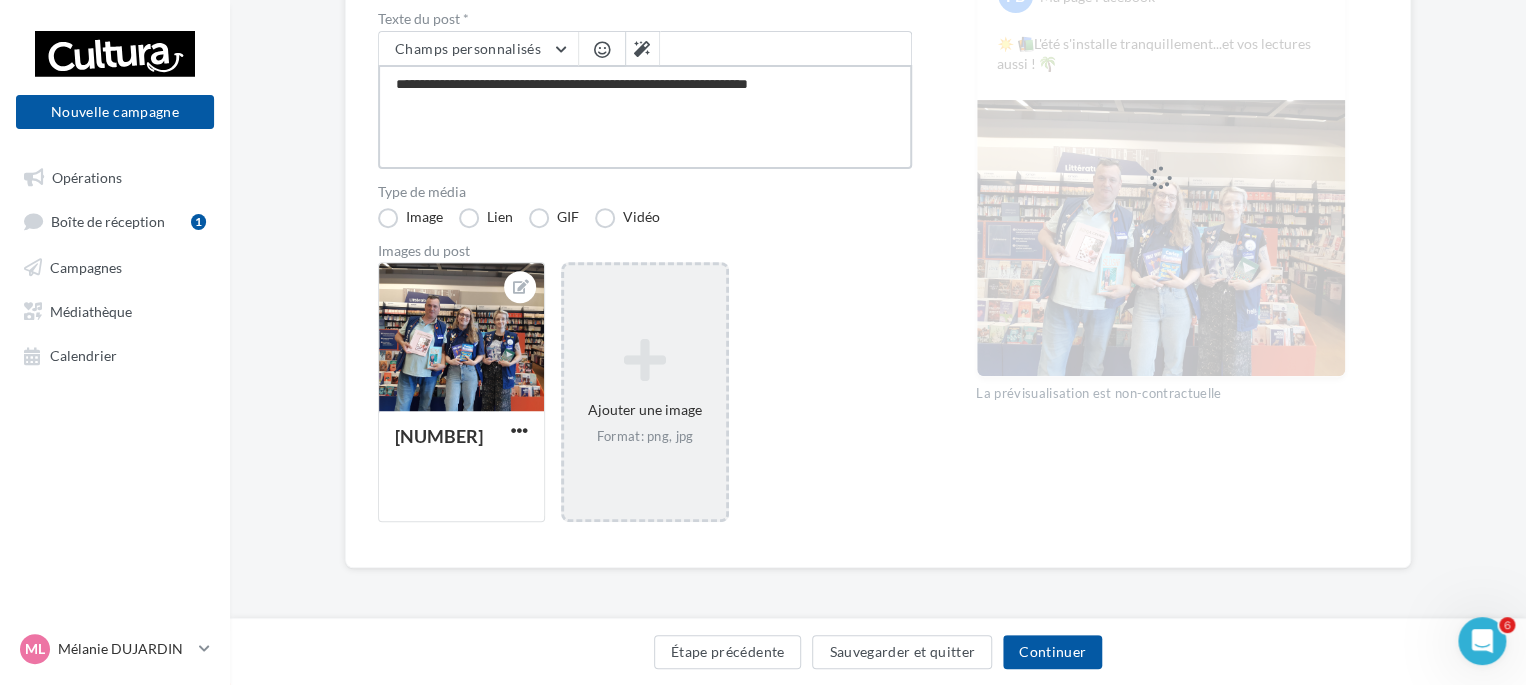 type on "**********" 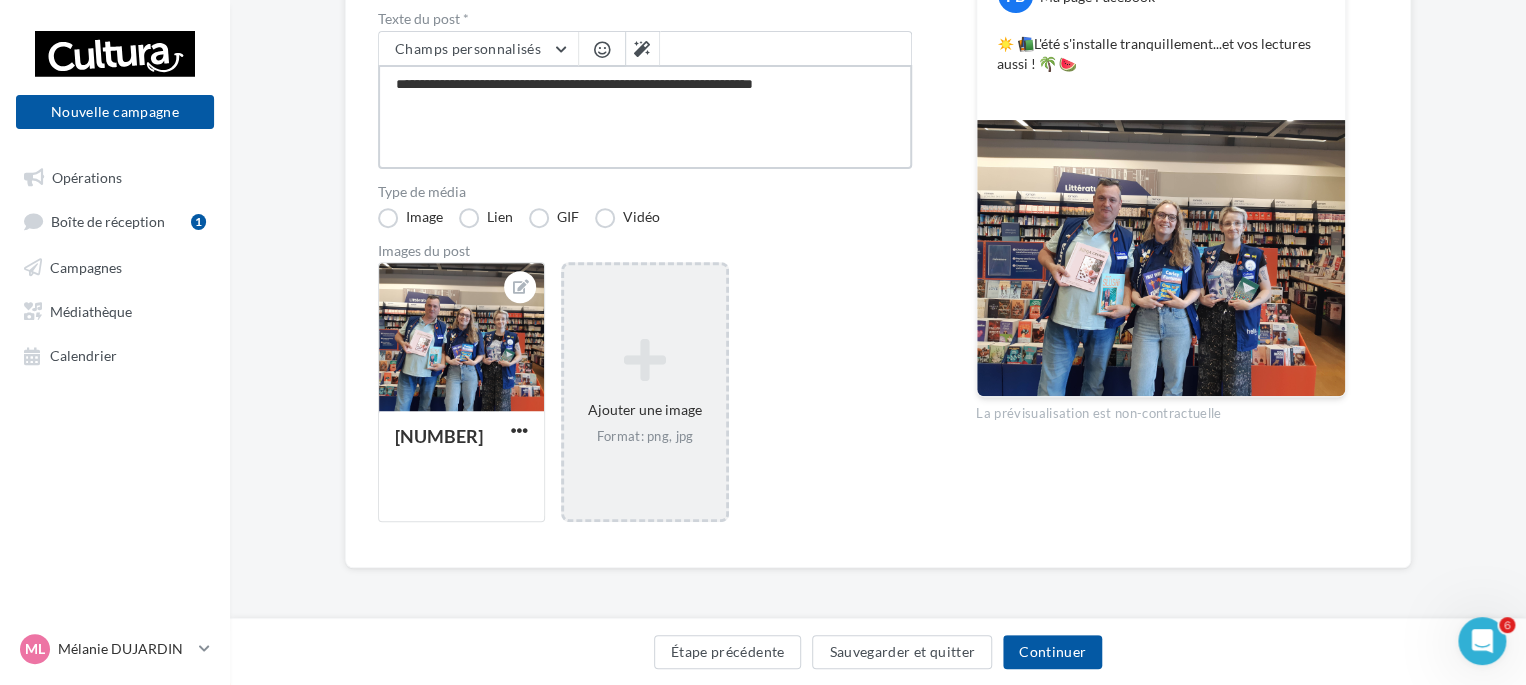 type on "**********" 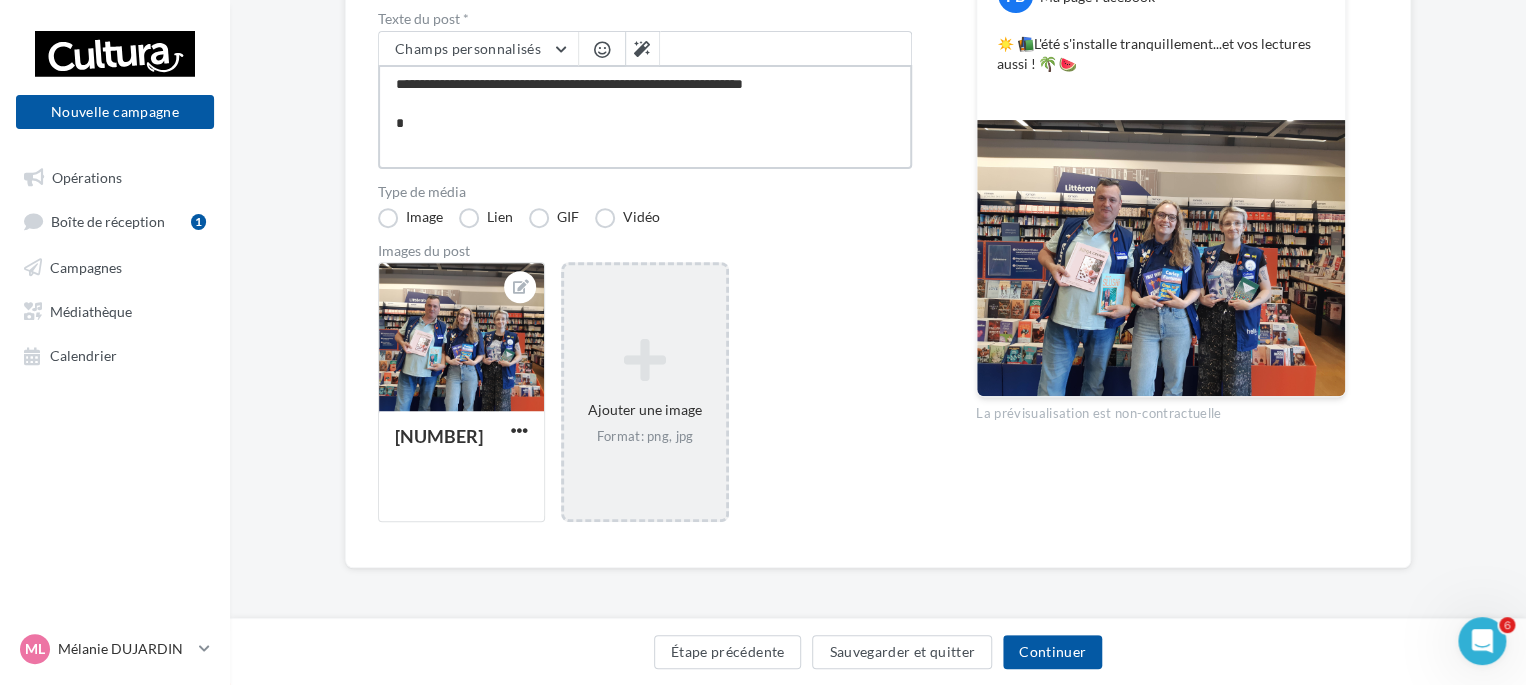 type on "**********" 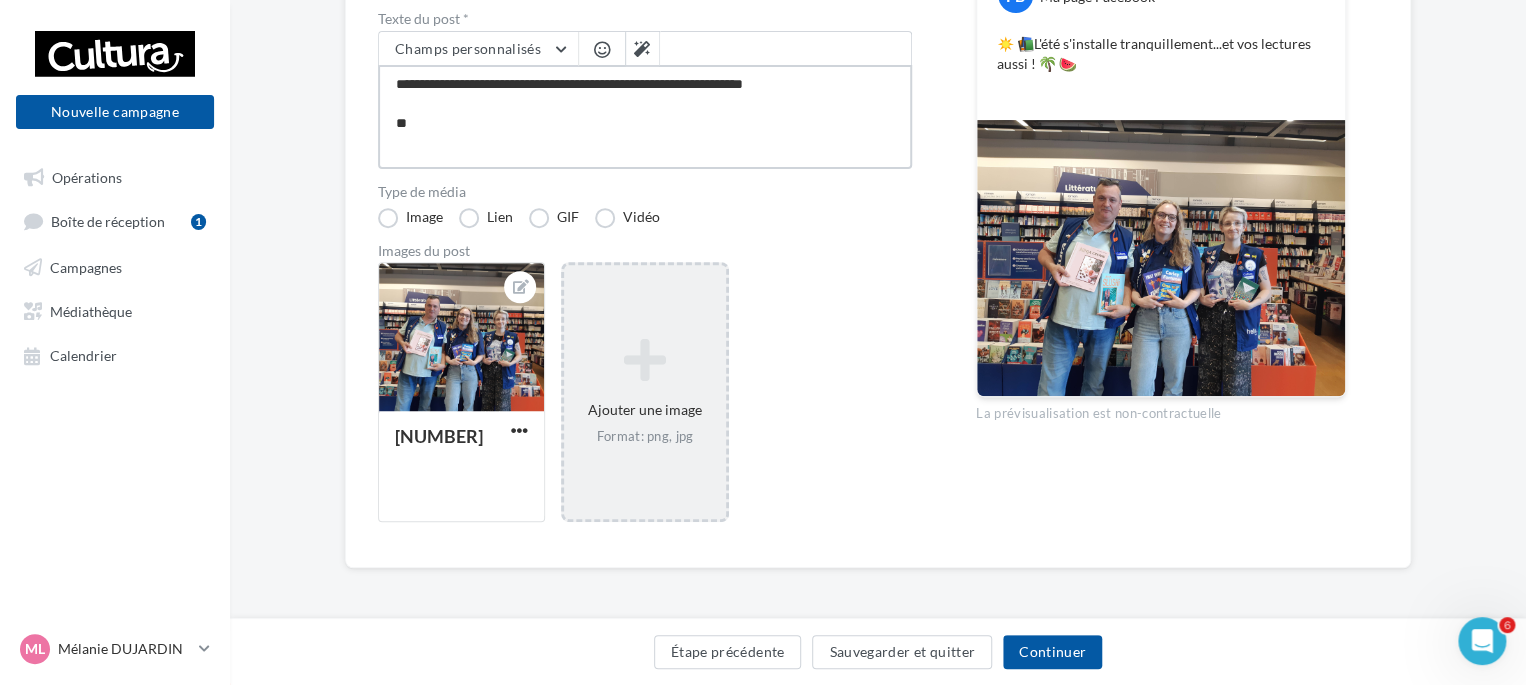 type on "**********" 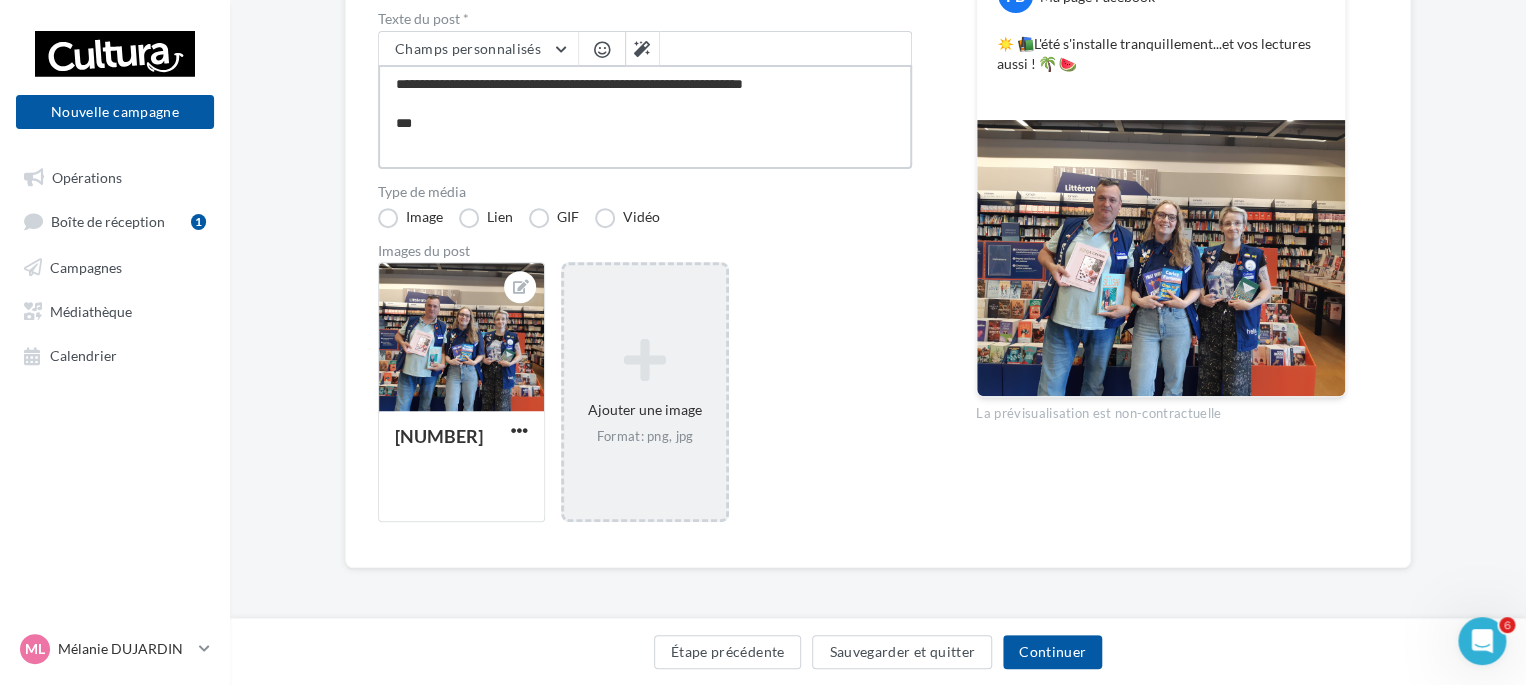 type on "**********" 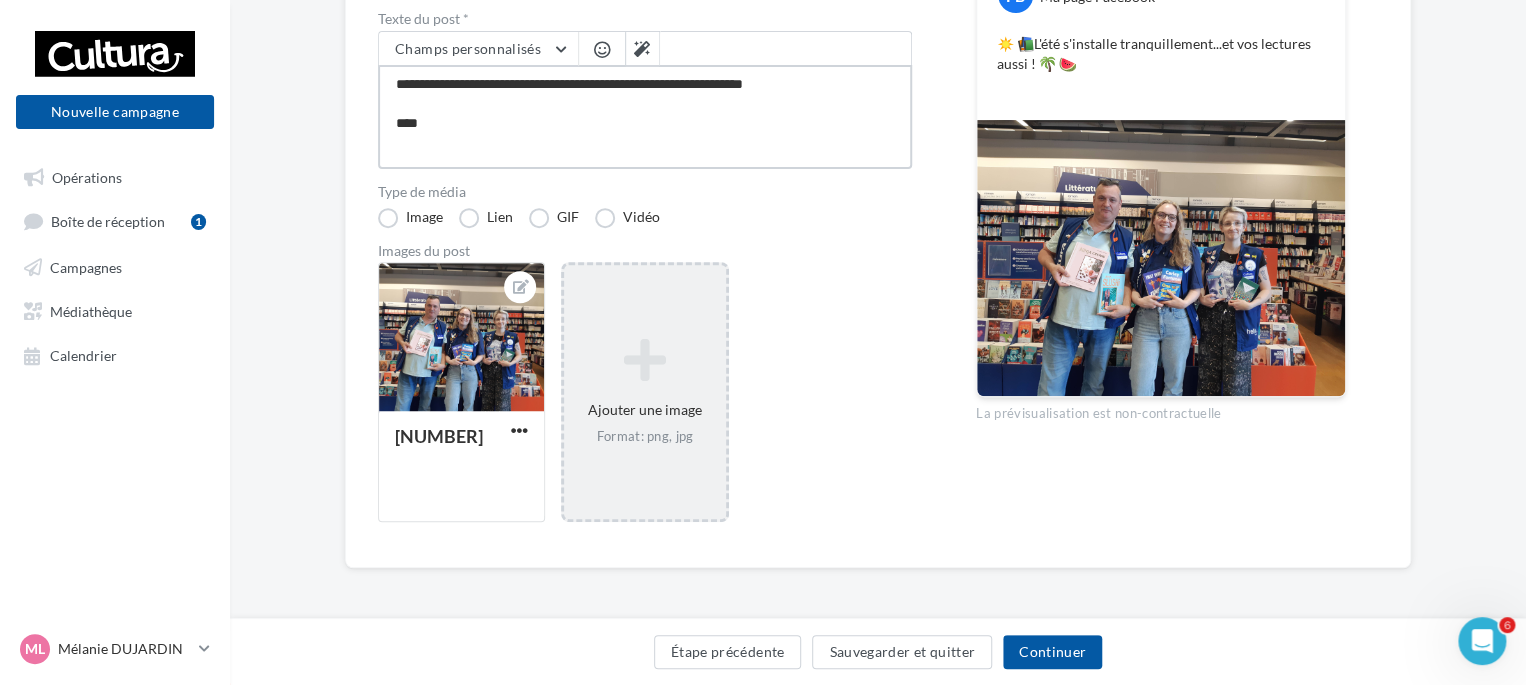 type on "**********" 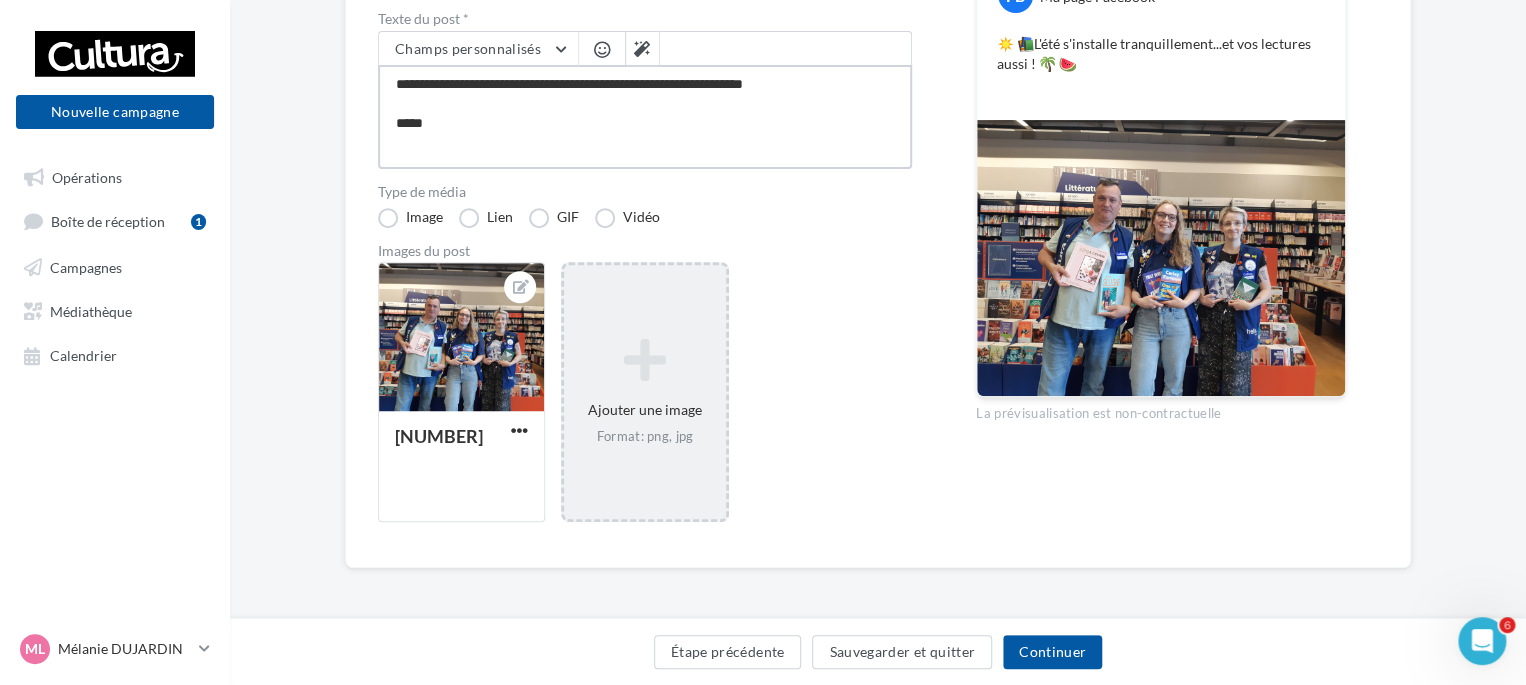 type on "**********" 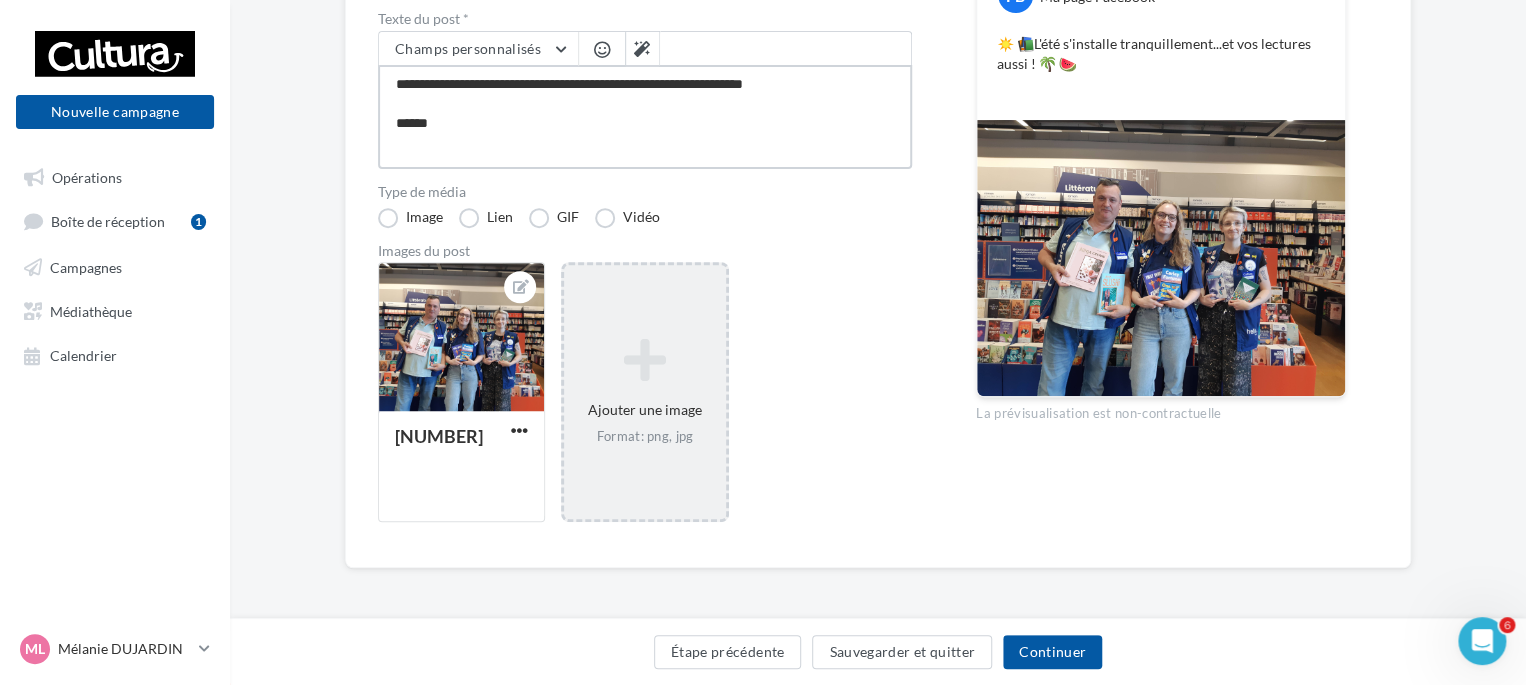 type on "**********" 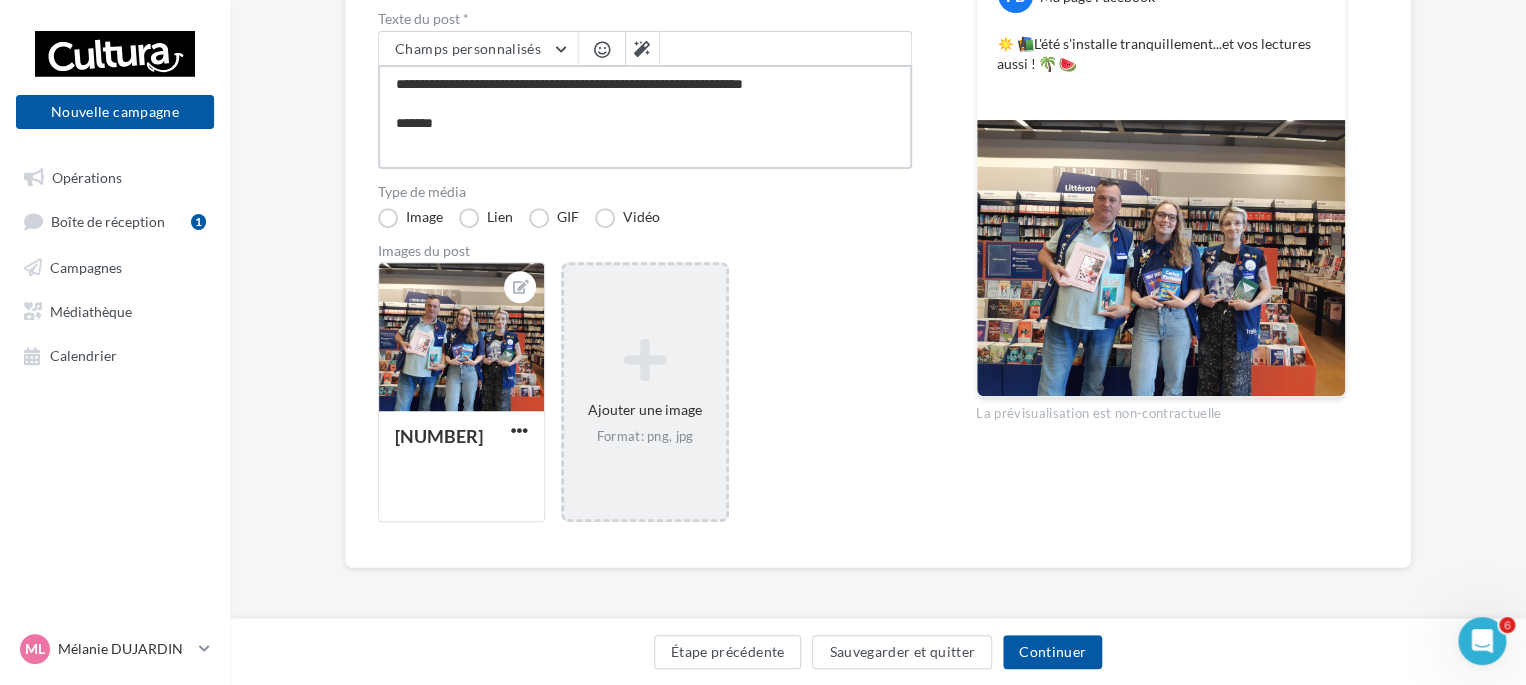 type on "**********" 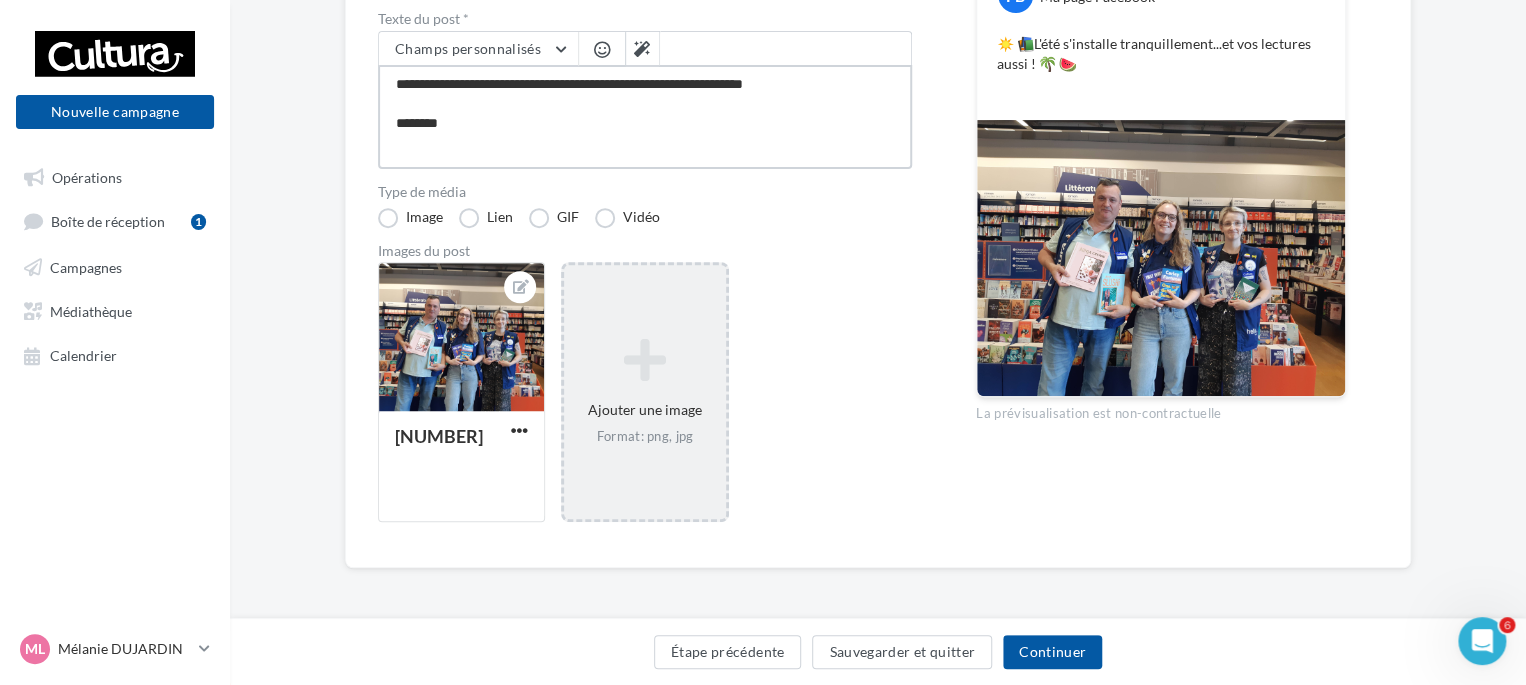 type on "**********" 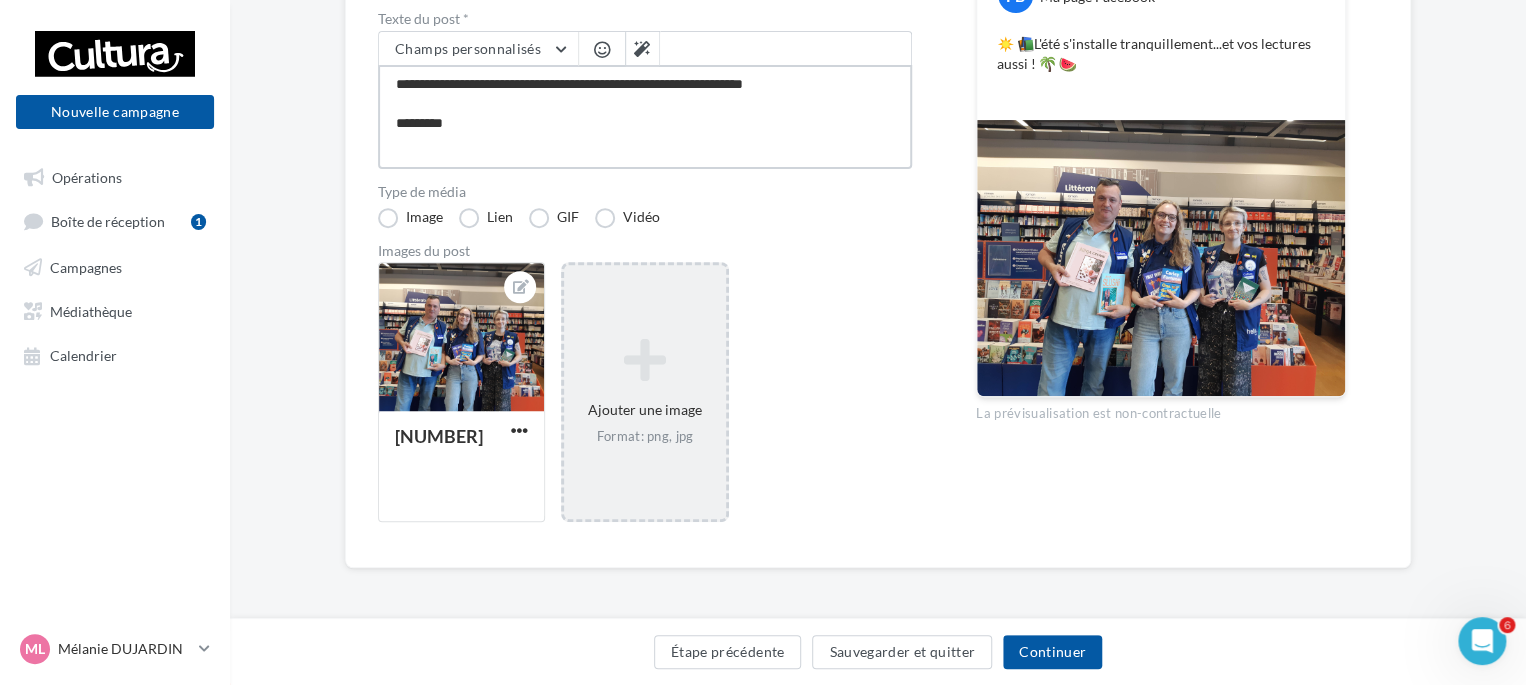 type on "**********" 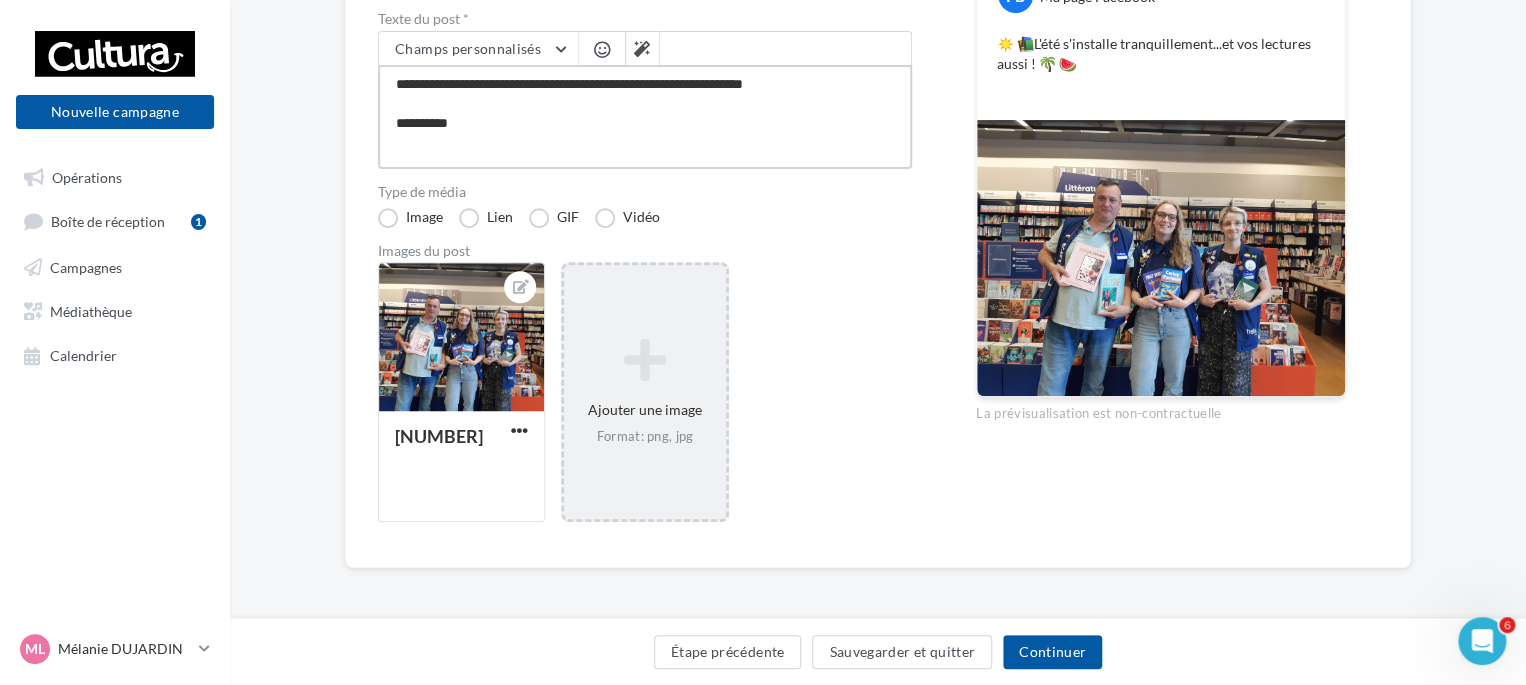 type on "**********" 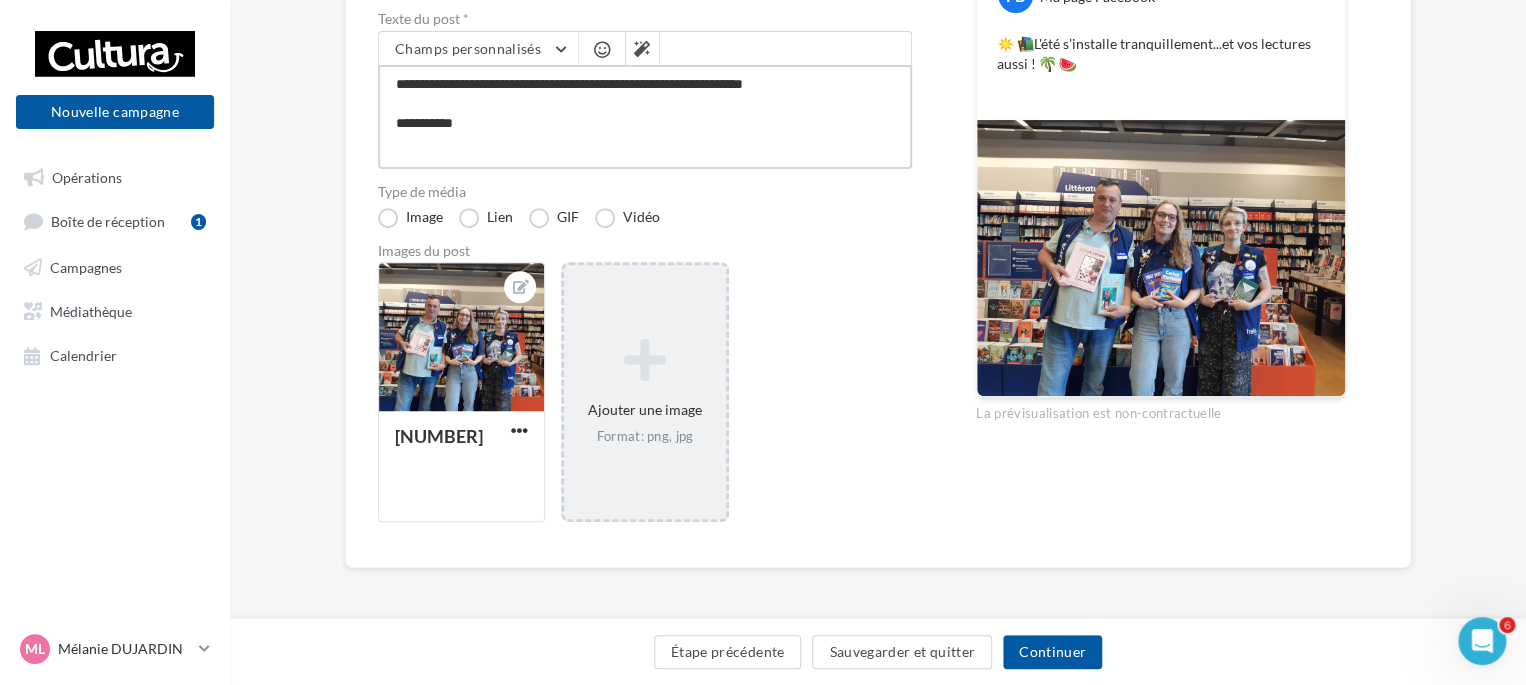 type on "**********" 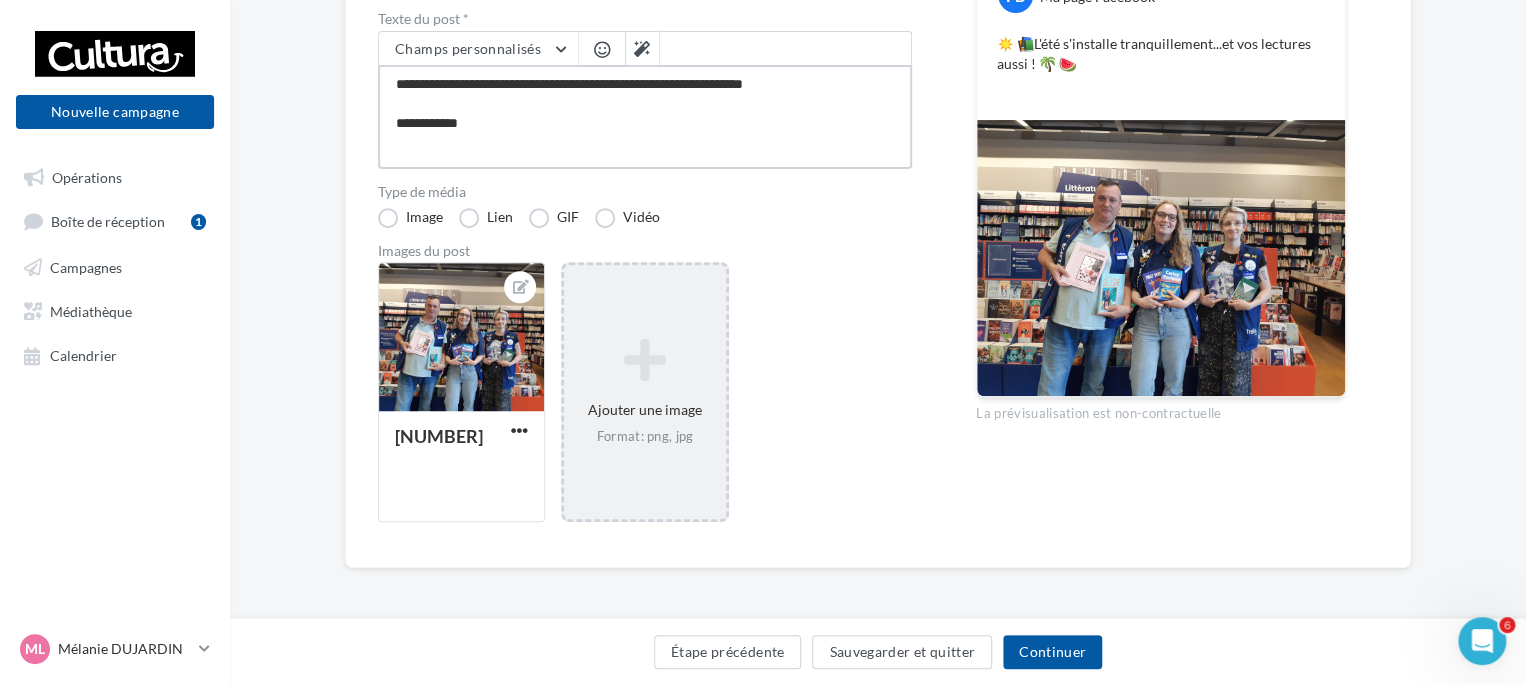 type on "**********" 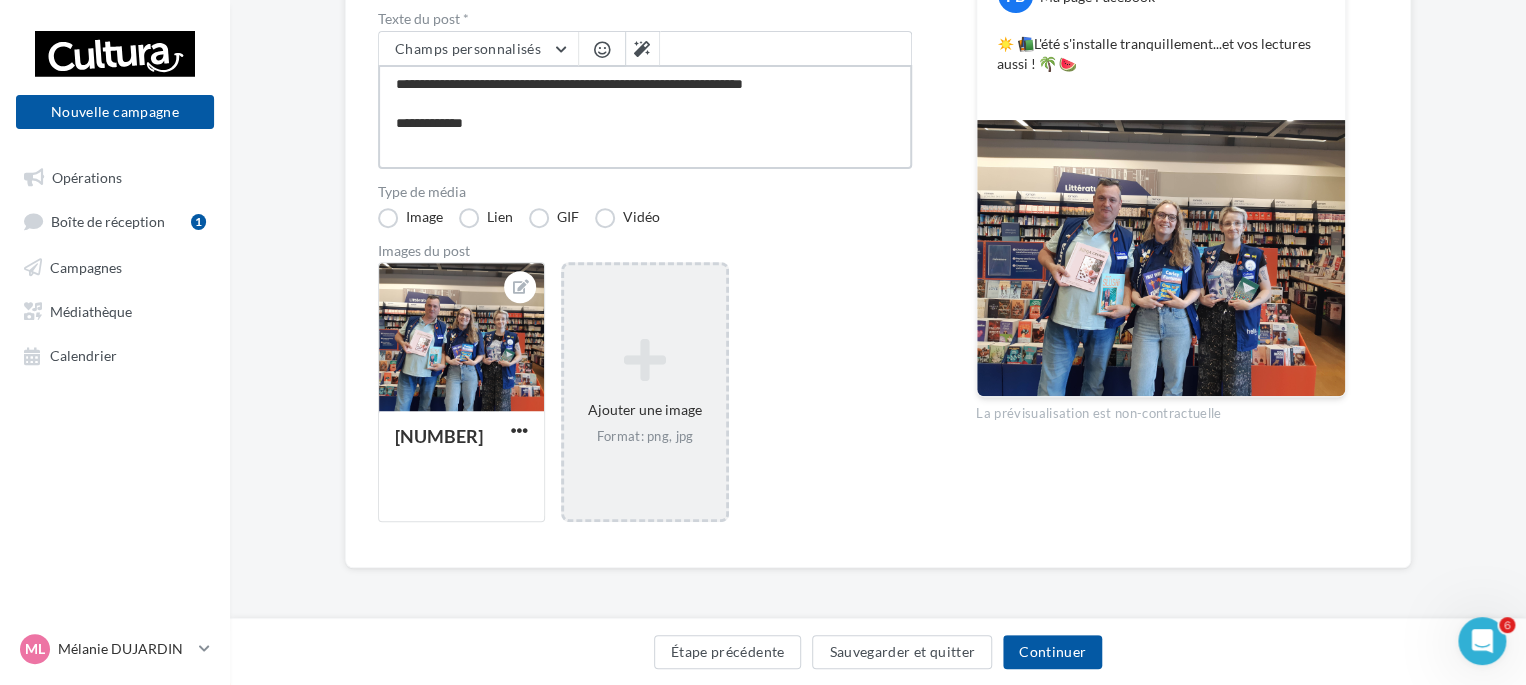 type on "**********" 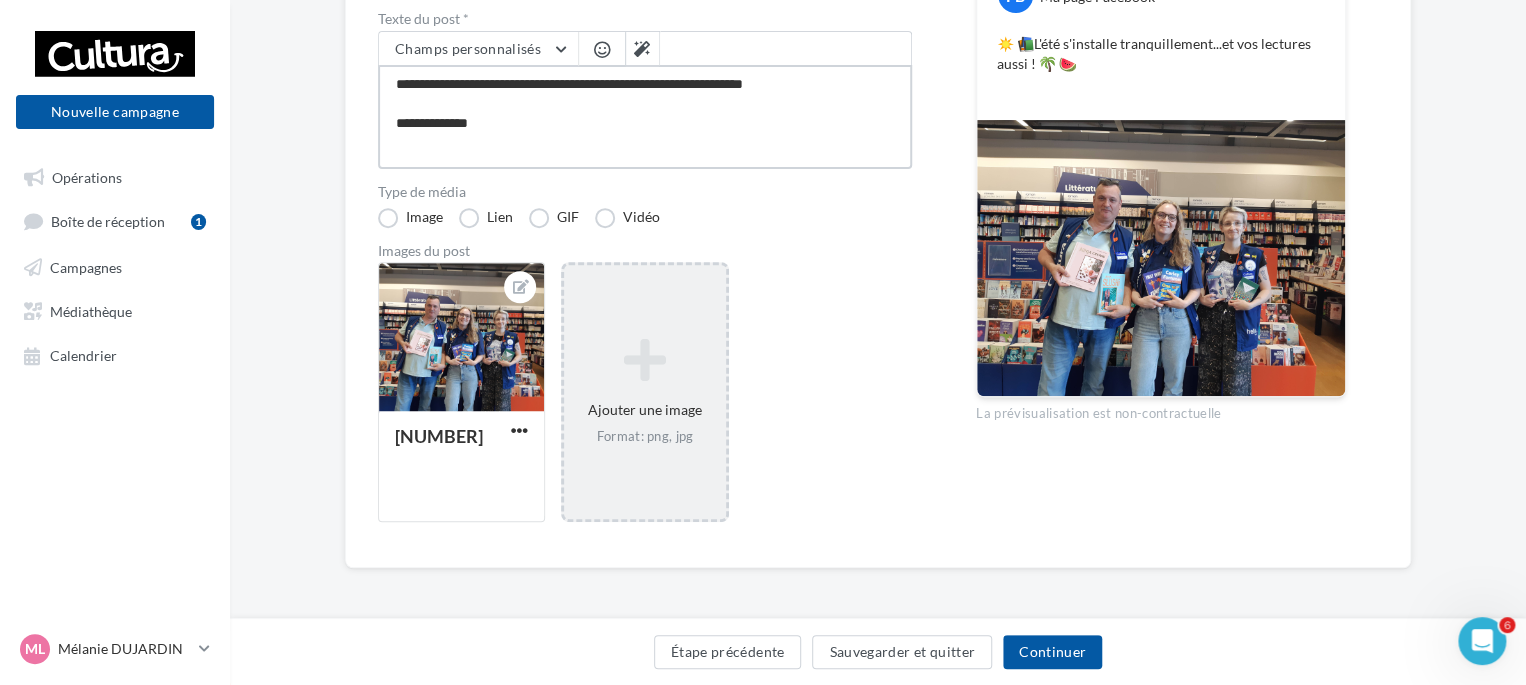 type on "**********" 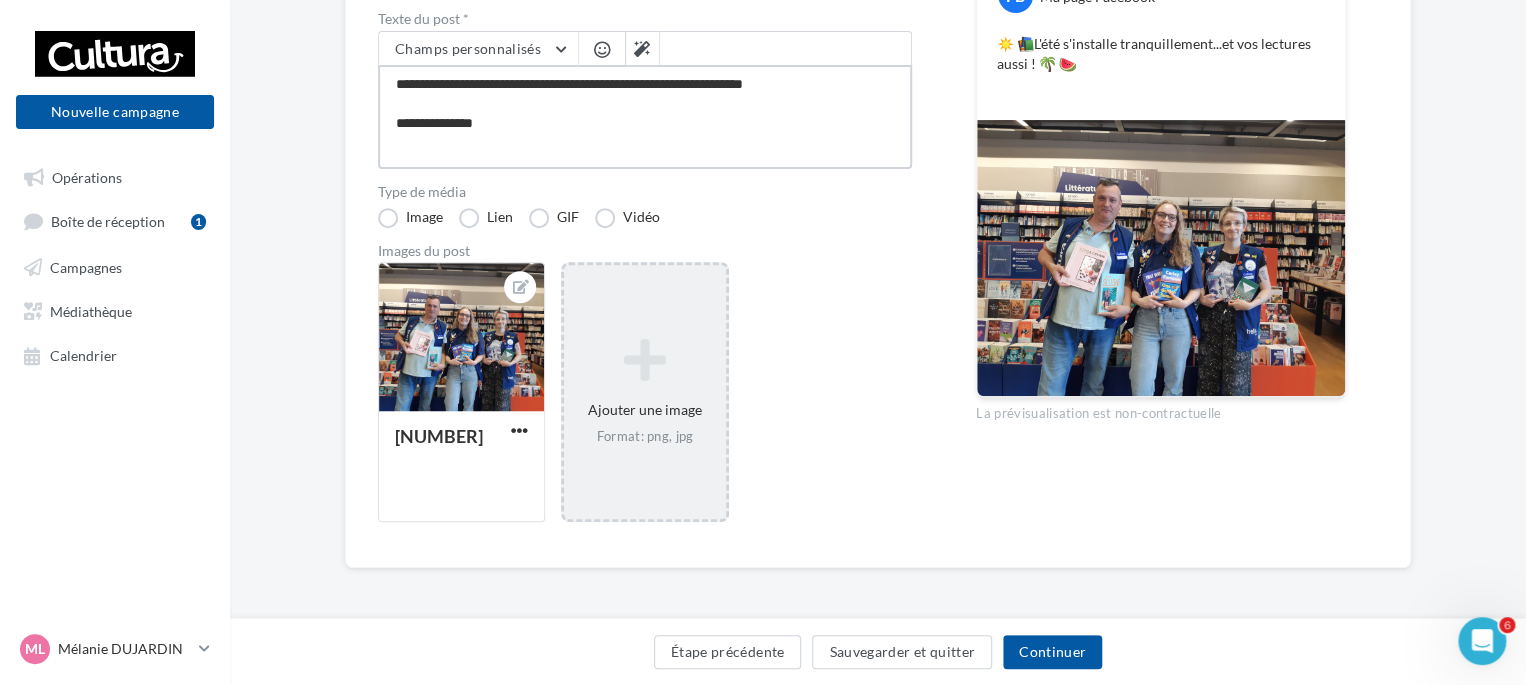type on "**********" 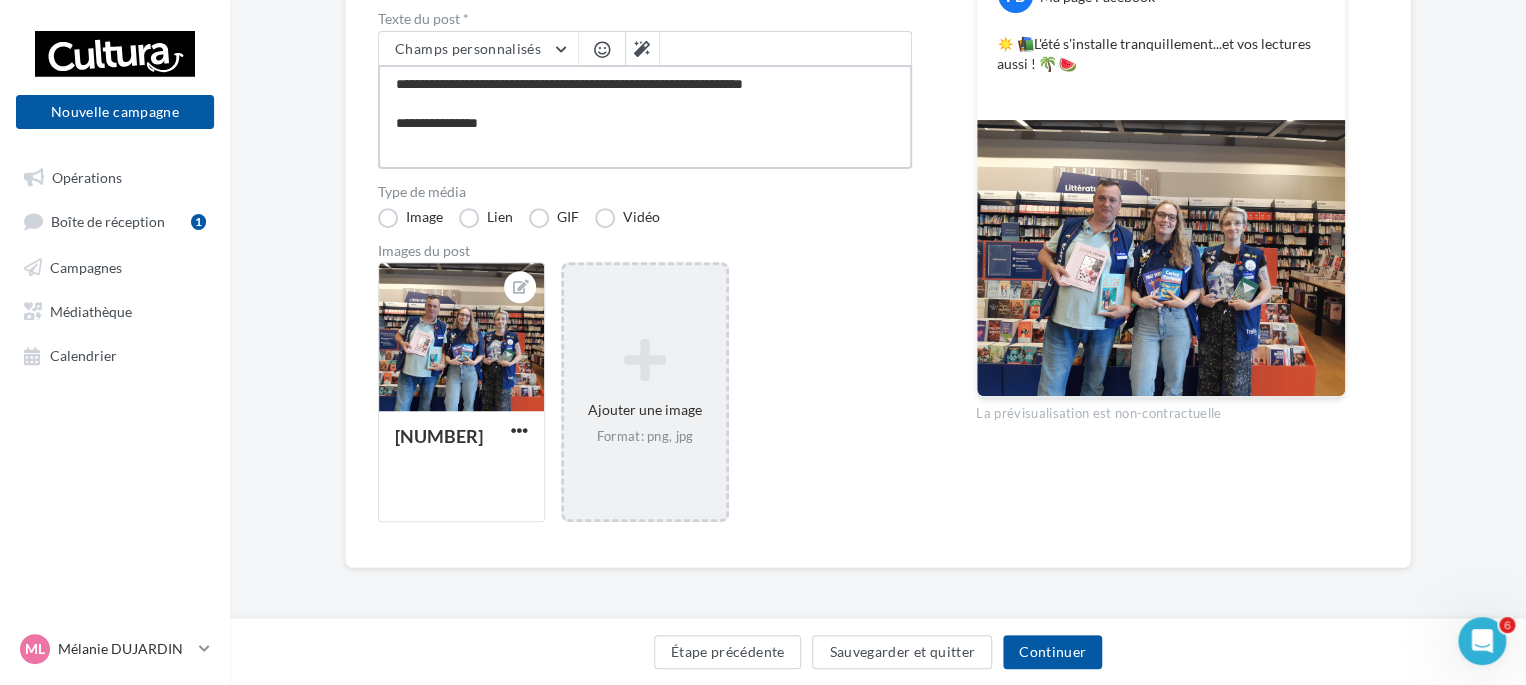 type on "**********" 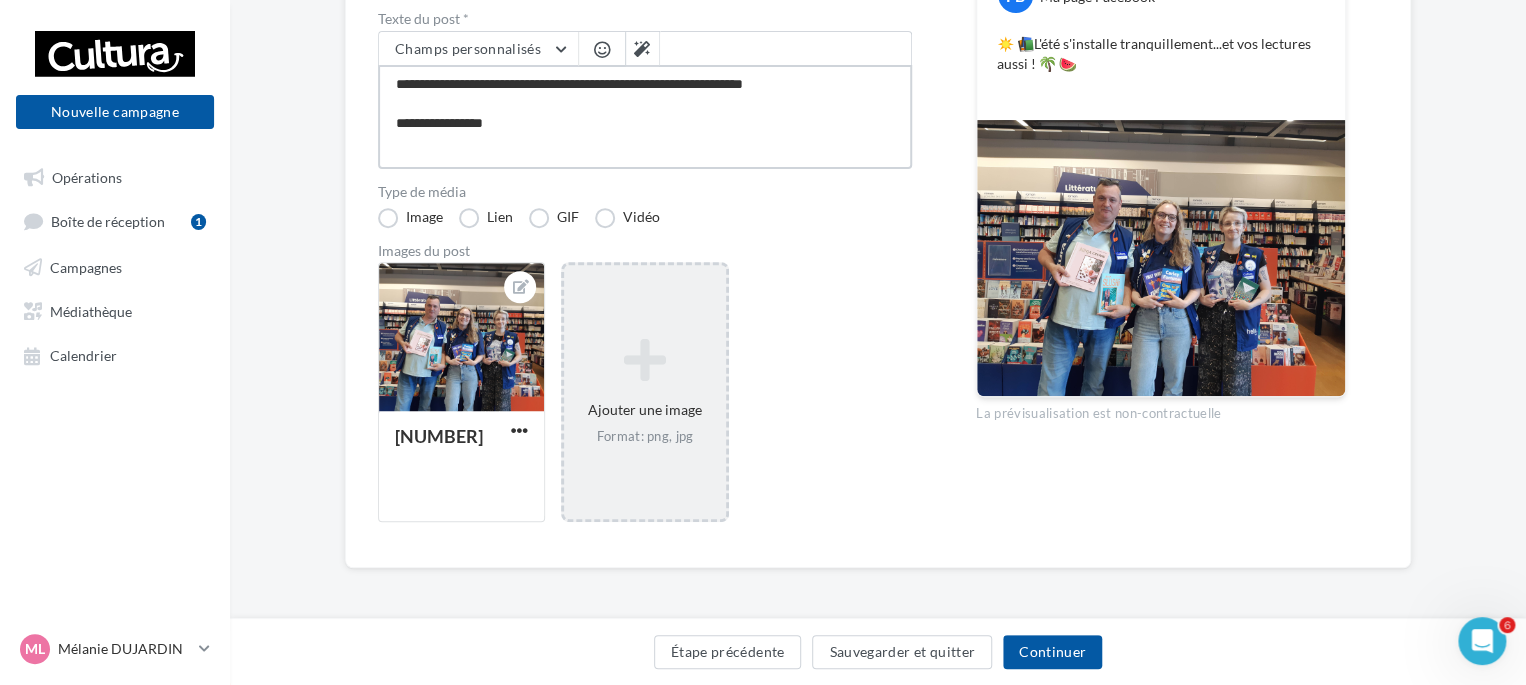 type on "**********" 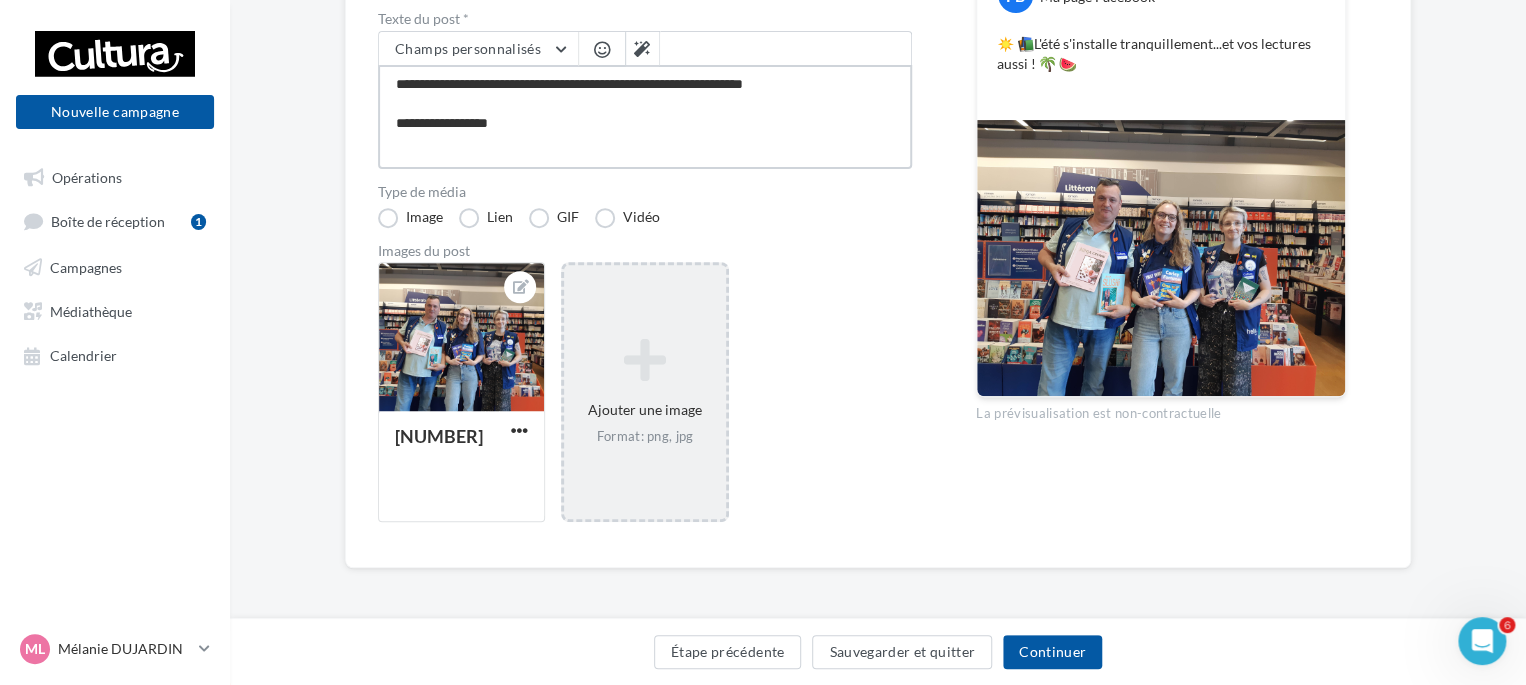 type on "**********" 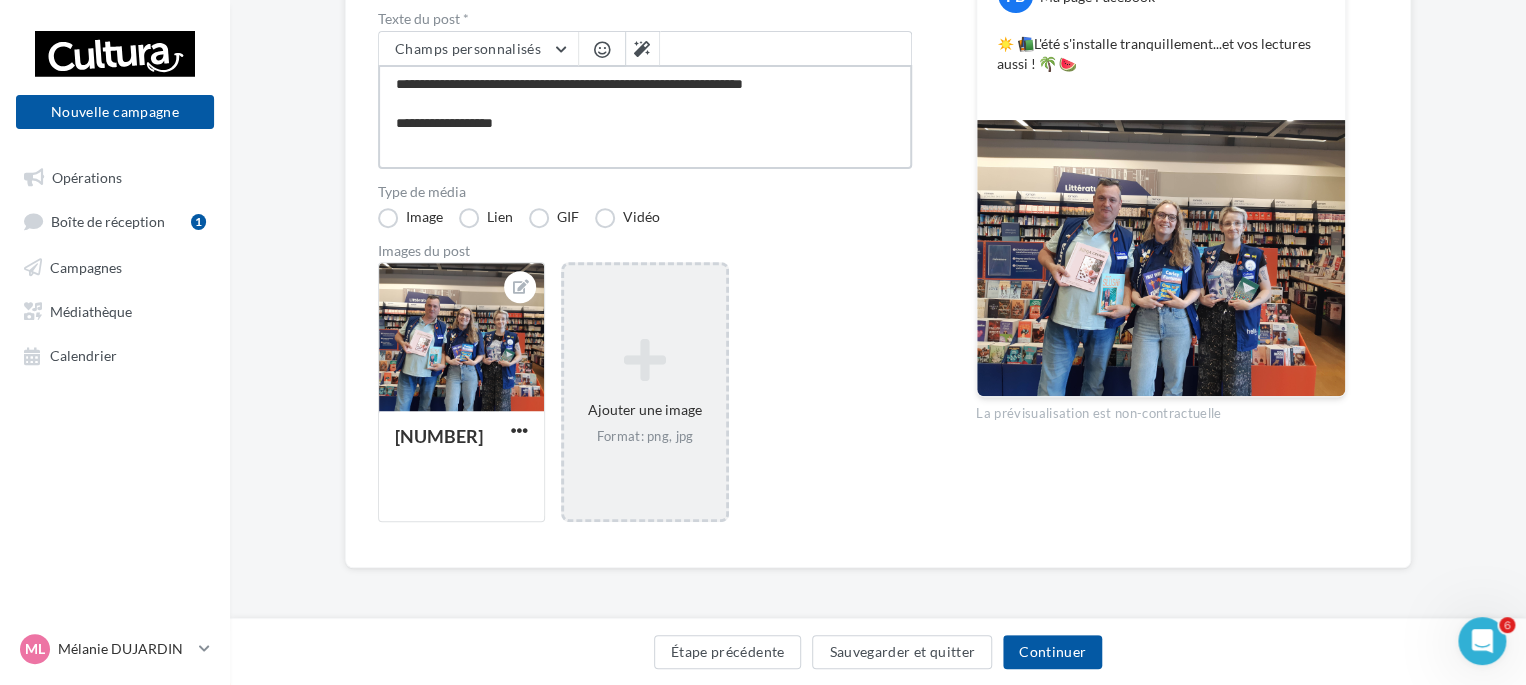type on "**********" 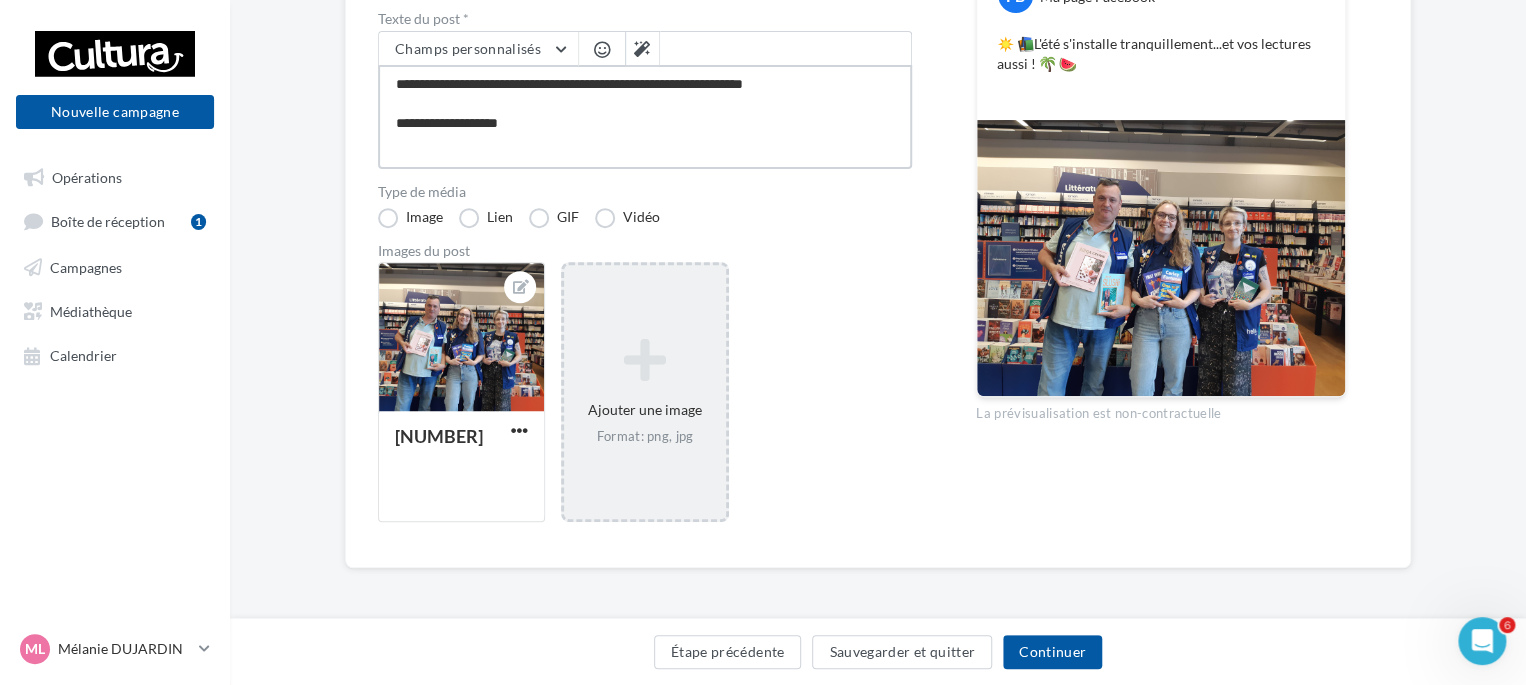 type on "**********" 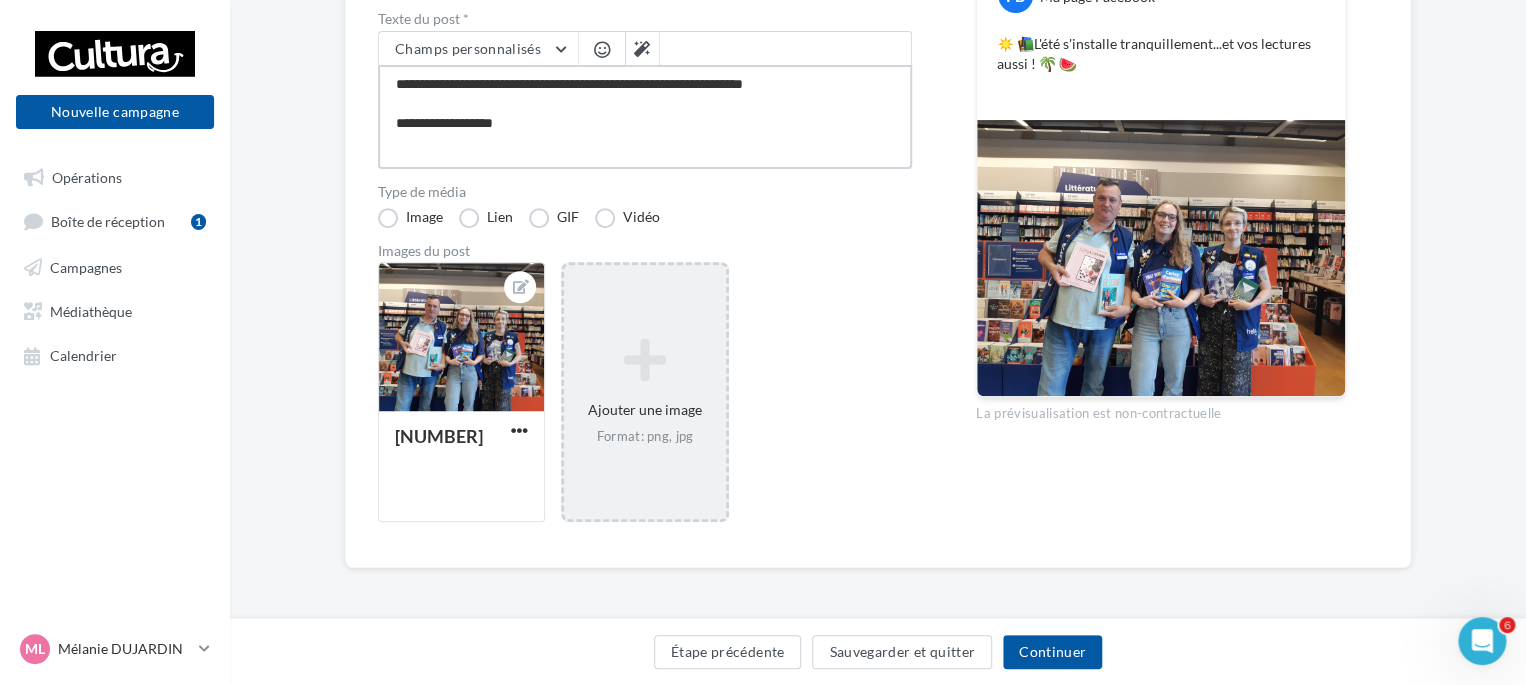 type on "**********" 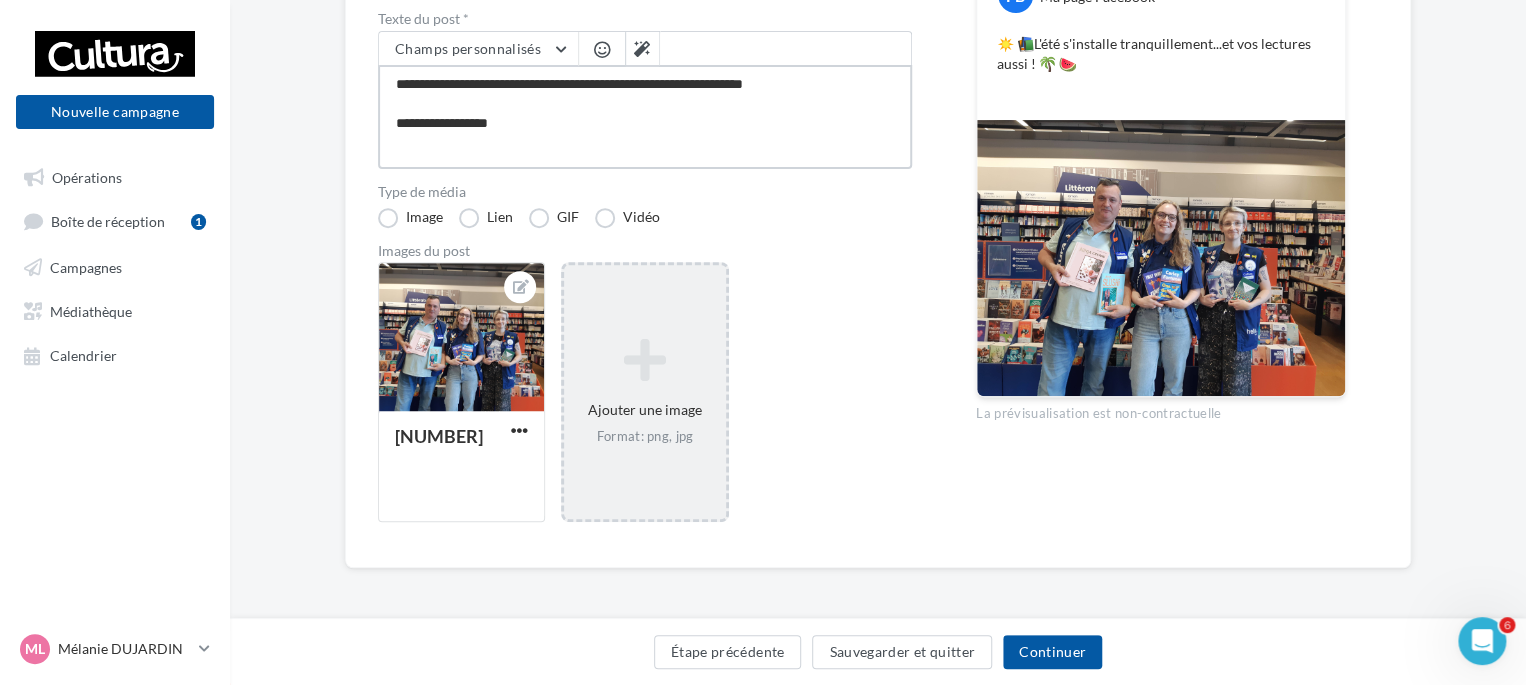 type on "**********" 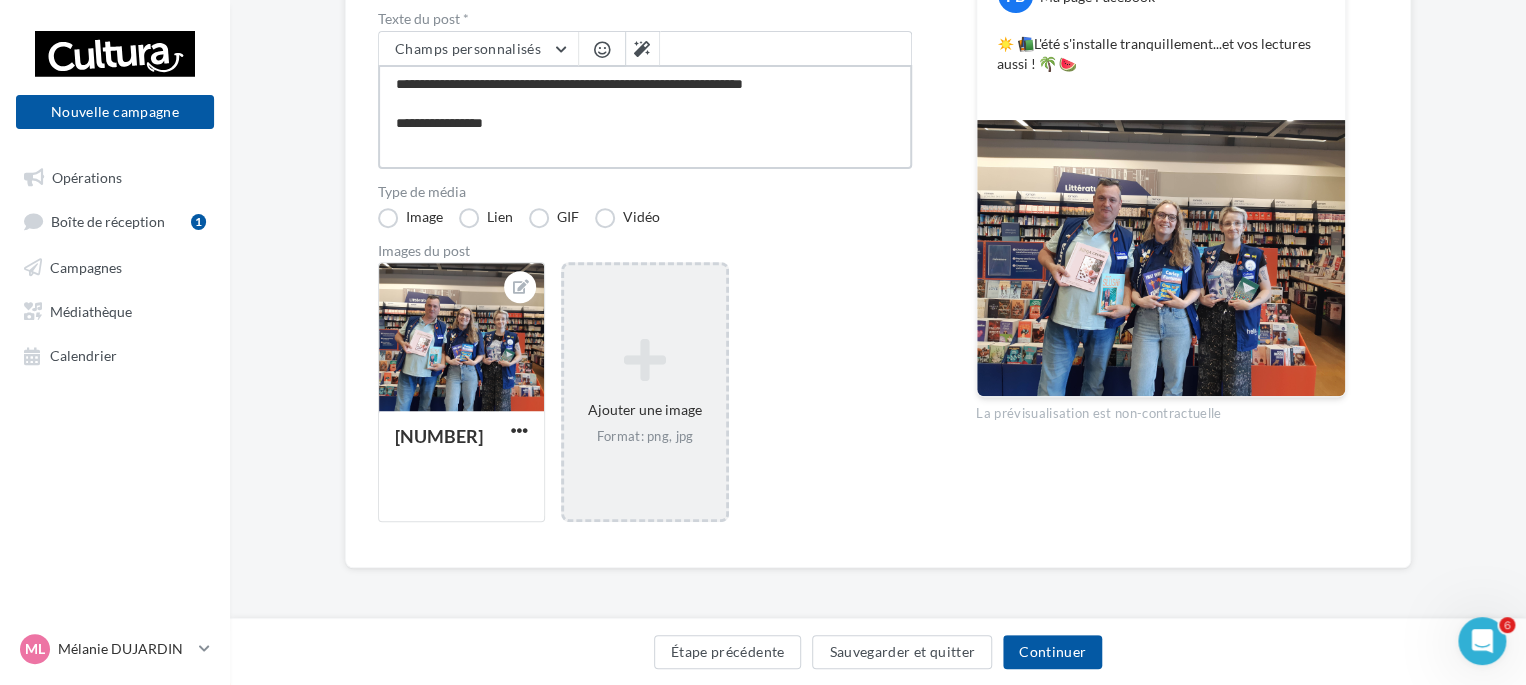 type on "**********" 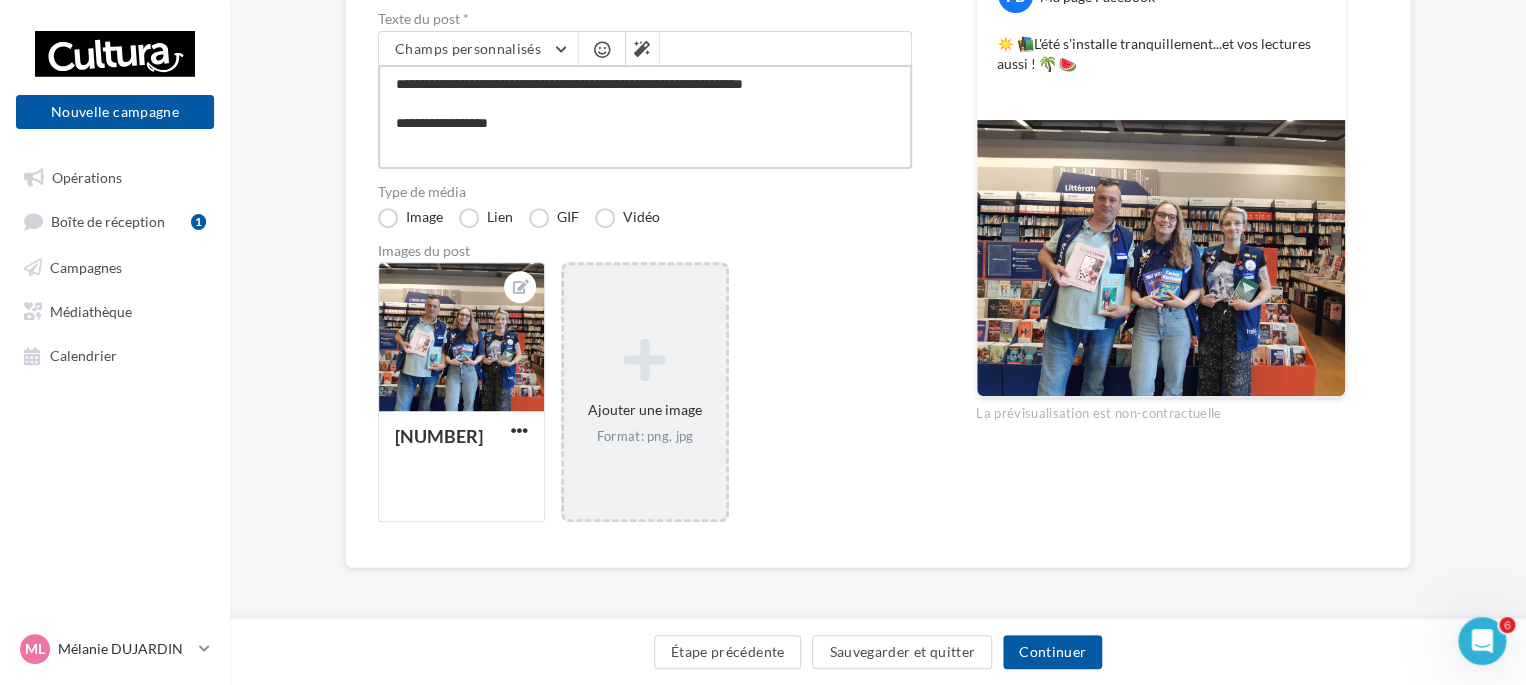 type on "**********" 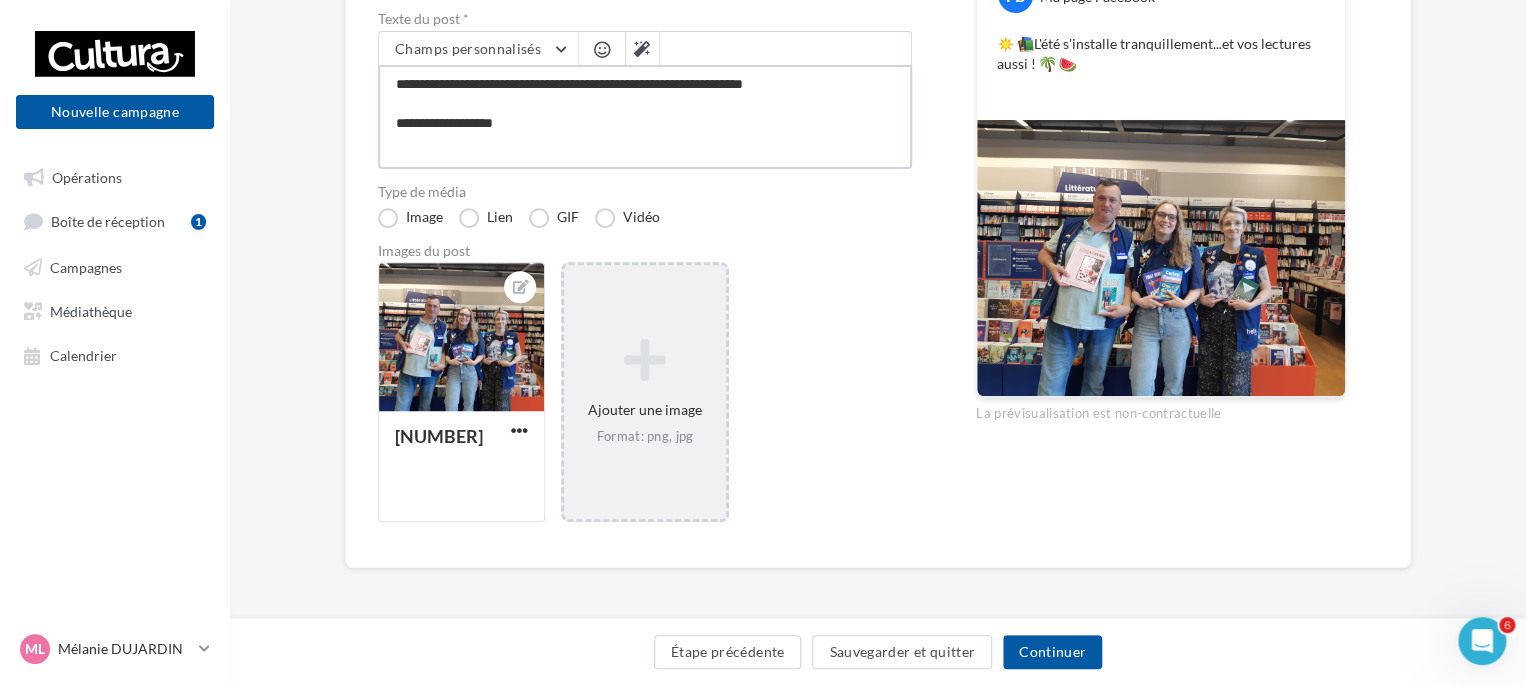type on "**********" 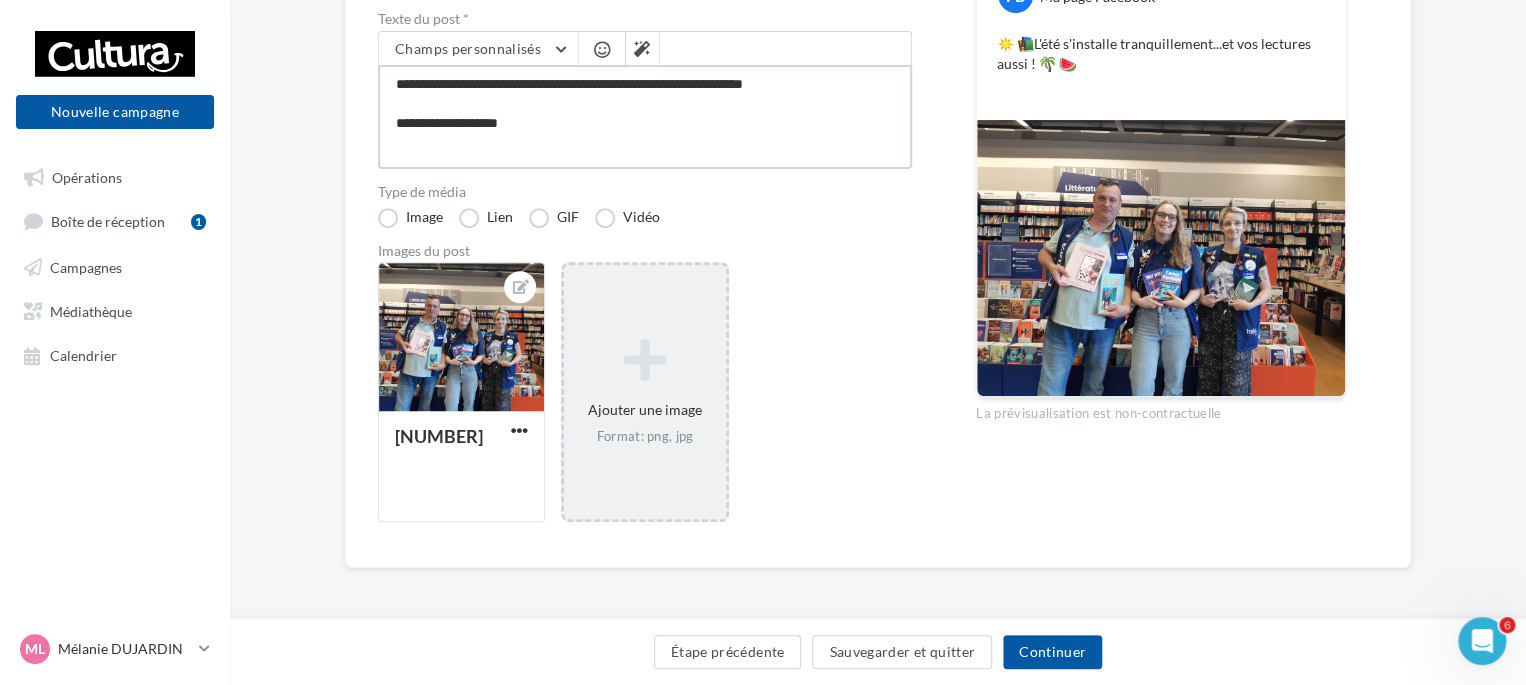 type on "**********" 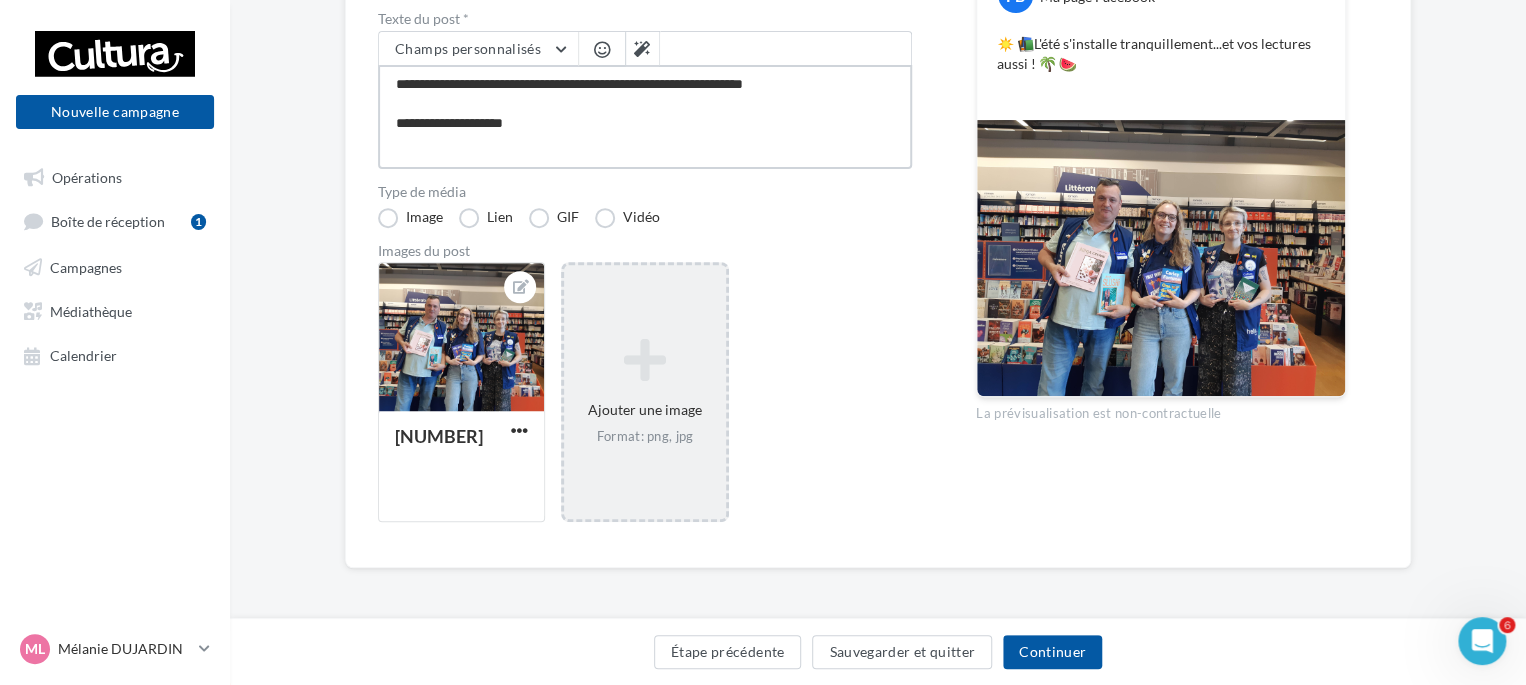 type on "**********" 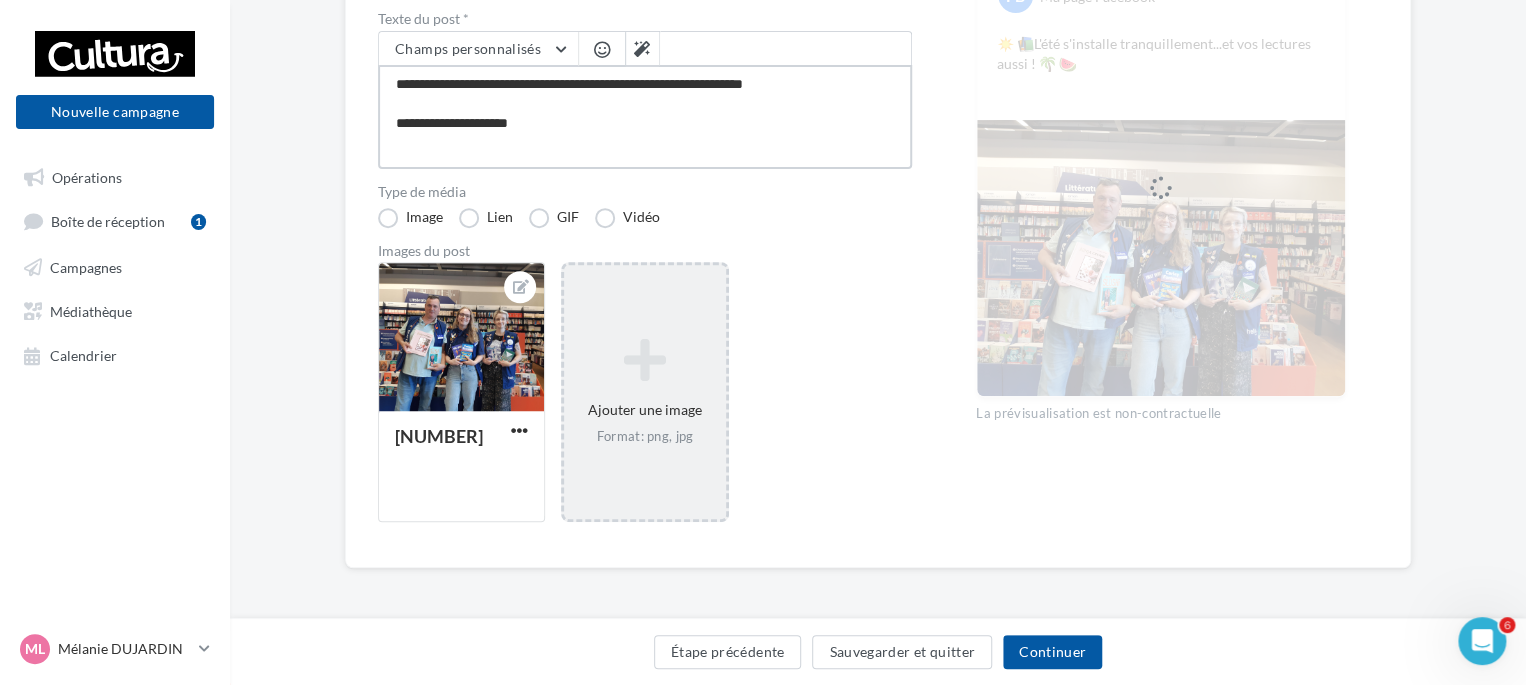 type on "**********" 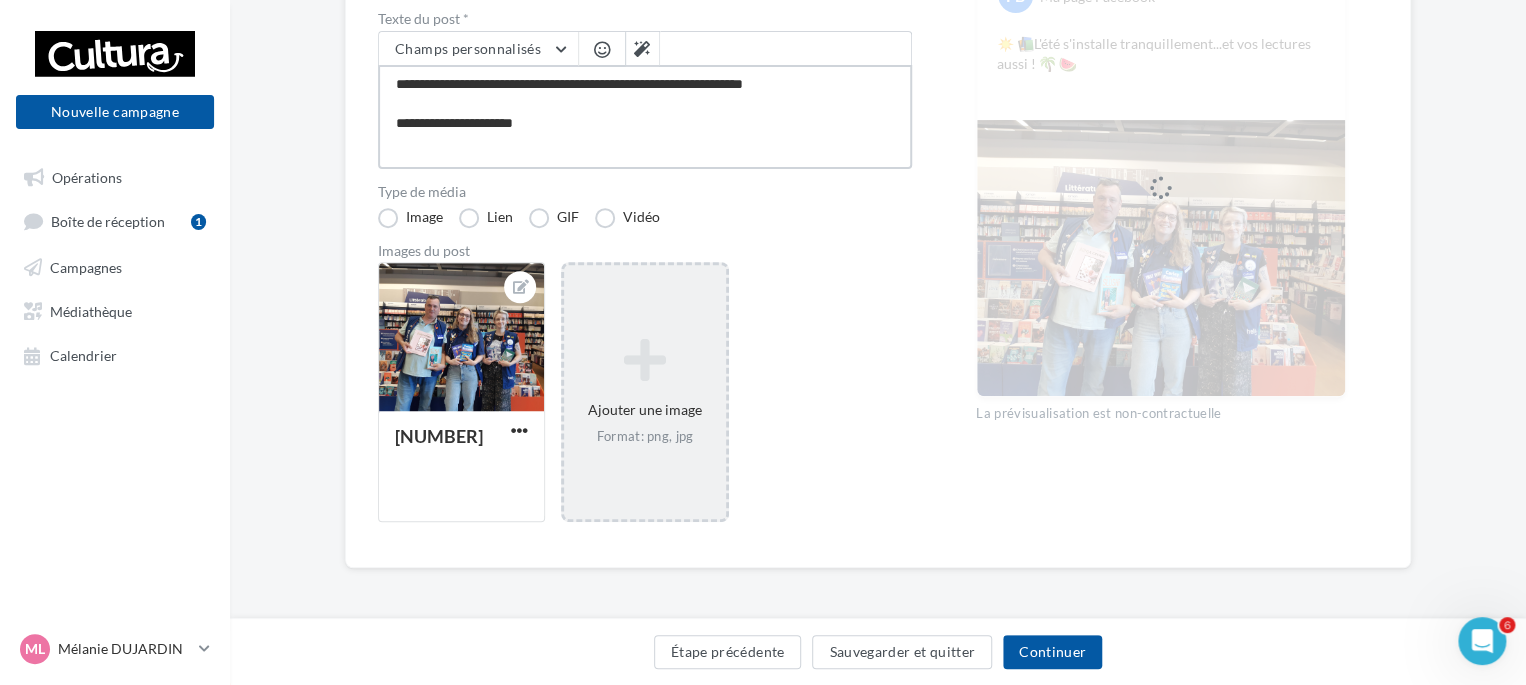 type on "**********" 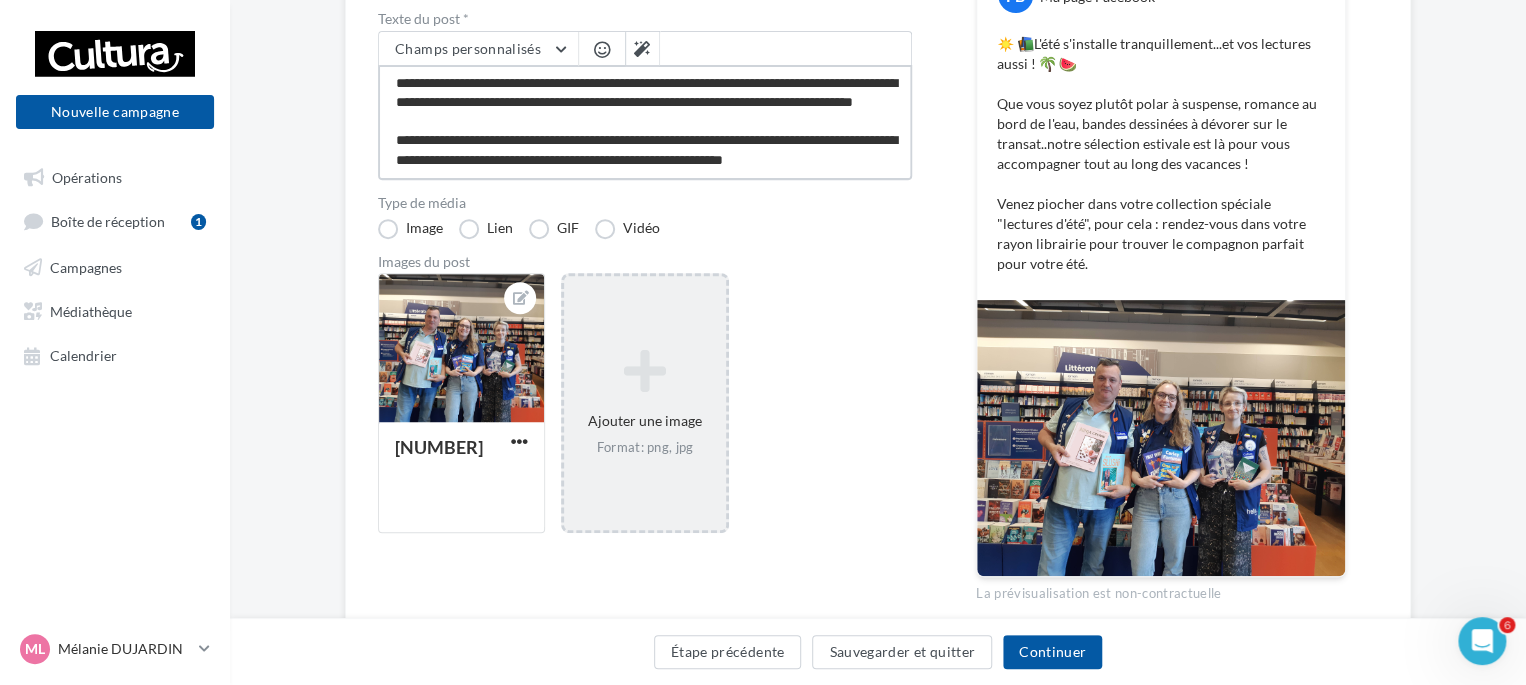 scroll, scrollTop: 106, scrollLeft: 0, axis: vertical 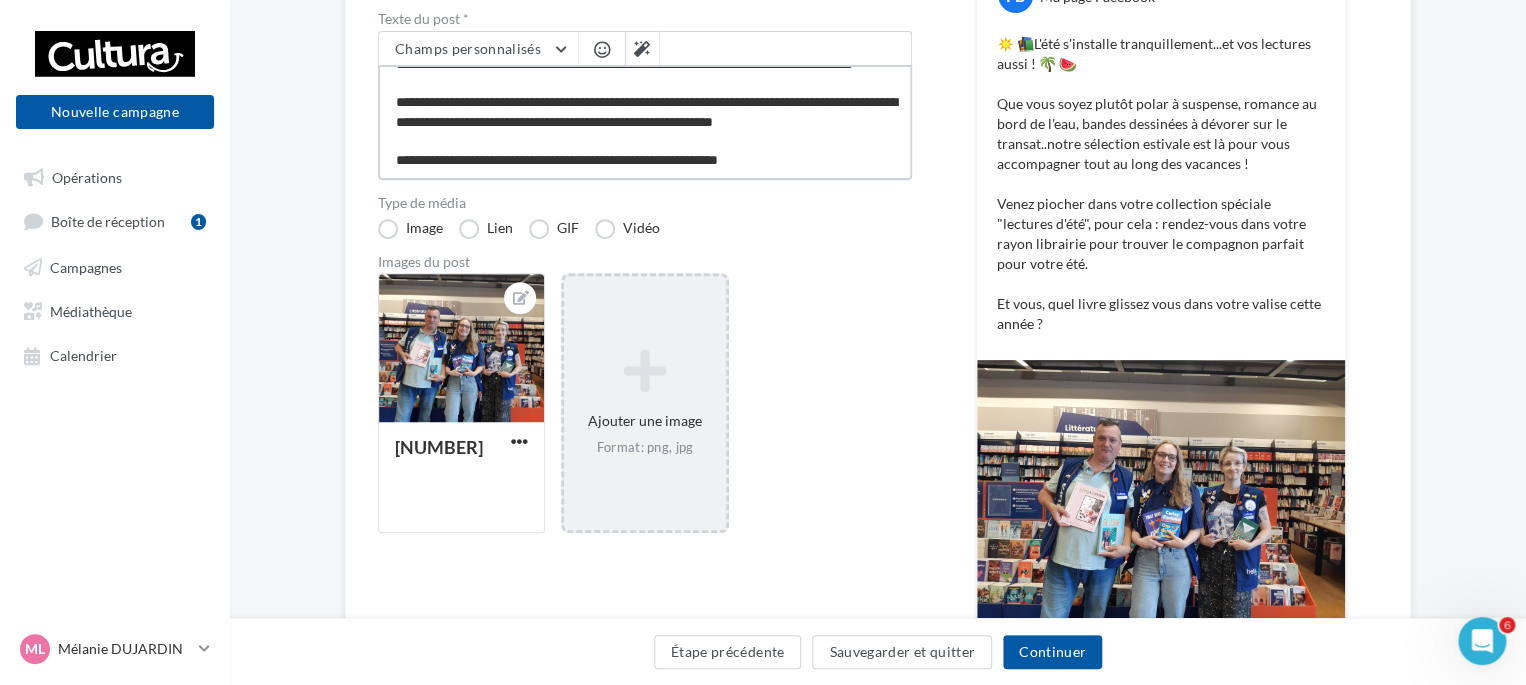 click on "**********" at bounding box center (645, 122) 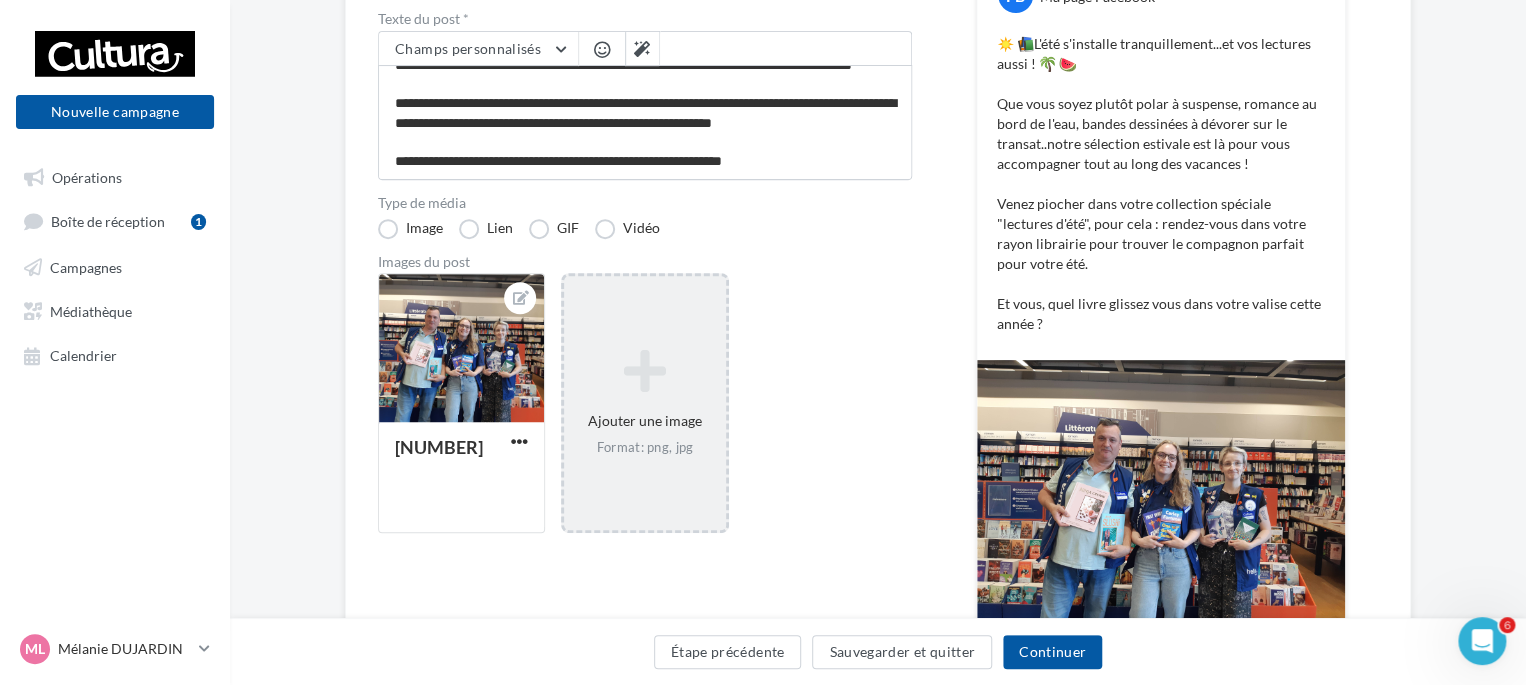 scroll, scrollTop: 95, scrollLeft: 0, axis: vertical 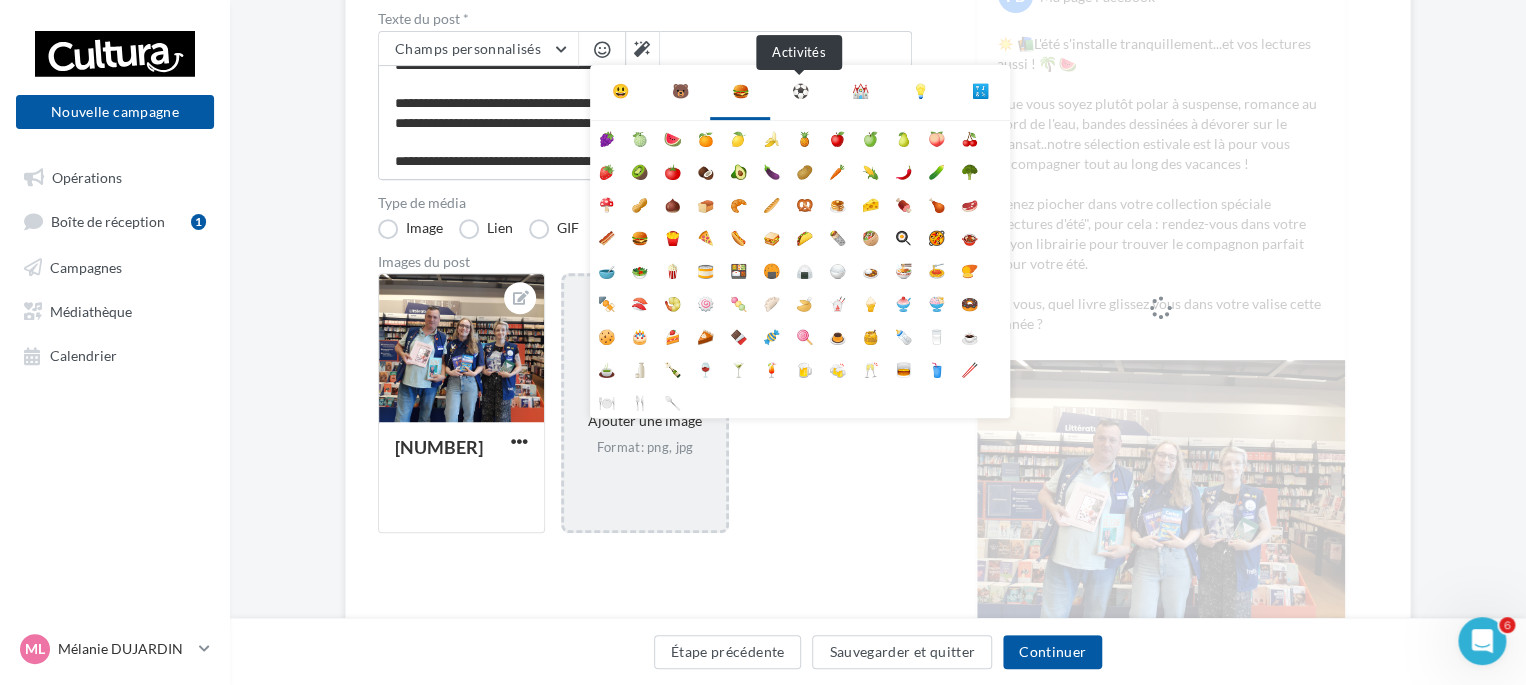 click on "⚽" at bounding box center [800, 91] 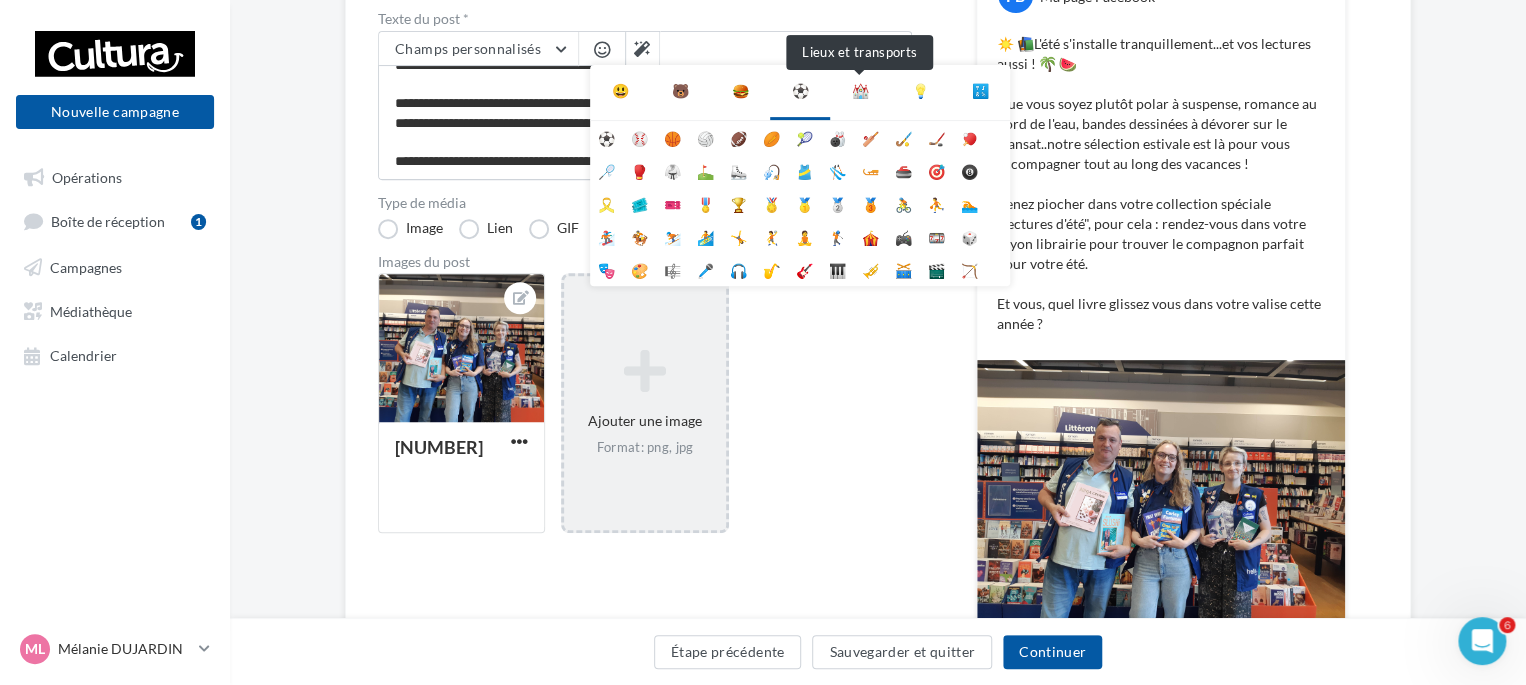 click on "⛪" at bounding box center [860, 91] 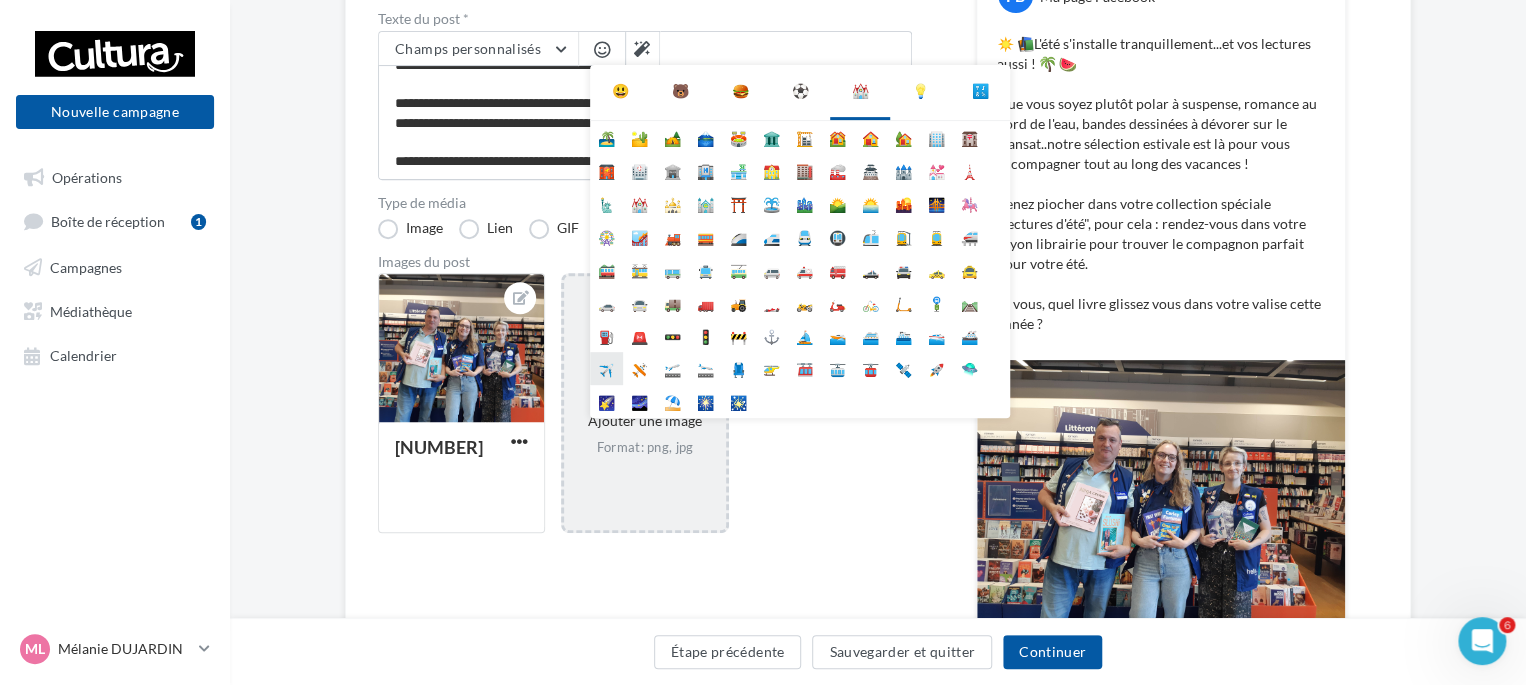 click on "✈️" at bounding box center (606, 368) 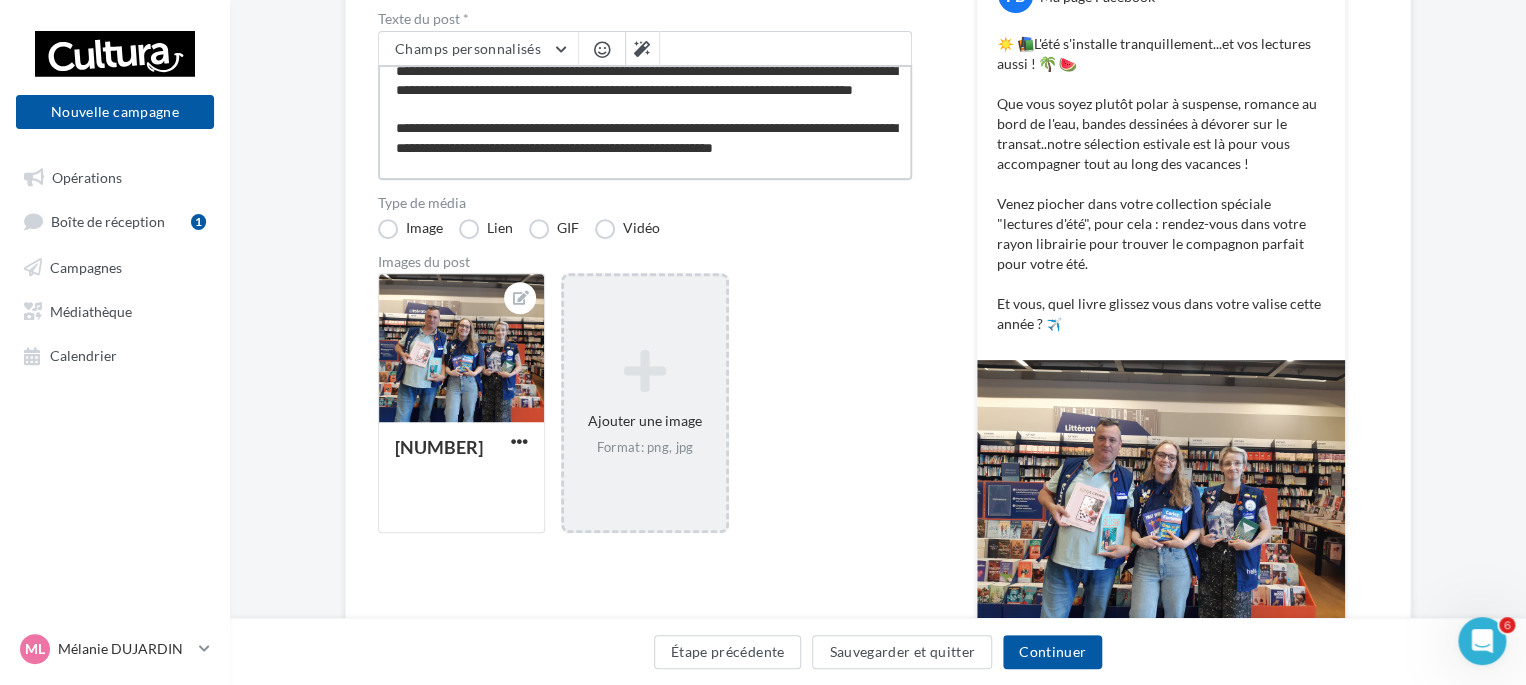 scroll, scrollTop: 100, scrollLeft: 0, axis: vertical 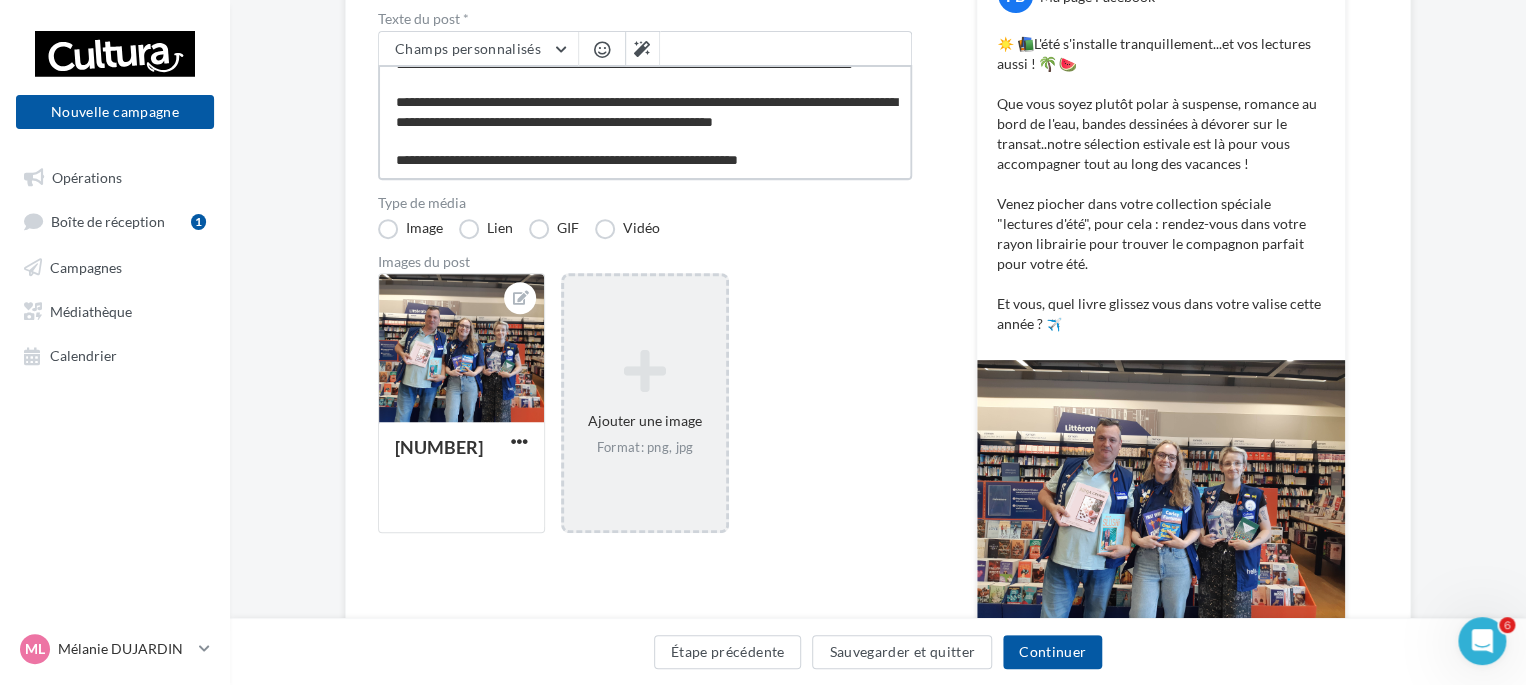 click on "**********" at bounding box center (645, 122) 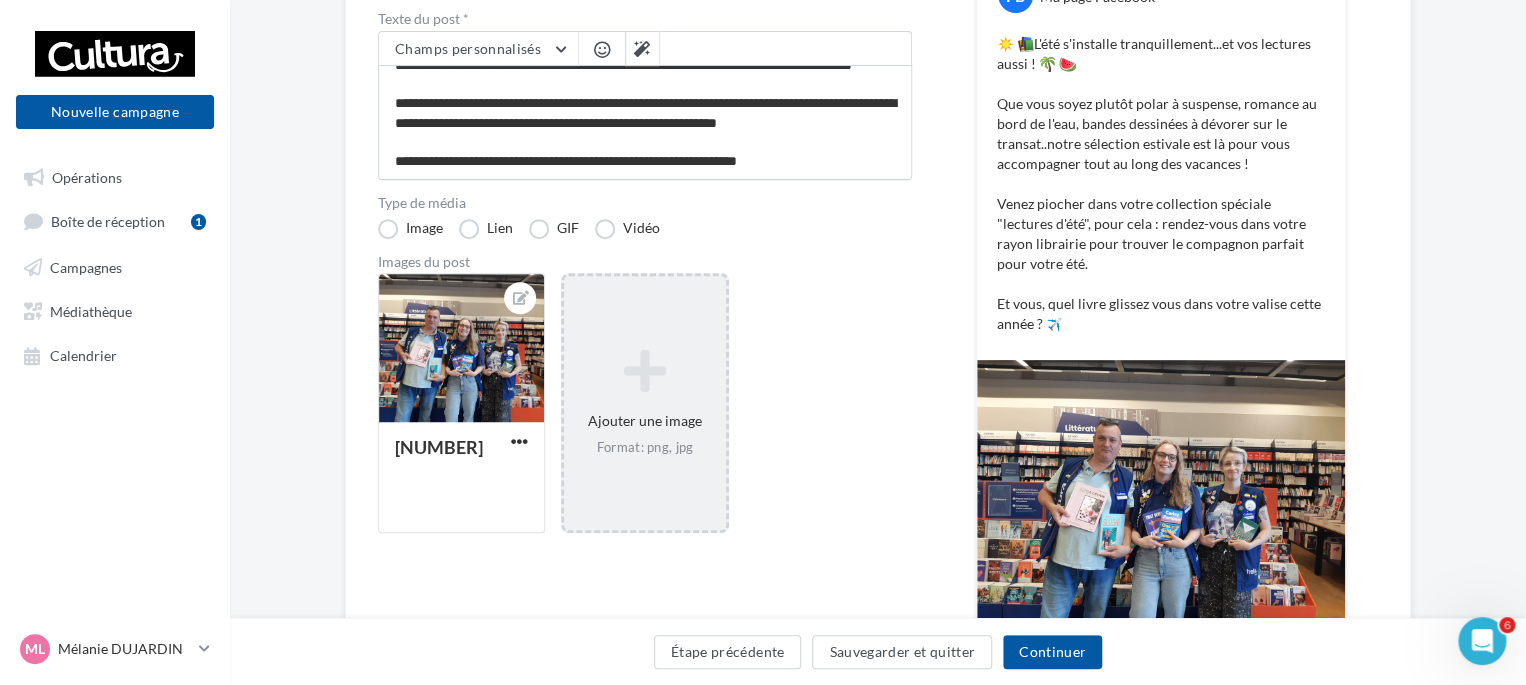 scroll, scrollTop: 95, scrollLeft: 0, axis: vertical 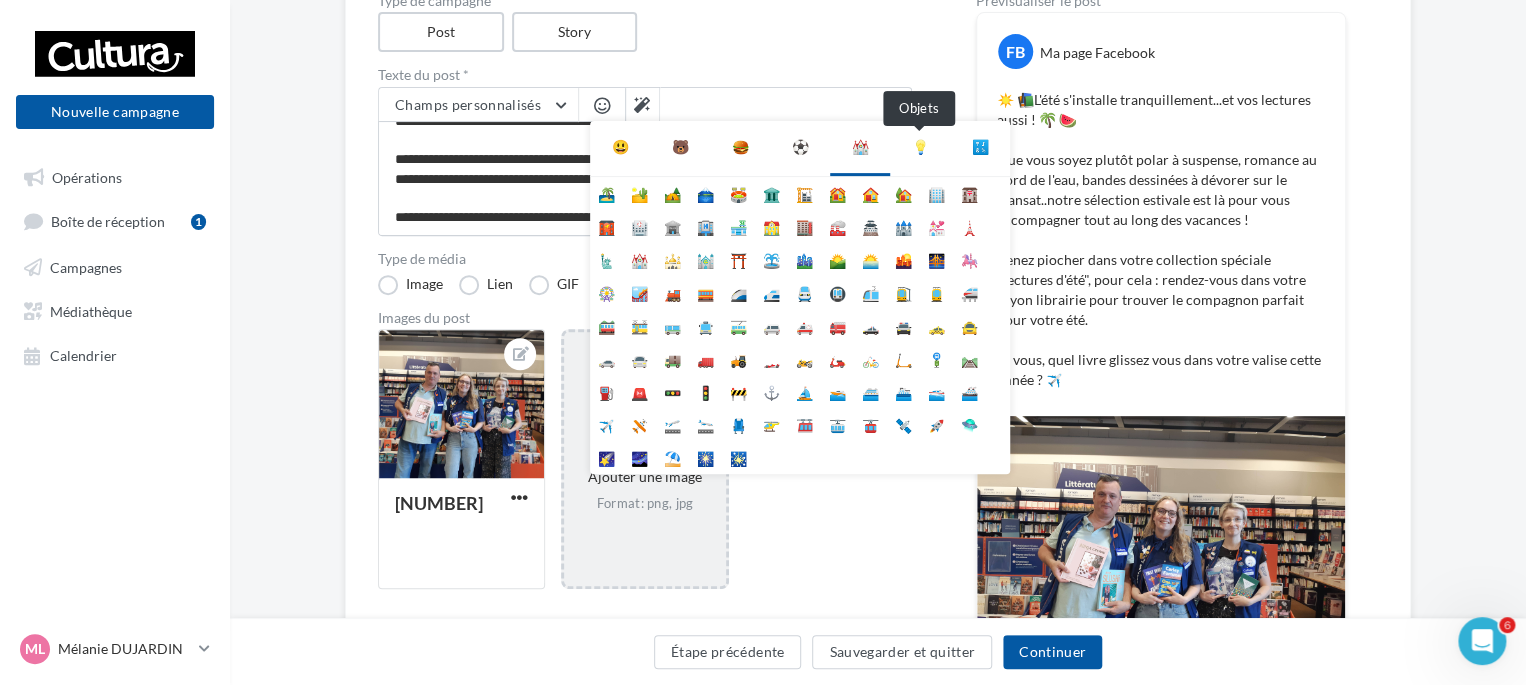 click on "💡" at bounding box center (920, 147) 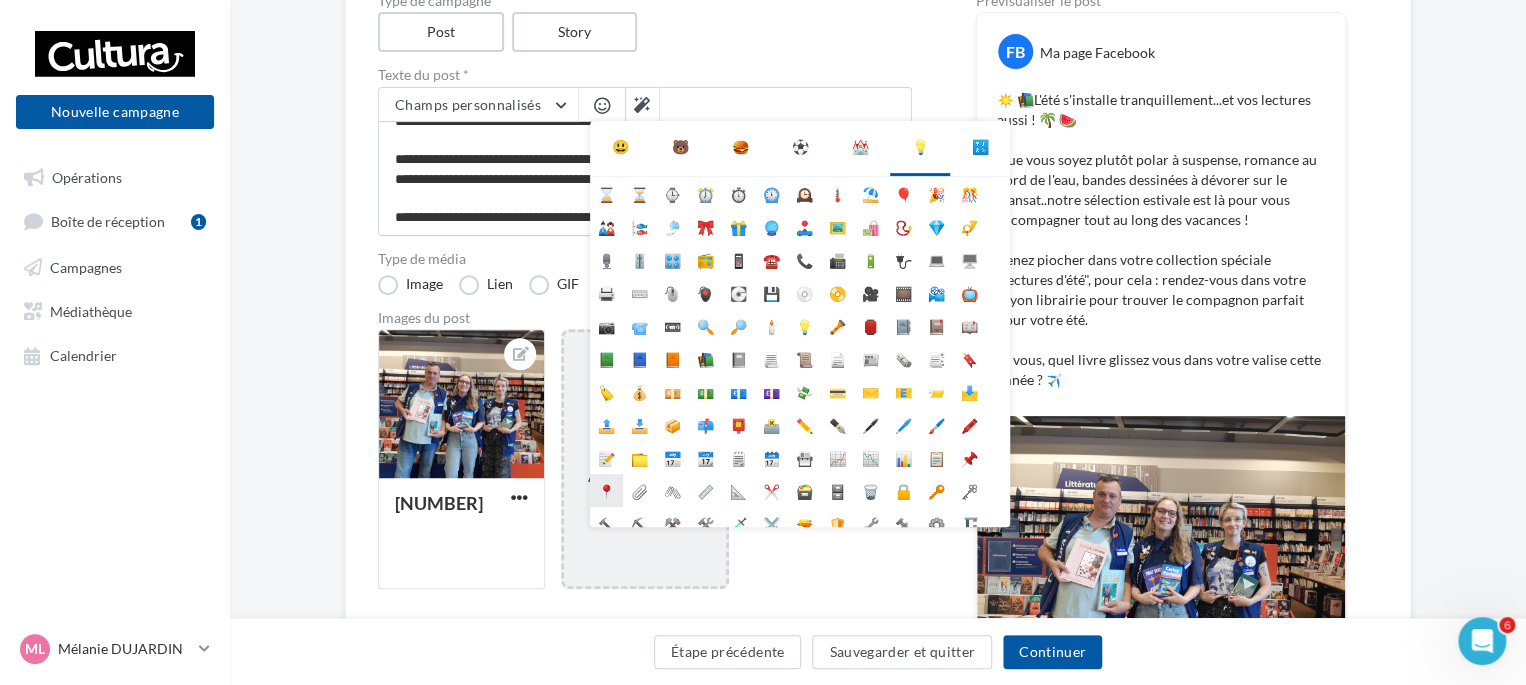 click on "📍" at bounding box center [606, 490] 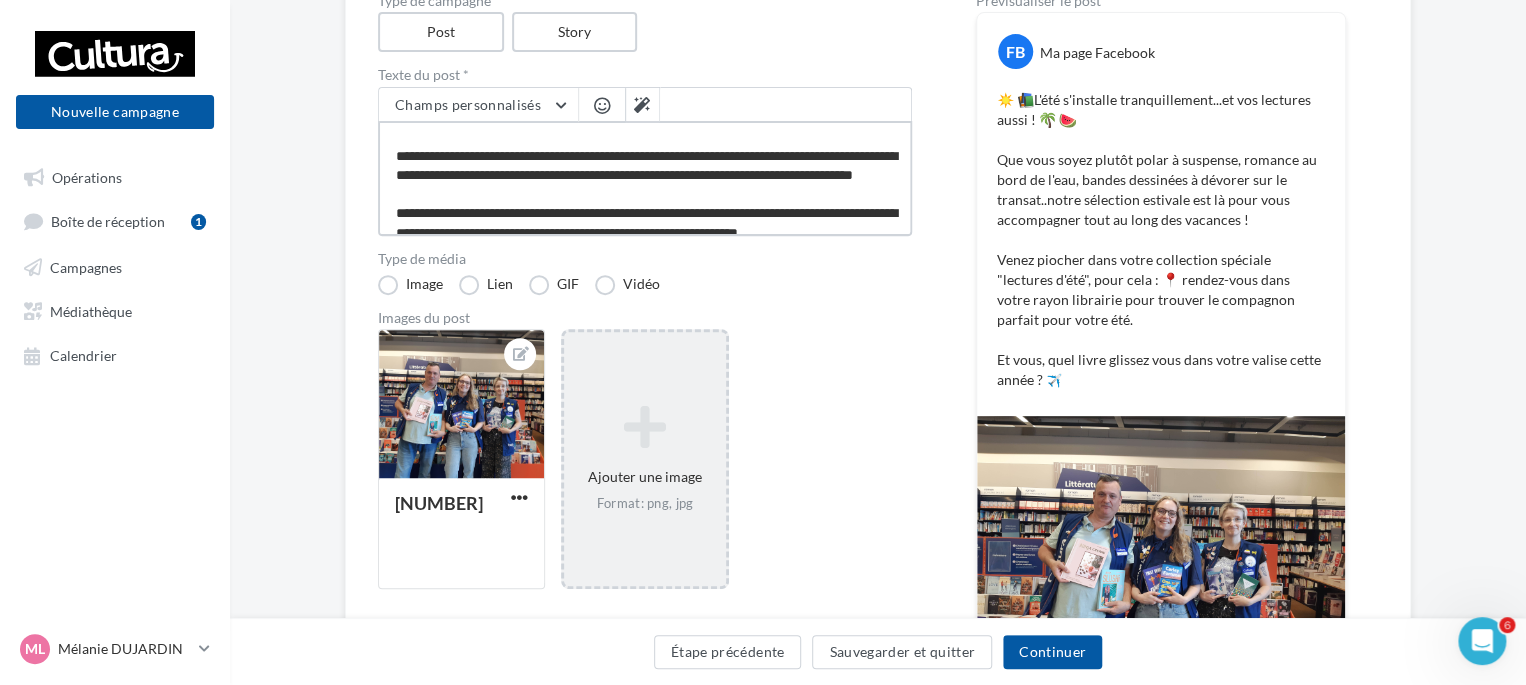 scroll, scrollTop: 0, scrollLeft: 0, axis: both 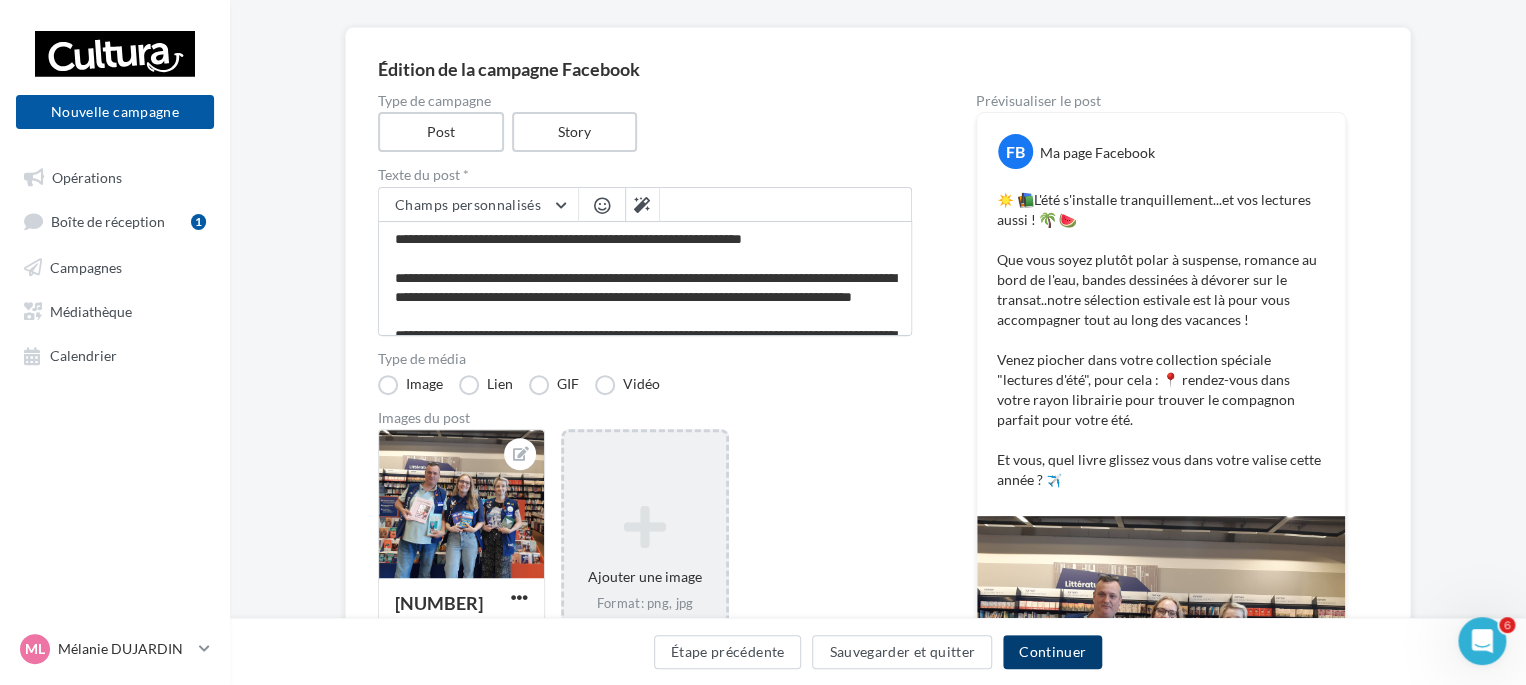click on "Continuer" at bounding box center [1052, 652] 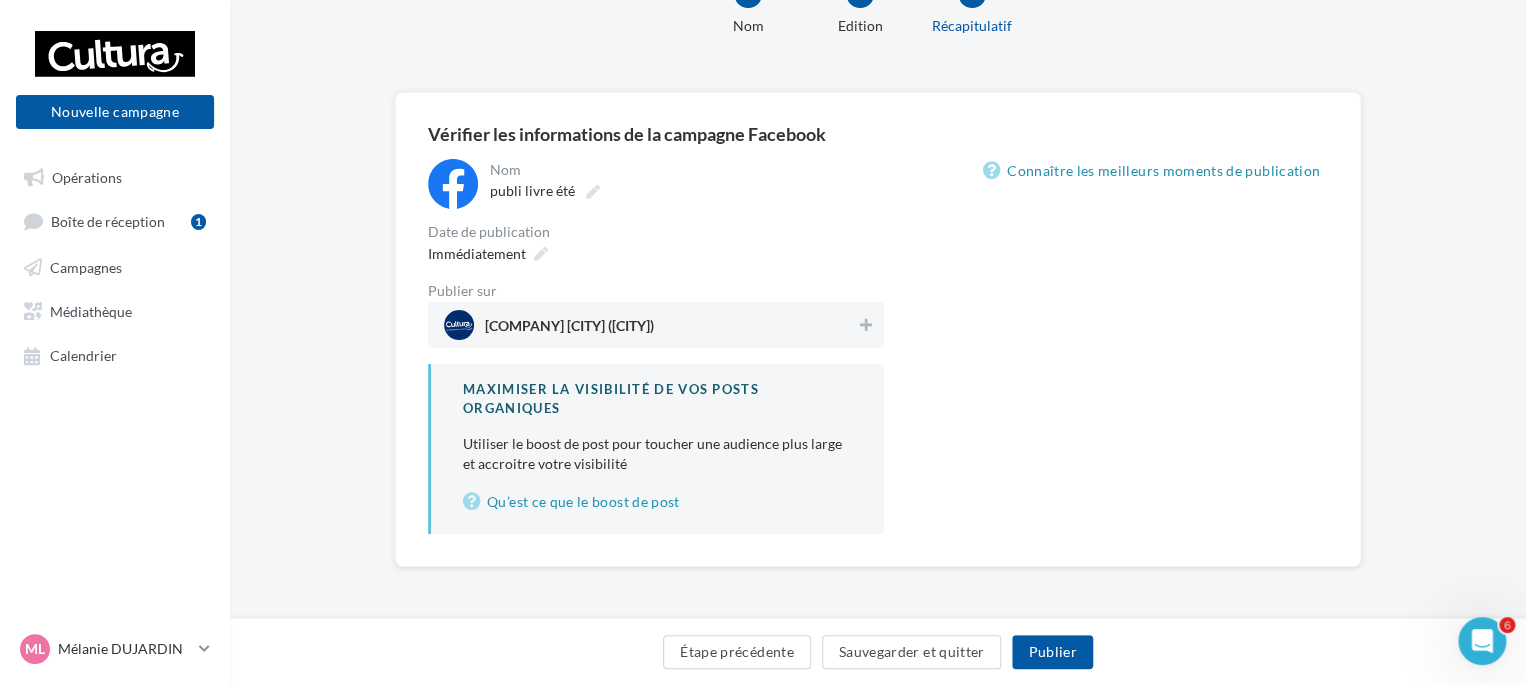 scroll, scrollTop: 75, scrollLeft: 0, axis: vertical 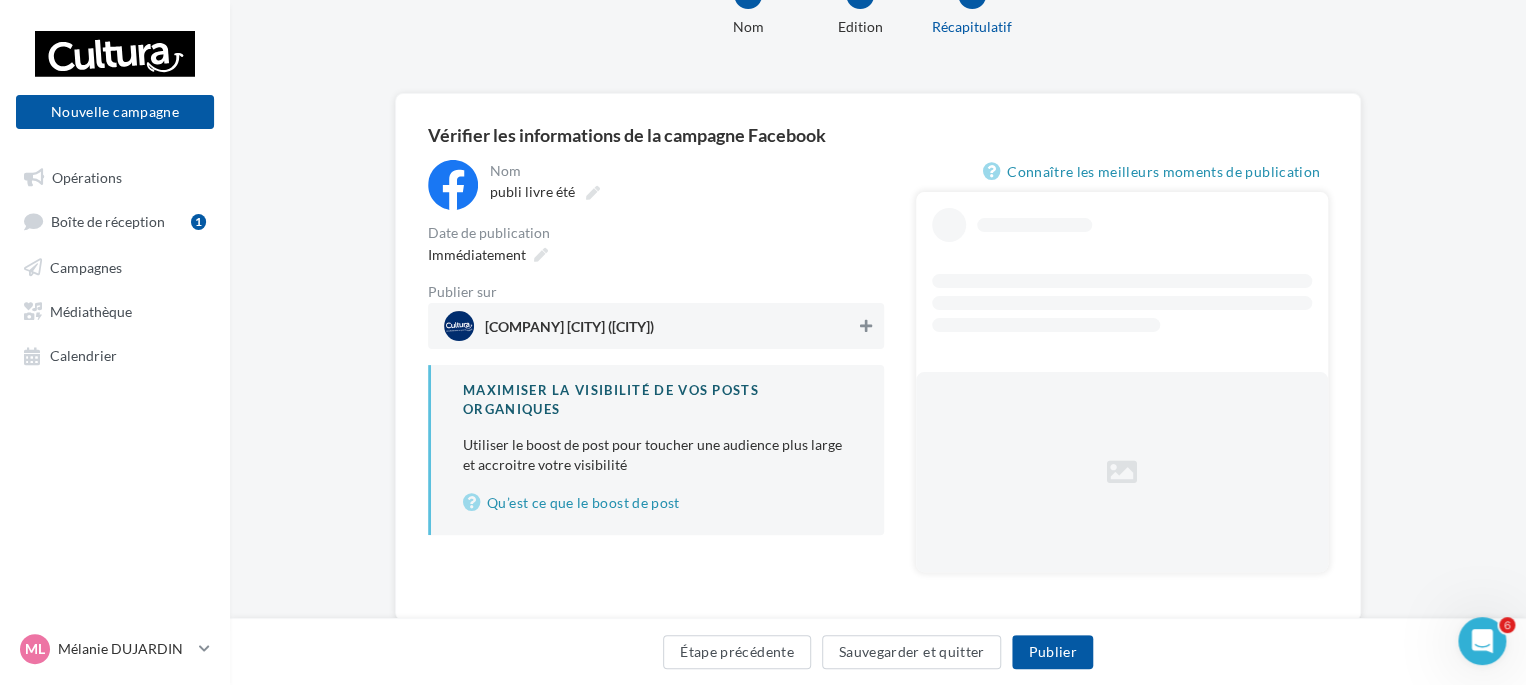 click at bounding box center [866, 326] 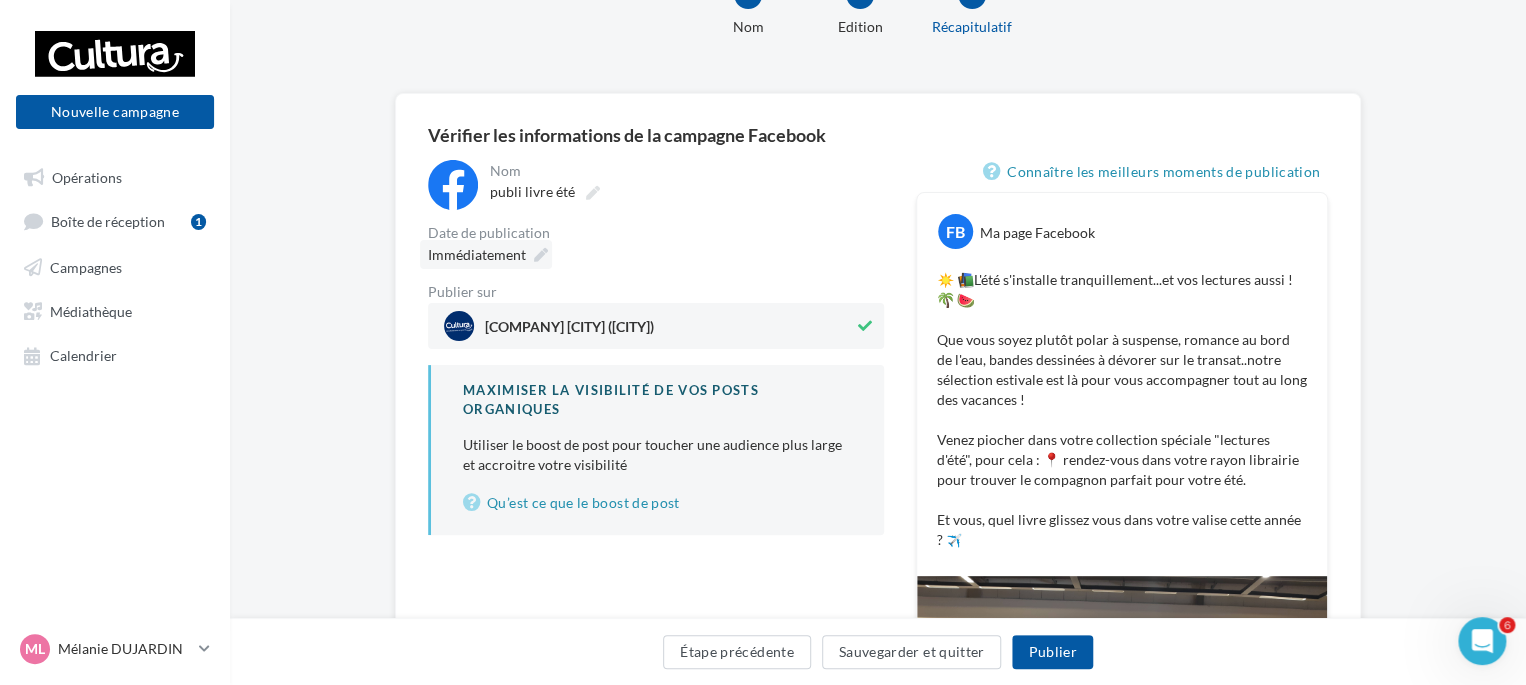 click at bounding box center [541, 255] 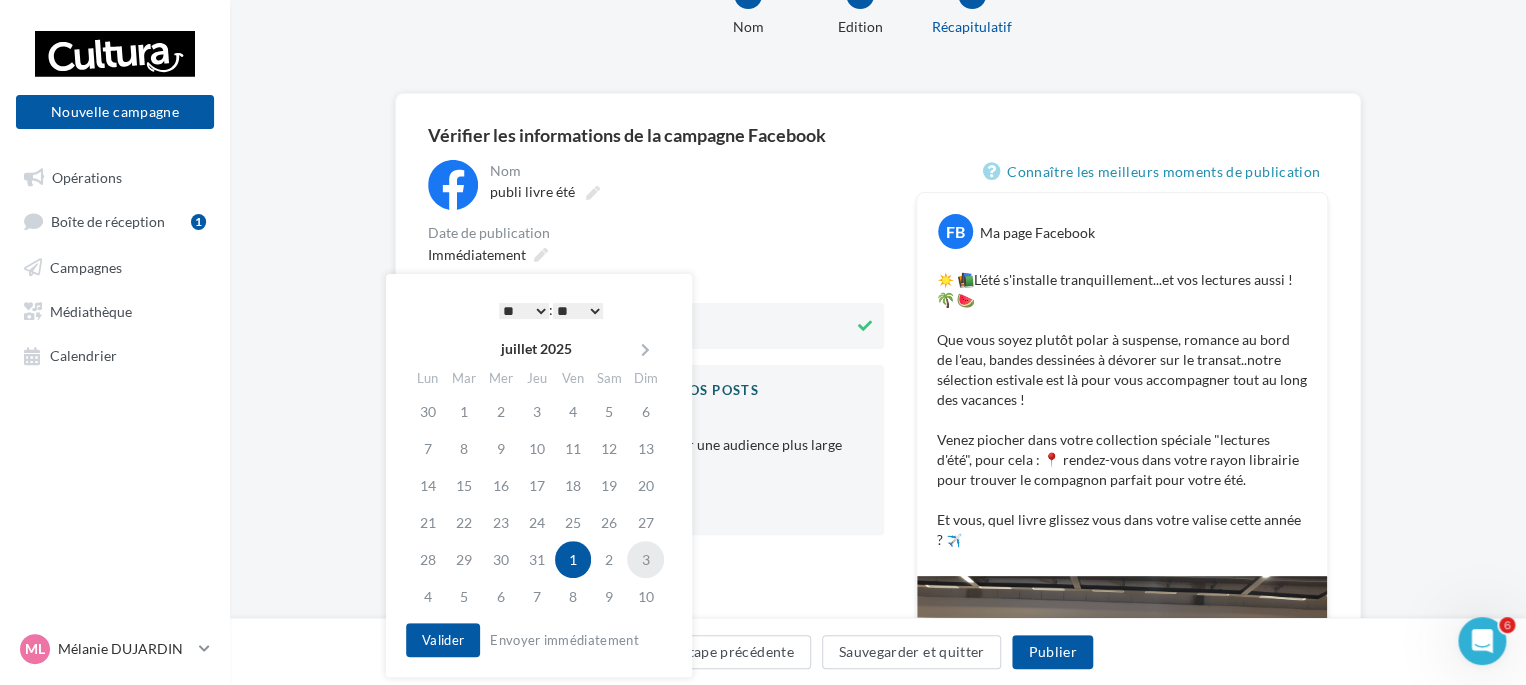 click on "3" at bounding box center (645, 559) 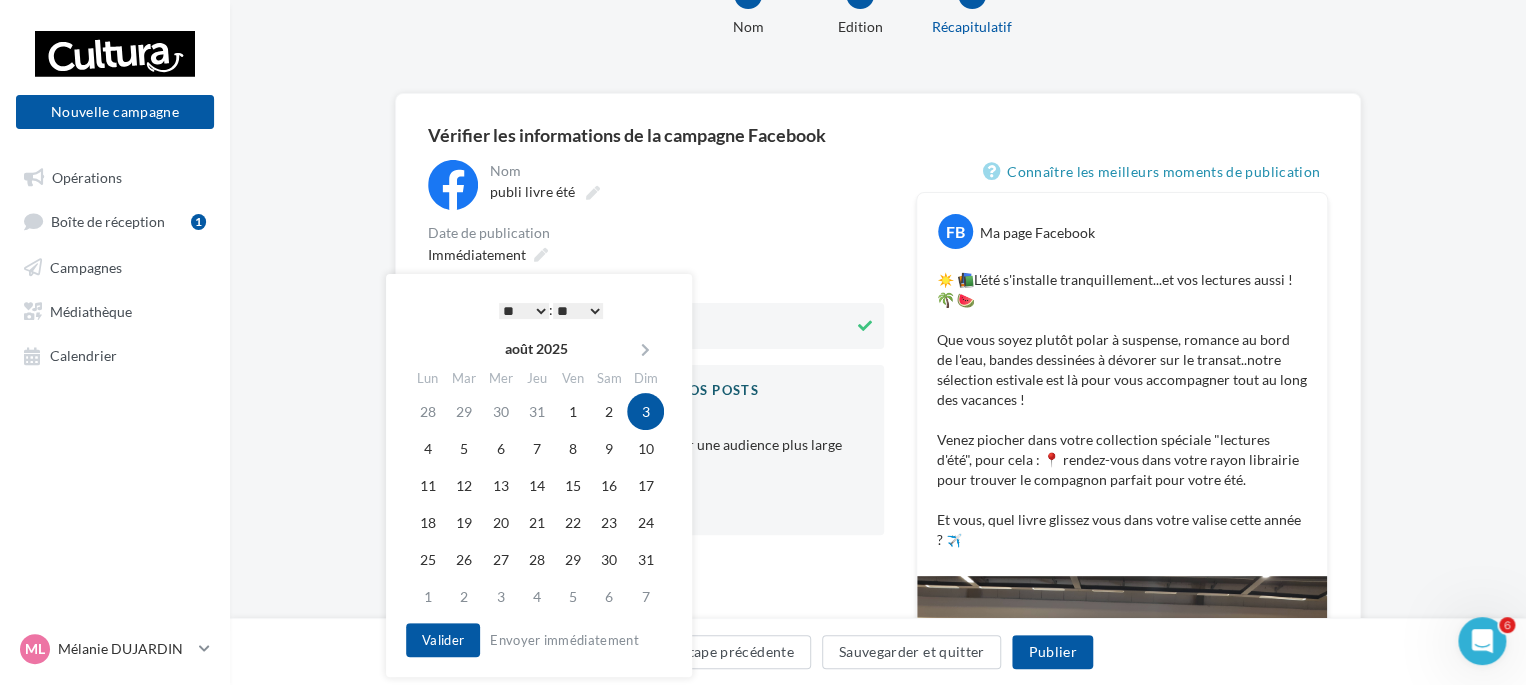 click on "* * * * * * * * * * ** ** ** ** ** ** ** ** ** ** ** ** ** **" at bounding box center (524, 311) 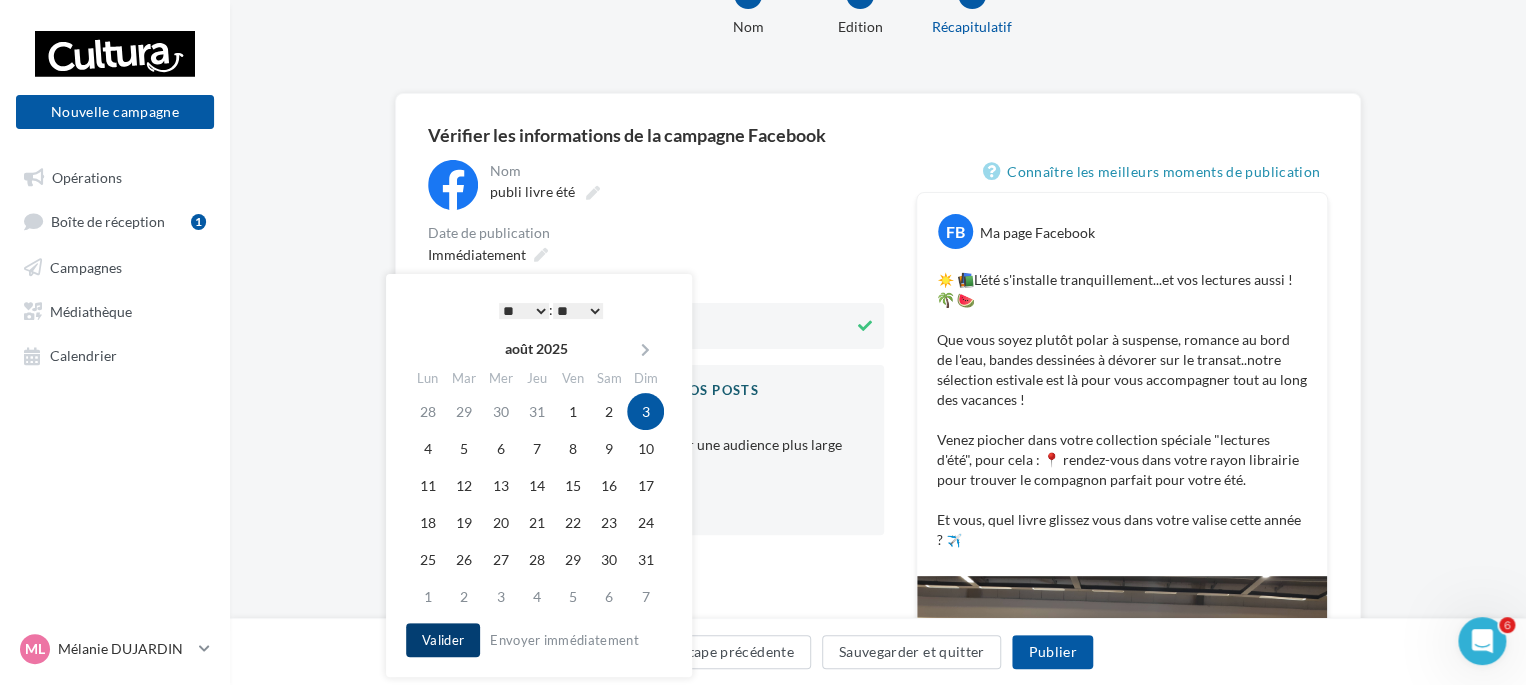 click on "Valider" at bounding box center [443, 640] 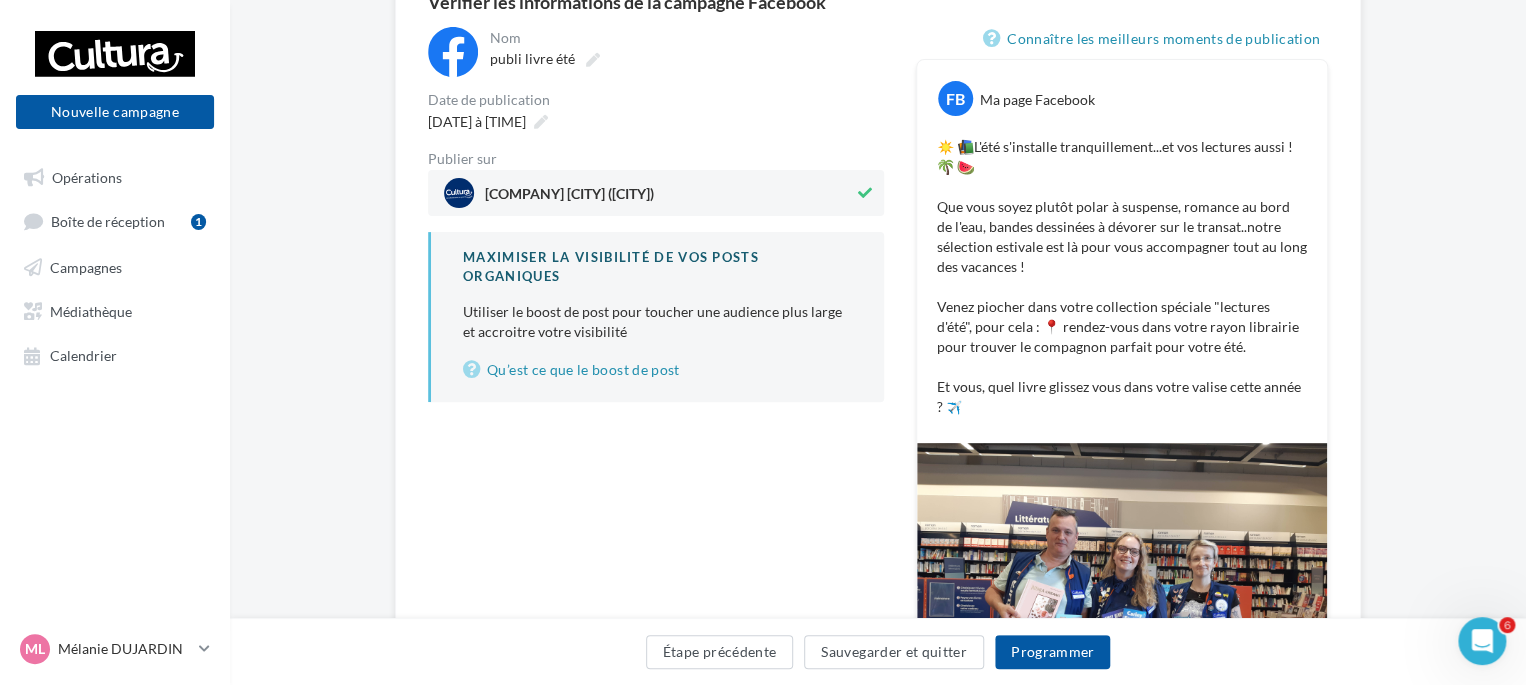 scroll, scrollTop: 151, scrollLeft: 0, axis: vertical 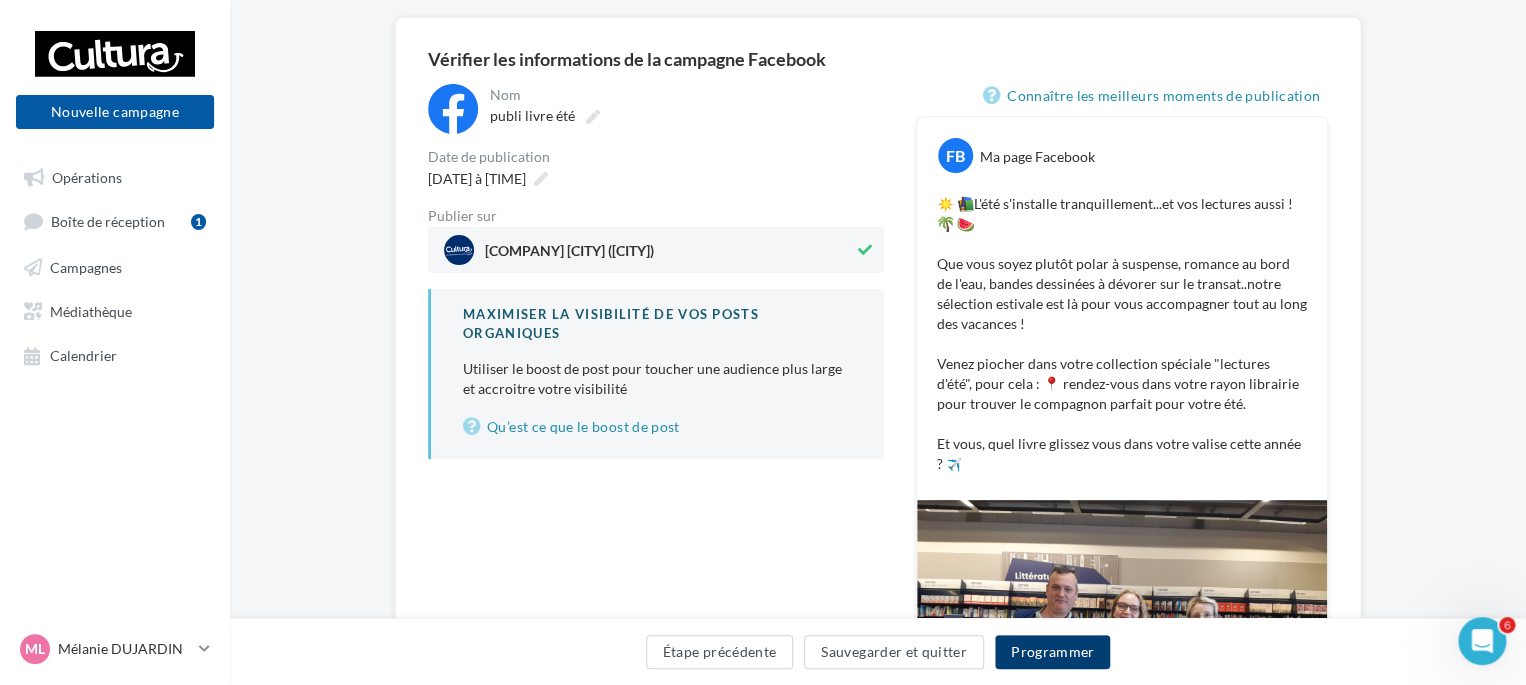 click on "Programmer" at bounding box center (1053, 652) 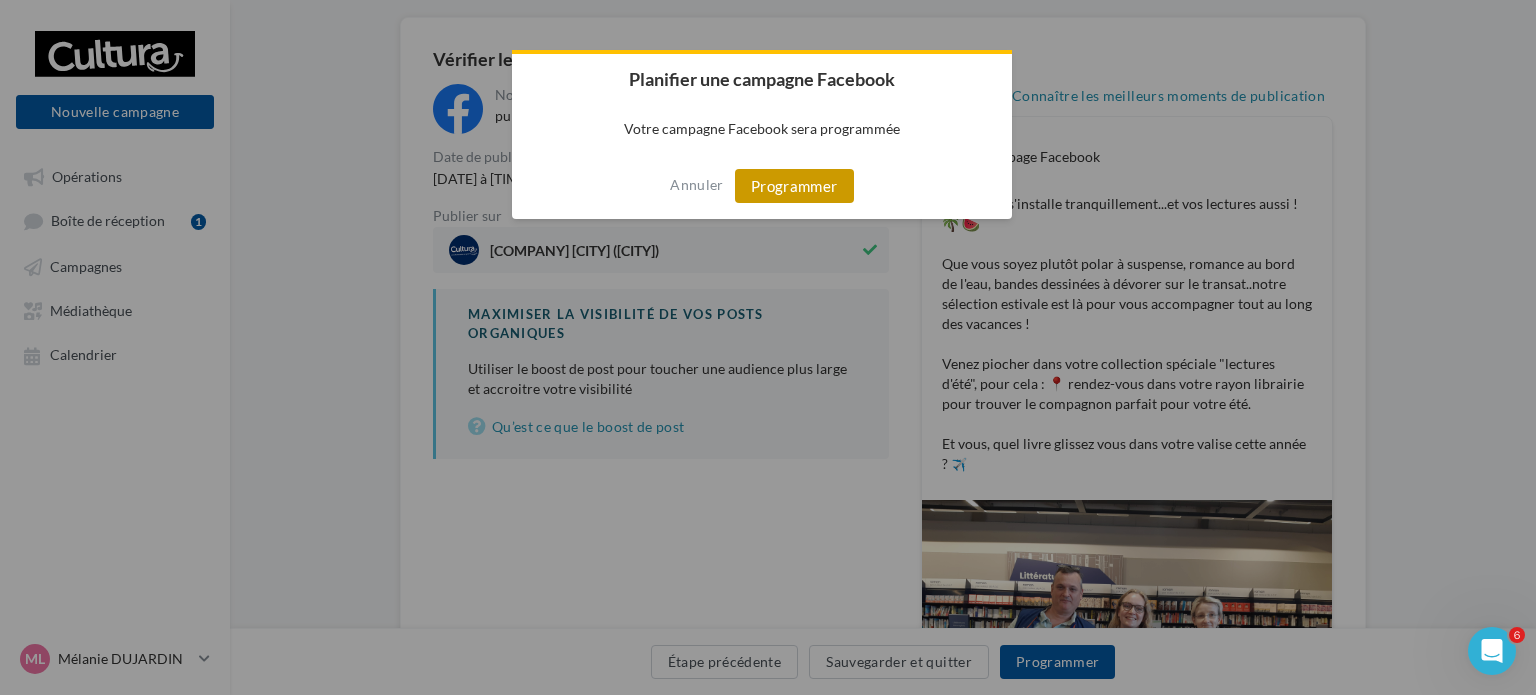 click on "Programmer" at bounding box center [794, 186] 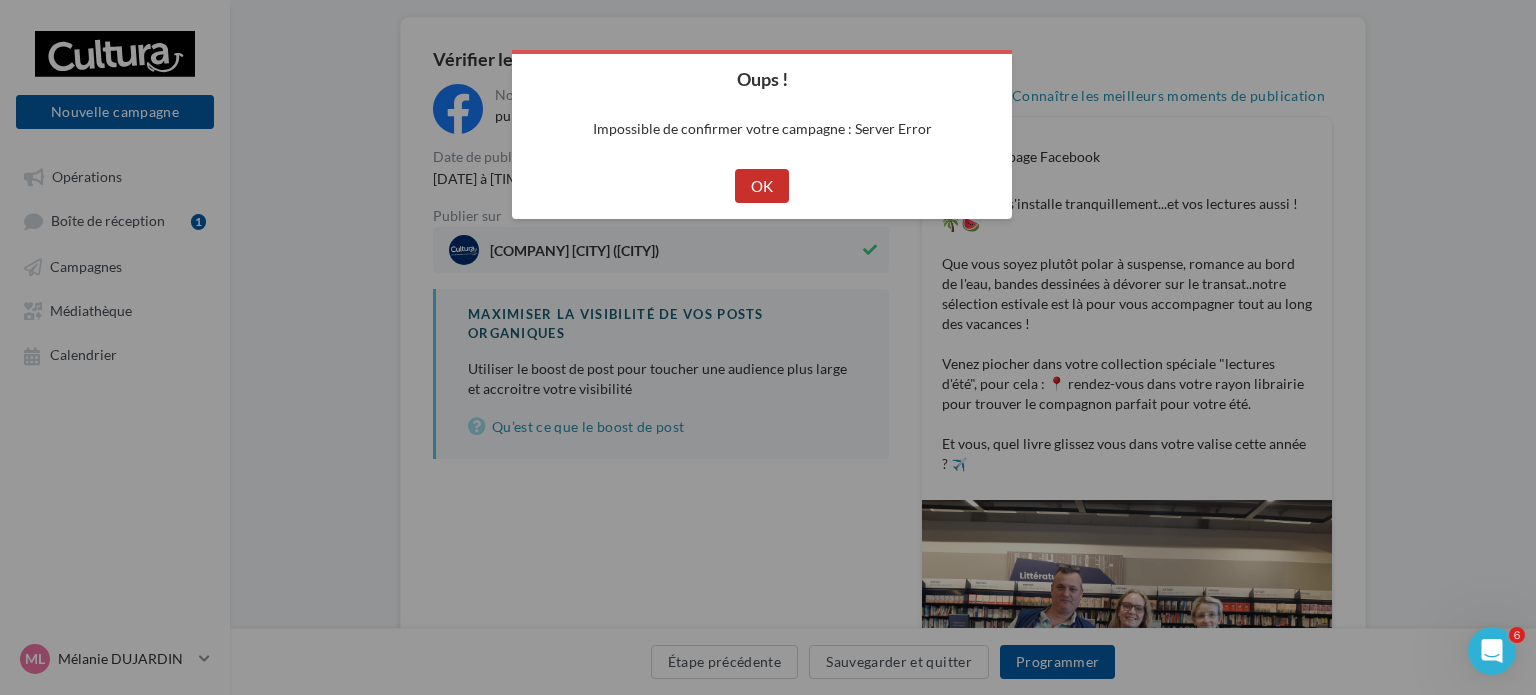 click on "OK" at bounding box center [762, 186] 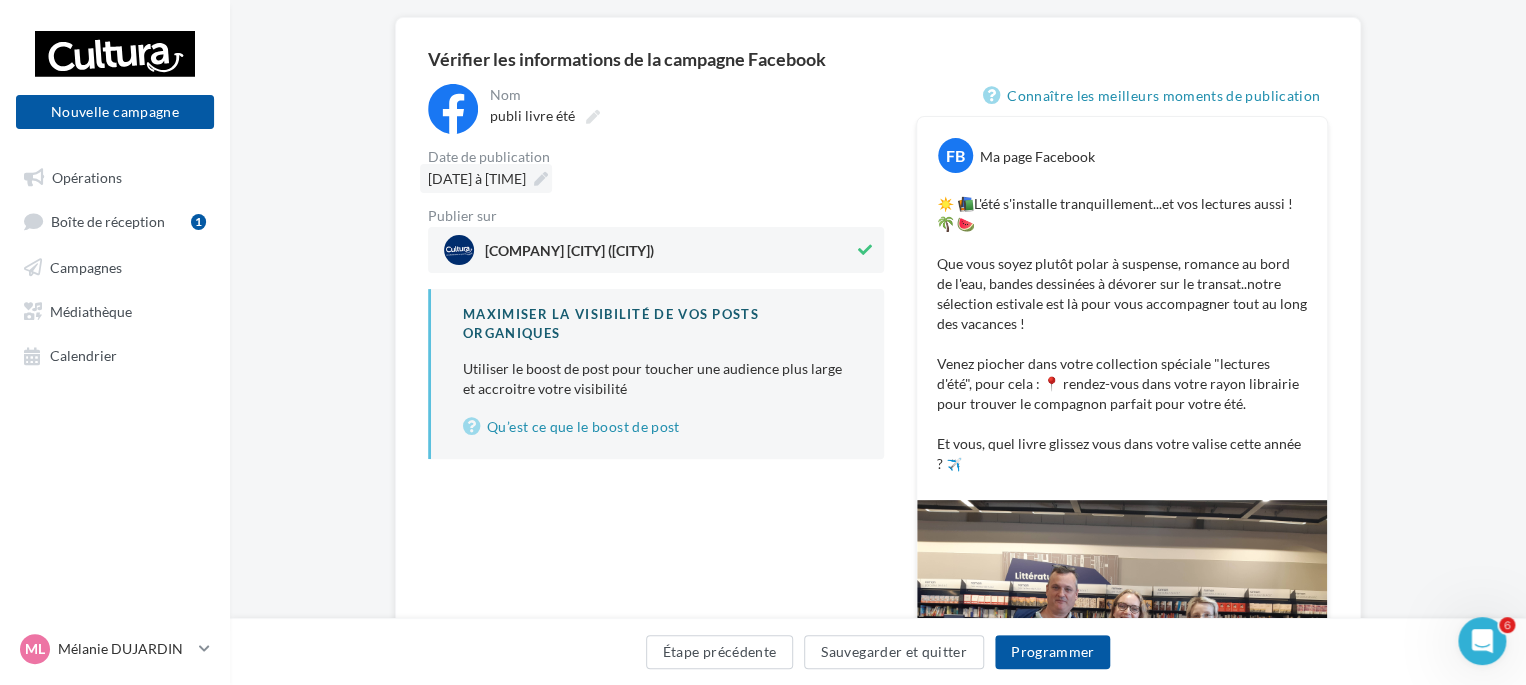 click at bounding box center (541, 179) 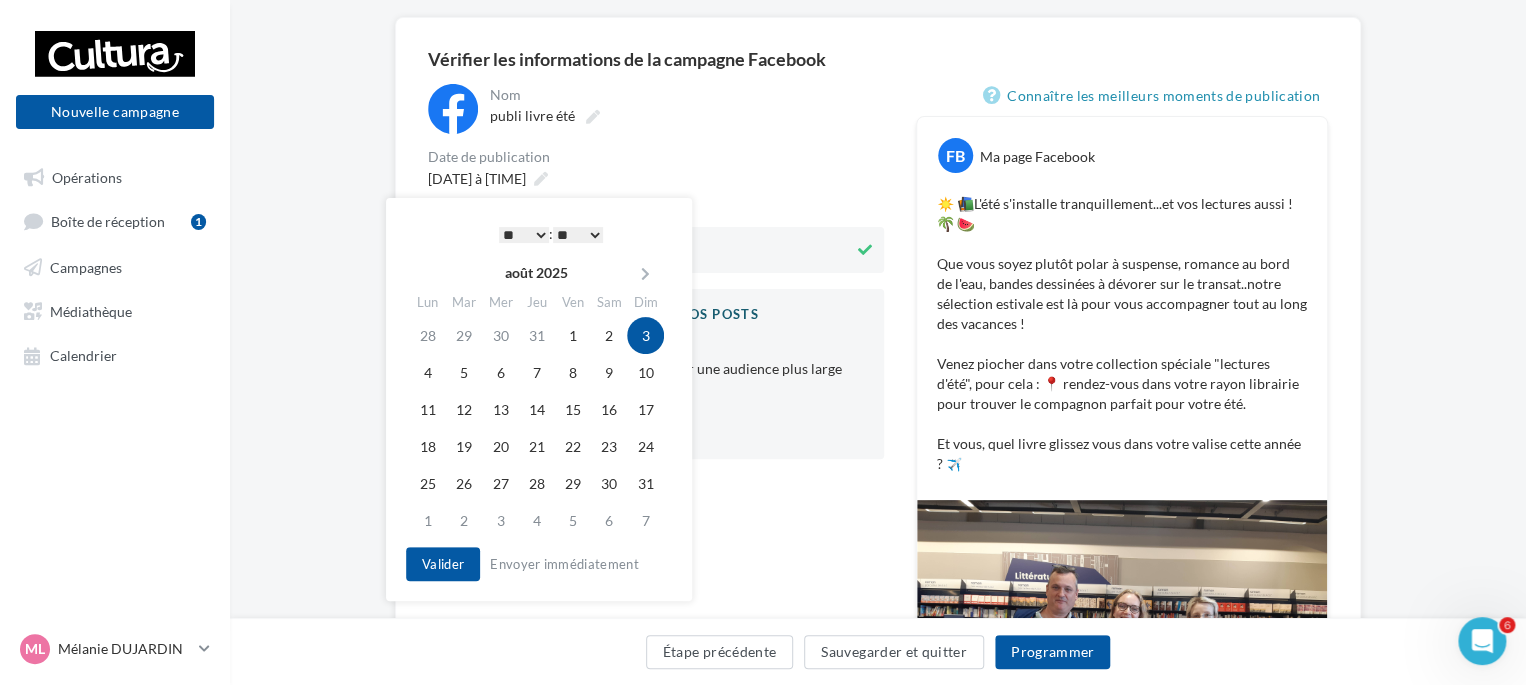 click on "* * * * * * * * * * ** ** ** ** ** ** ** ** ** ** ** ** ** **" at bounding box center [524, 235] 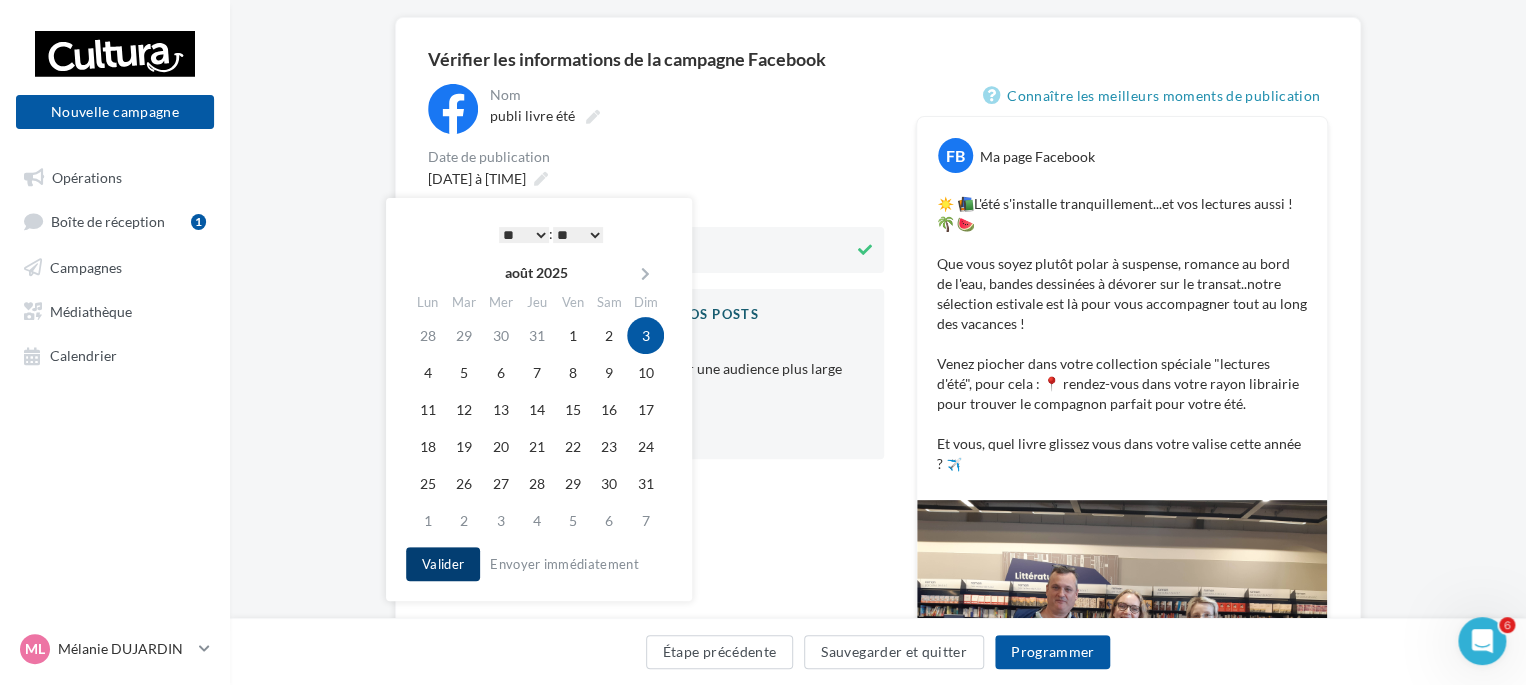click on "Valider" at bounding box center (443, 564) 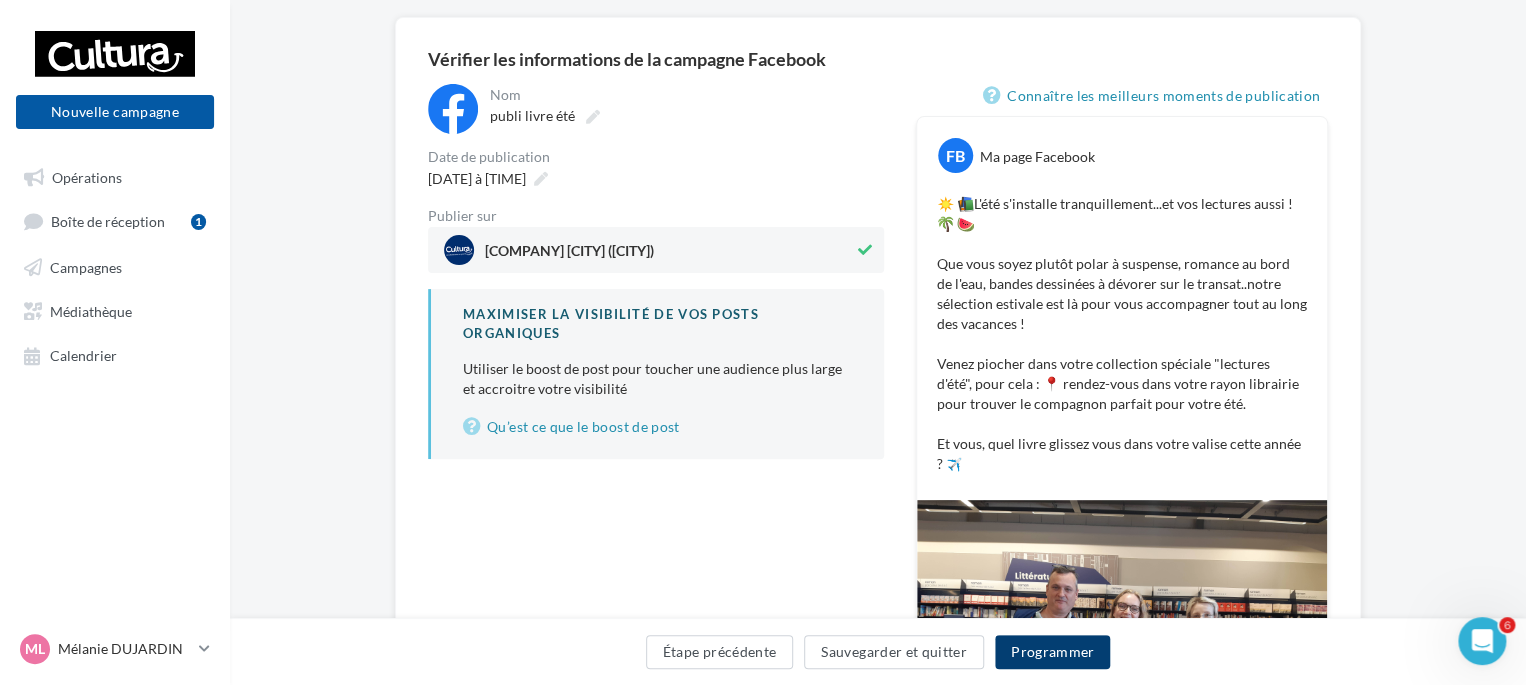 click on "Programmer" at bounding box center (1053, 652) 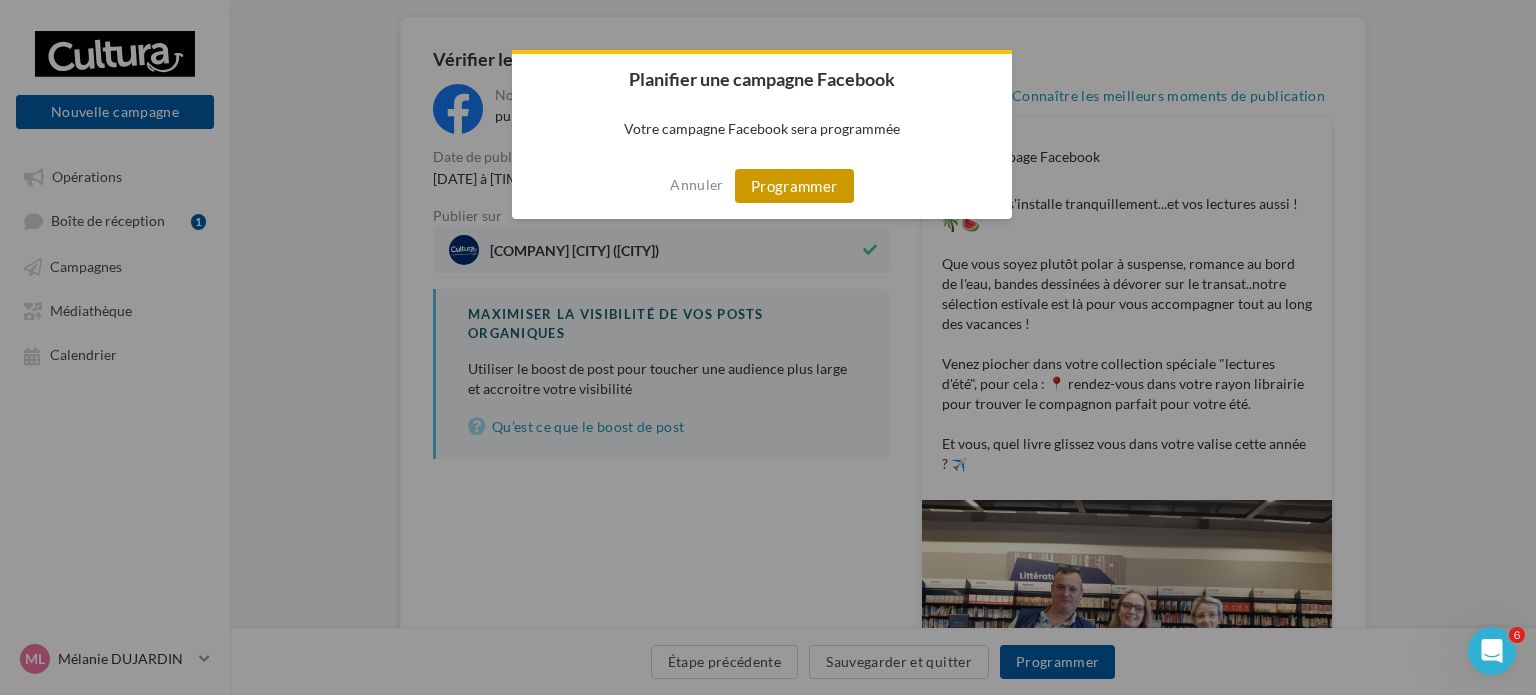 click on "Programmer" at bounding box center [794, 186] 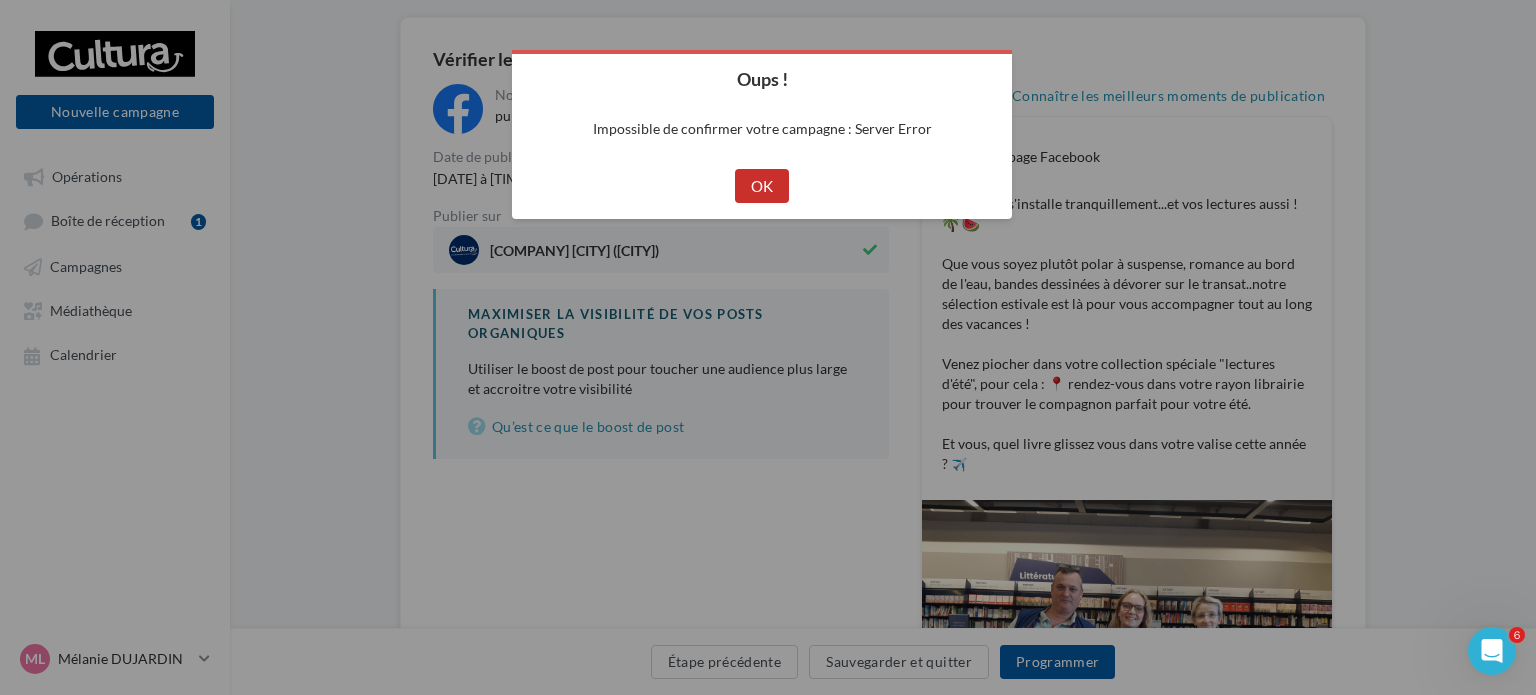 click on "OK" at bounding box center (762, 186) 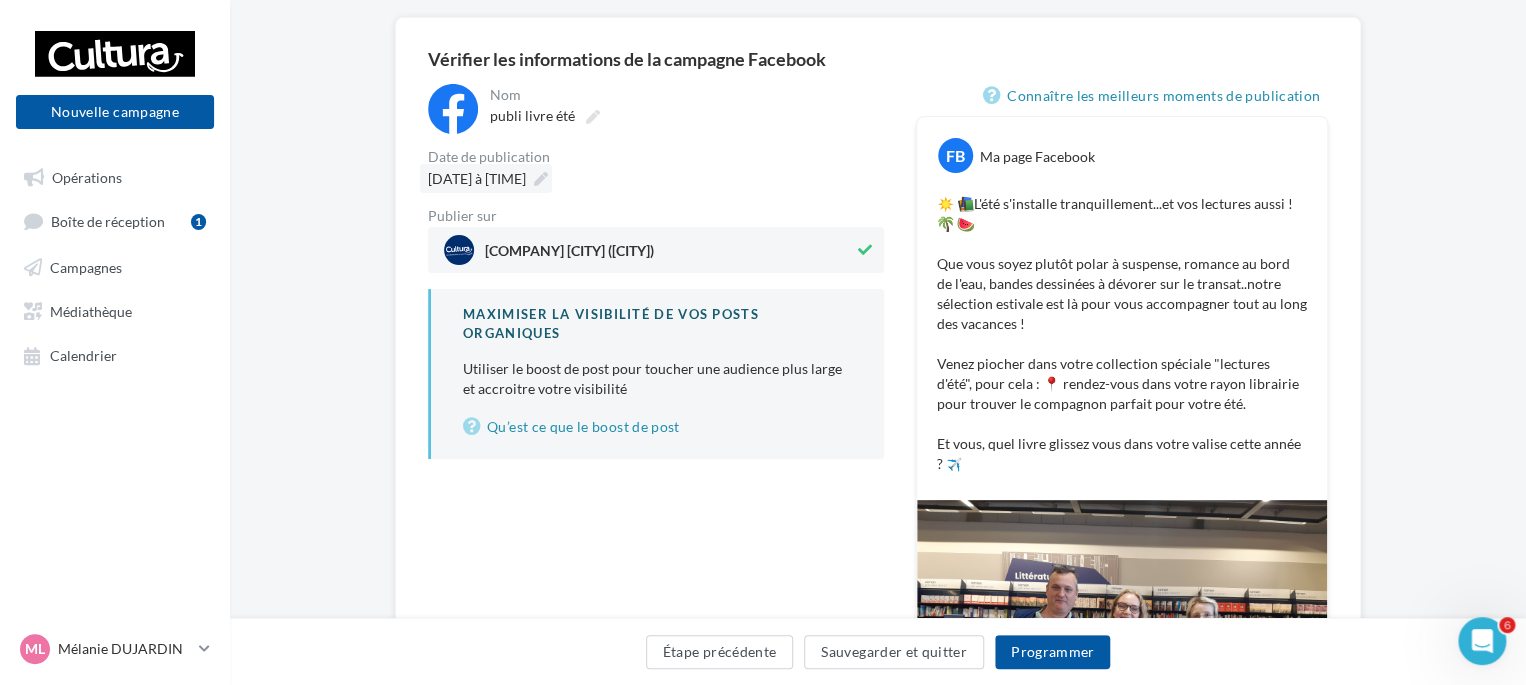 click on "03/08/2025 à 13:50" at bounding box center (486, 178) 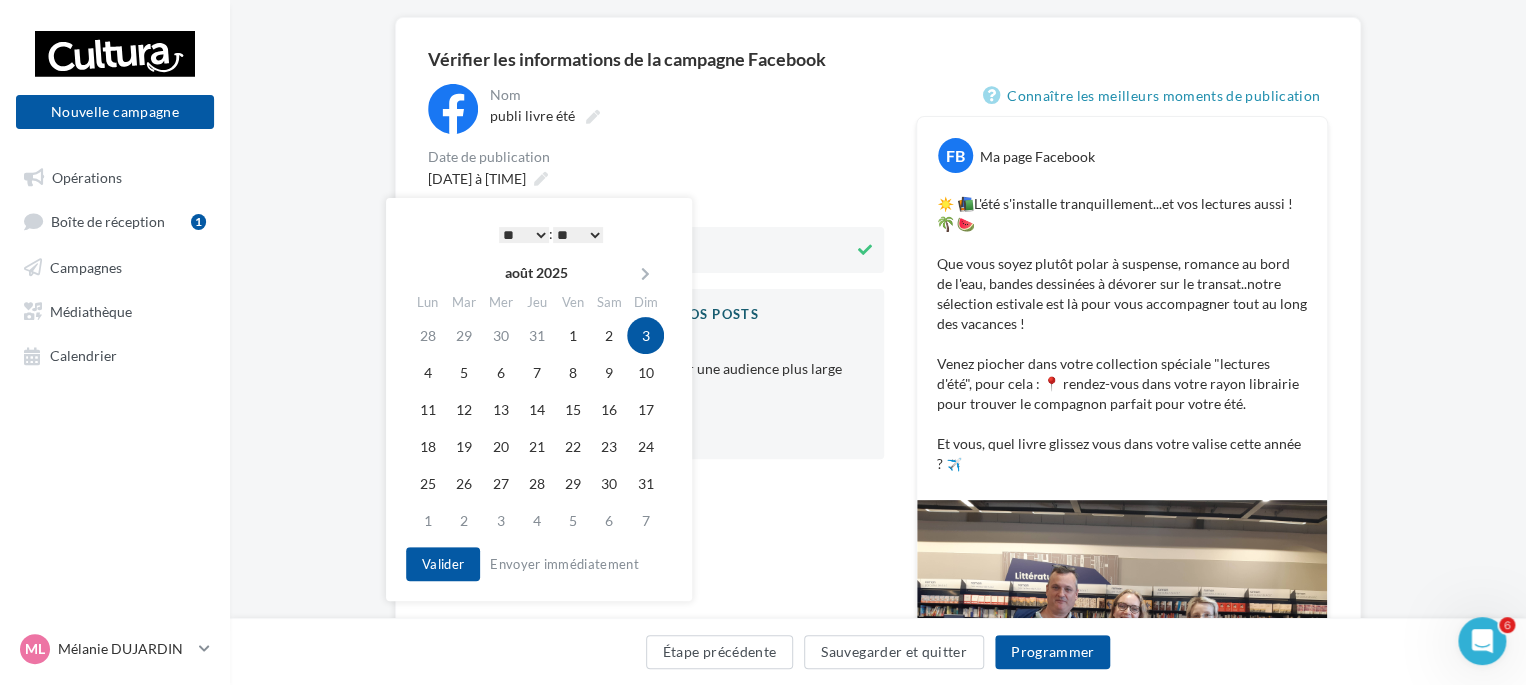 click on "* * * * * * * * * * ** ** ** ** ** ** ** ** ** ** ** ** ** **" at bounding box center (524, 235) 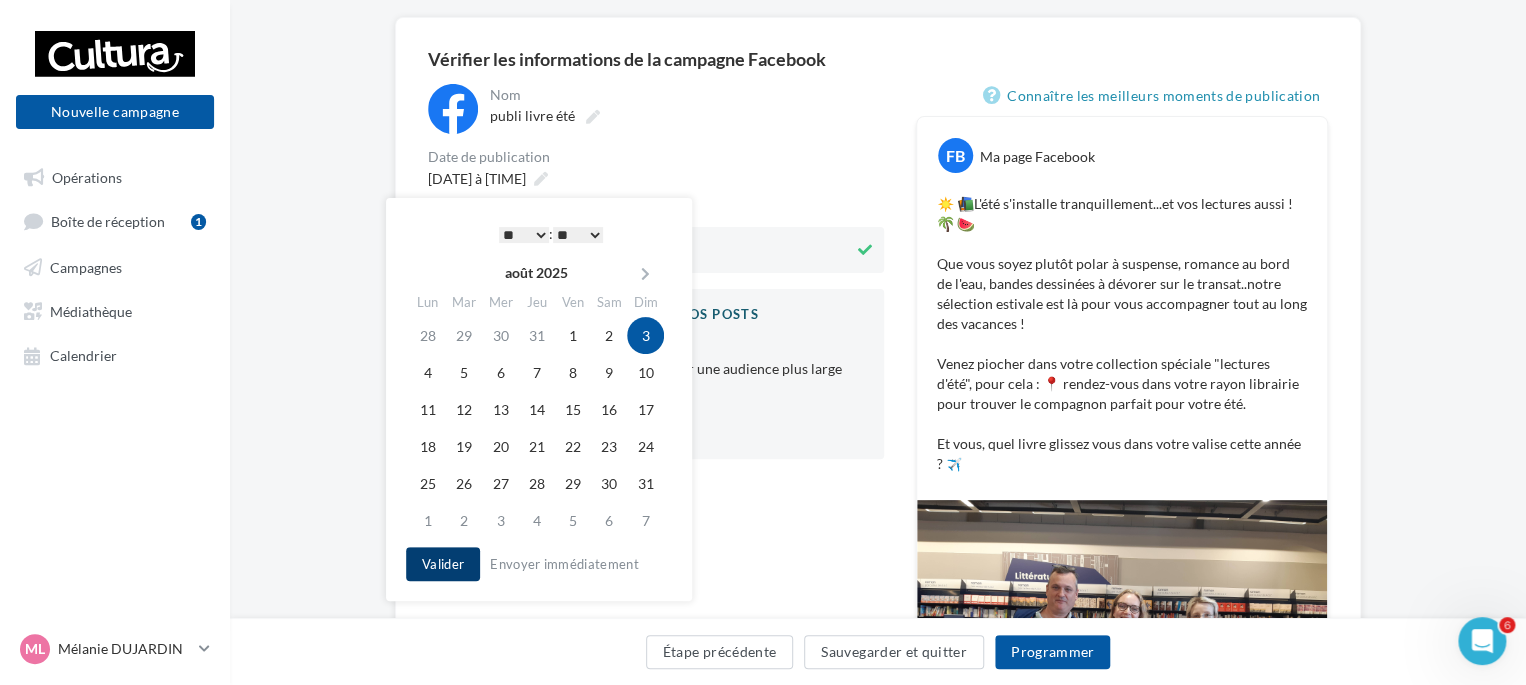click on "Valider" at bounding box center (443, 564) 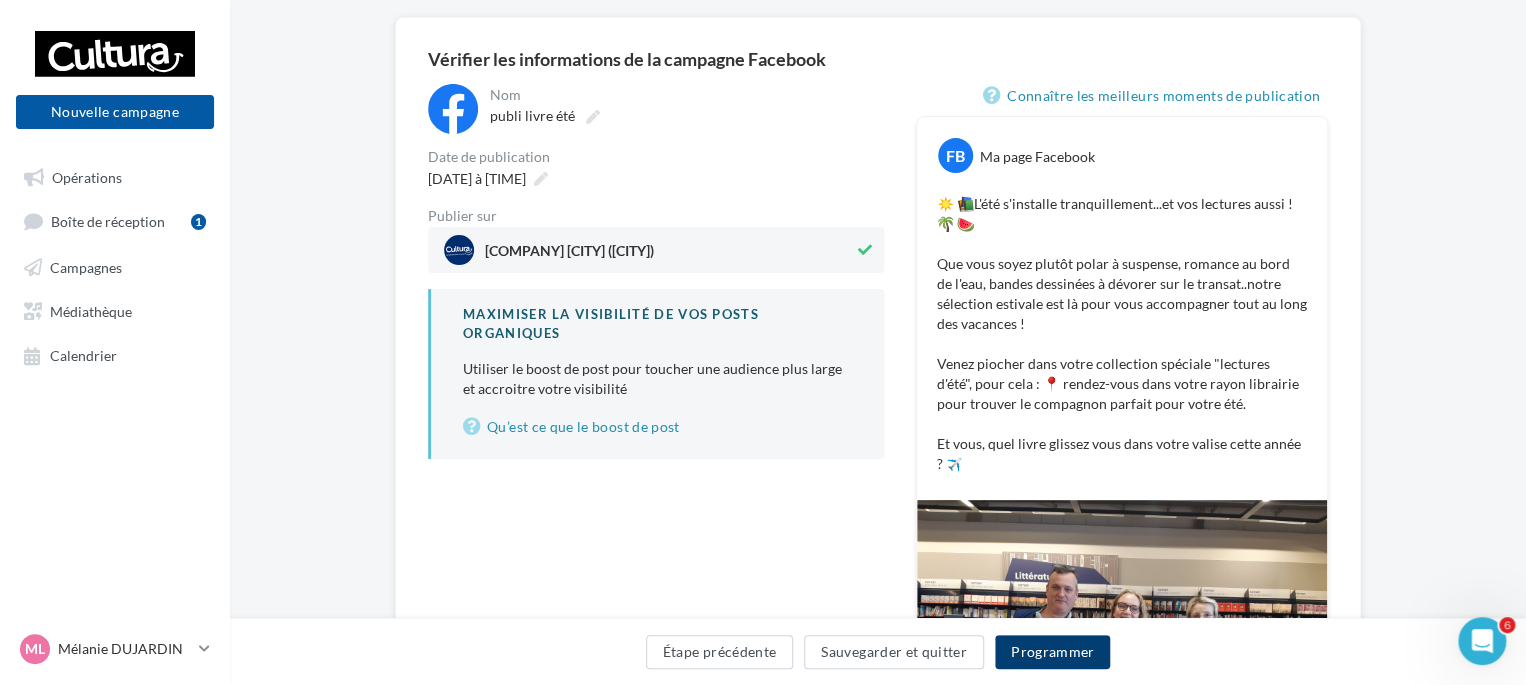 click on "Programmer" at bounding box center (1053, 652) 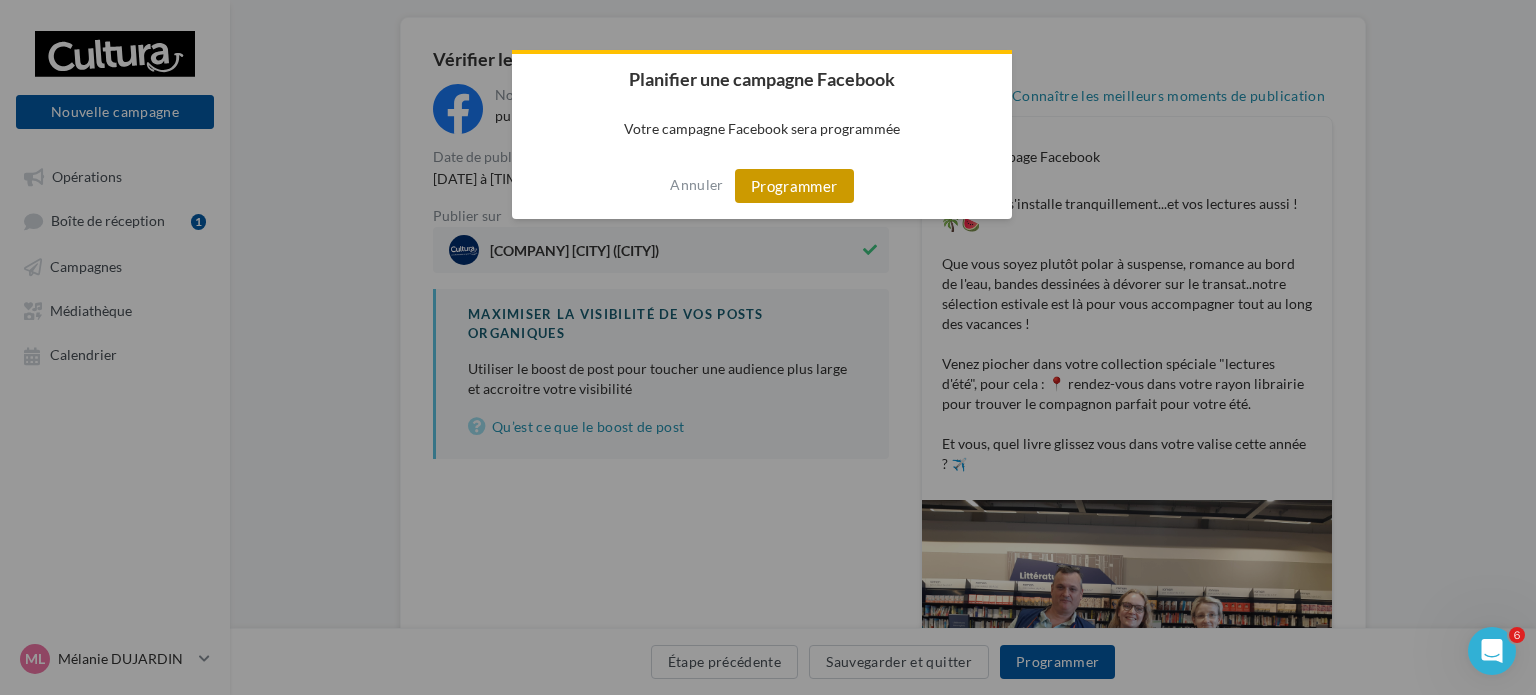 click on "Programmer" at bounding box center (794, 186) 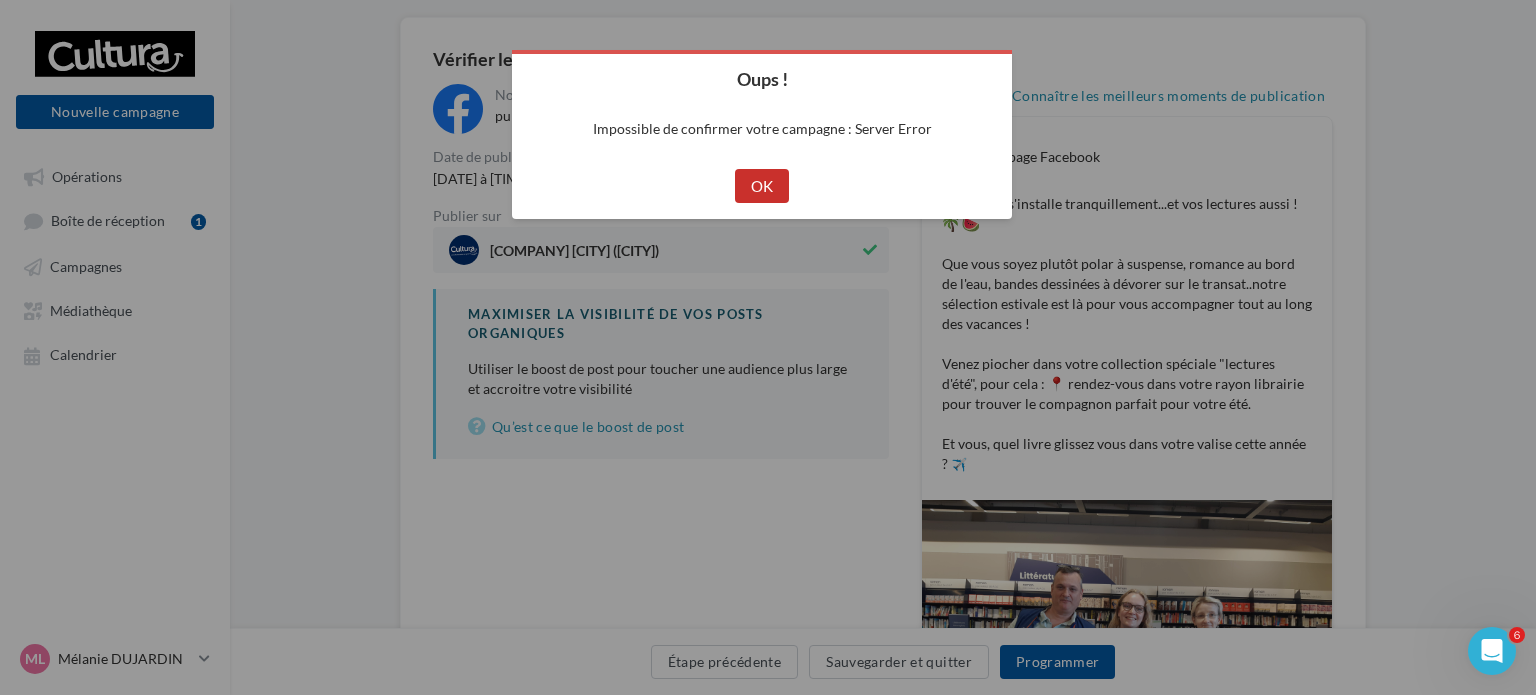click on "OK" at bounding box center [762, 186] 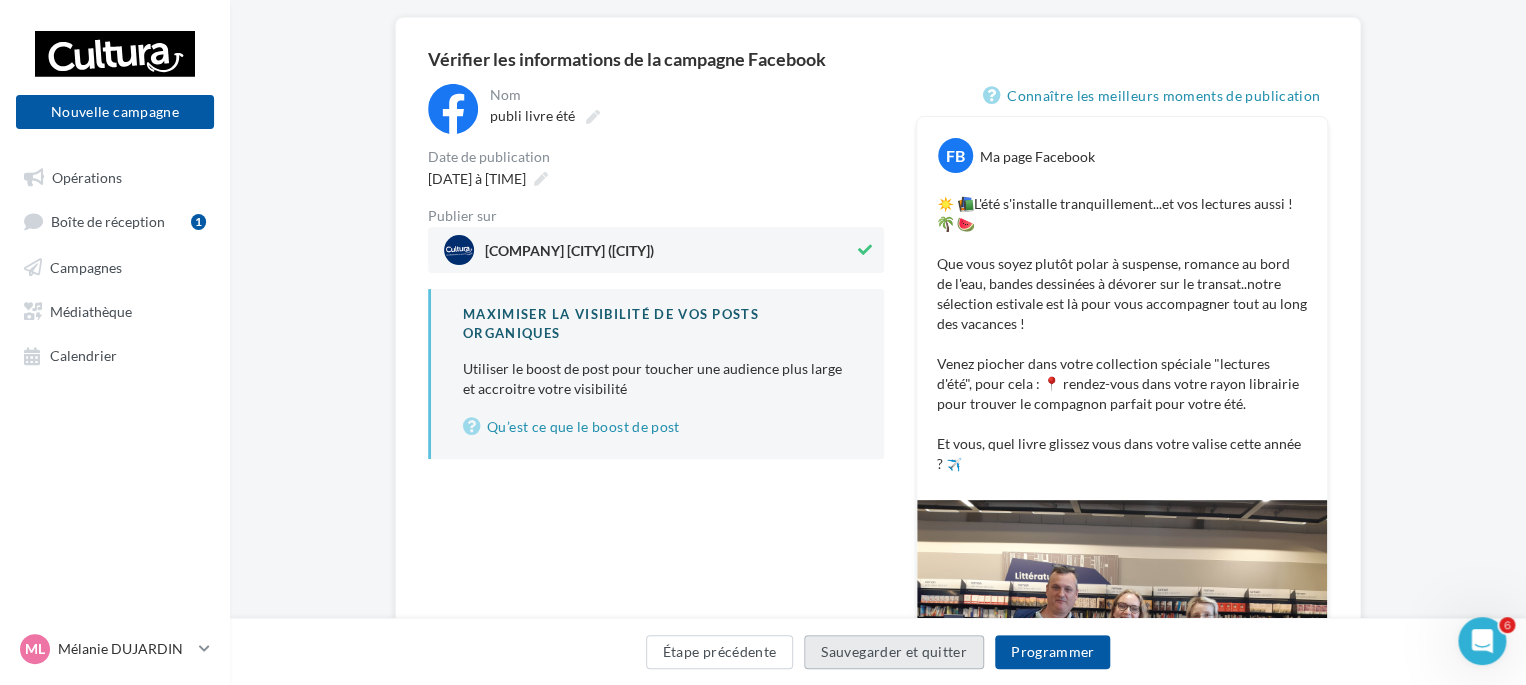 click on "Sauvegarder et quitter" at bounding box center (894, 652) 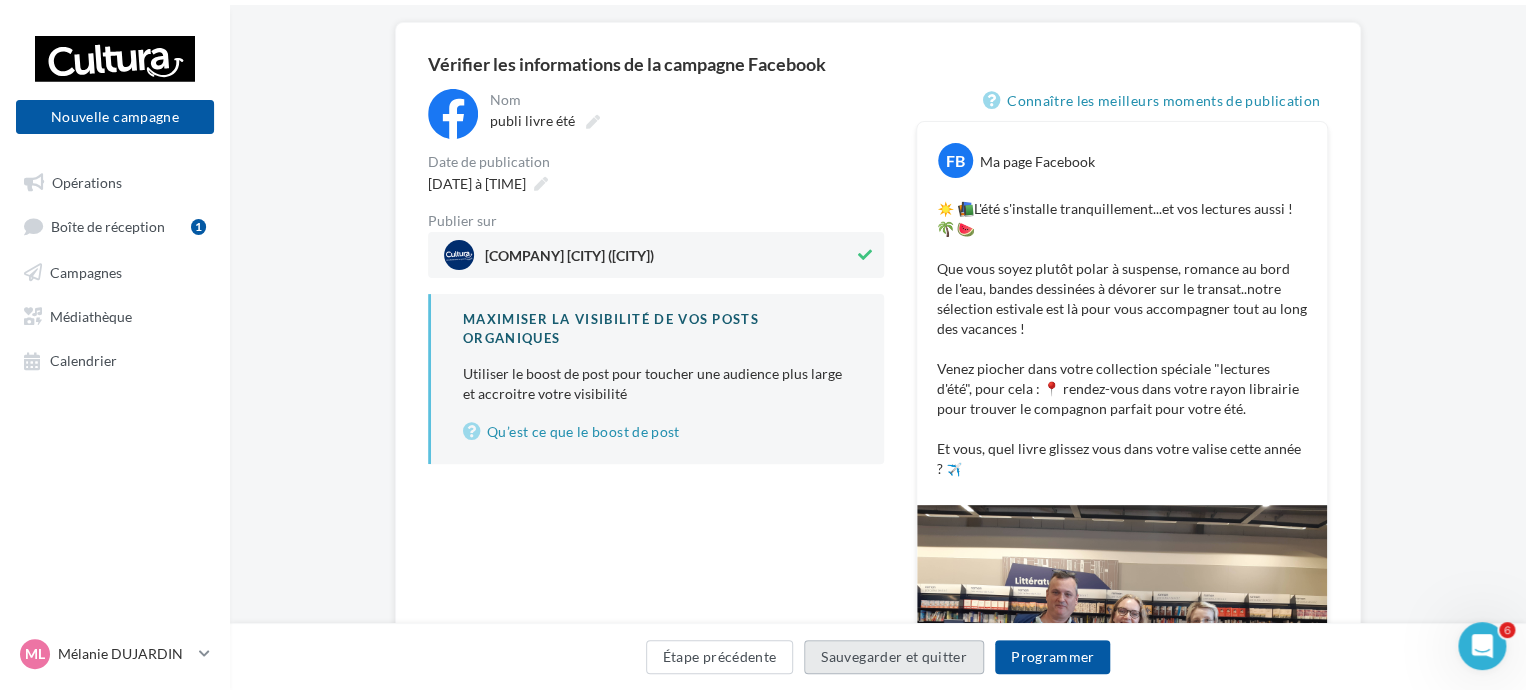 scroll, scrollTop: 32, scrollLeft: 0, axis: vertical 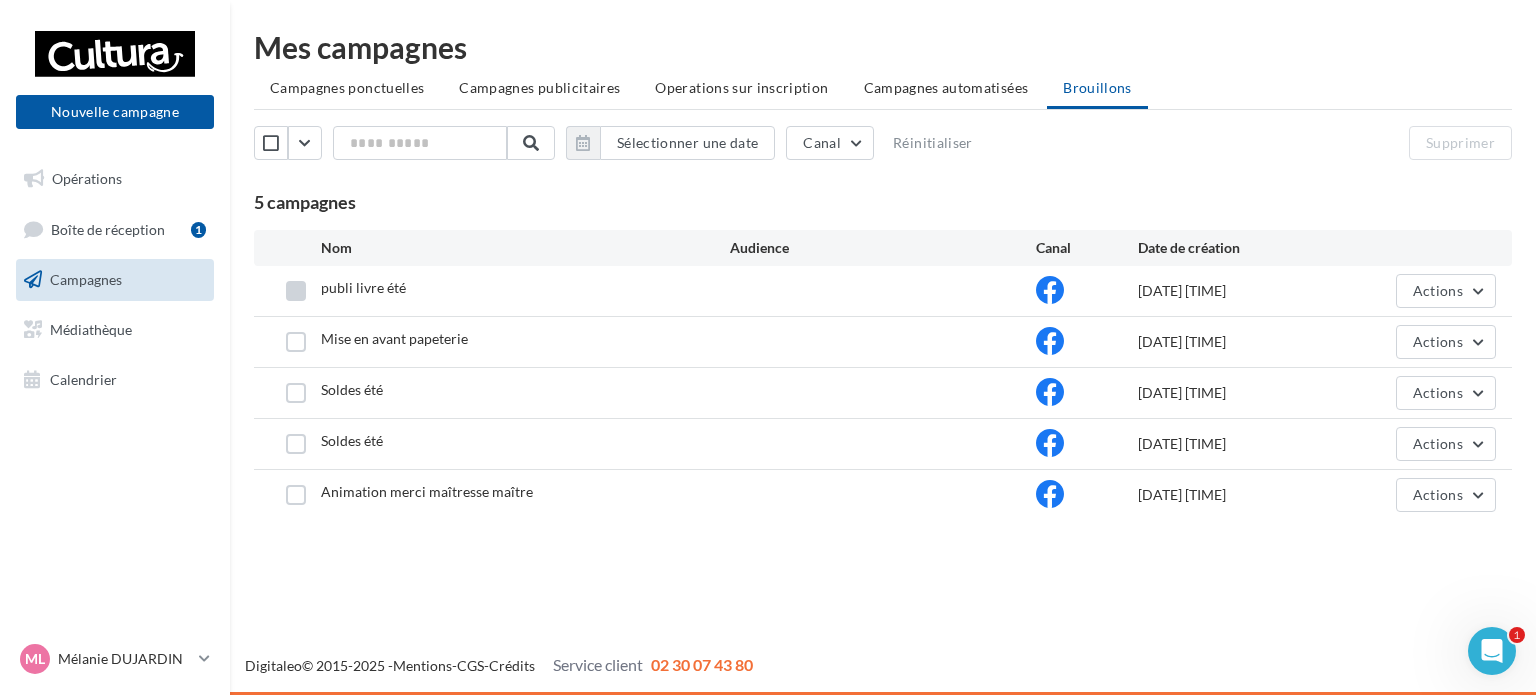 click at bounding box center (296, 291) 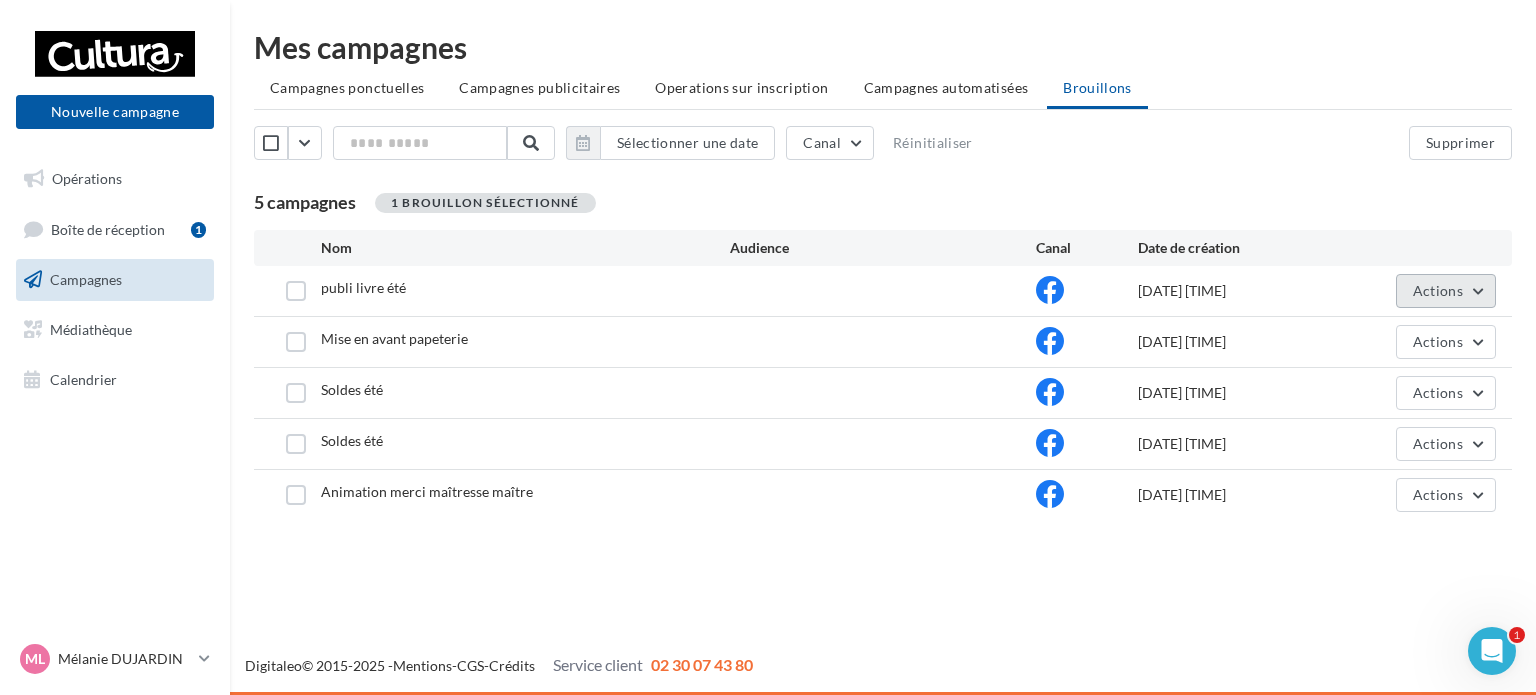 click on "Actions" at bounding box center (1446, 291) 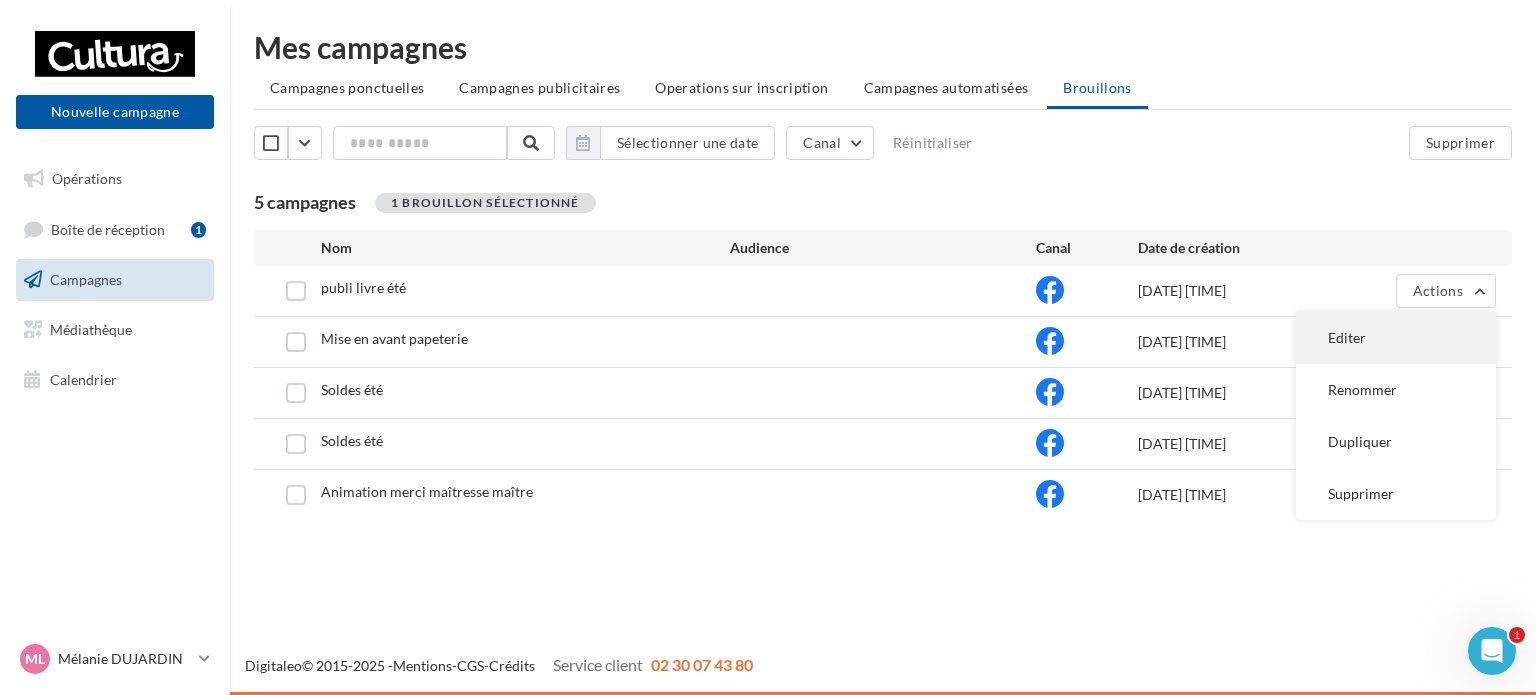 click on "Editer" at bounding box center (1396, 338) 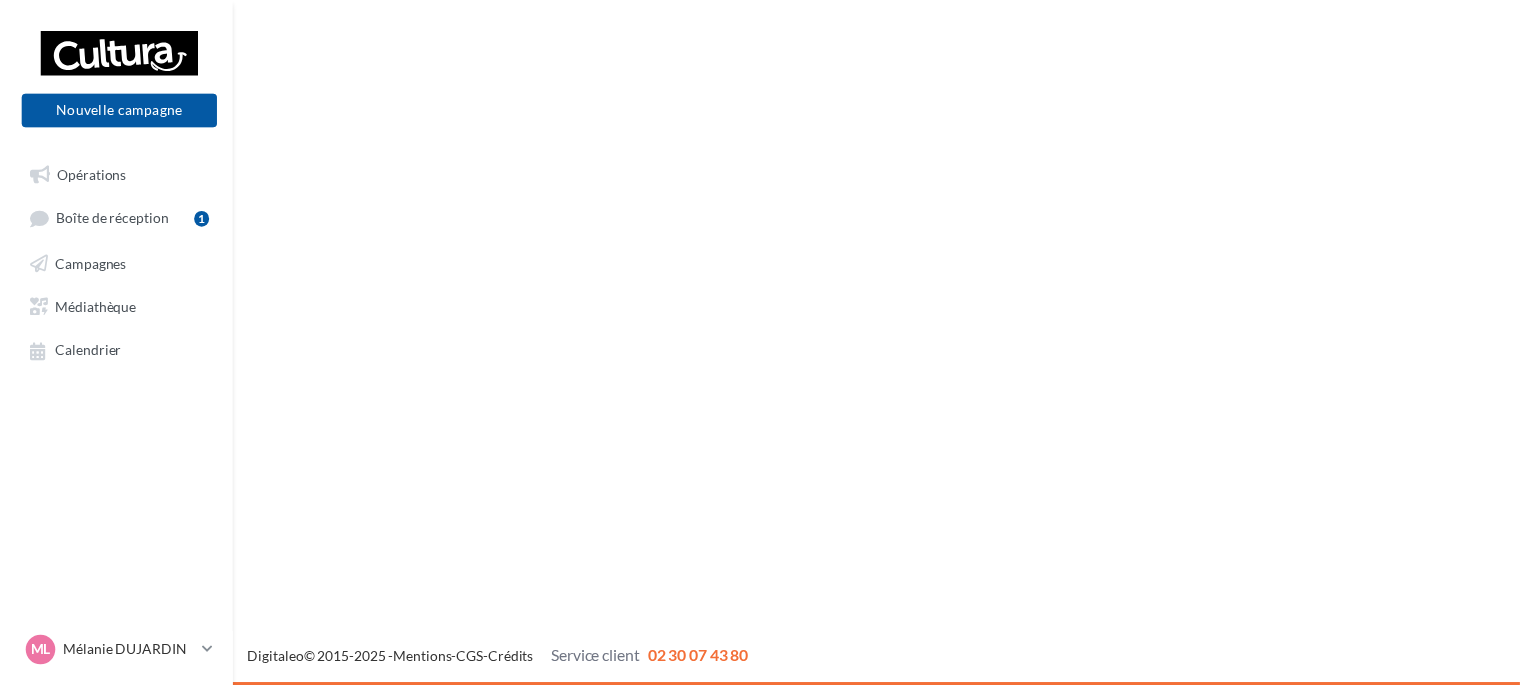 scroll, scrollTop: 0, scrollLeft: 0, axis: both 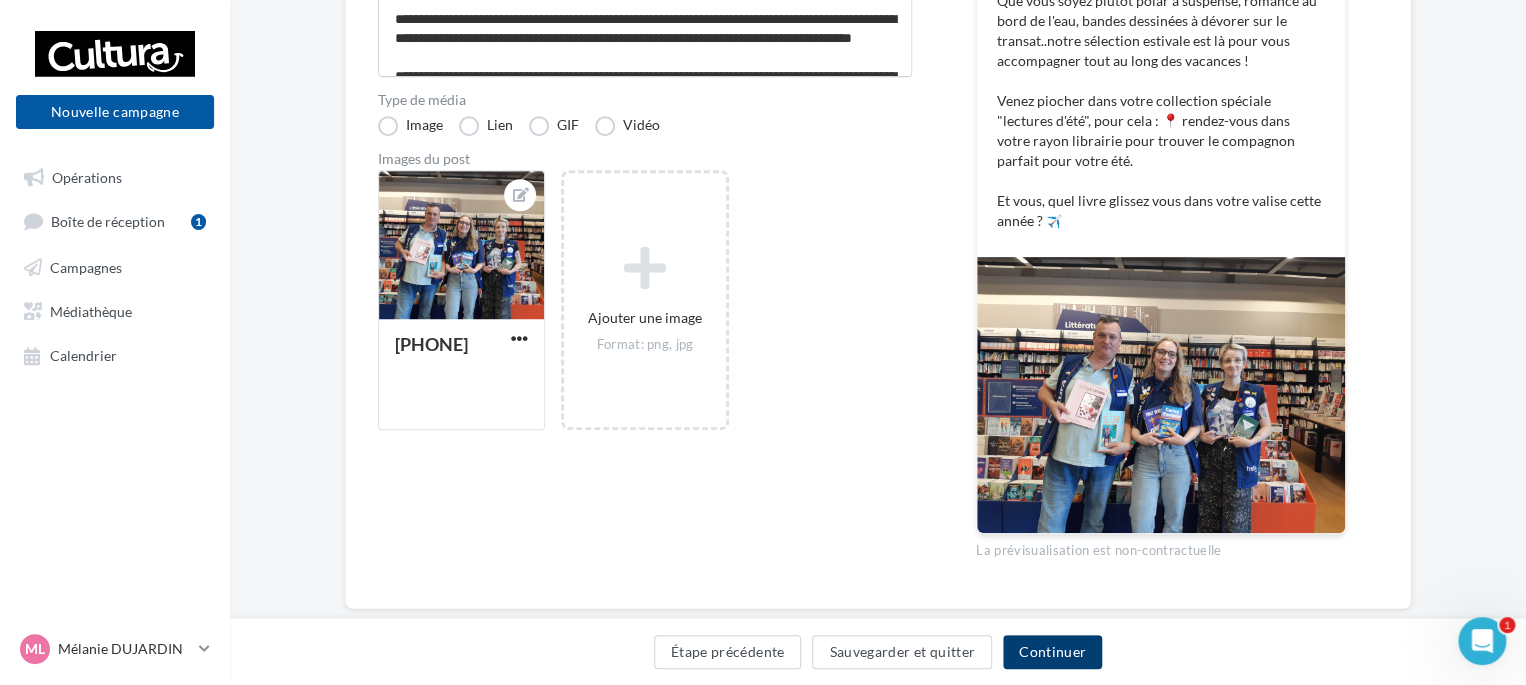 click on "Continuer" at bounding box center [1052, 652] 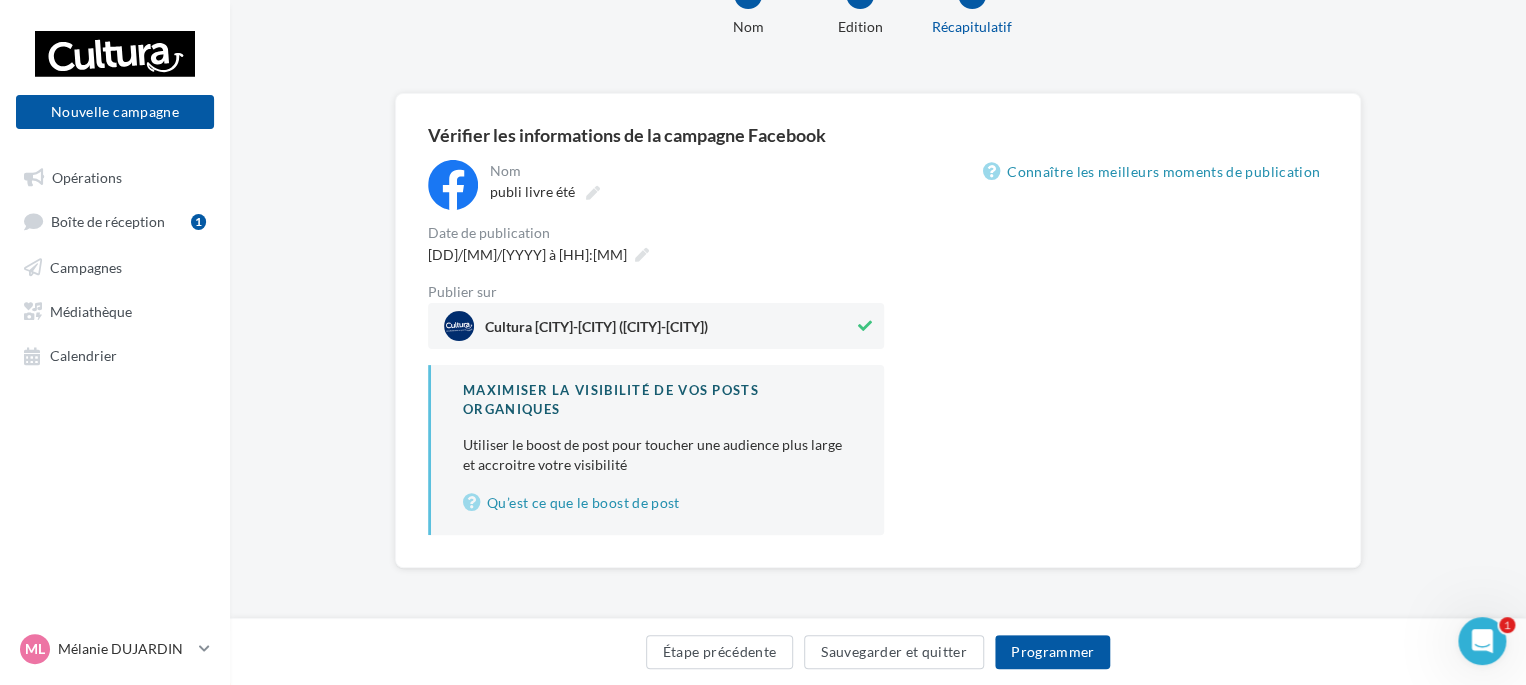 scroll, scrollTop: 128, scrollLeft: 0, axis: vertical 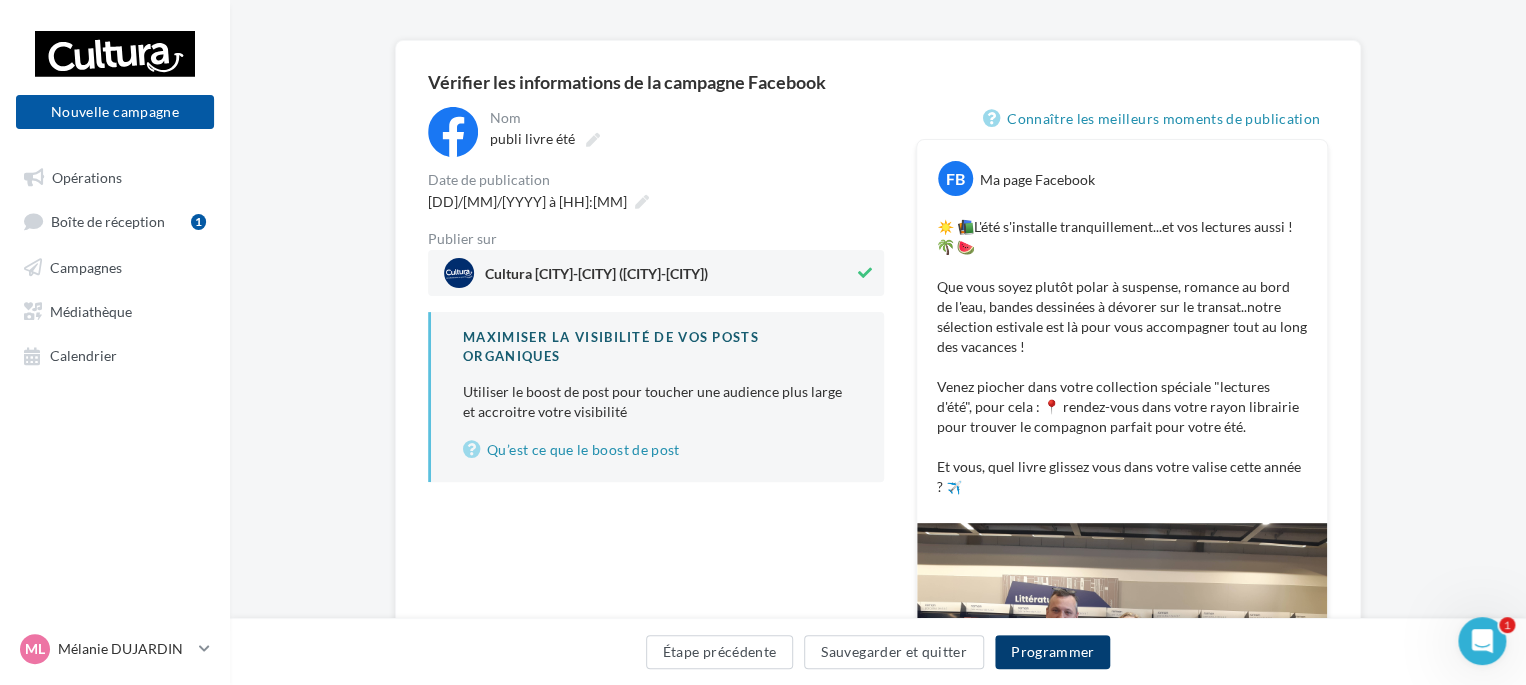 click on "Programmer" at bounding box center (1053, 652) 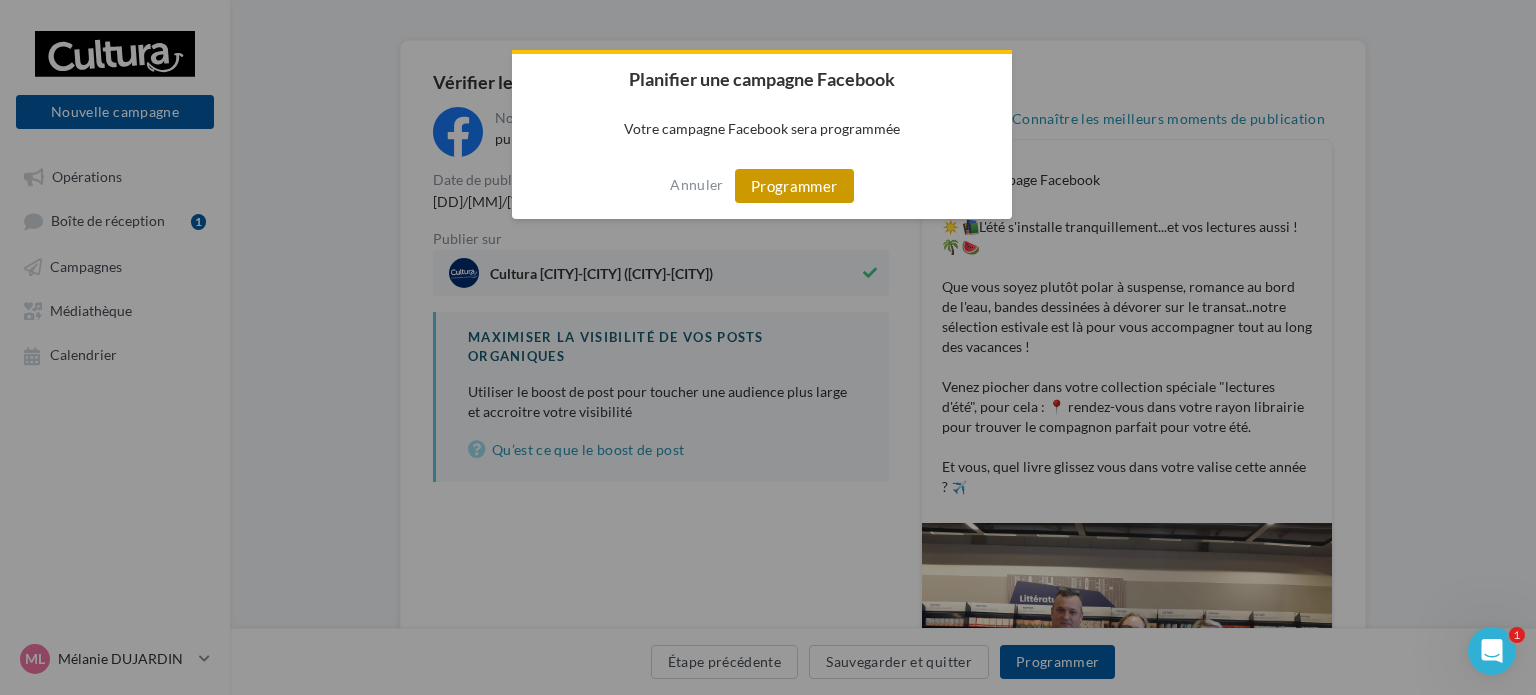 click on "Programmer" at bounding box center [794, 186] 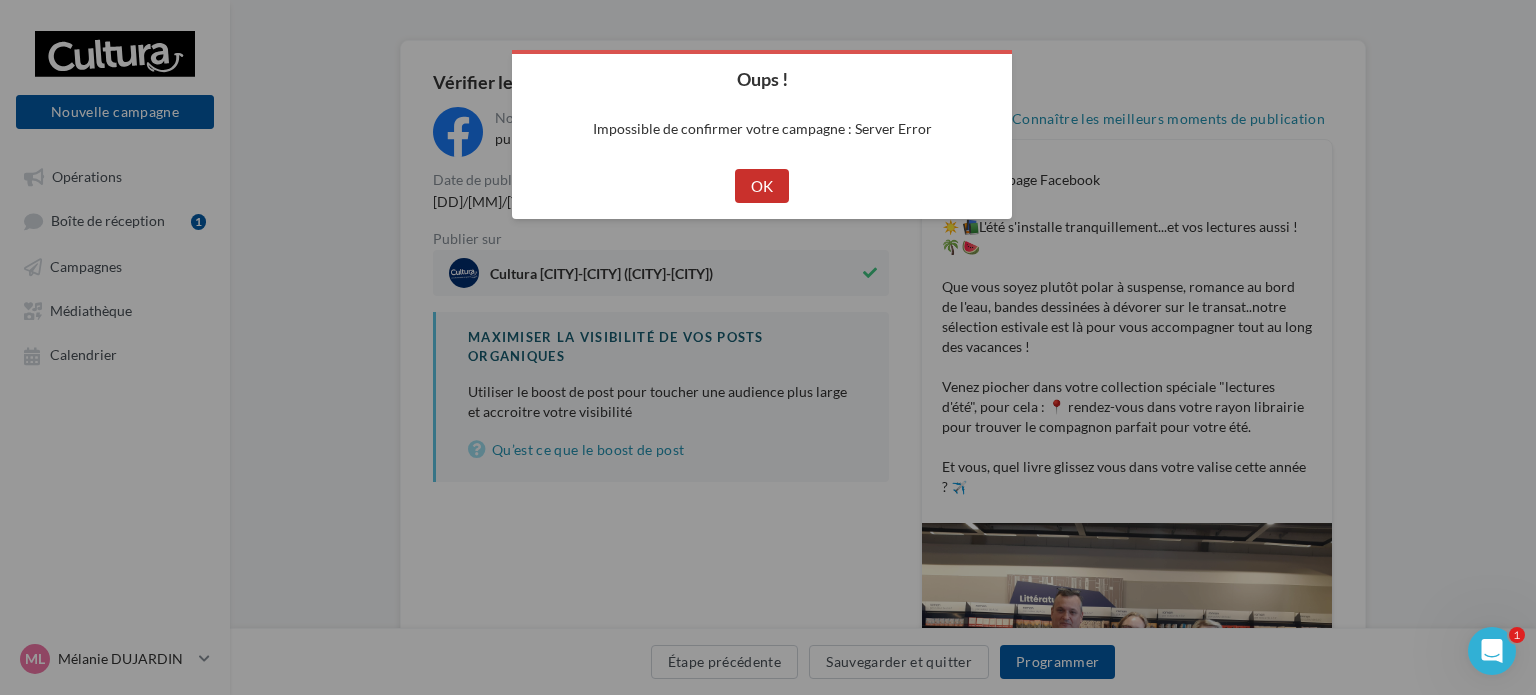 click on "OK" at bounding box center (762, 186) 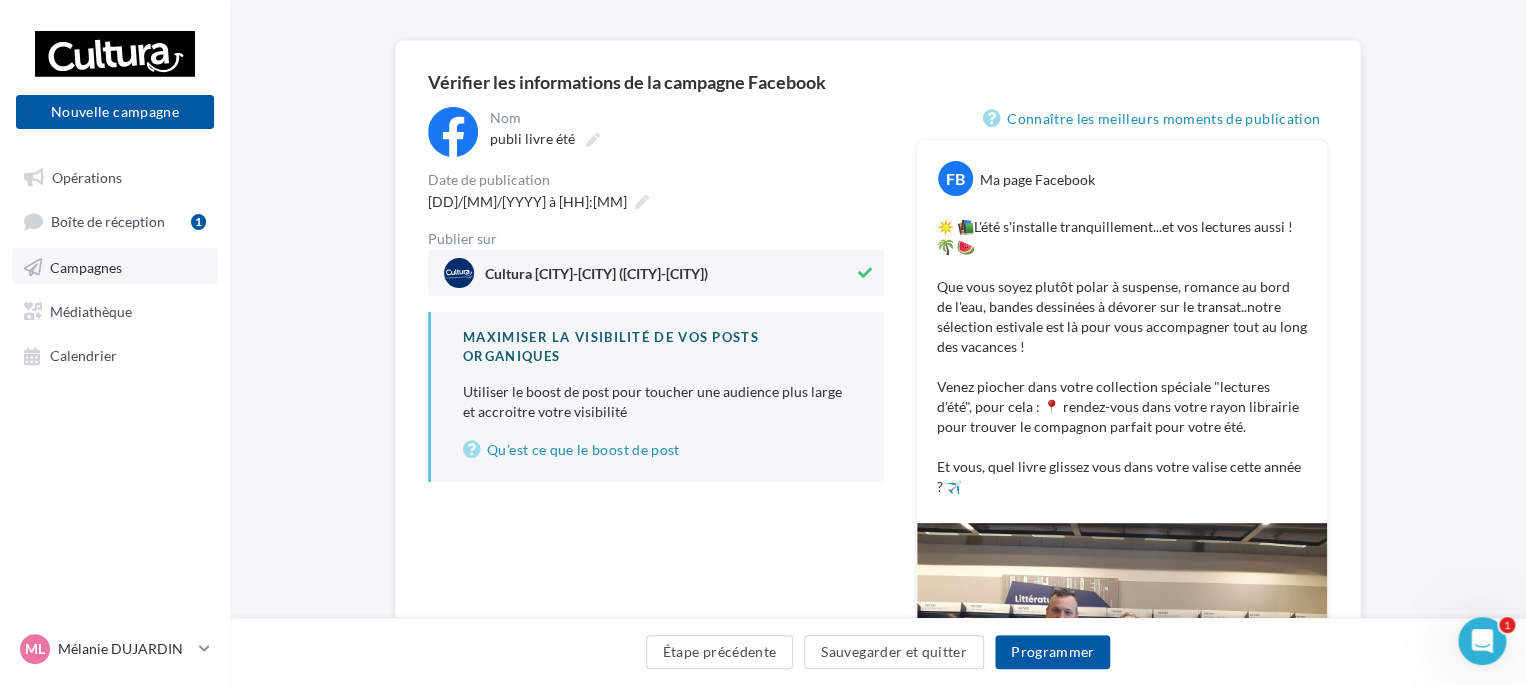 click on "Campagnes" at bounding box center (115, 266) 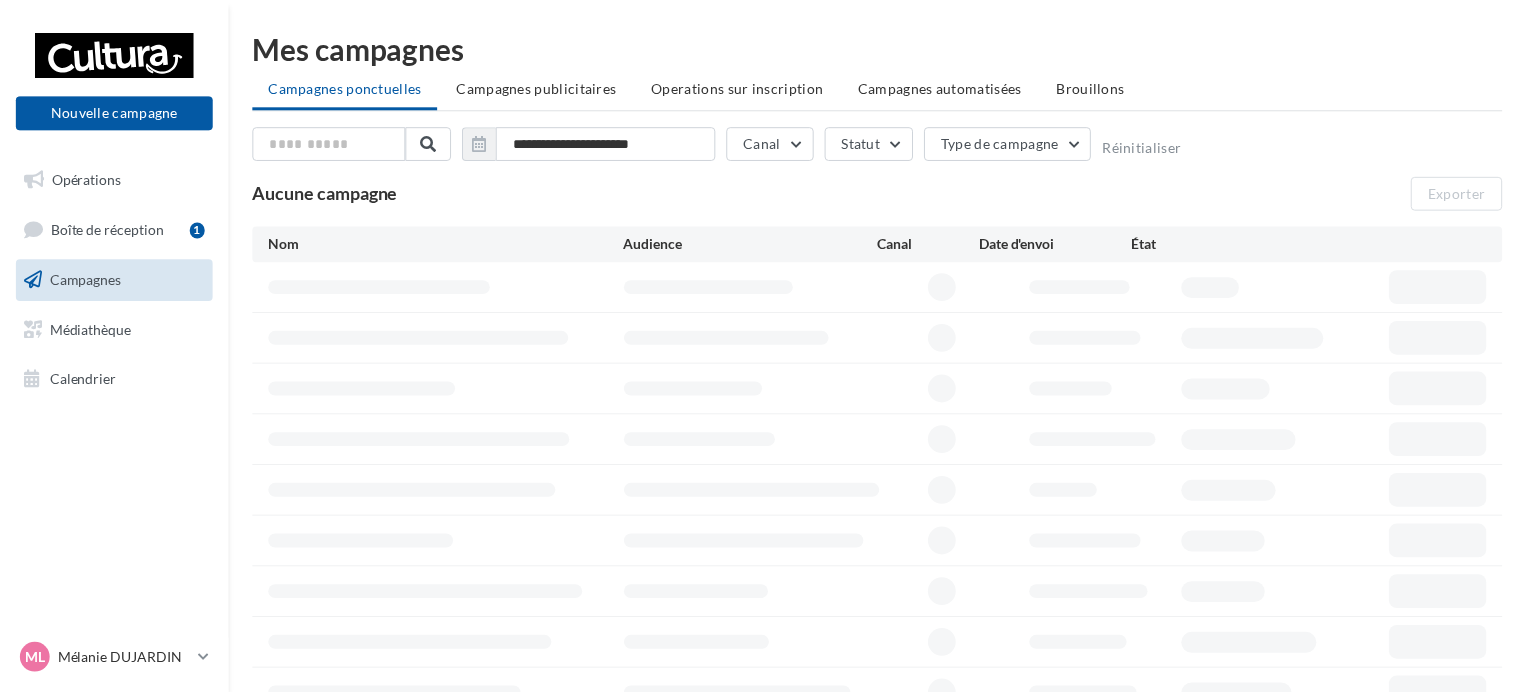 scroll, scrollTop: 0, scrollLeft: 0, axis: both 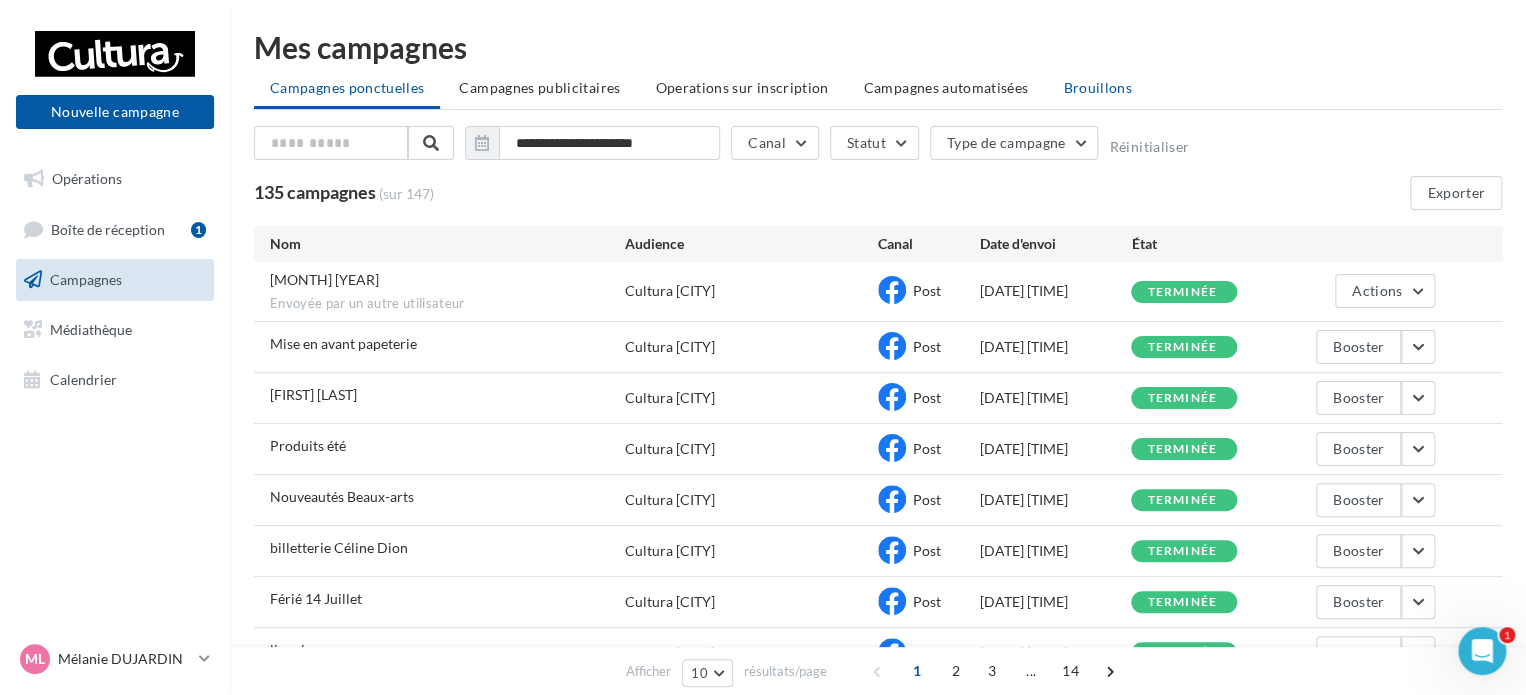 click on "Brouillons" at bounding box center [1097, 87] 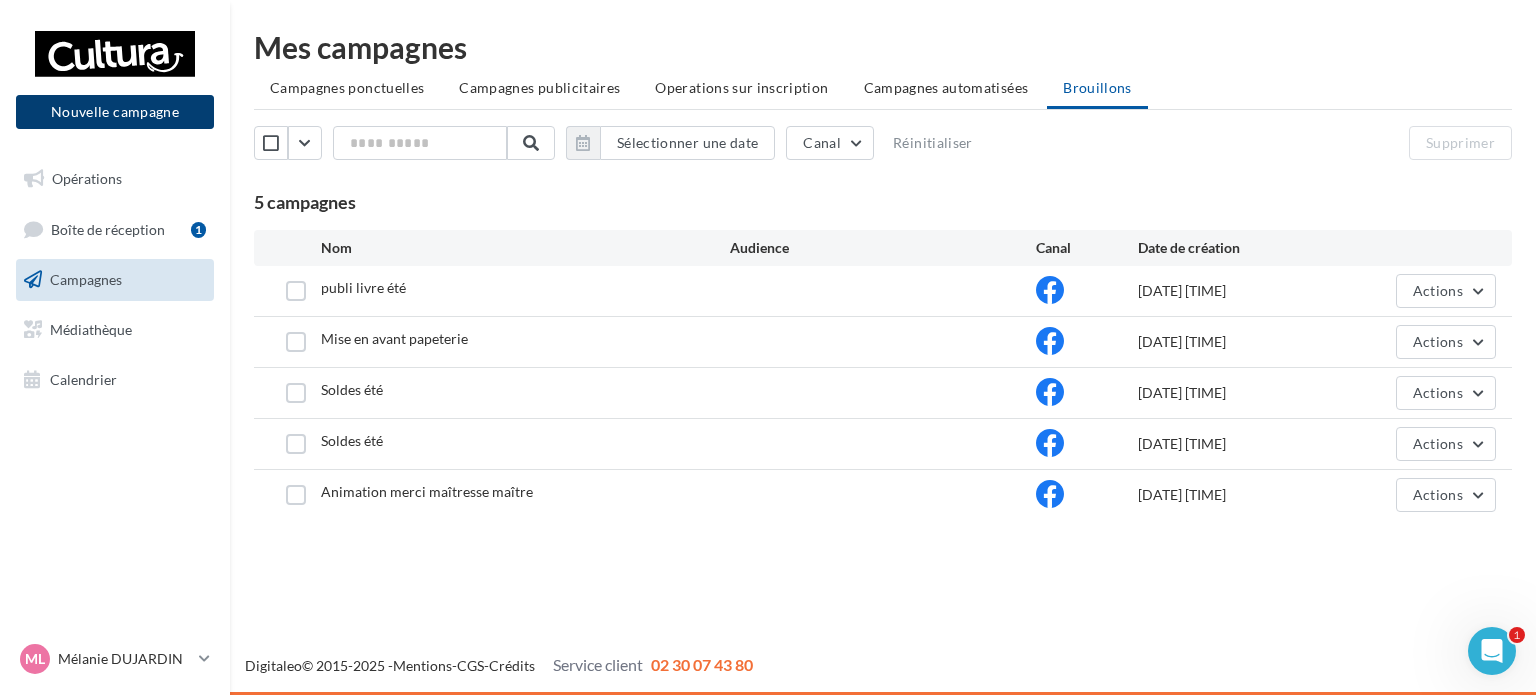 click on "Nouvelle campagne" at bounding box center (115, 112) 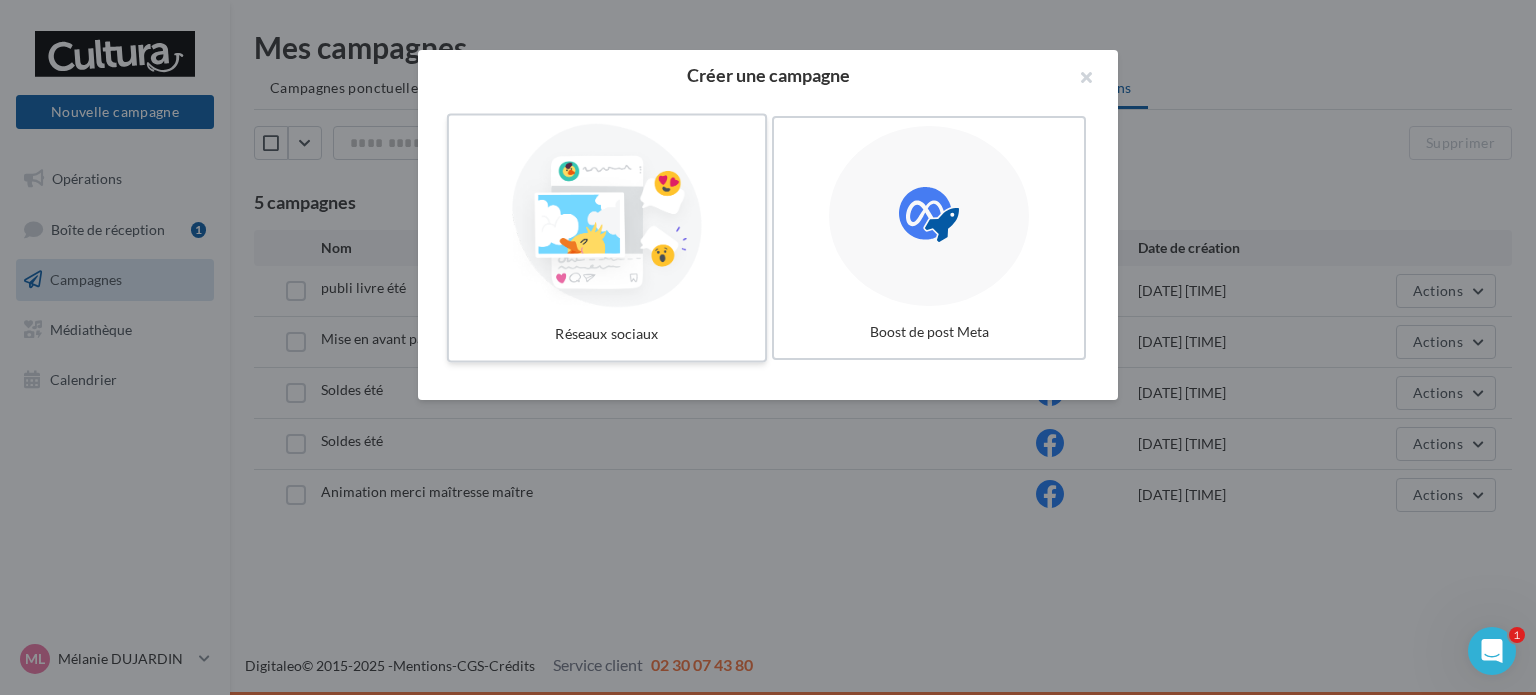click at bounding box center (607, 216) 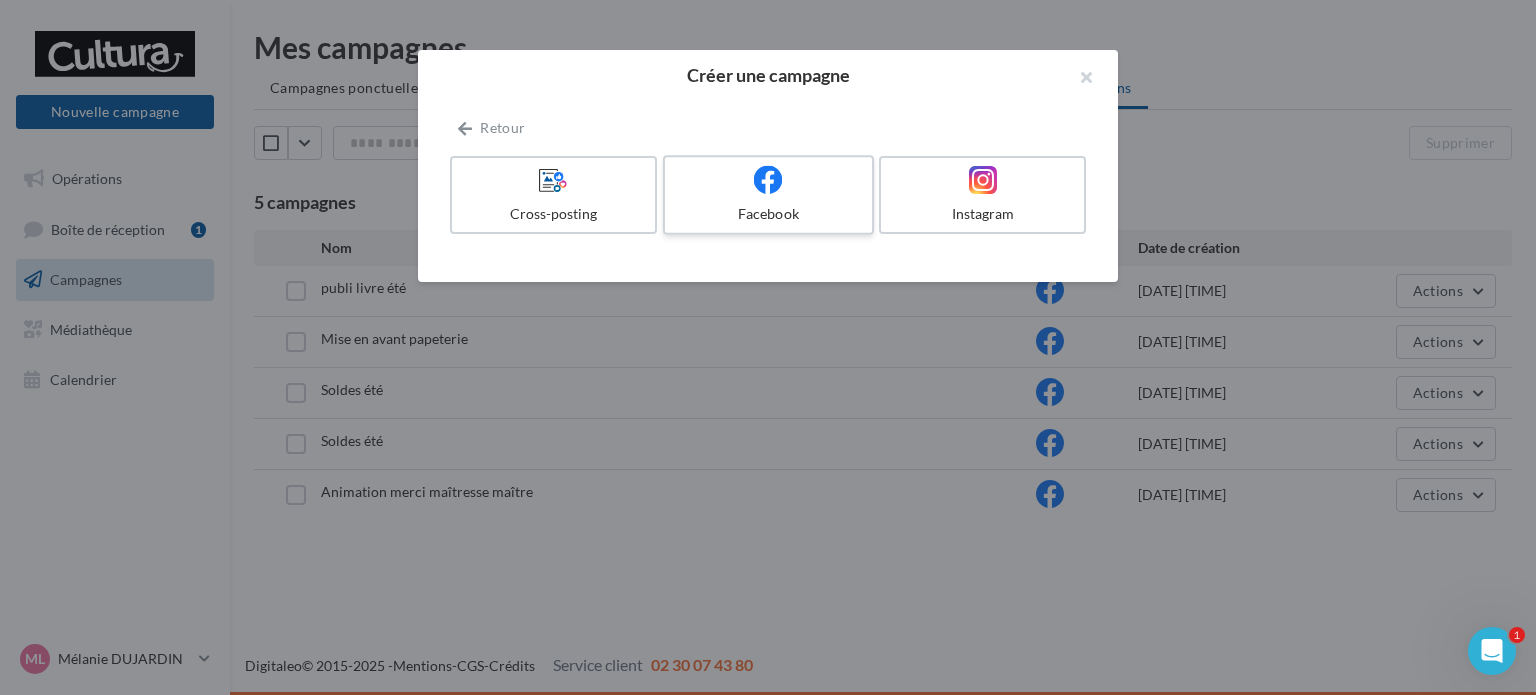 click on "Facebook" at bounding box center [768, 195] 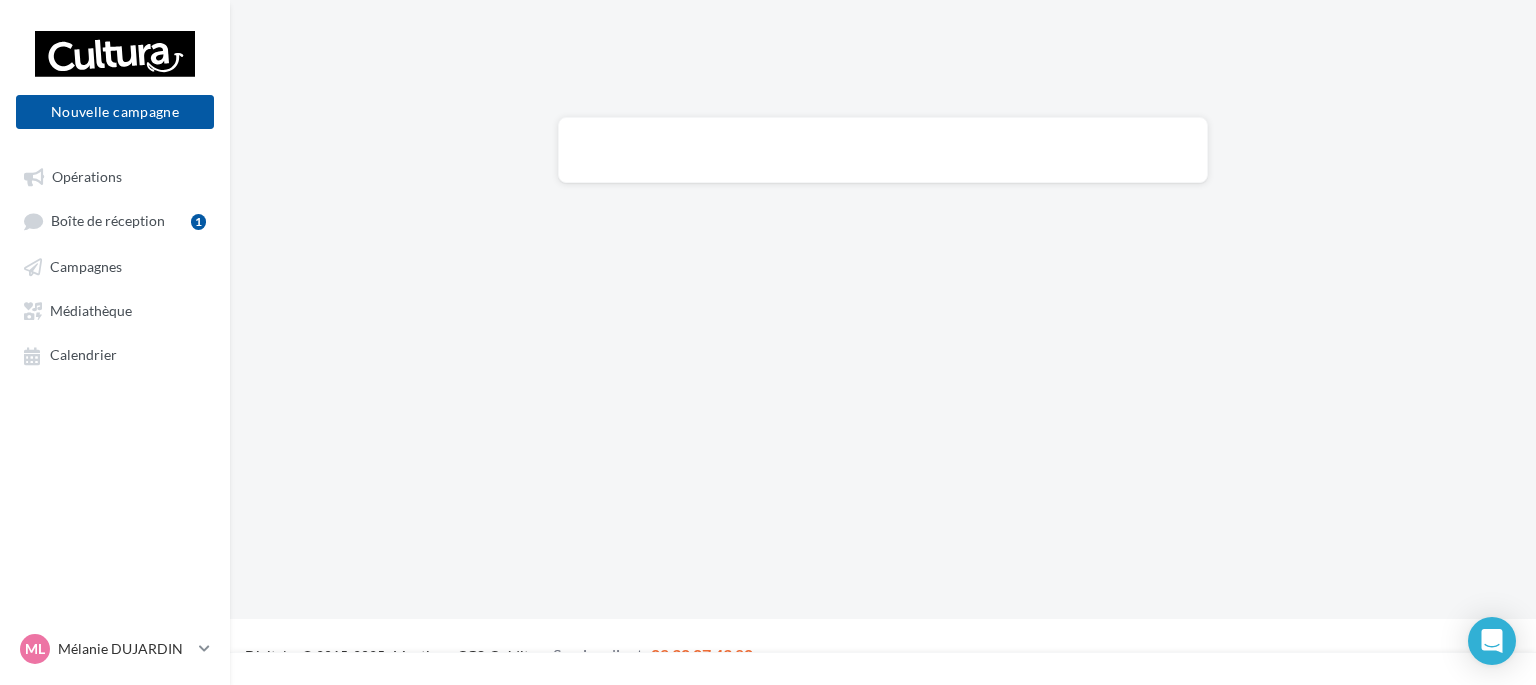 scroll, scrollTop: 0, scrollLeft: 0, axis: both 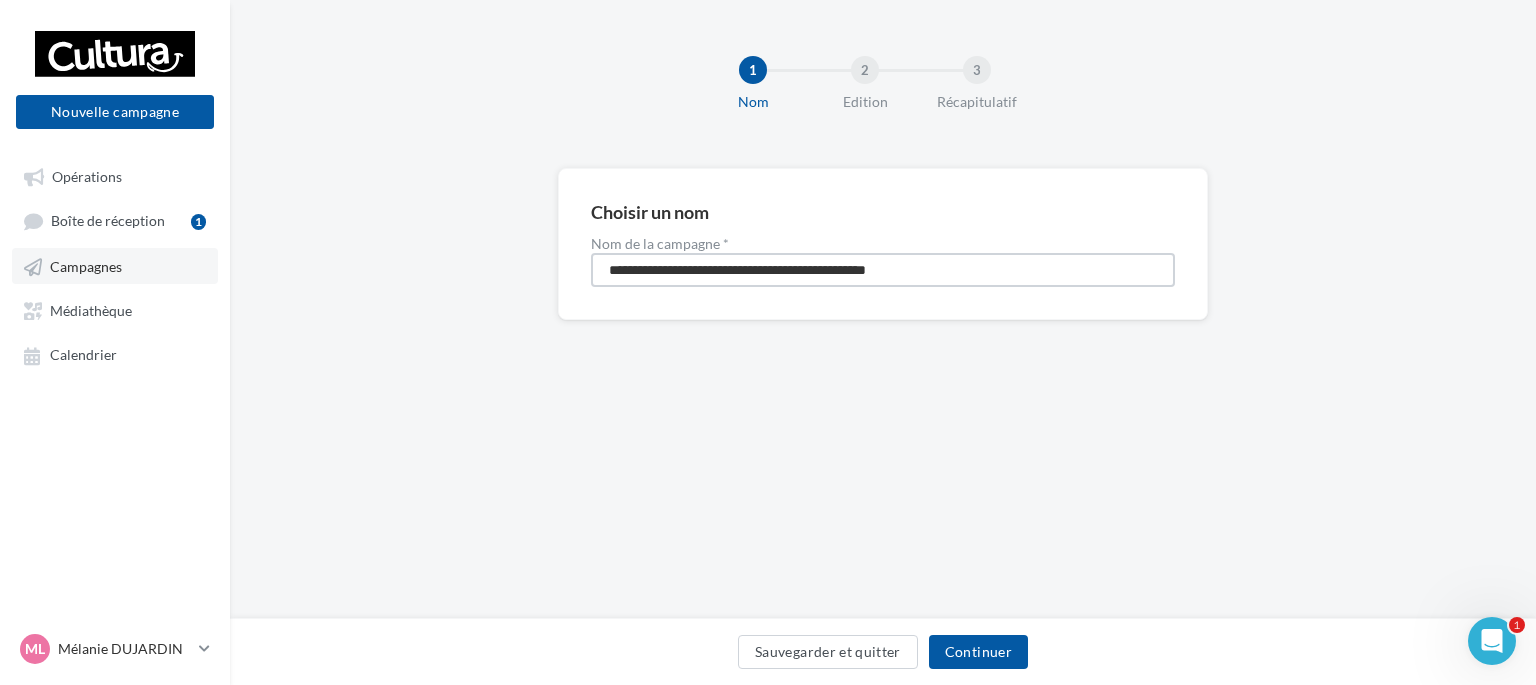 drag, startPoint x: 971, startPoint y: 263, endPoint x: 80, endPoint y: 260, distance: 891.00507 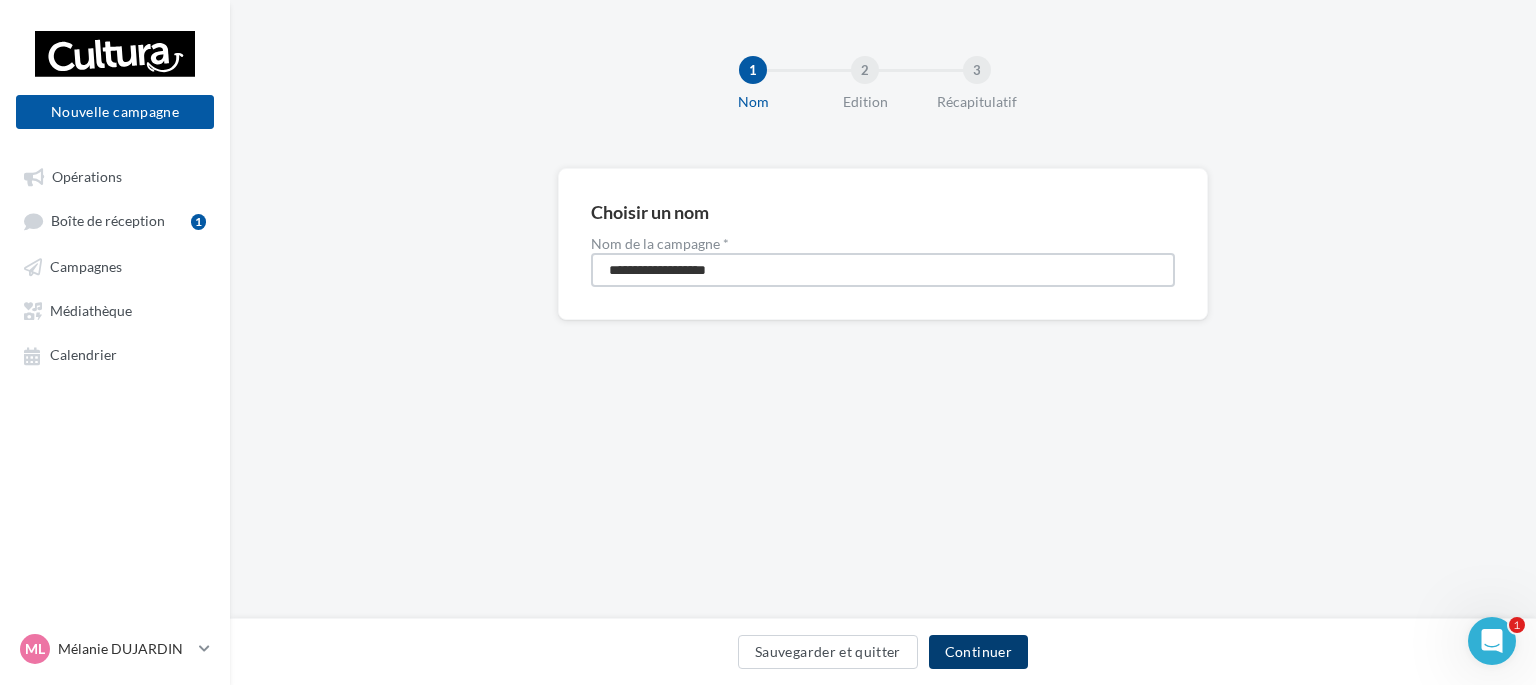type on "**********" 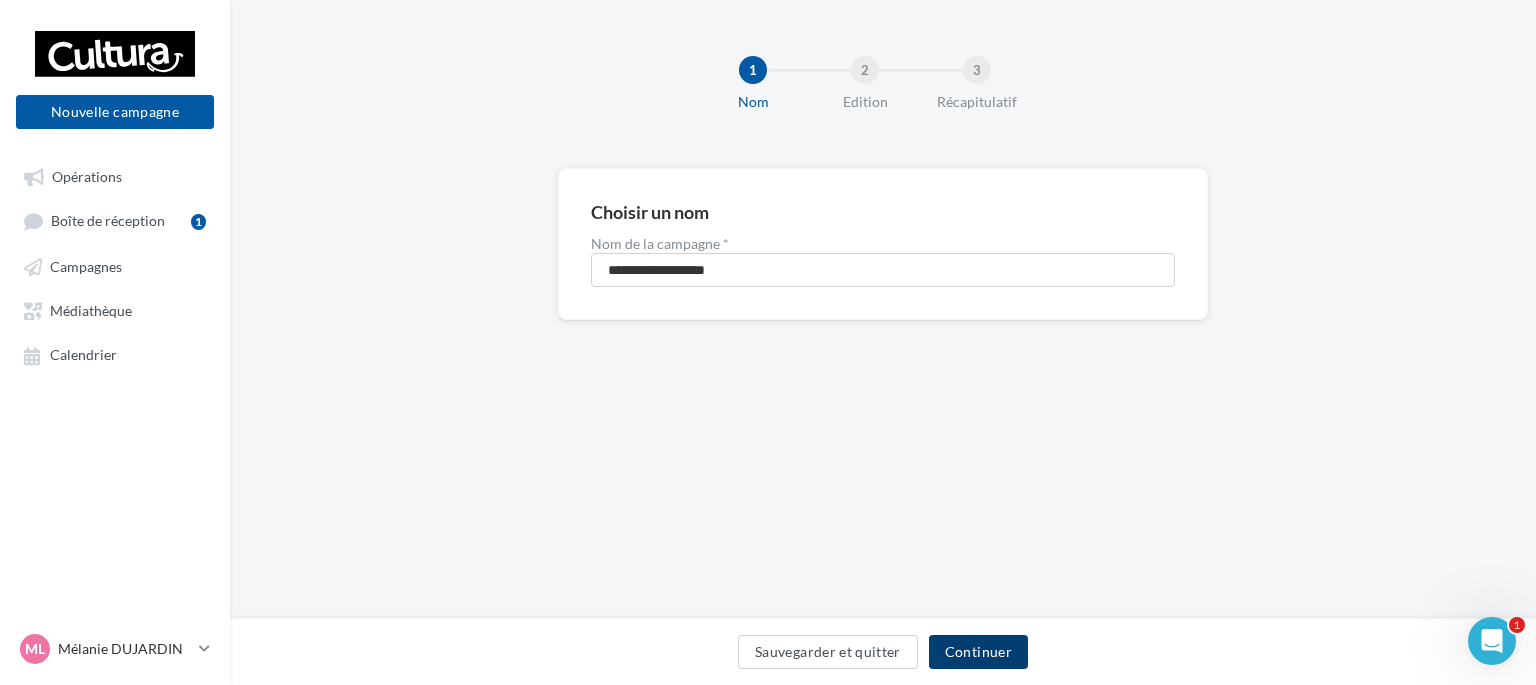 click on "Continuer" at bounding box center (978, 652) 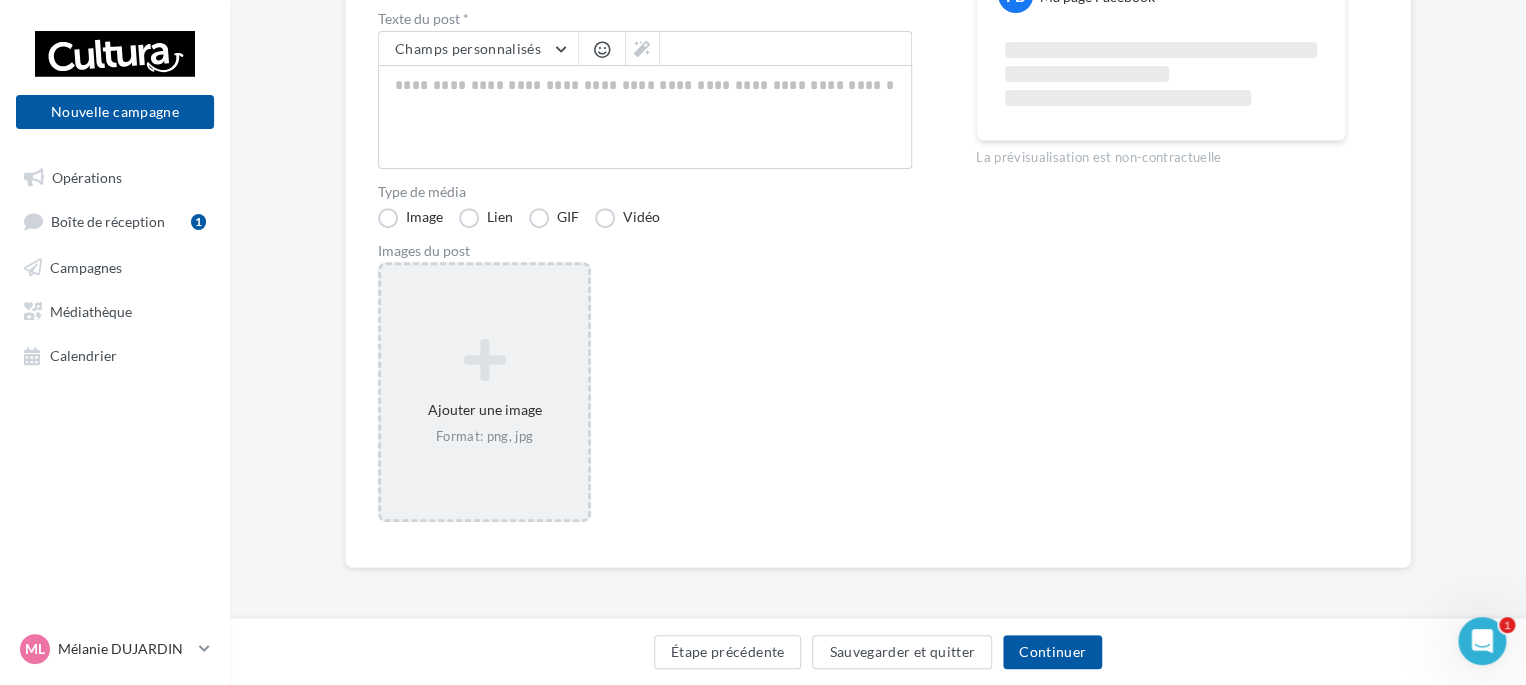 click at bounding box center [484, 360] 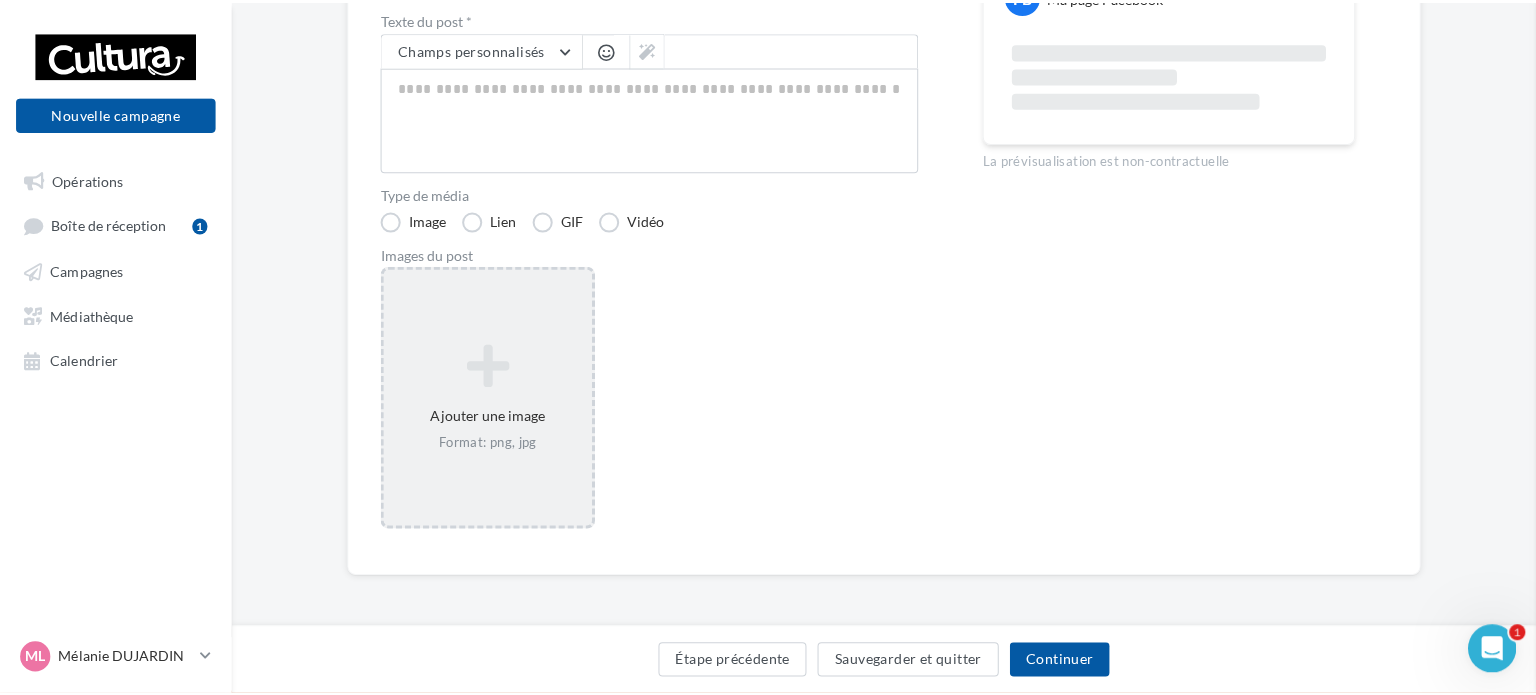 scroll, scrollTop: 287, scrollLeft: 0, axis: vertical 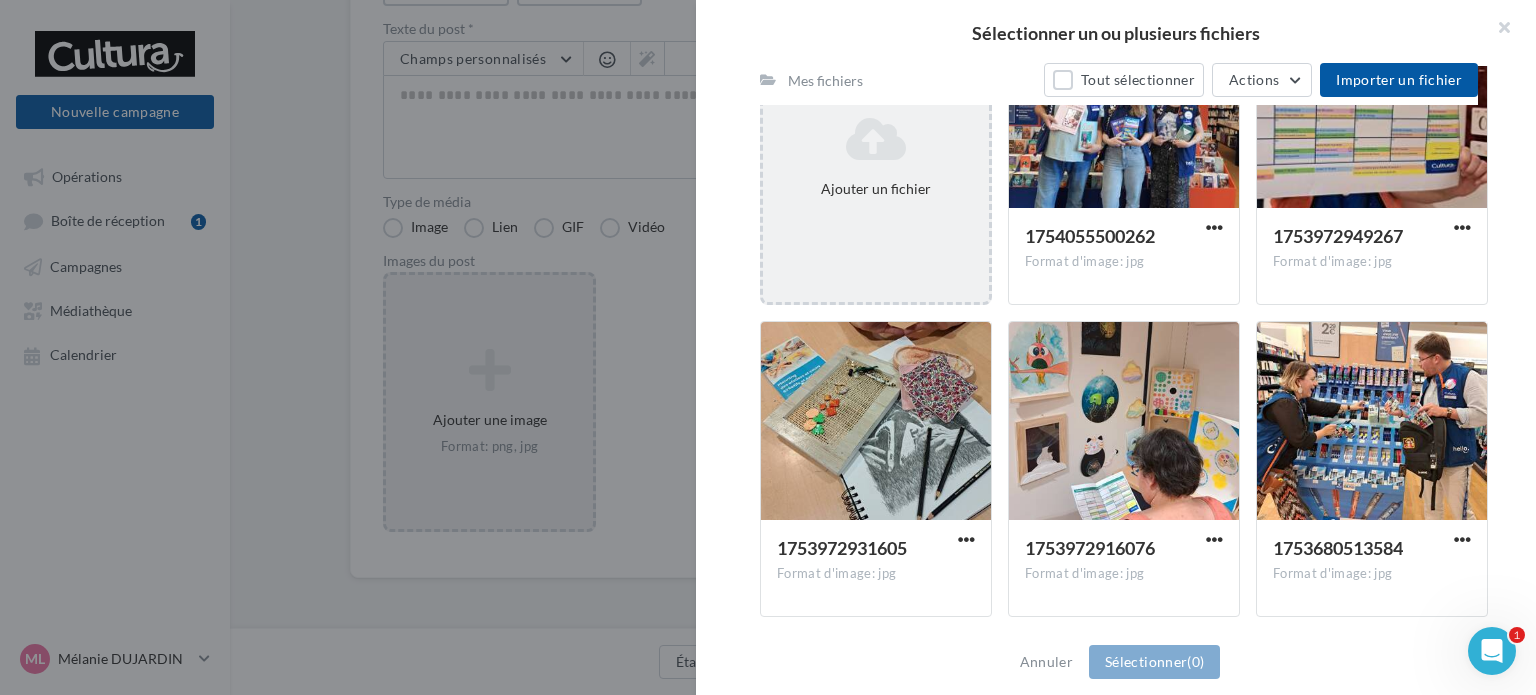 click on "Ajouter un fichier" at bounding box center [876, 189] 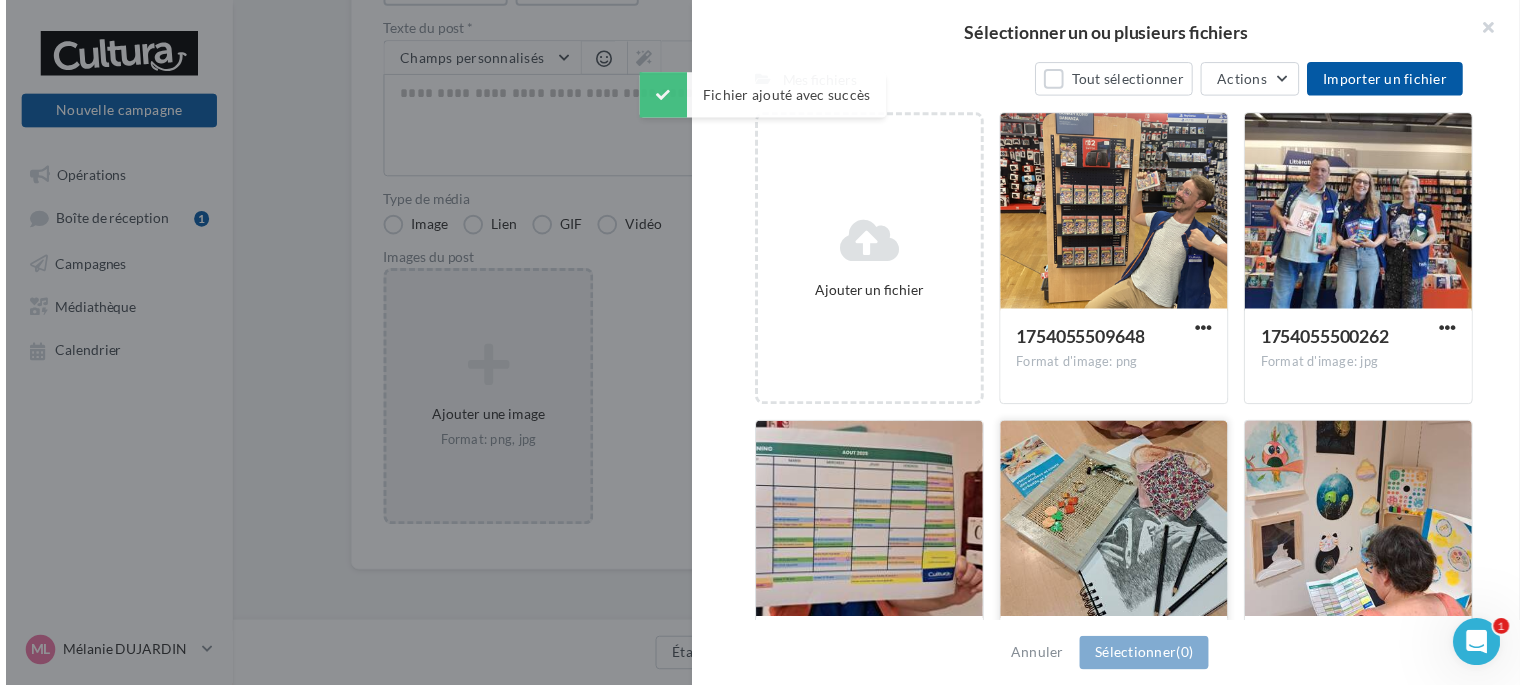 scroll, scrollTop: 150, scrollLeft: 0, axis: vertical 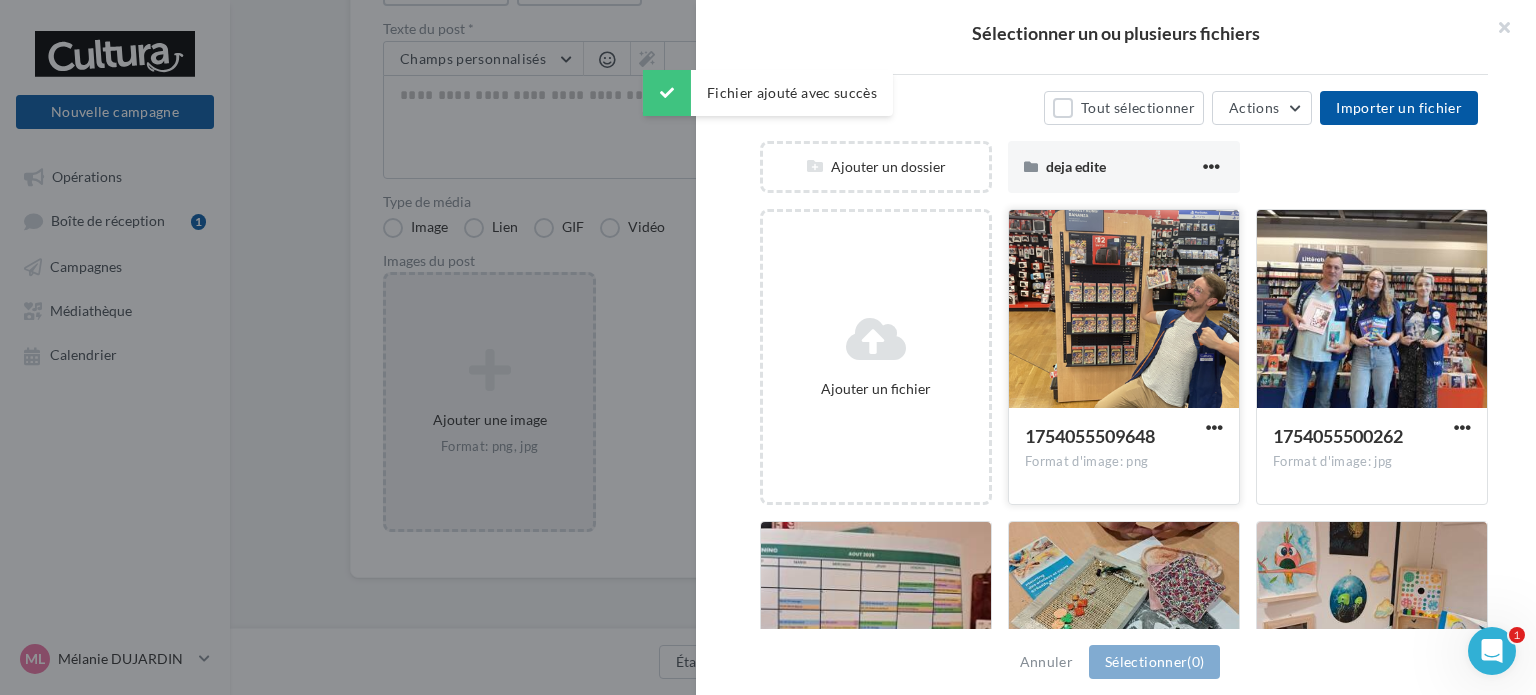 click at bounding box center [1124, 310] 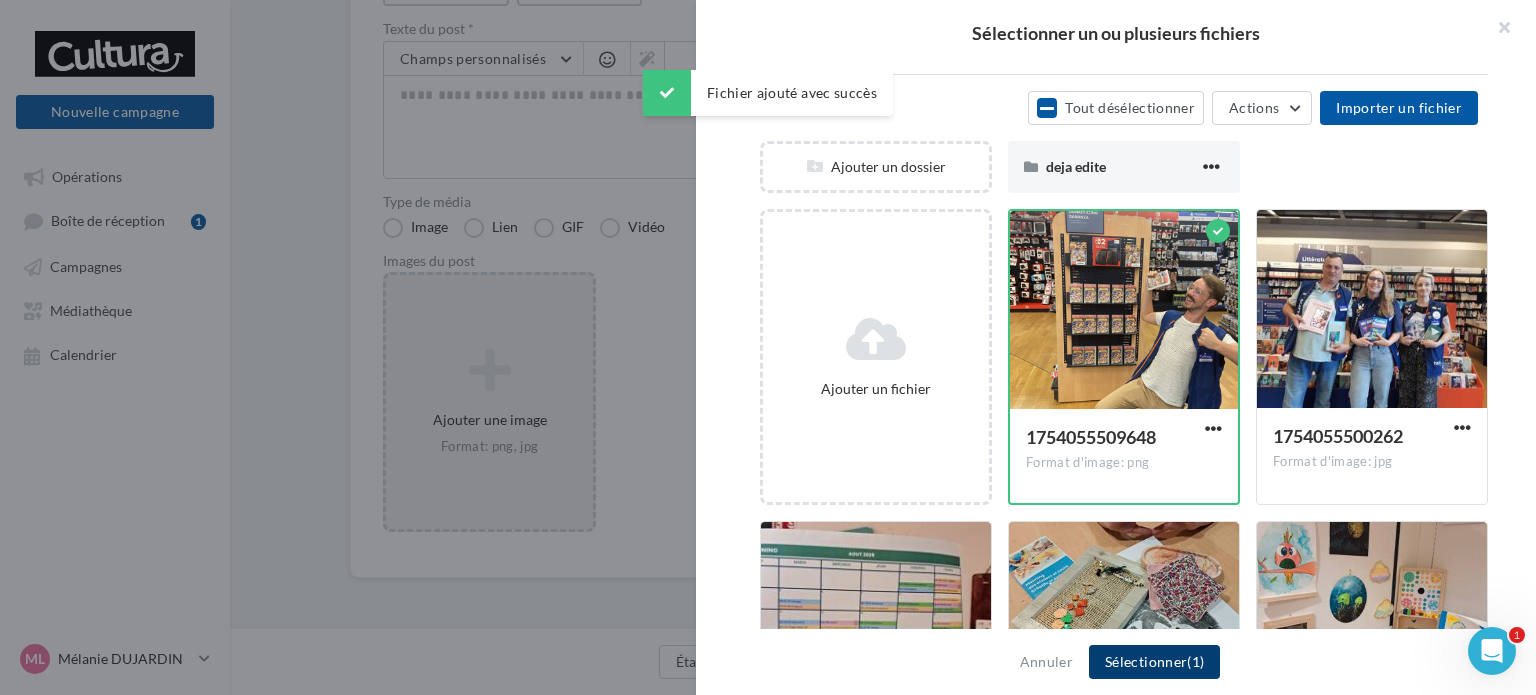 click on "Sélectionner   (1)" at bounding box center [1154, 662] 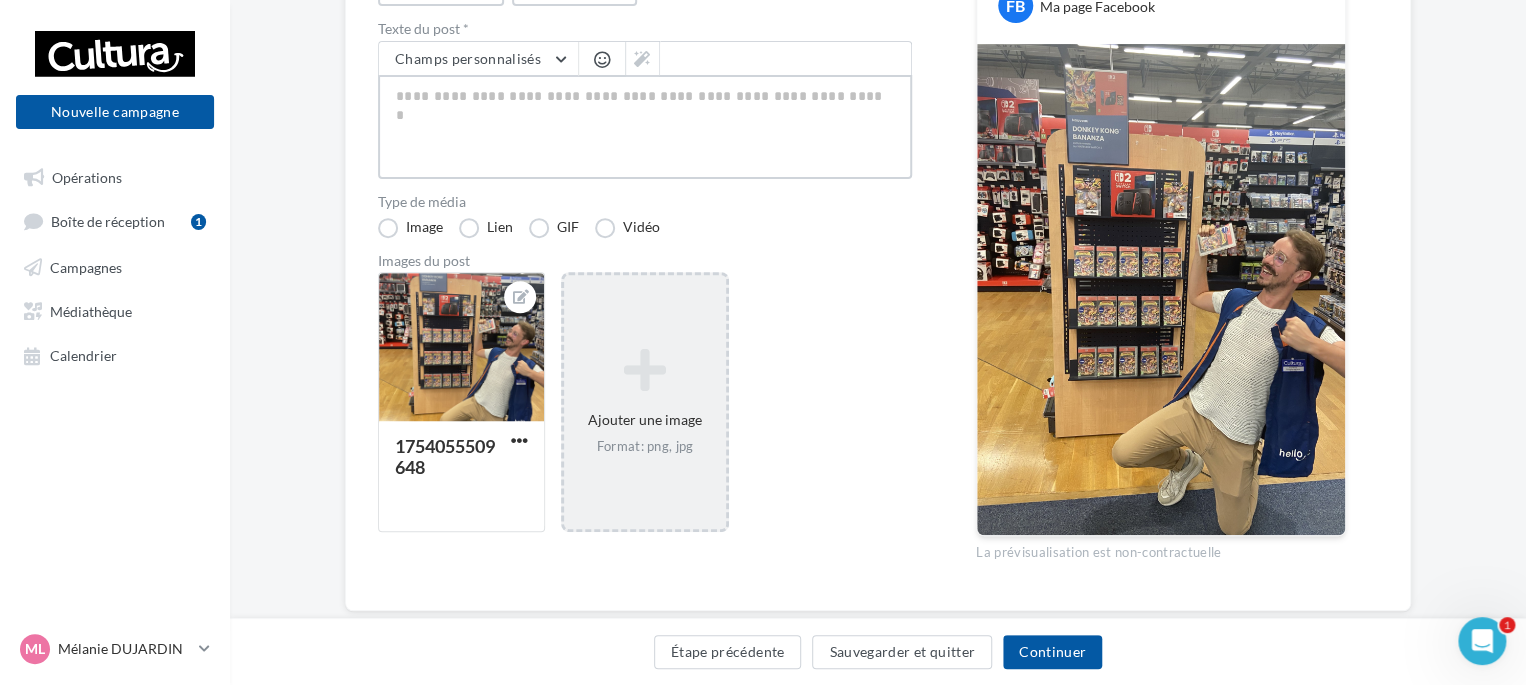click at bounding box center (645, 127) 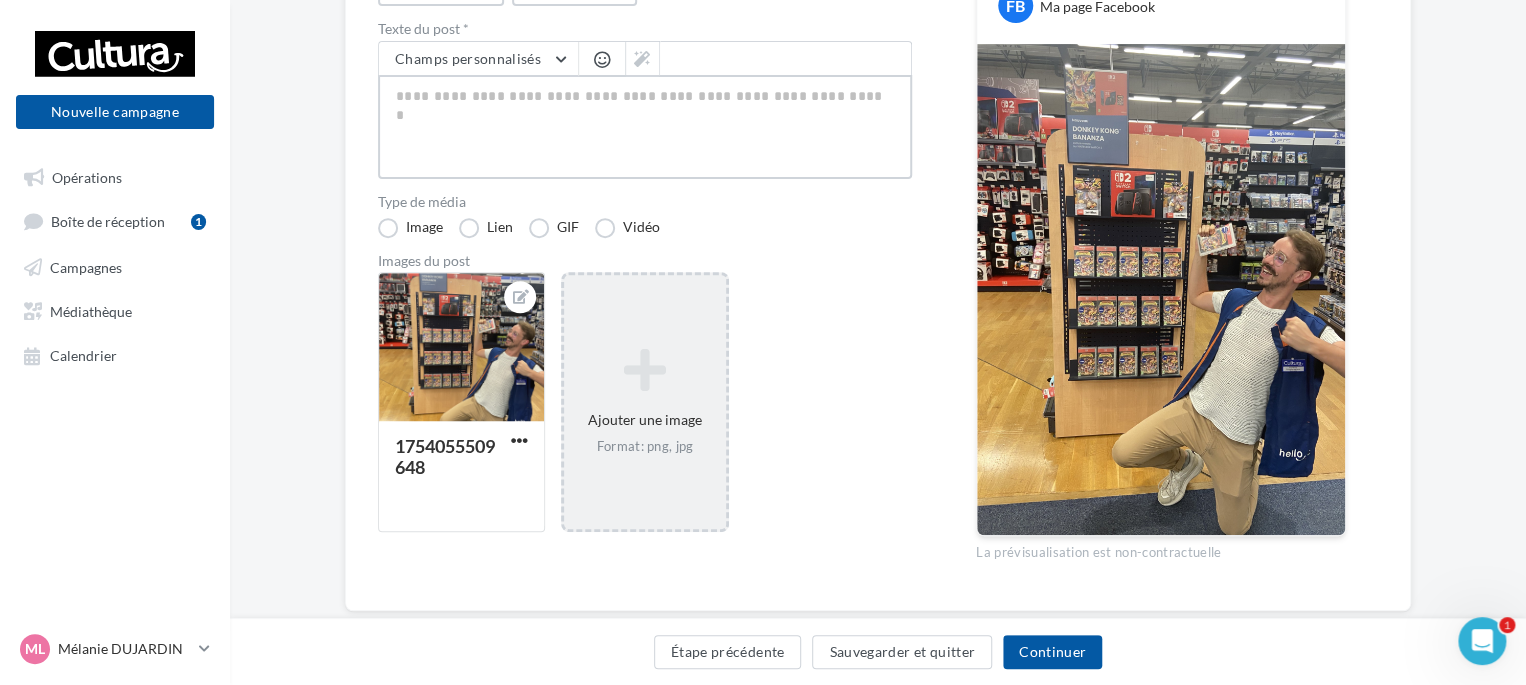 type on "*" 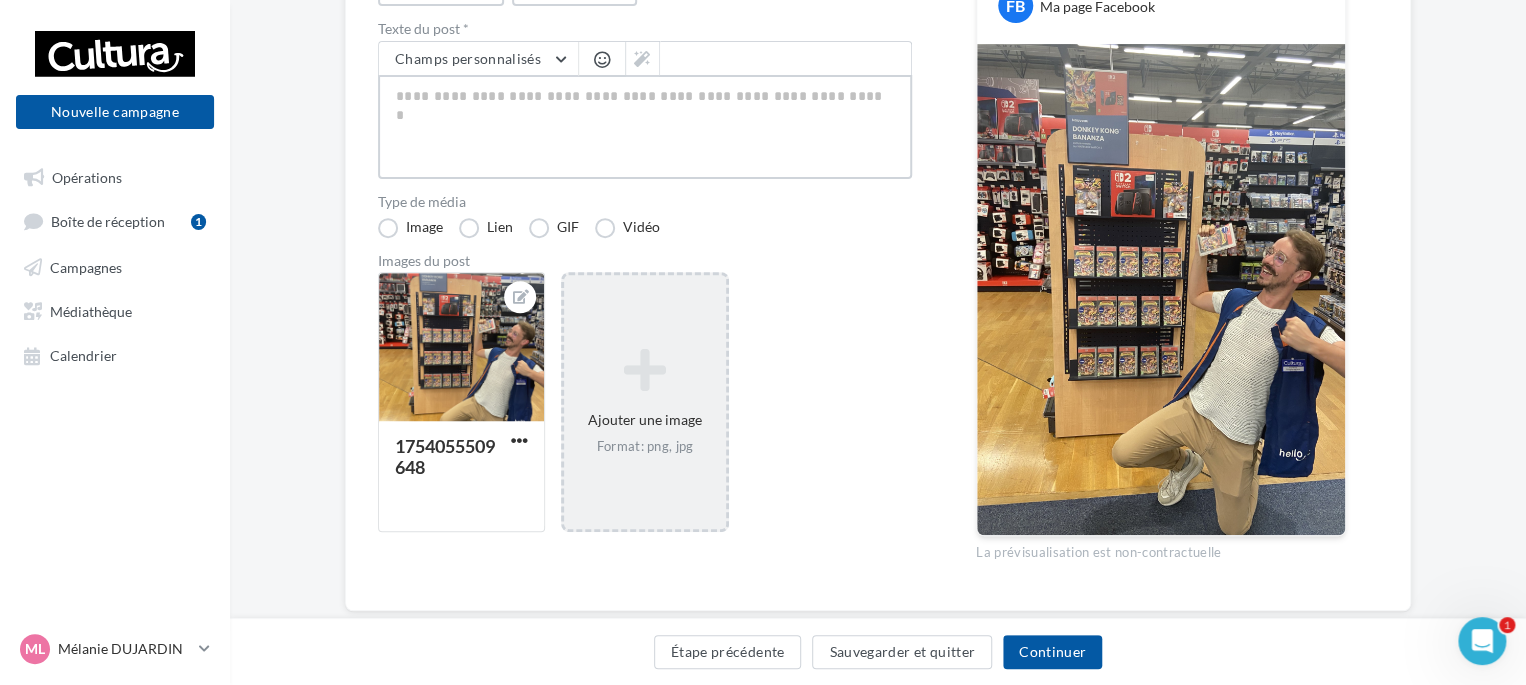 type on "*" 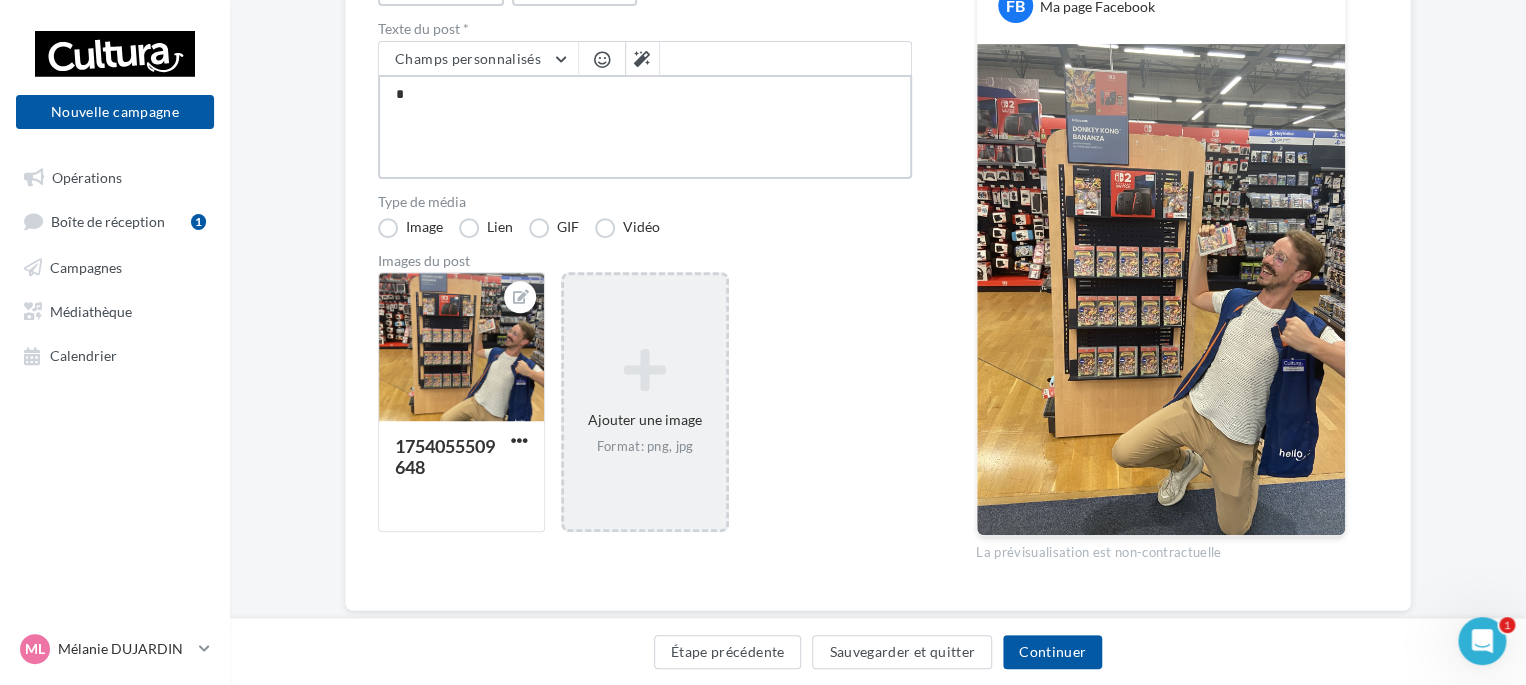 type on "**" 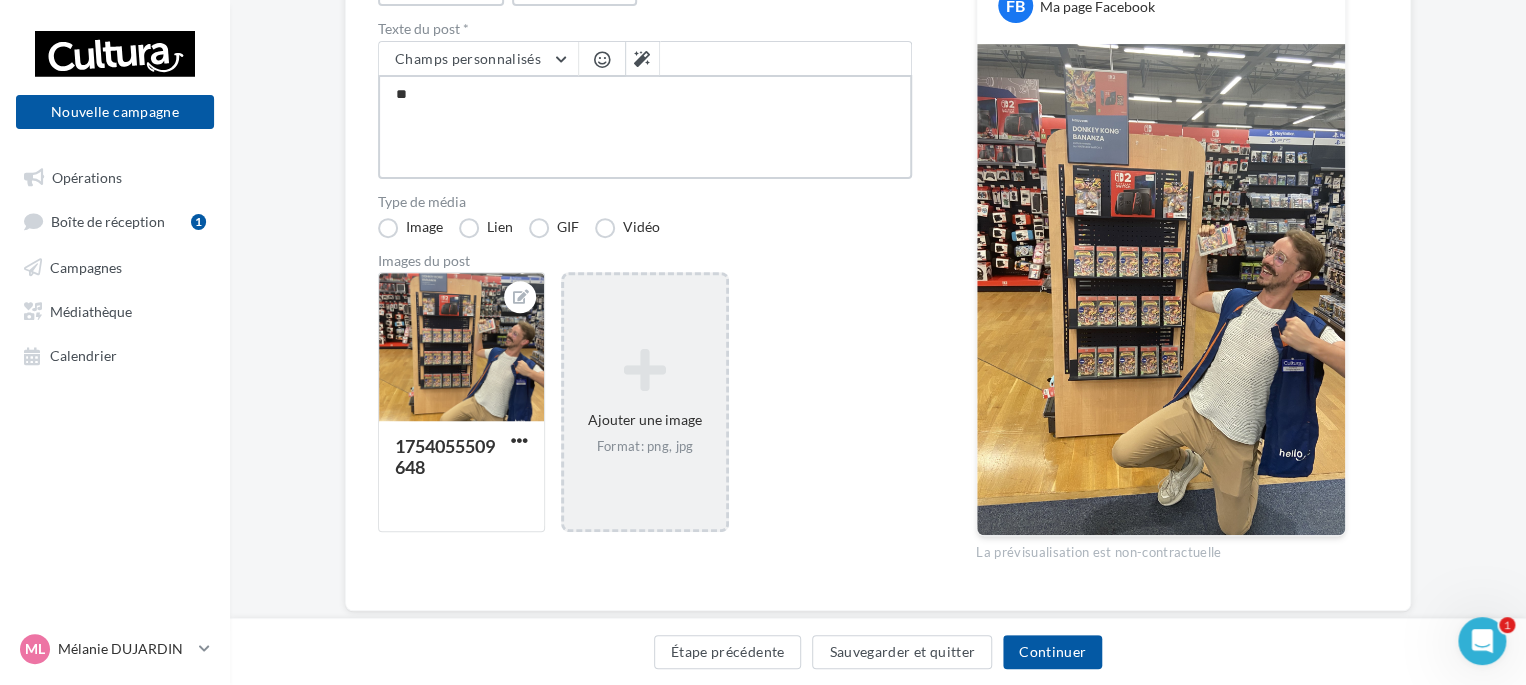 type on "***" 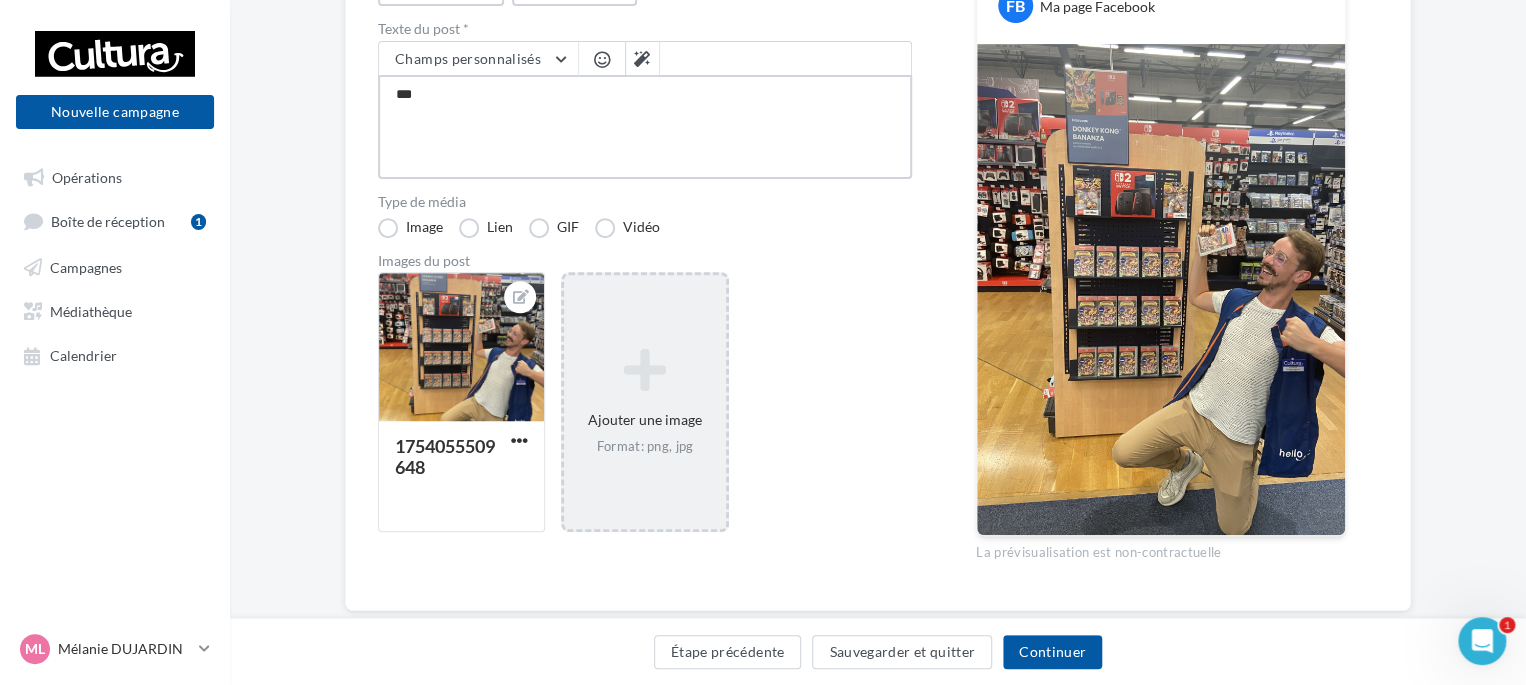type on "****" 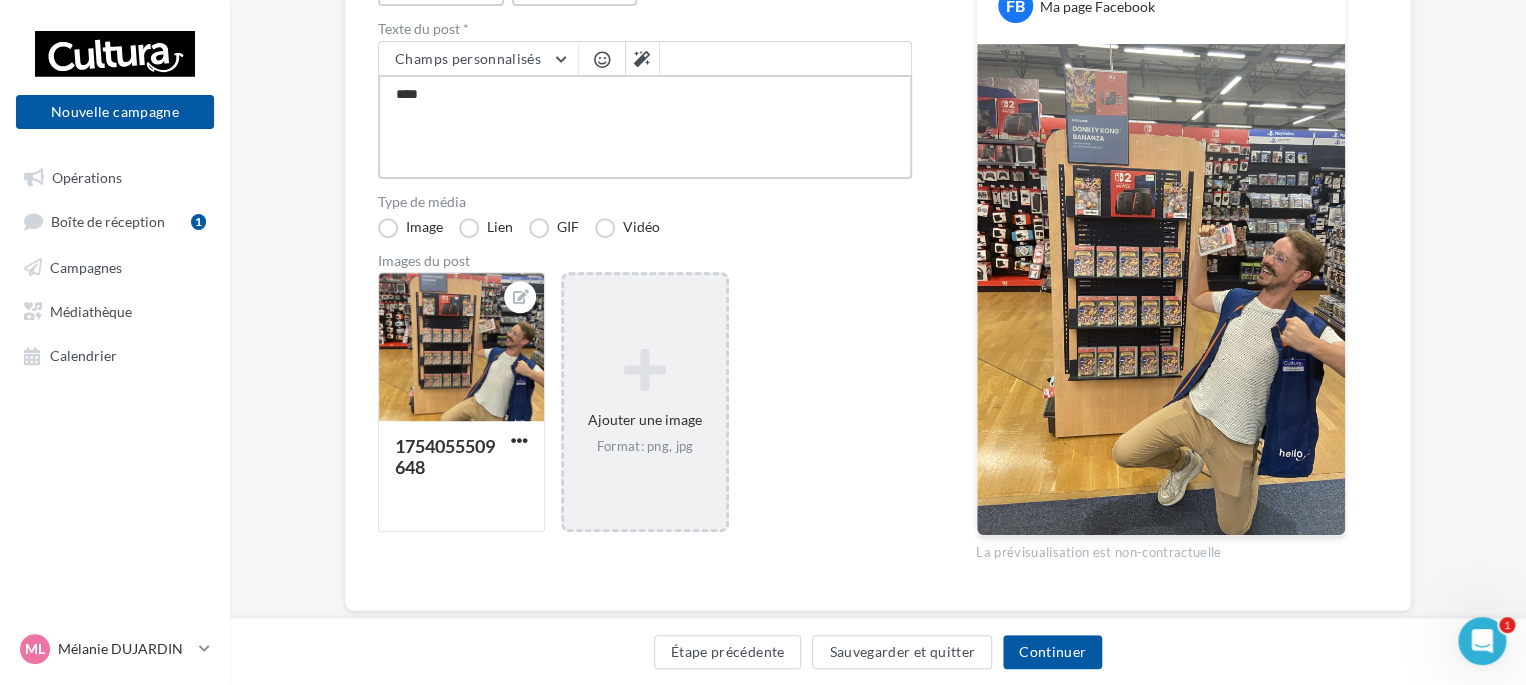 type on "****" 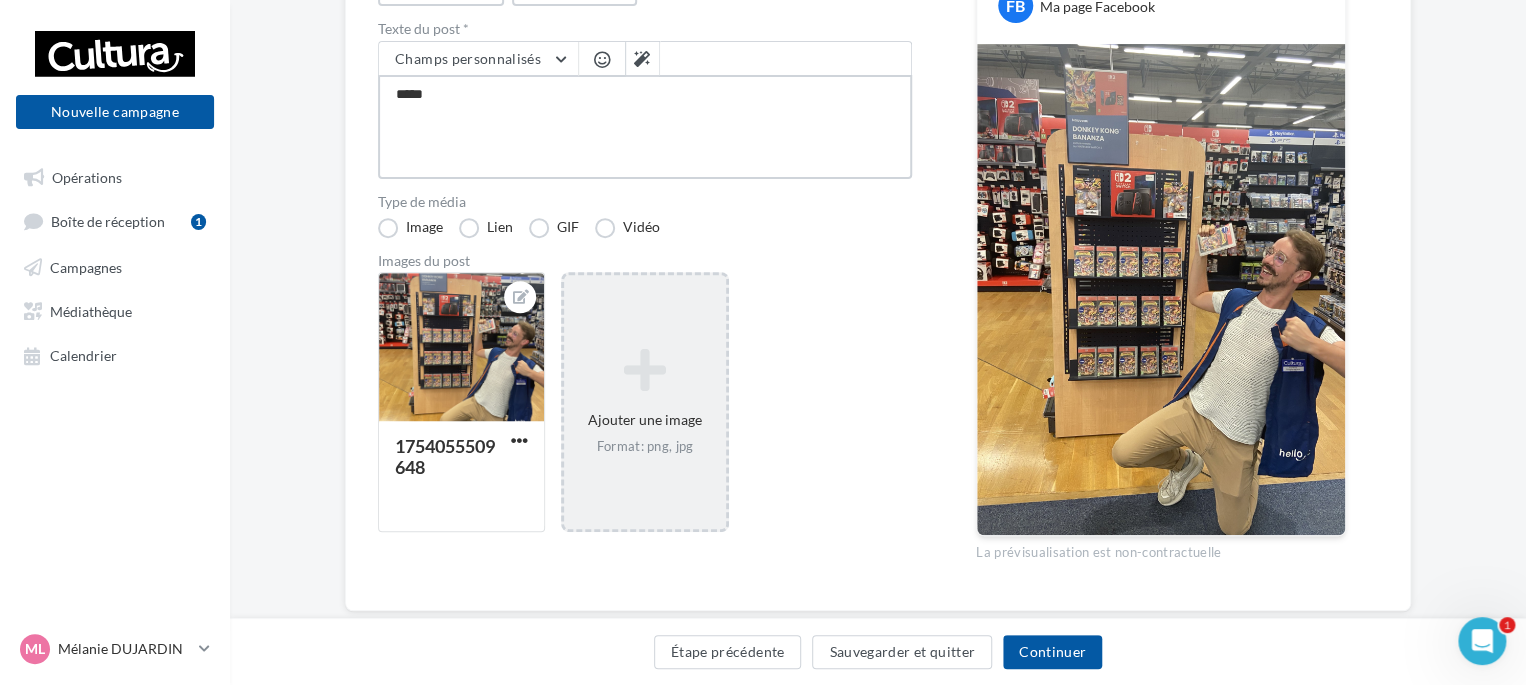 type on "******" 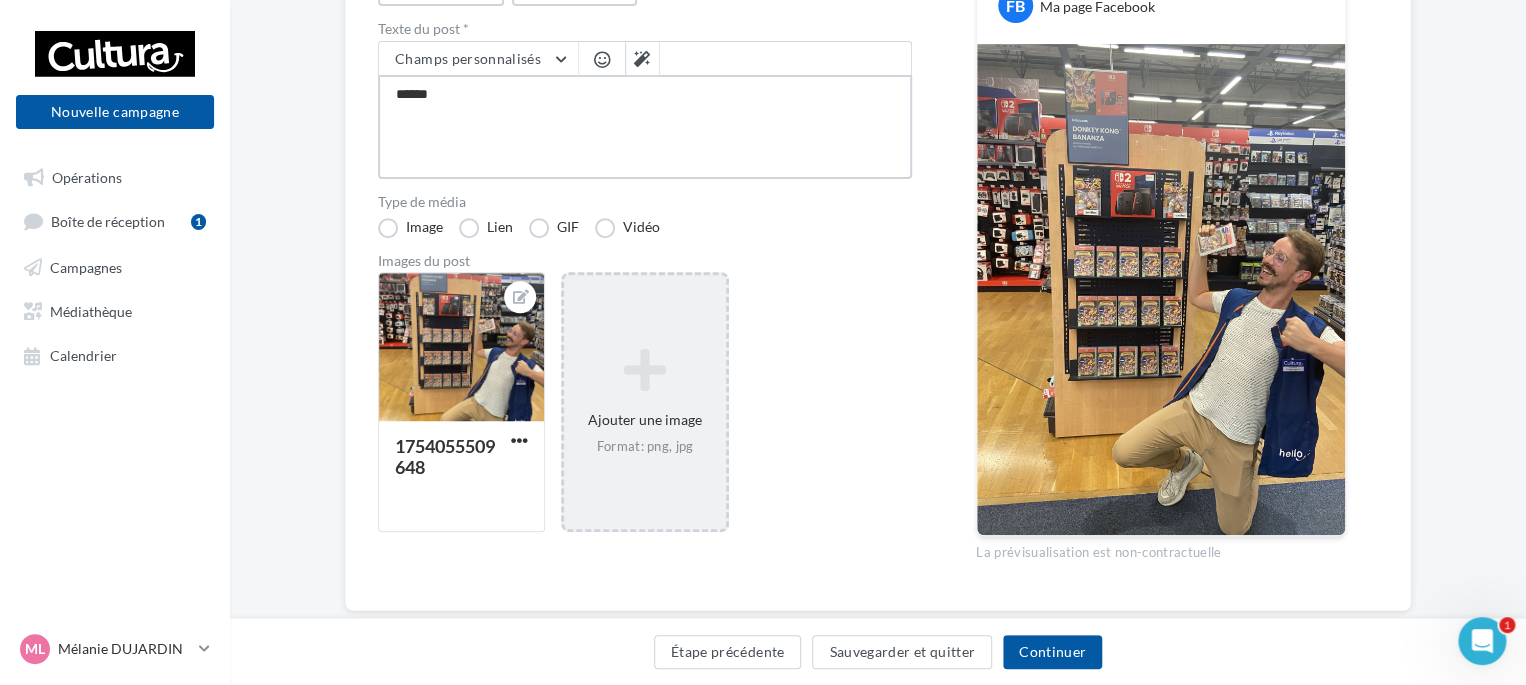 type on "*******" 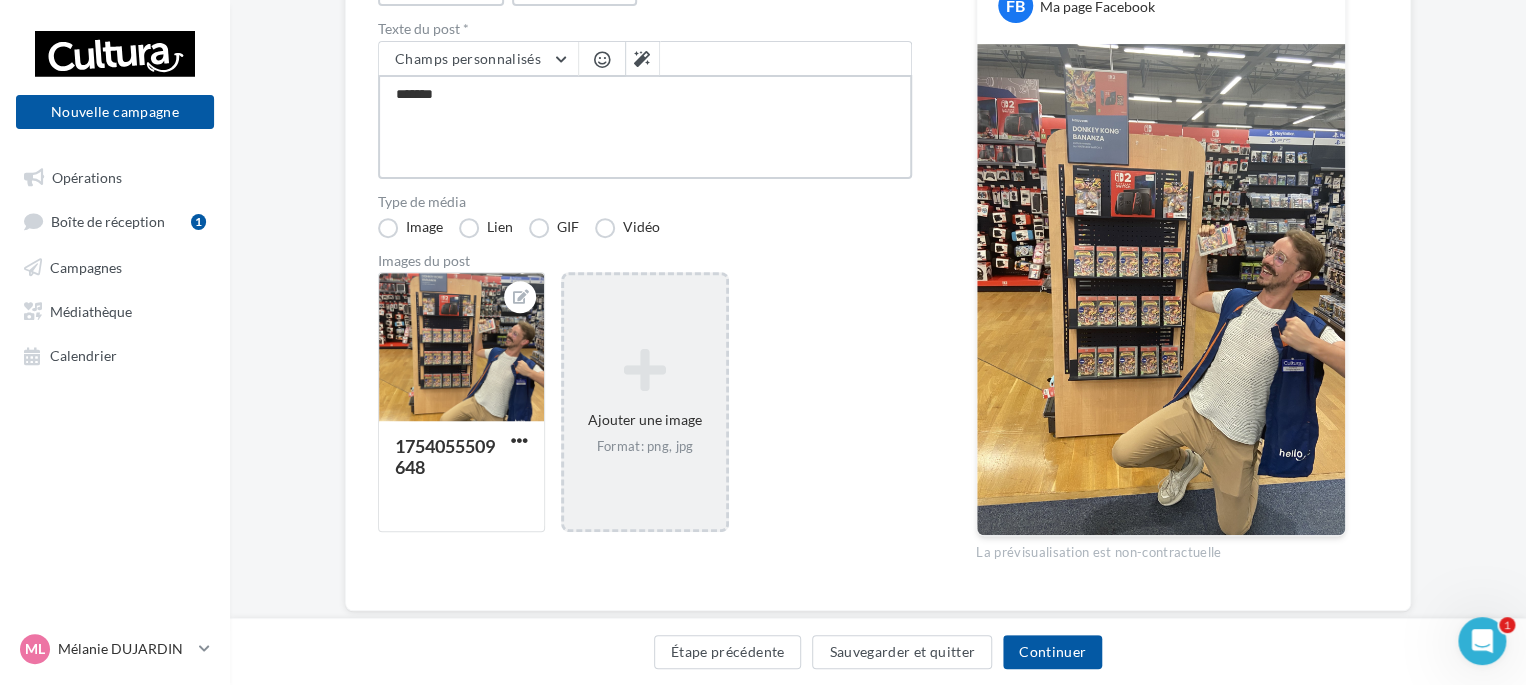 type on "*******" 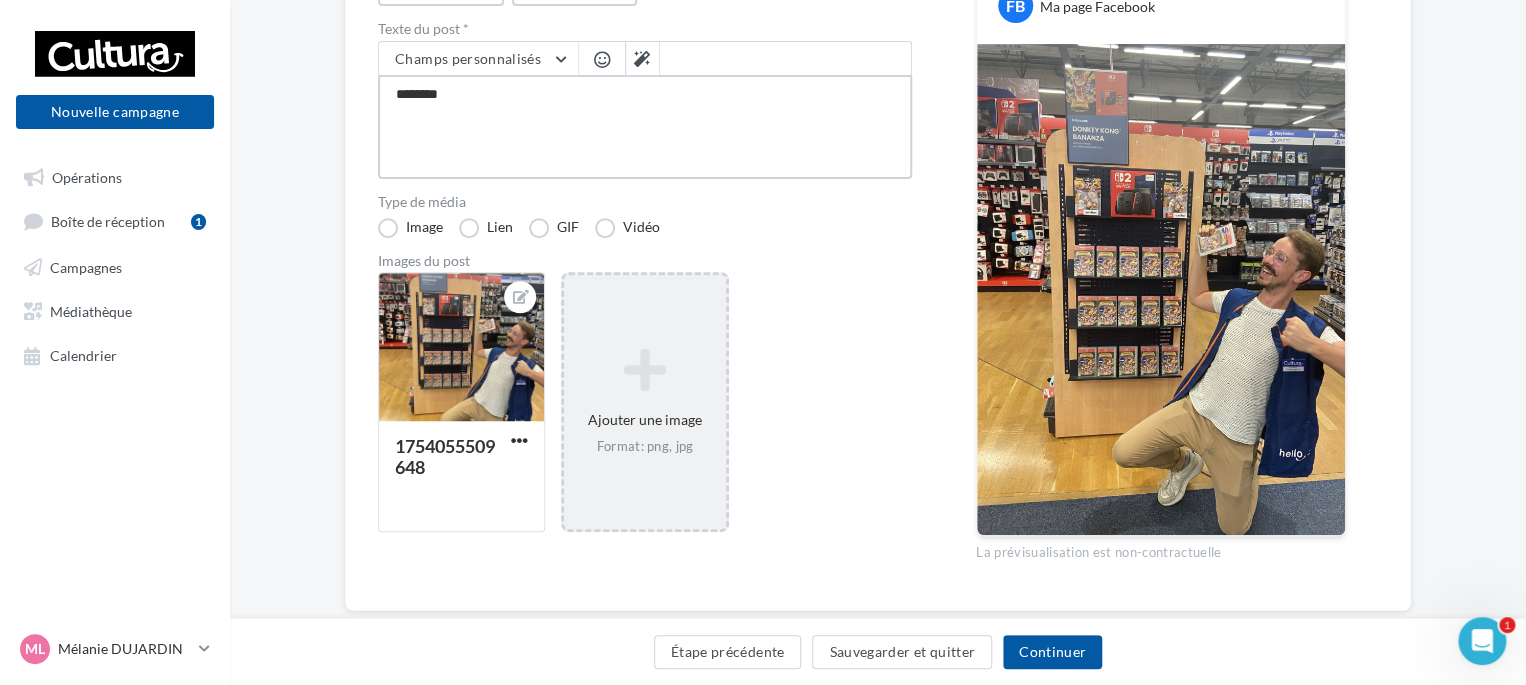 type on "*******" 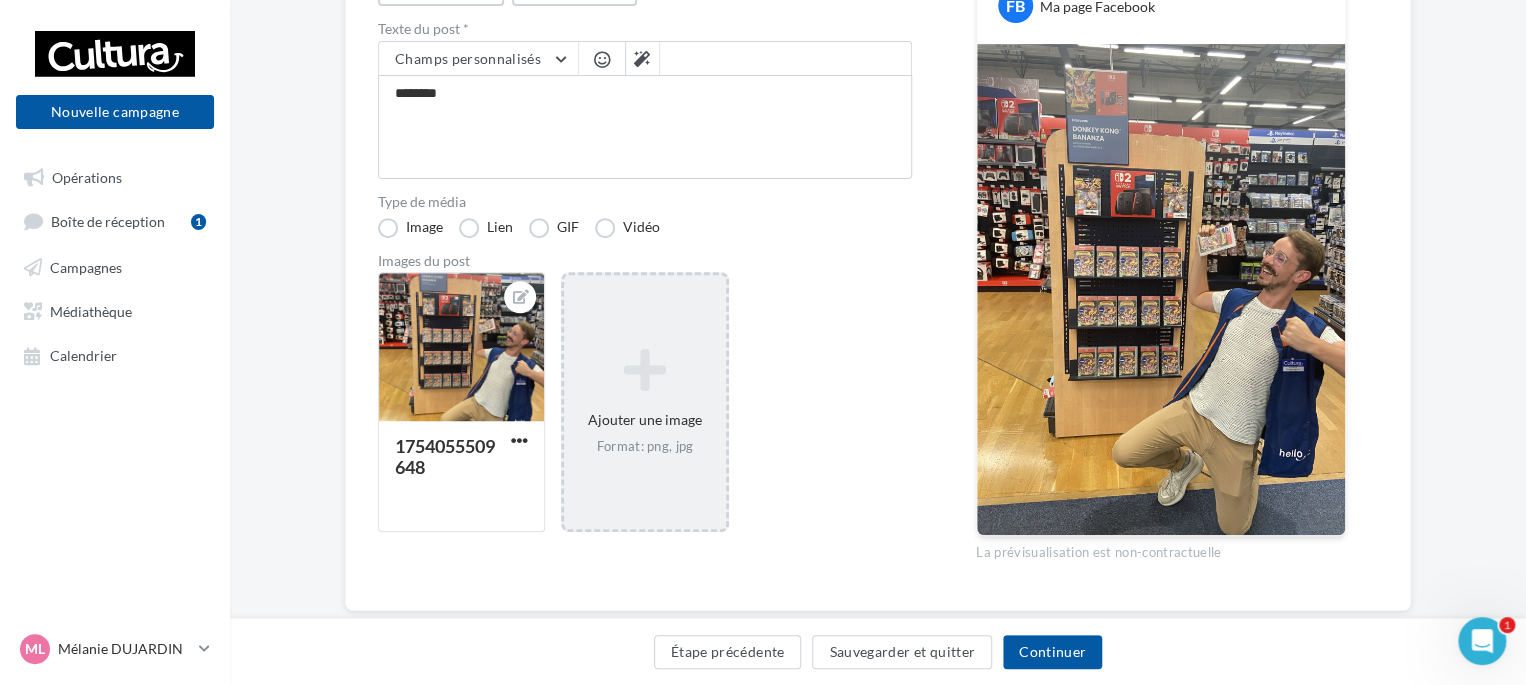 click at bounding box center (602, 59) 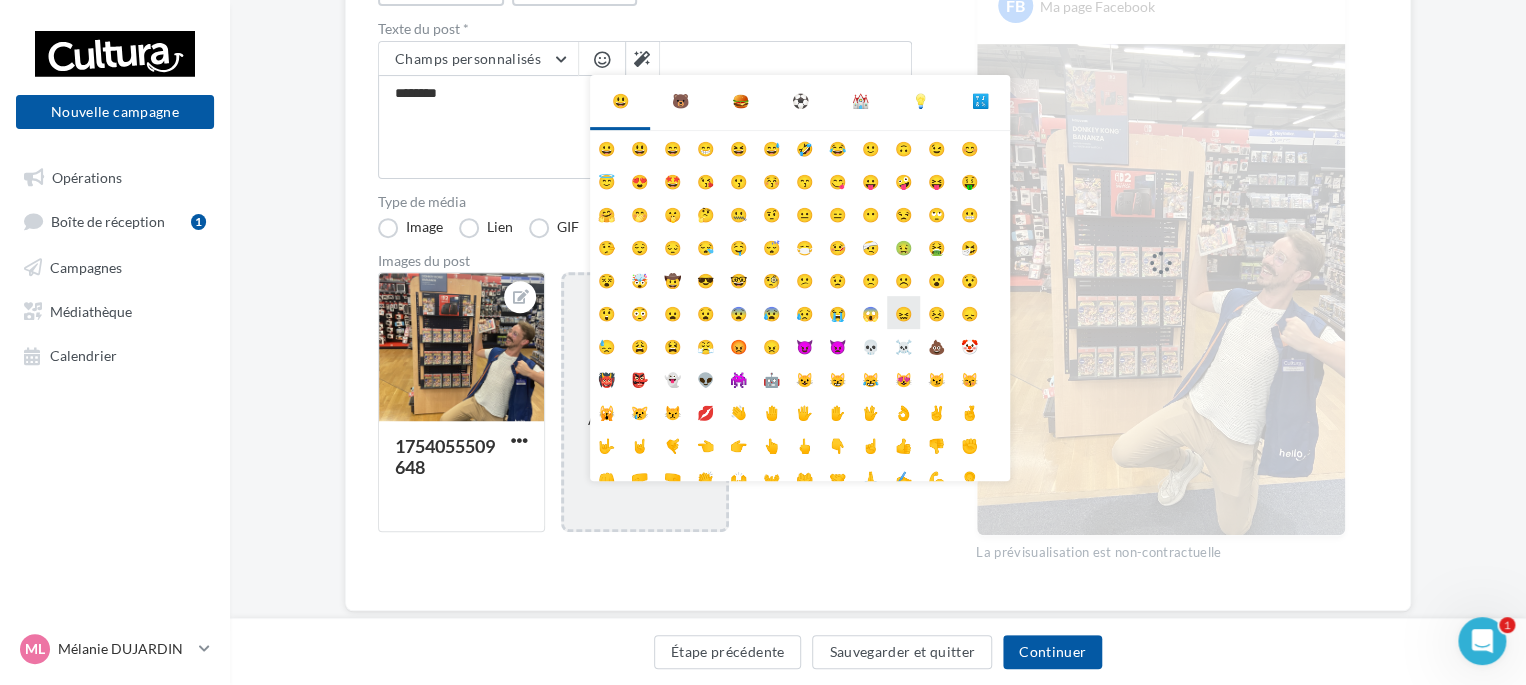 scroll, scrollTop: 78, scrollLeft: 0, axis: vertical 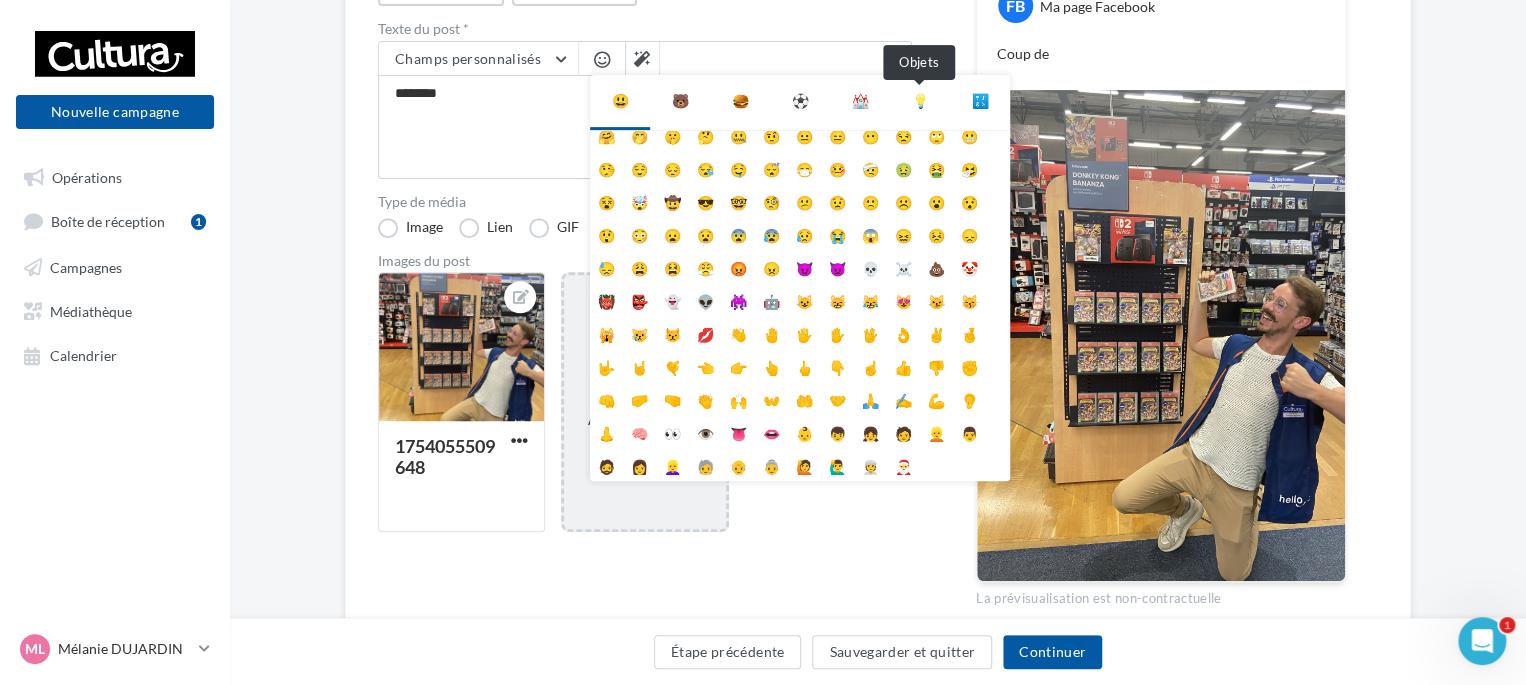 click on "💡" at bounding box center (920, 101) 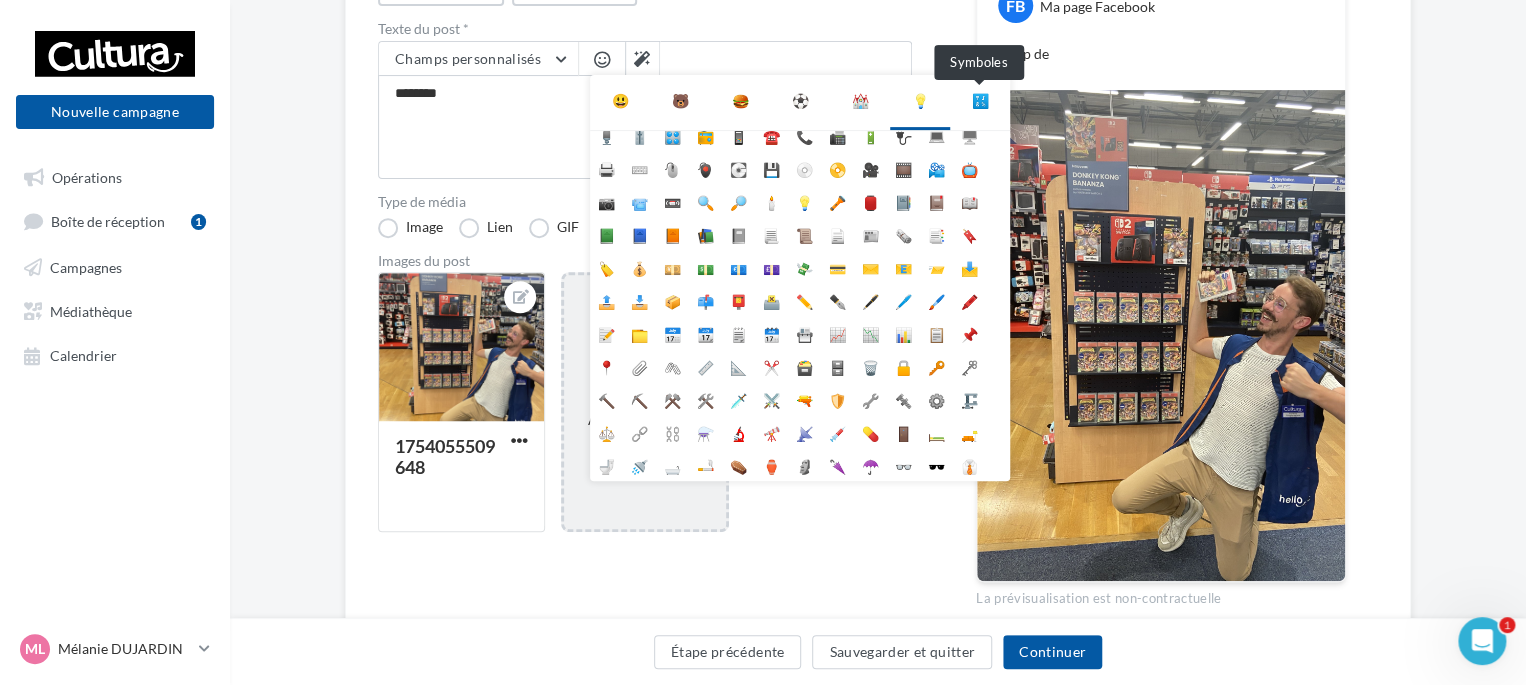 click on "🔣" at bounding box center (980, 101) 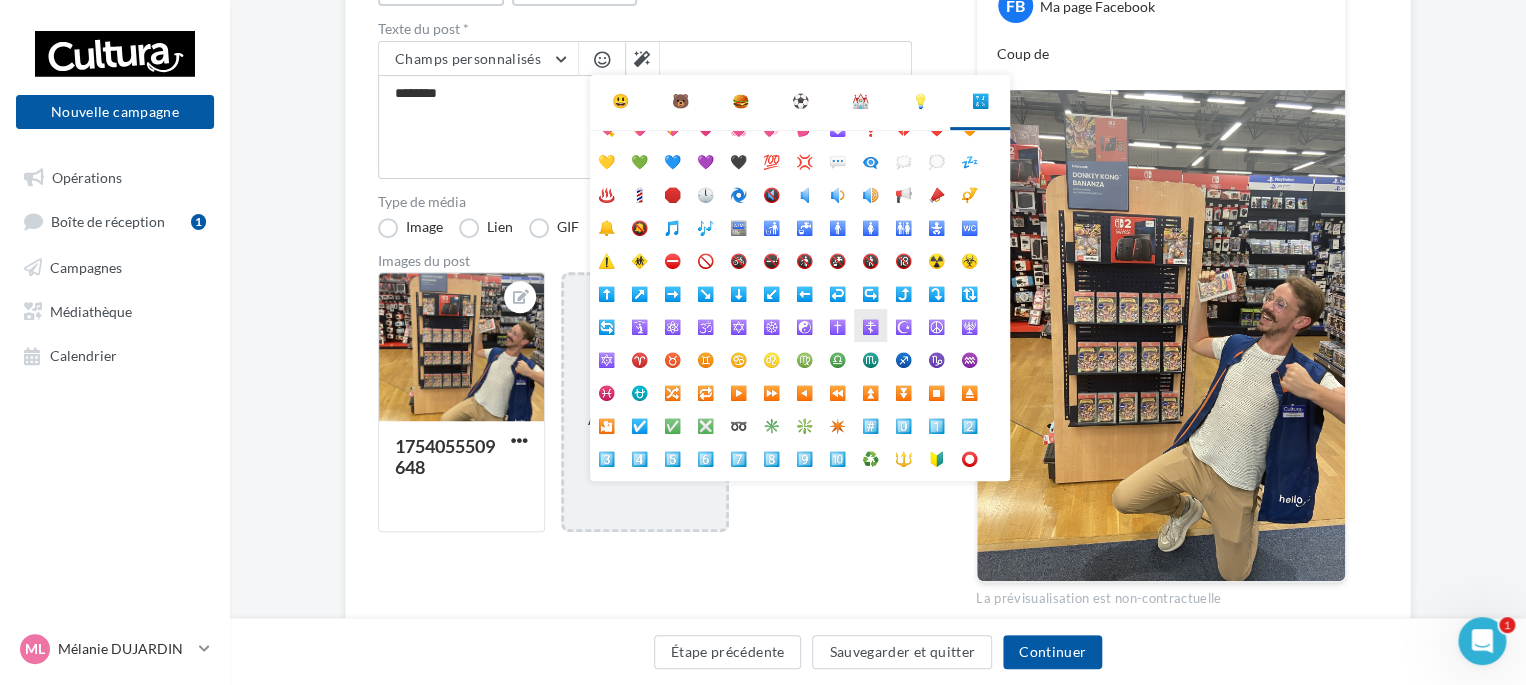 scroll, scrollTop: 0, scrollLeft: 0, axis: both 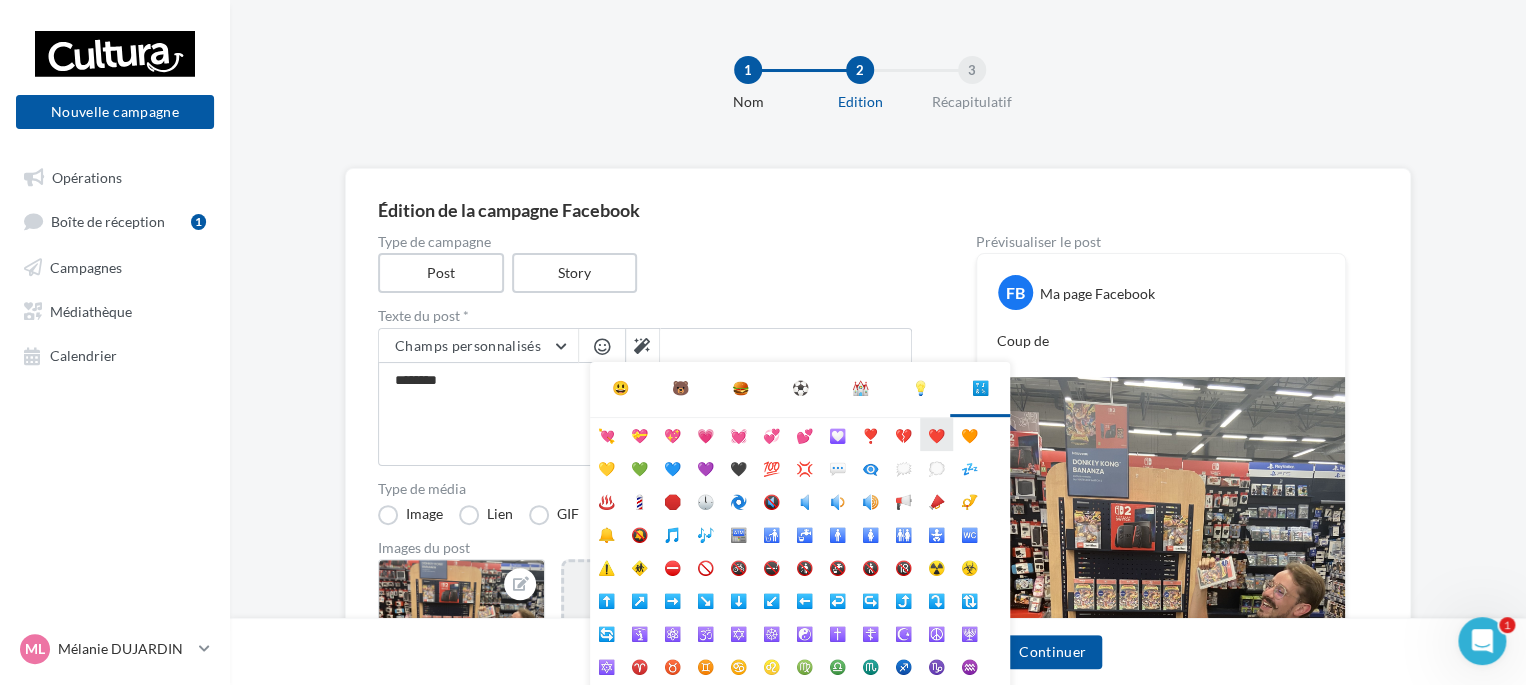 click on "❤️" at bounding box center [936, 434] 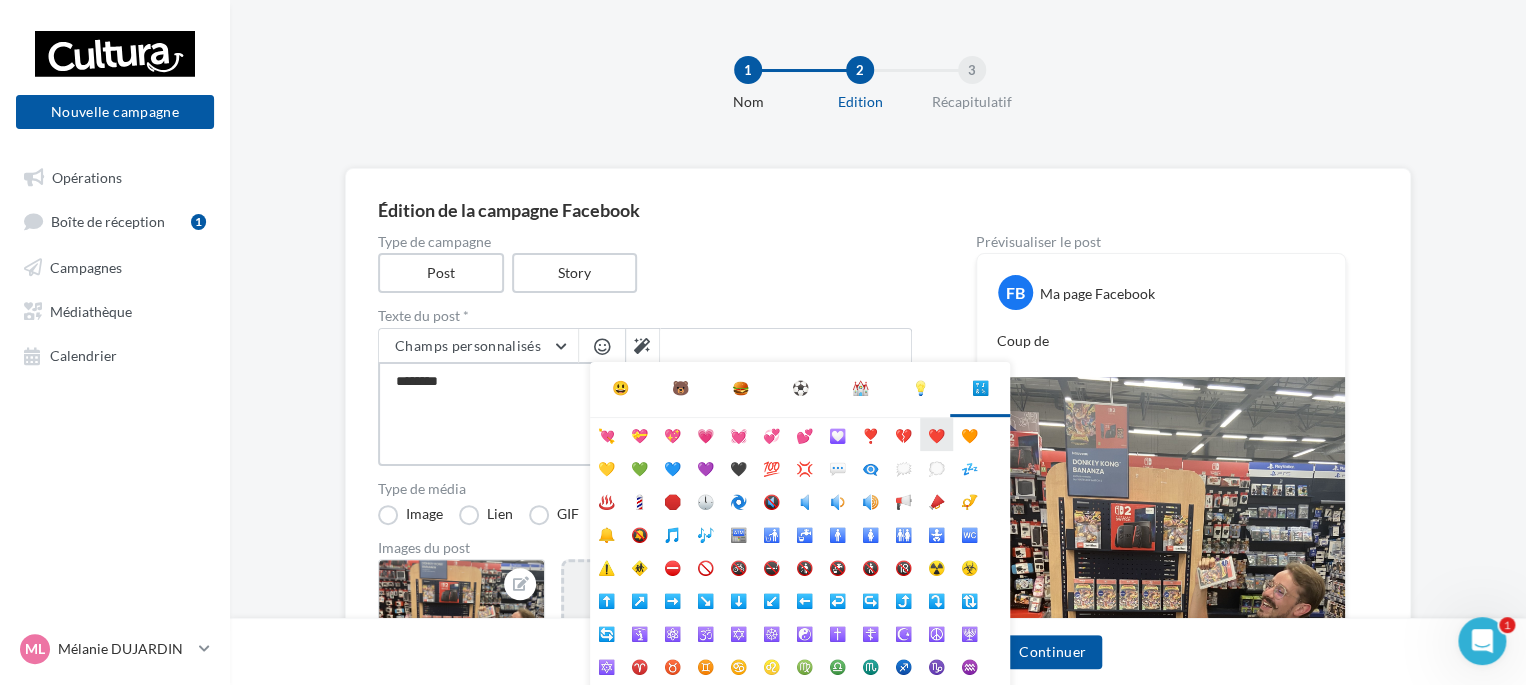 type on "**********" 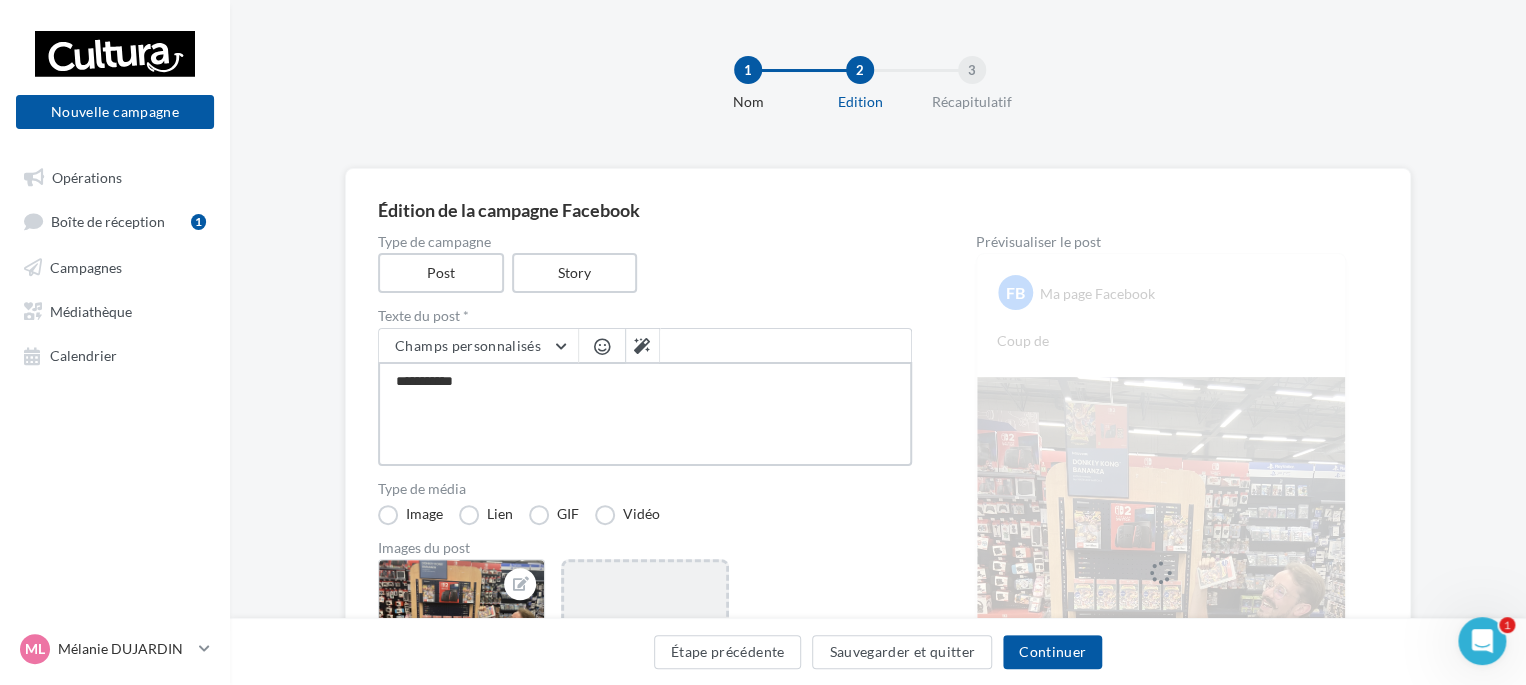 type on "**********" 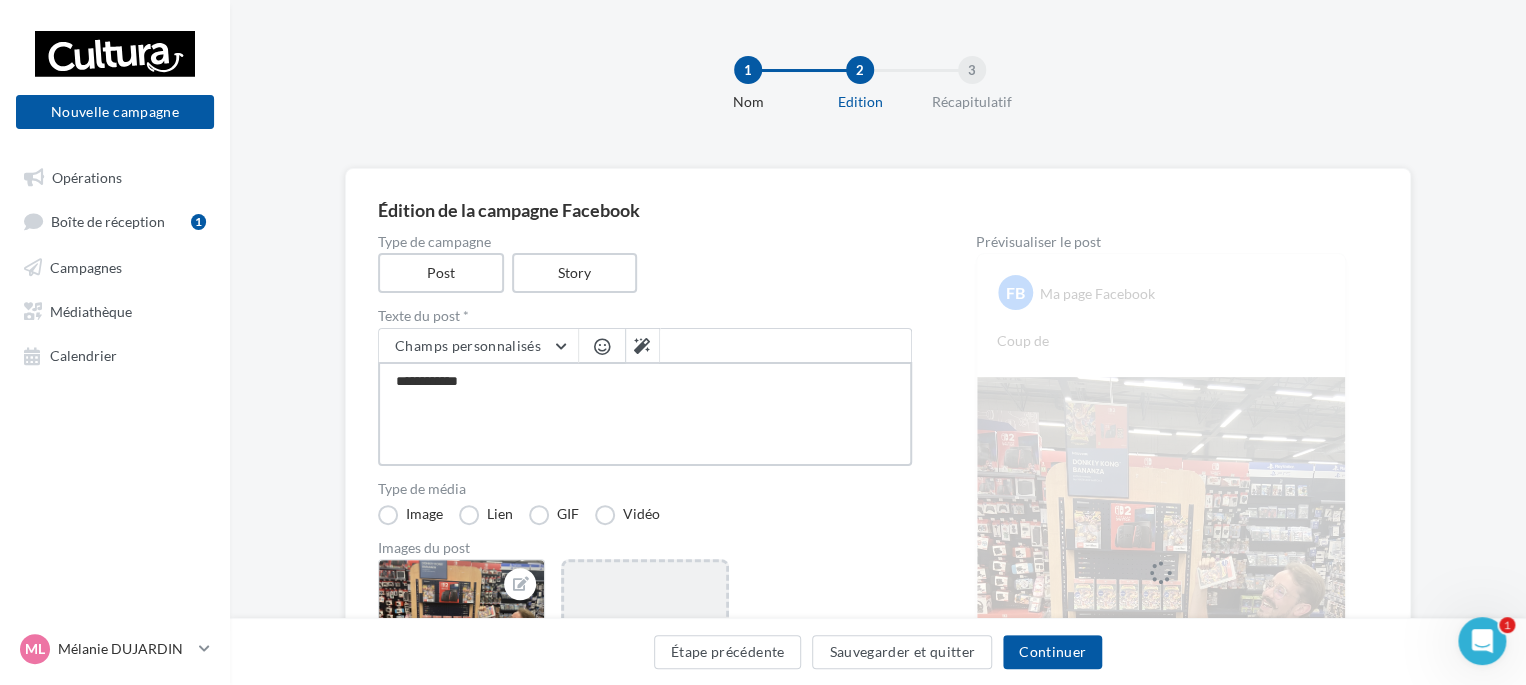 type on "**********" 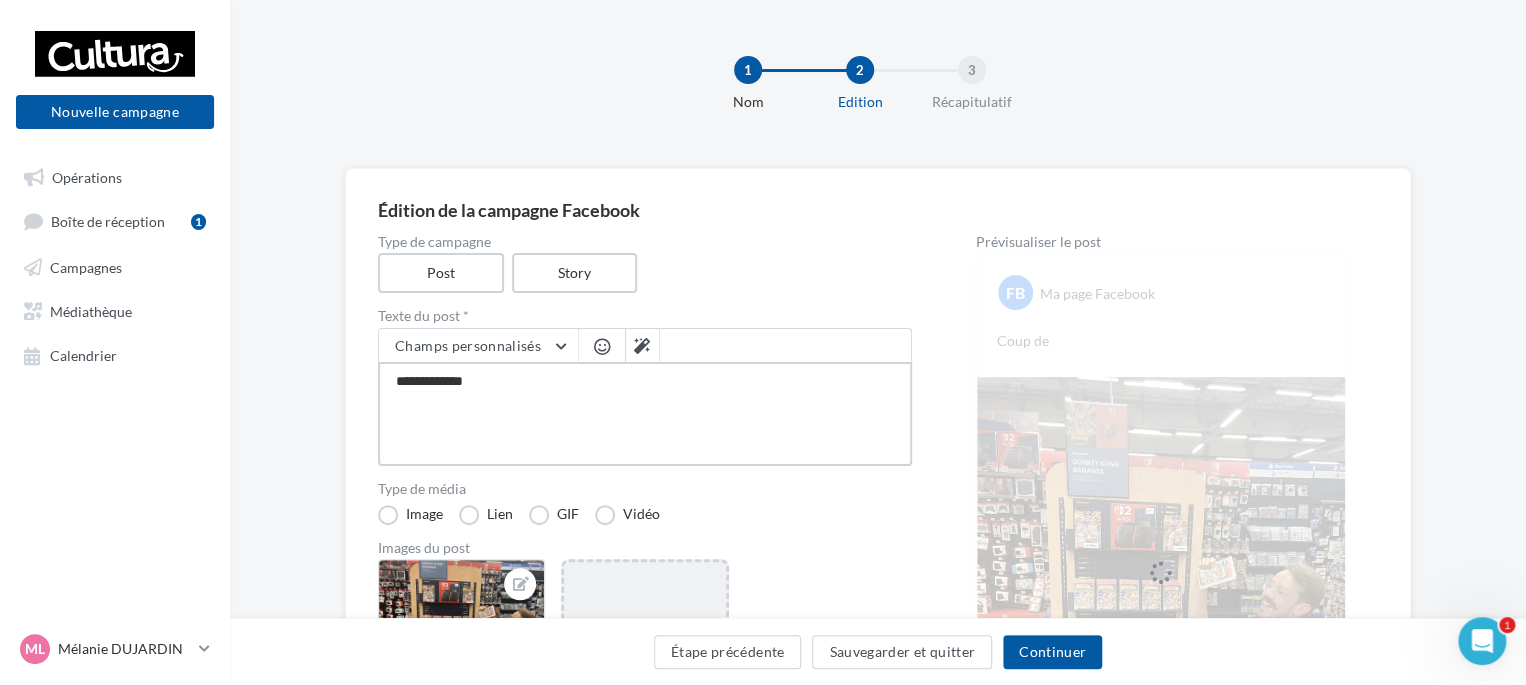 type on "**********" 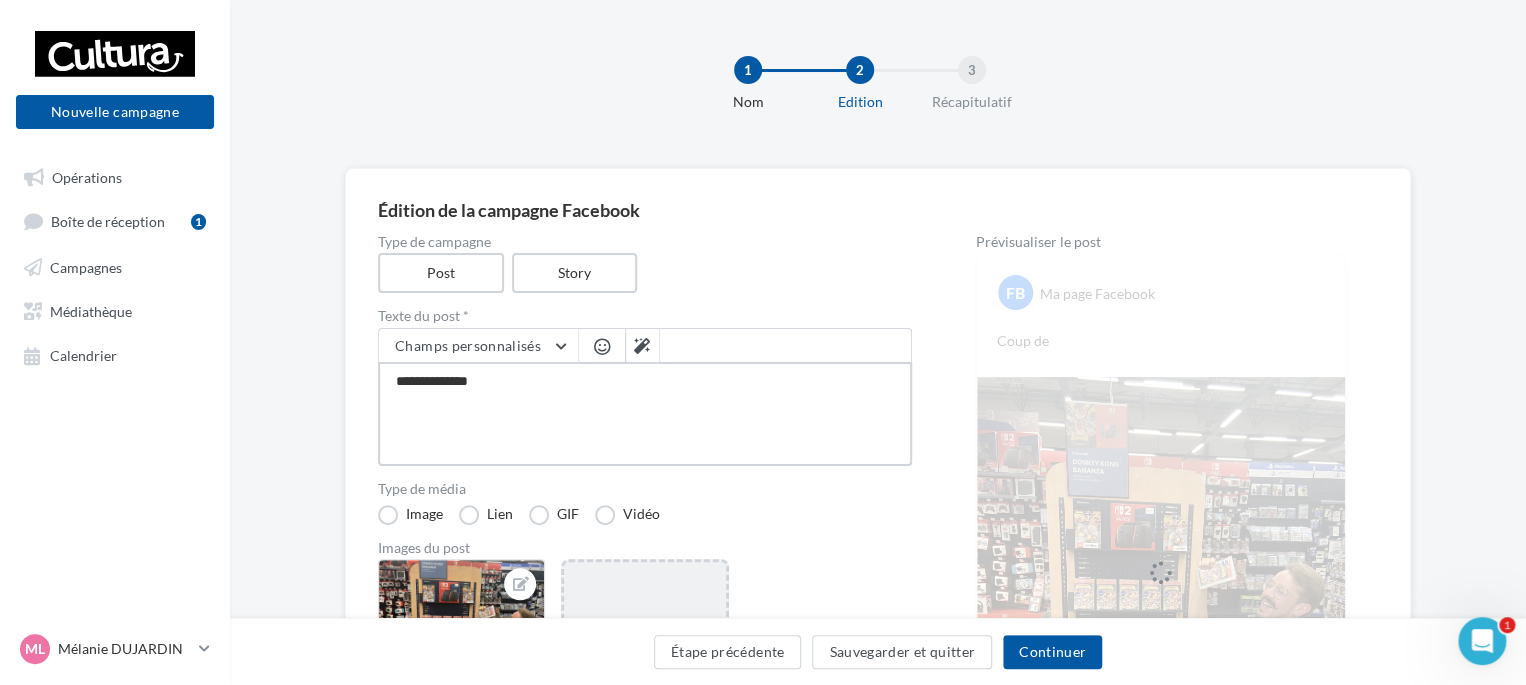 type on "**********" 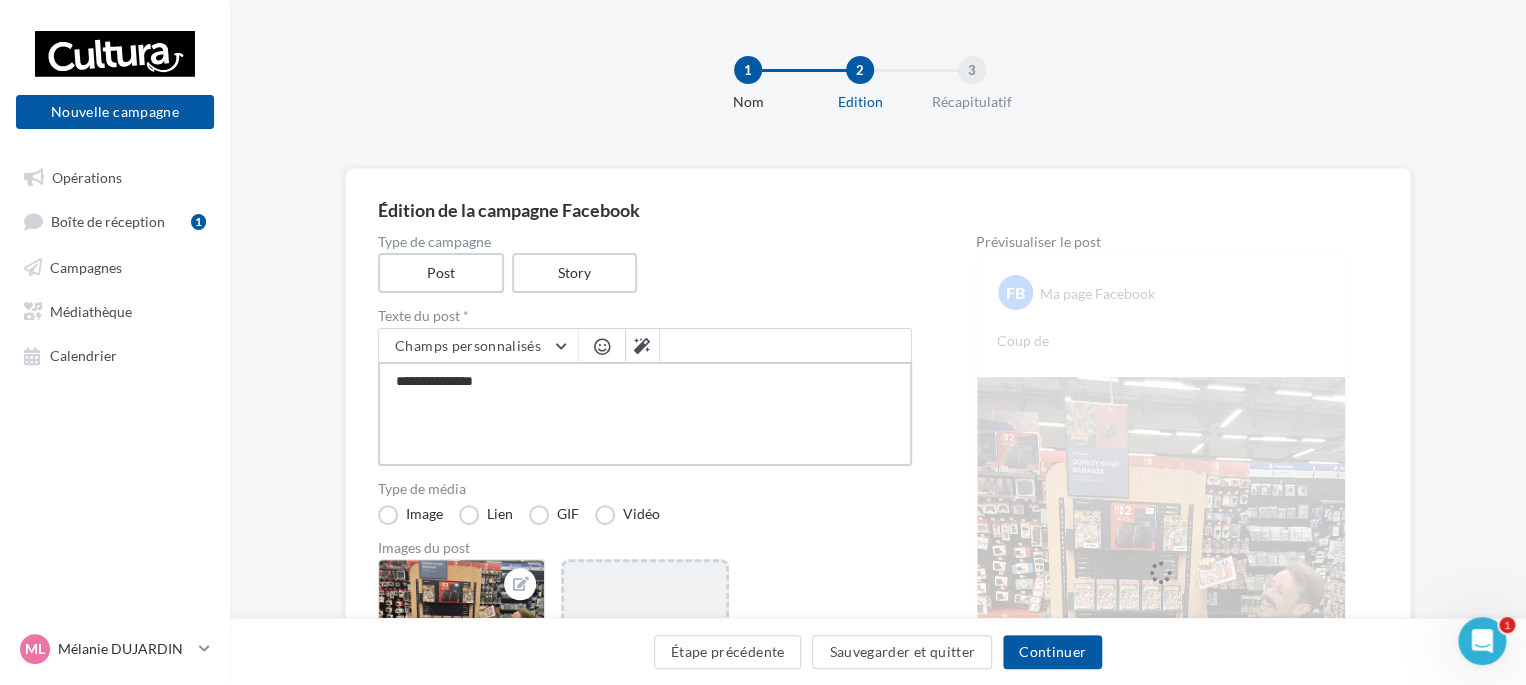 type on "**********" 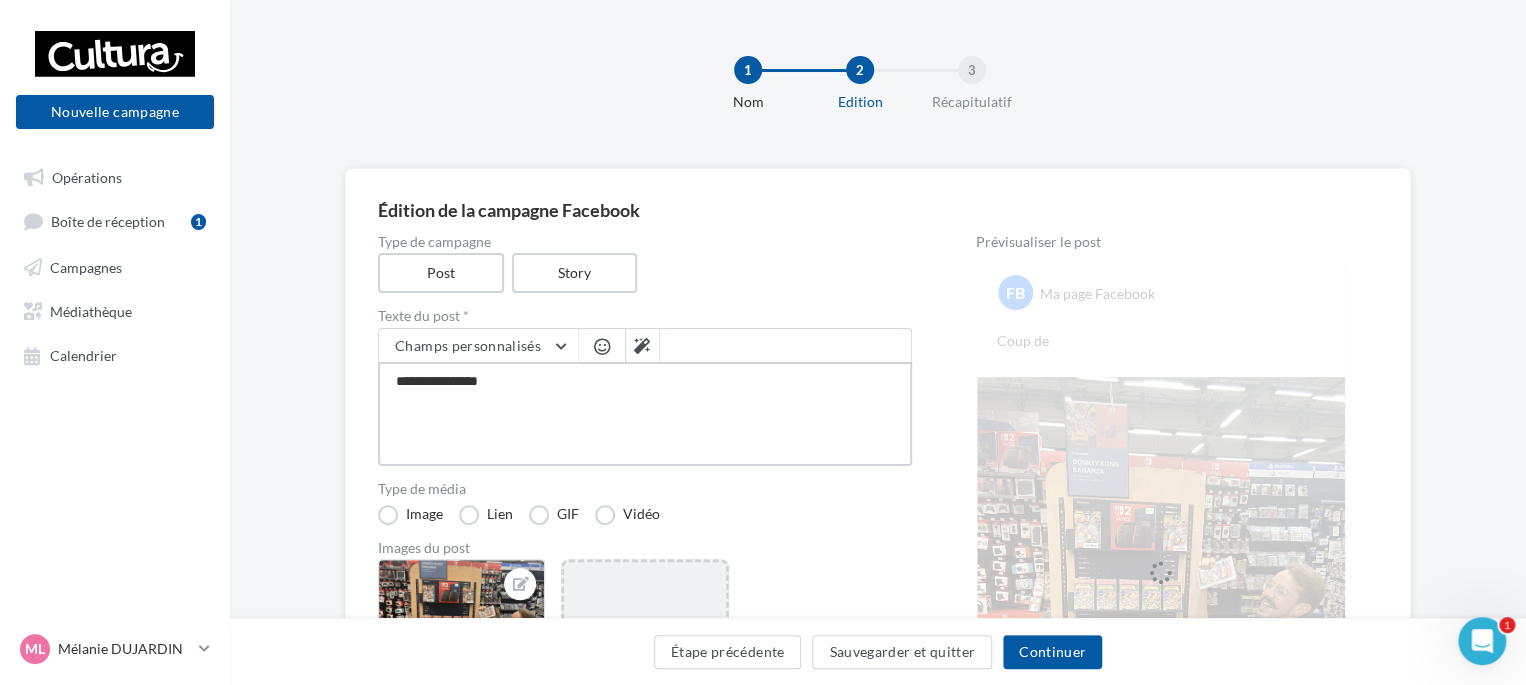 type on "**********" 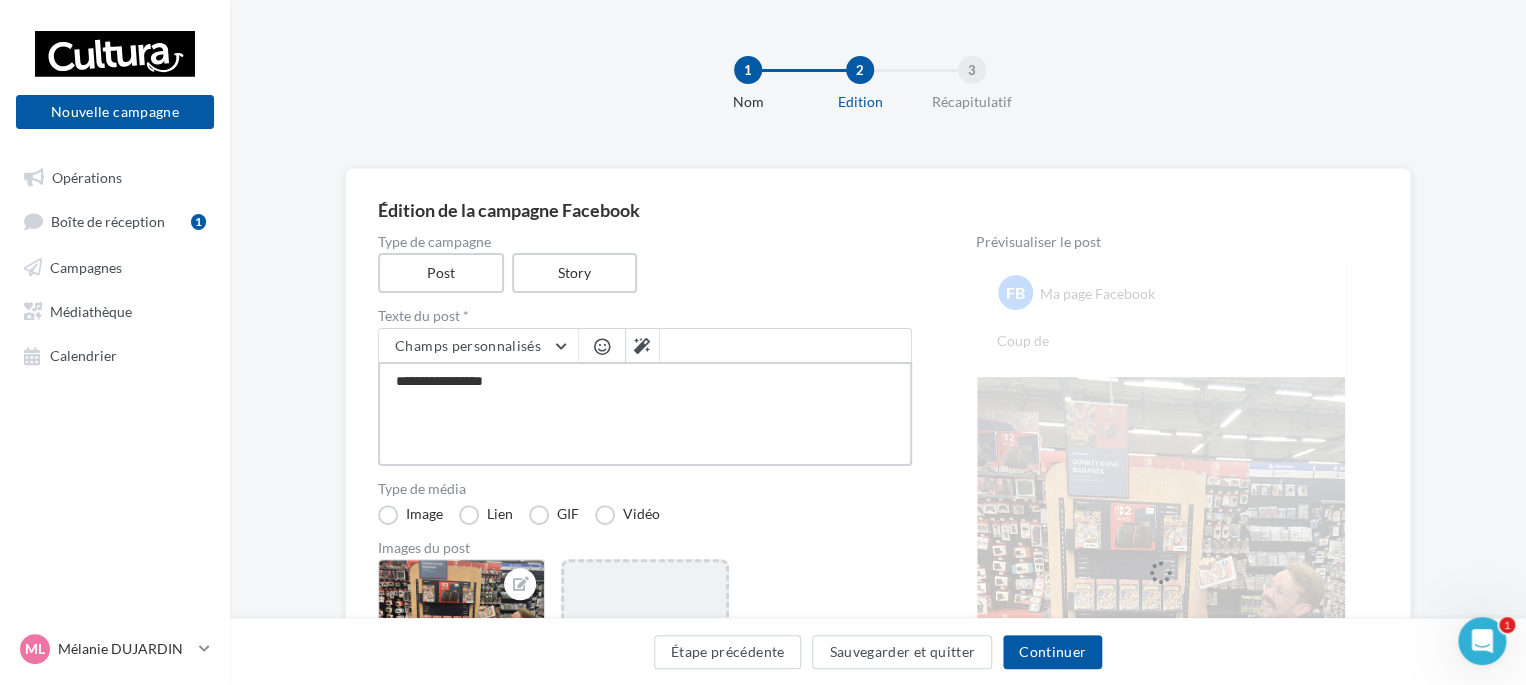 type on "**********" 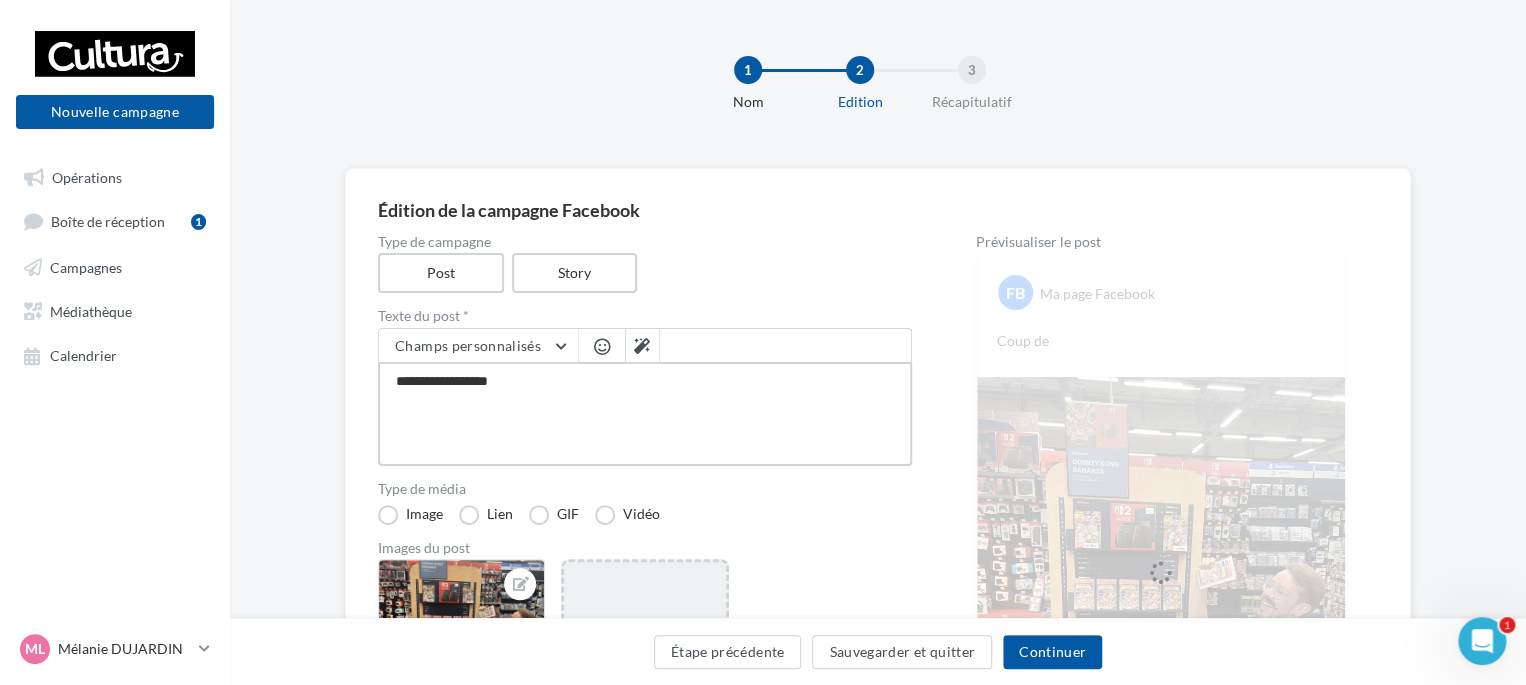 type on "**********" 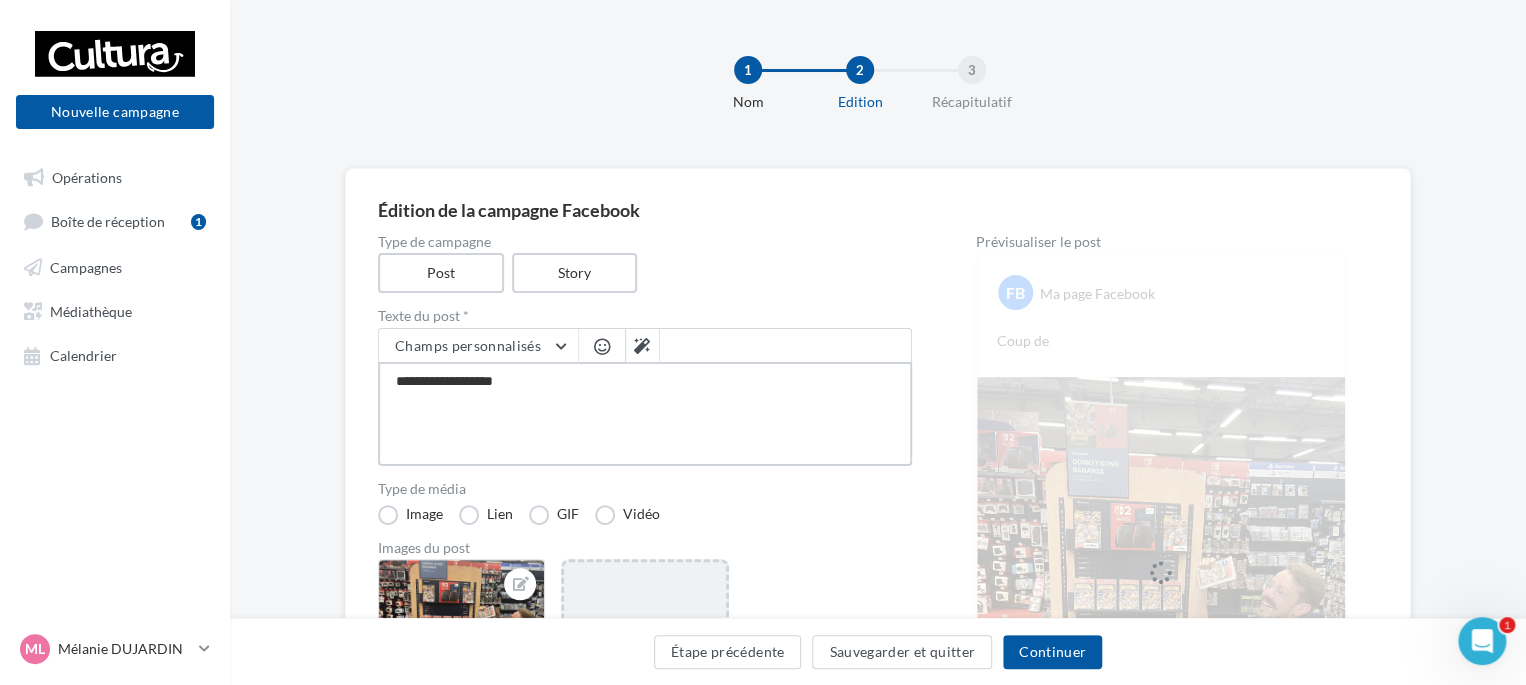type on "**********" 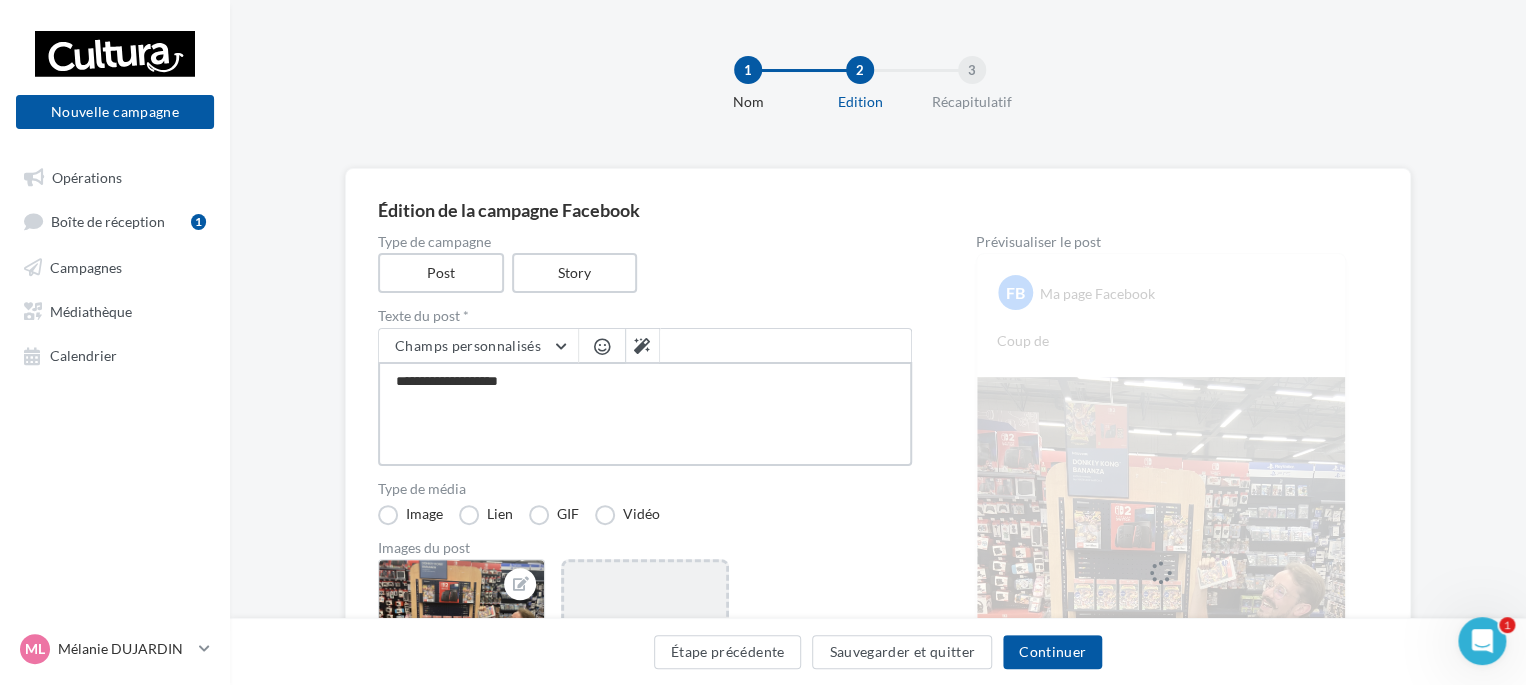 type on "**********" 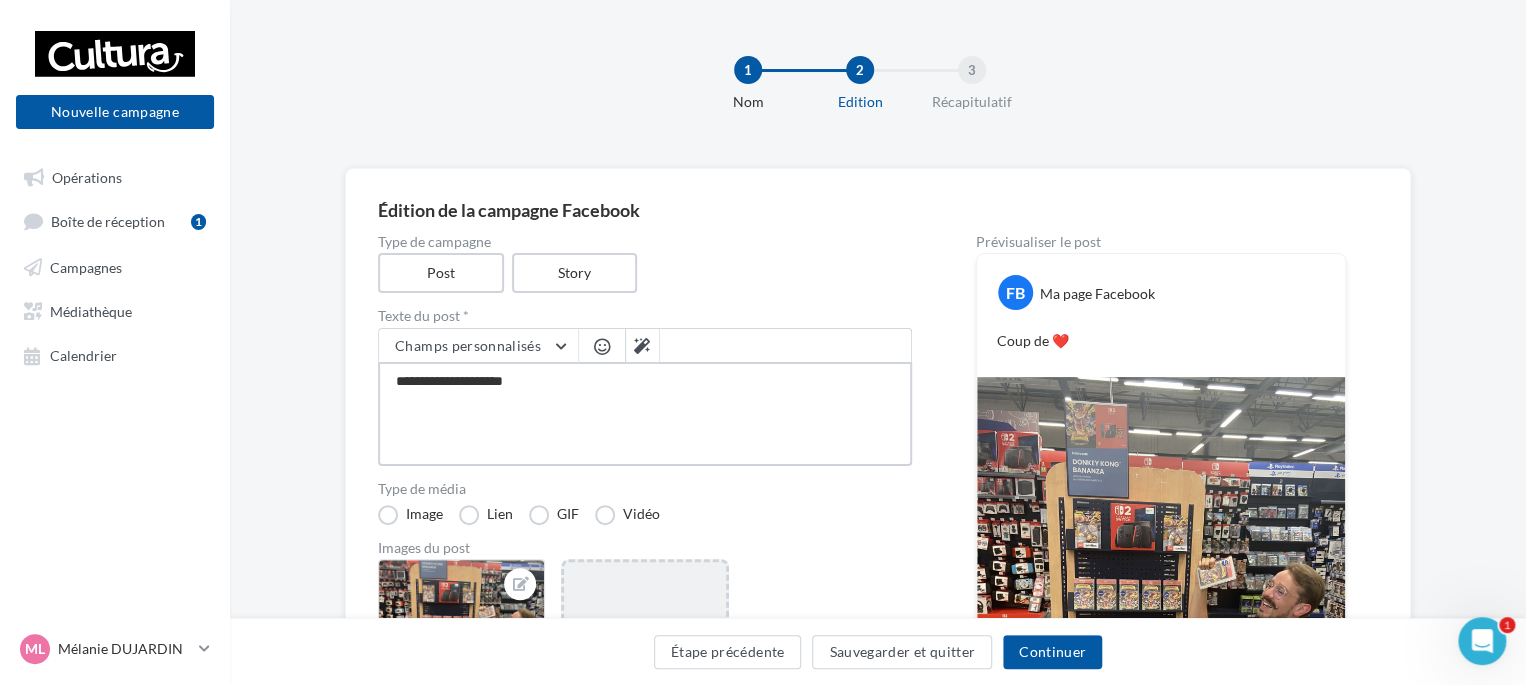 type on "**********" 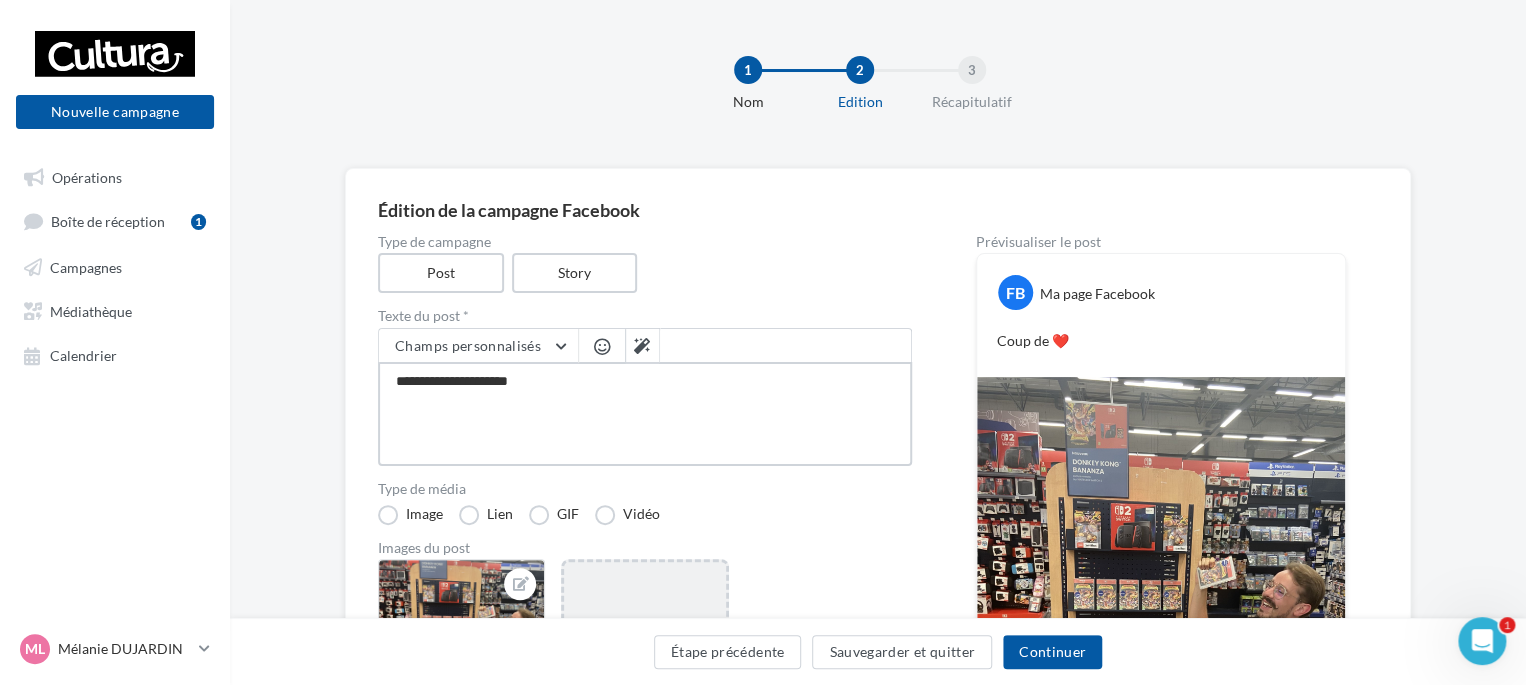 type on "**********" 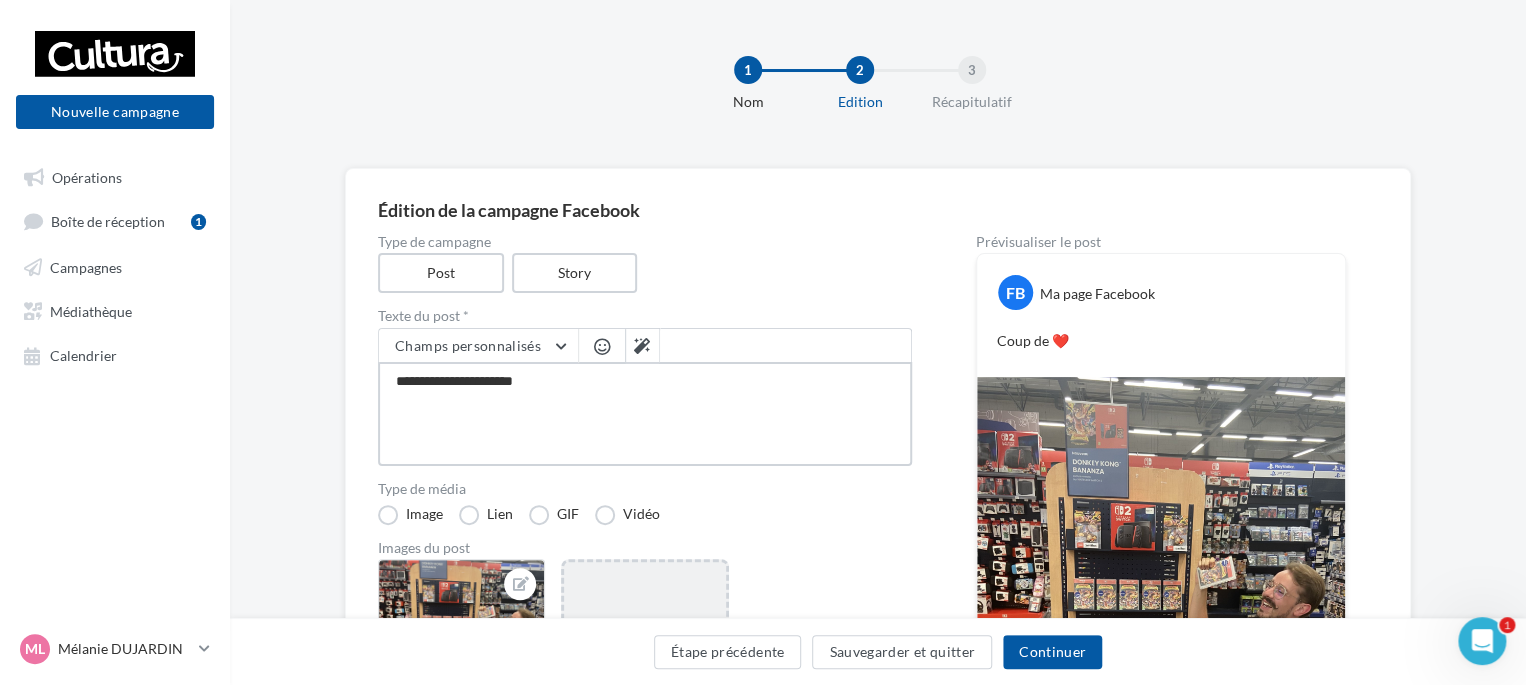 type on "**********" 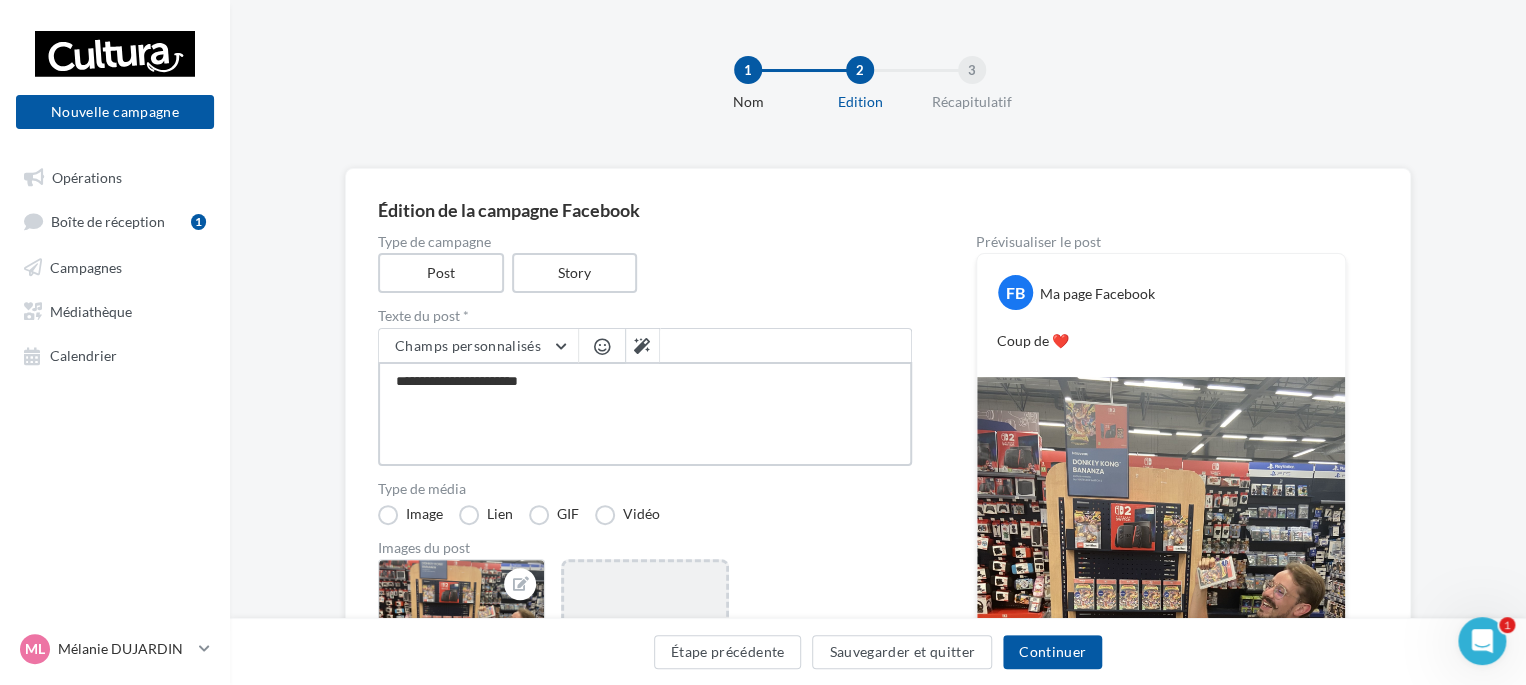type on "**********" 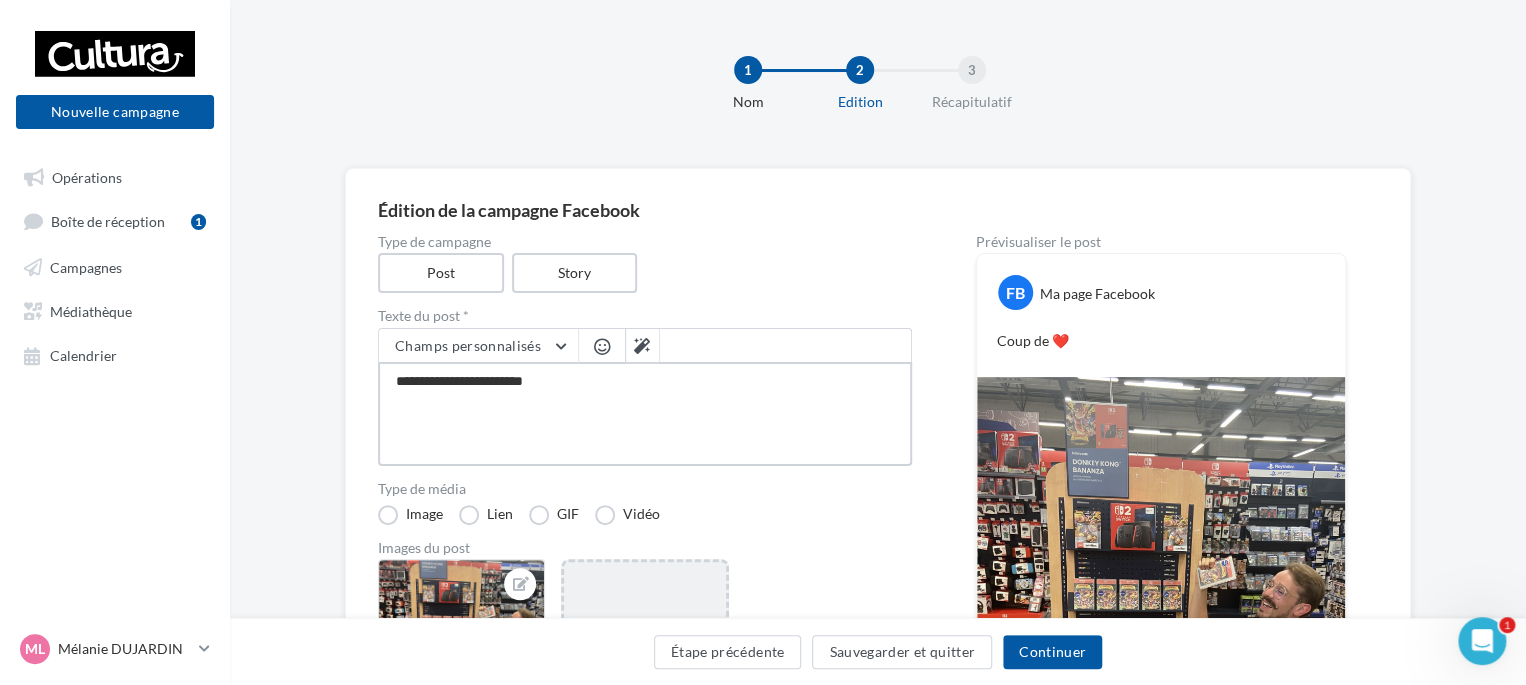type on "**********" 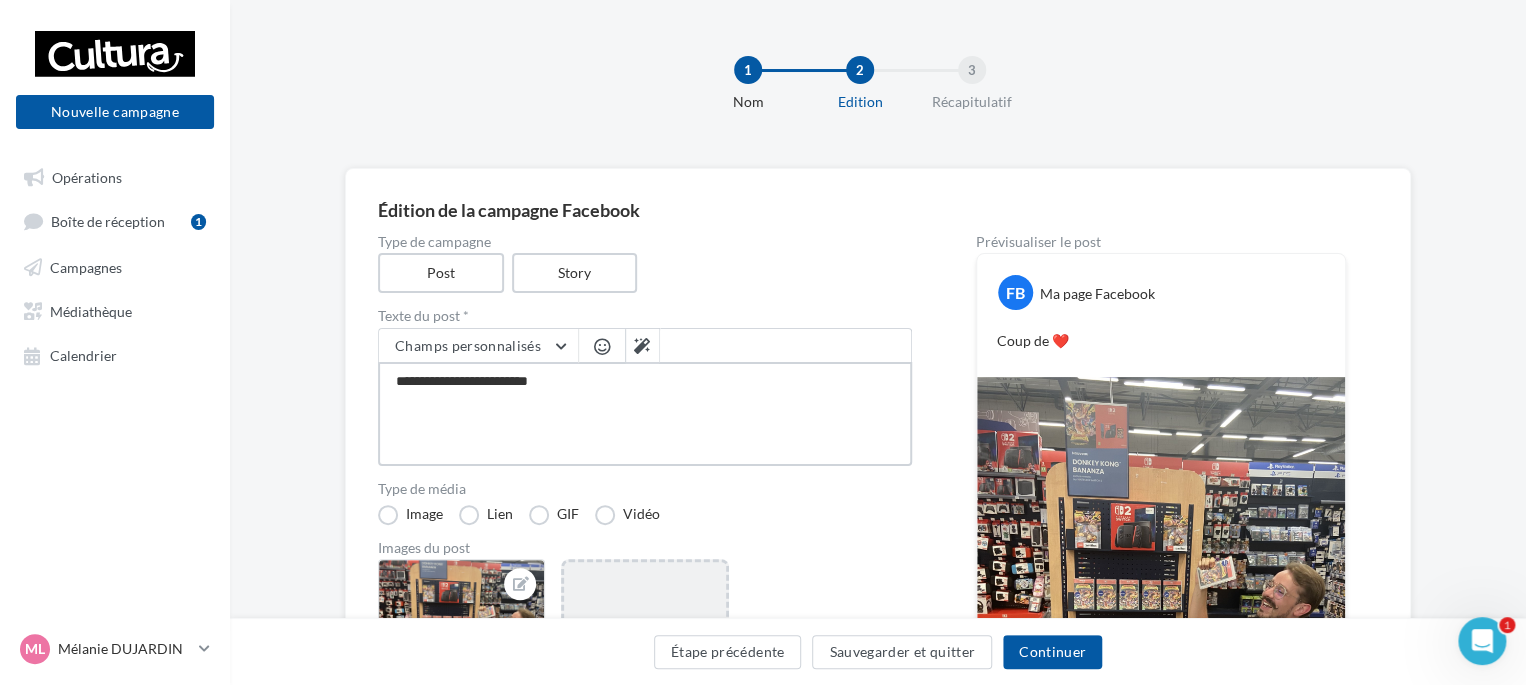 type on "**********" 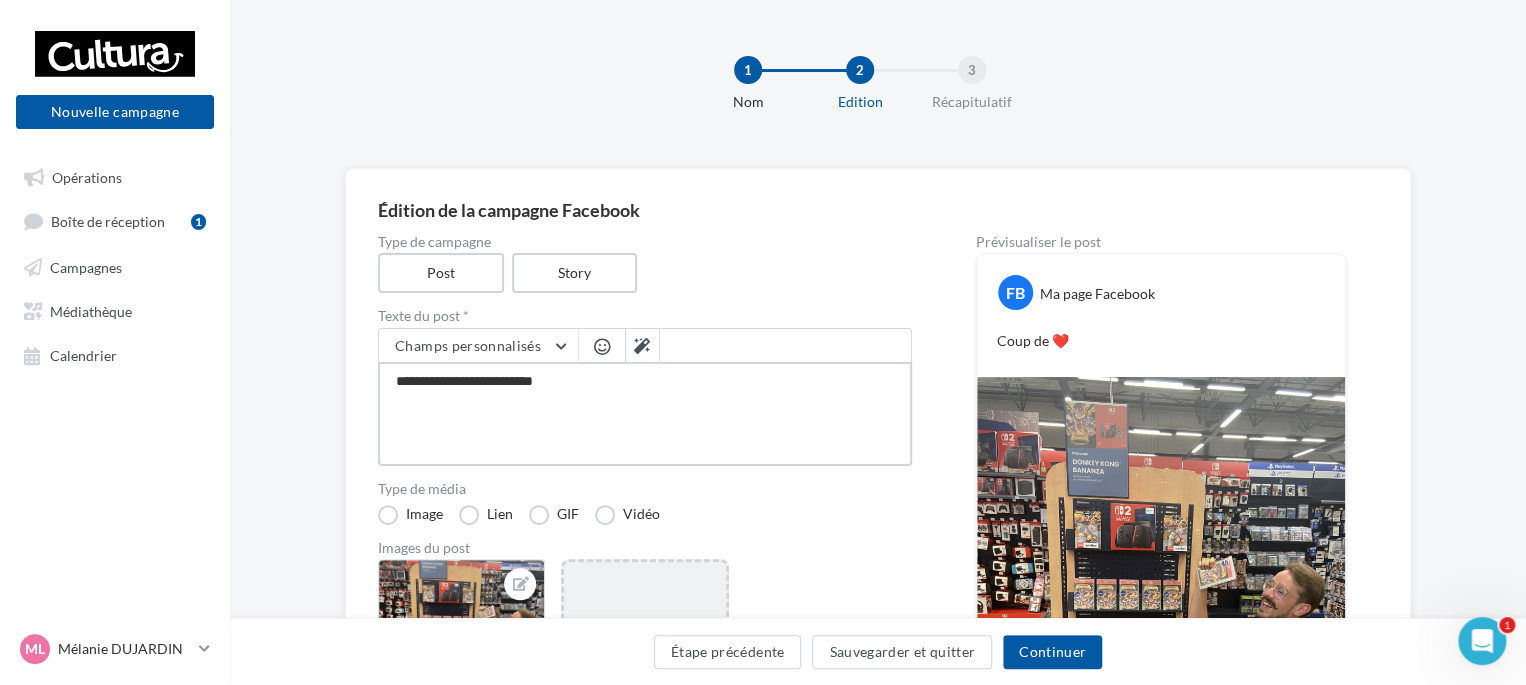 type on "**********" 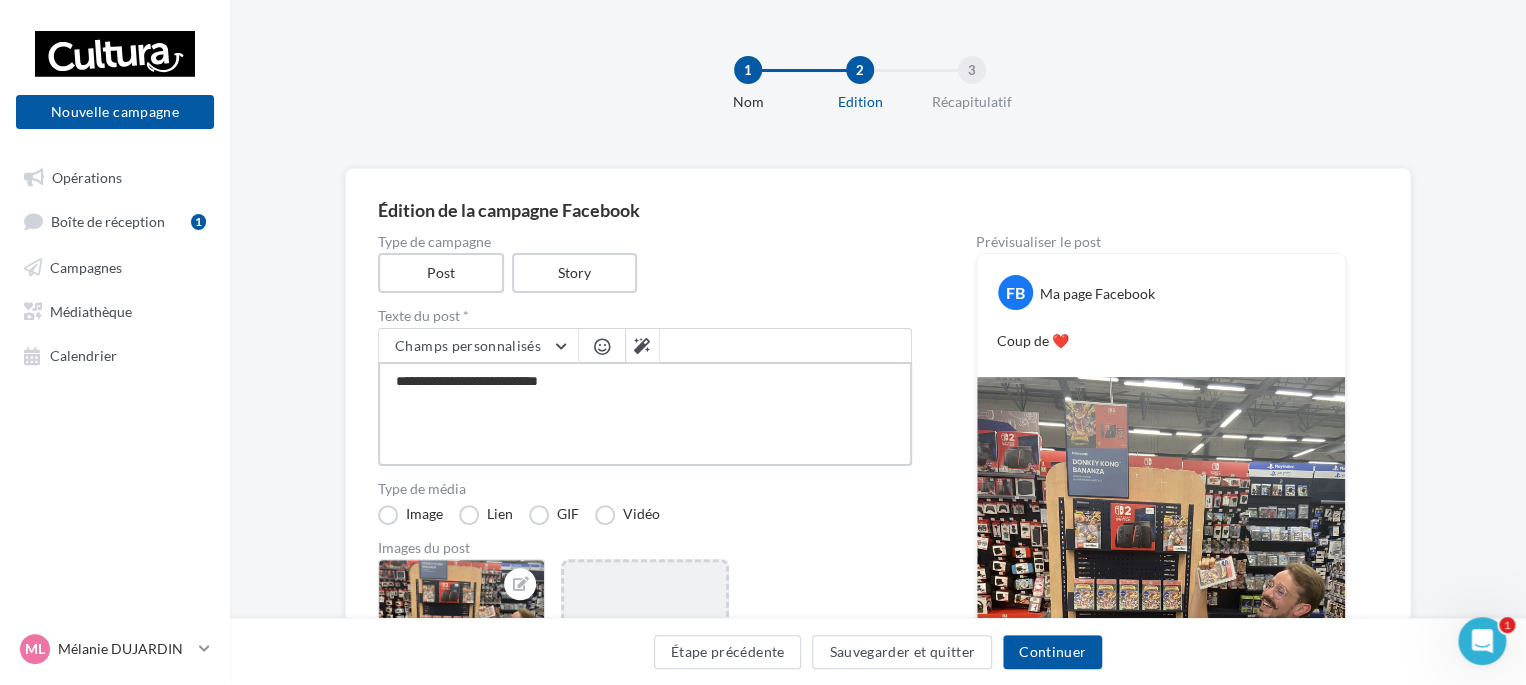 type on "**********" 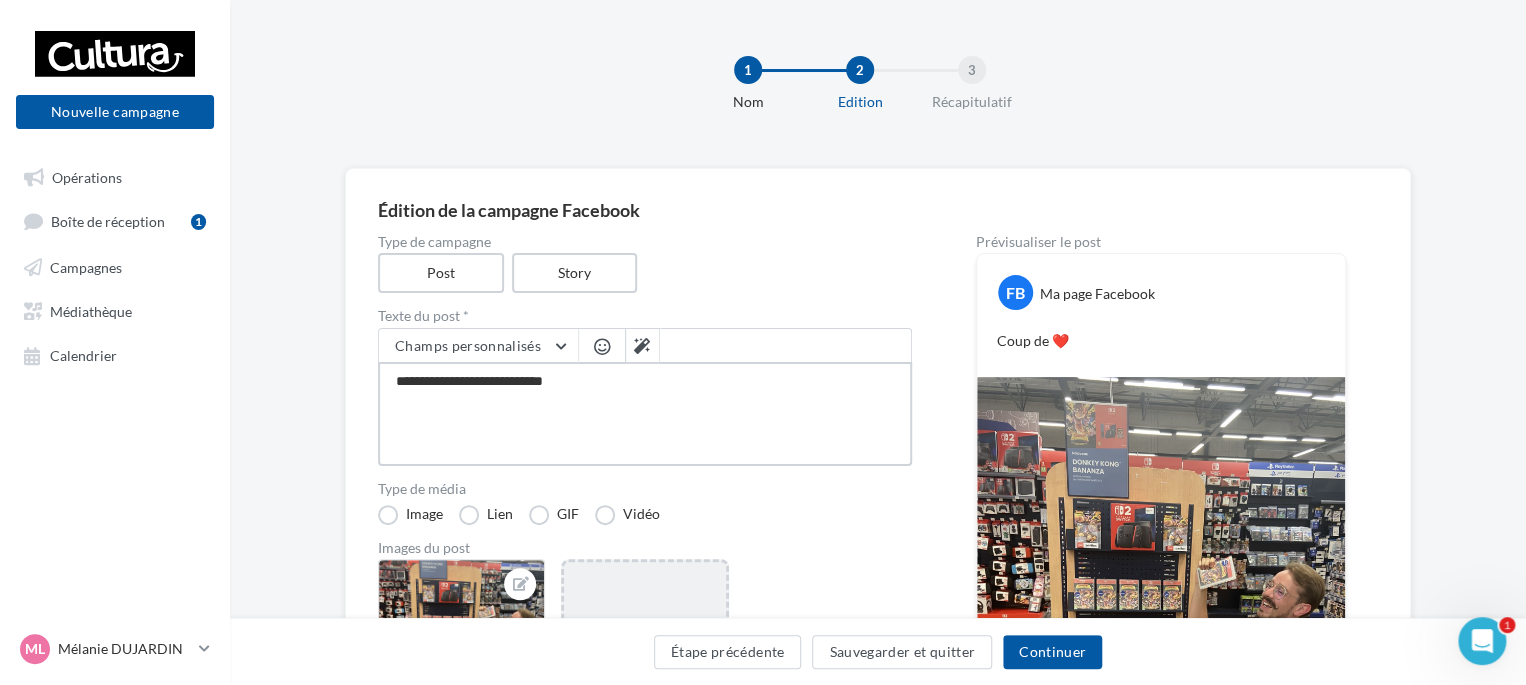 type on "**********" 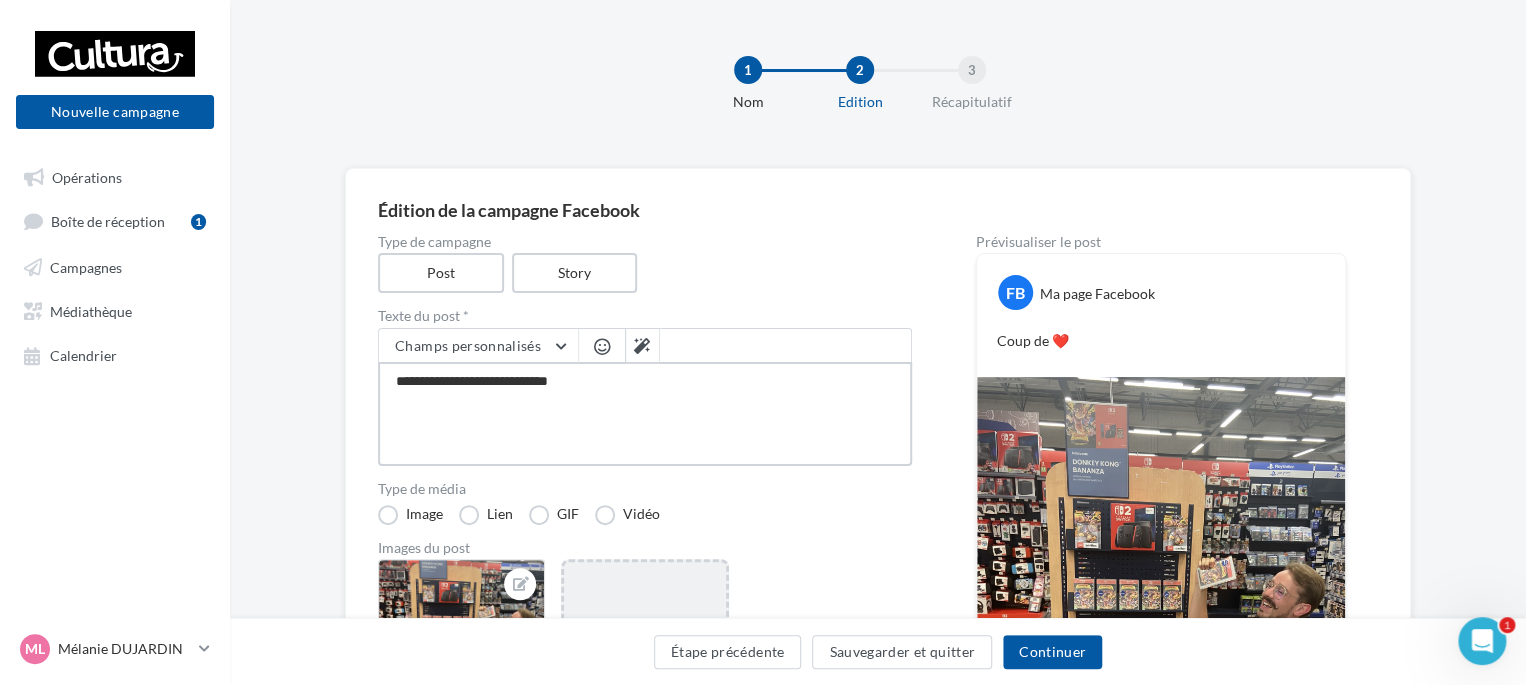 type on "**********" 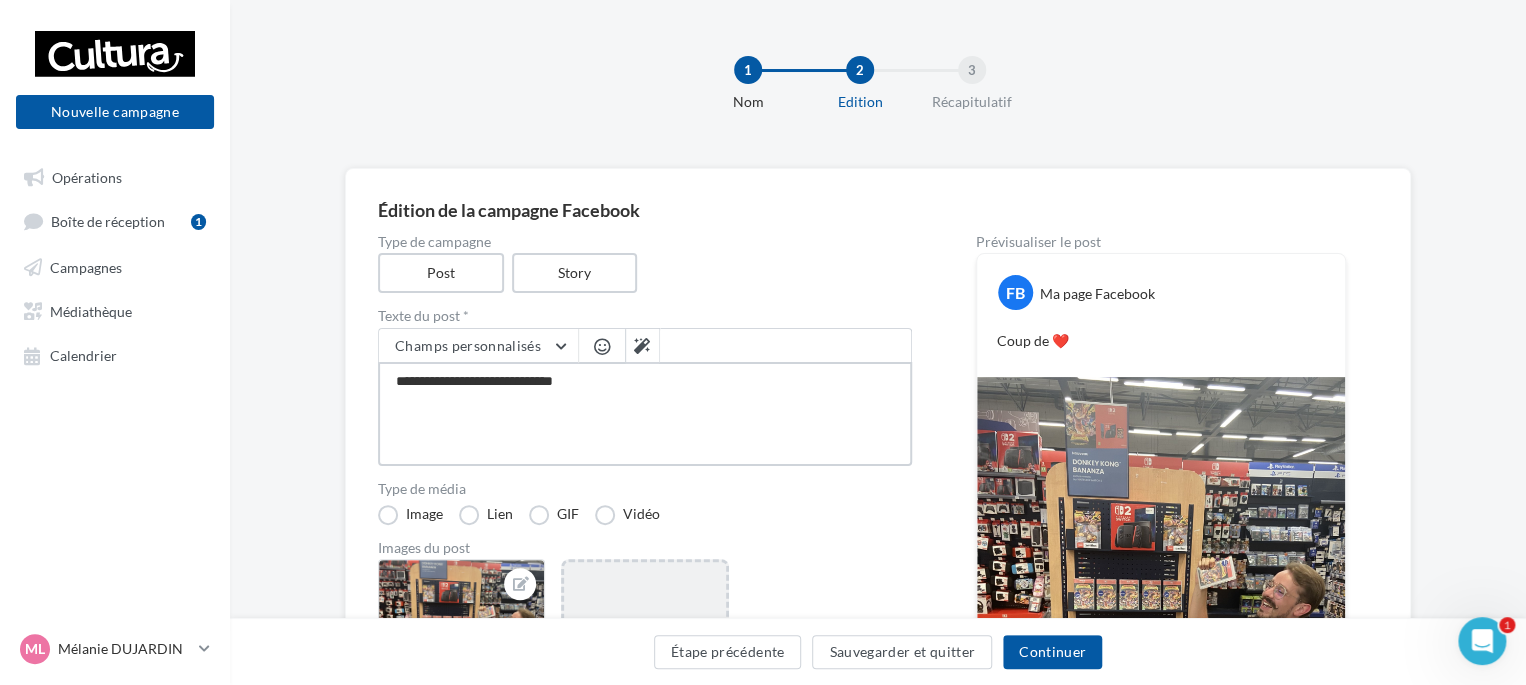 type on "**********" 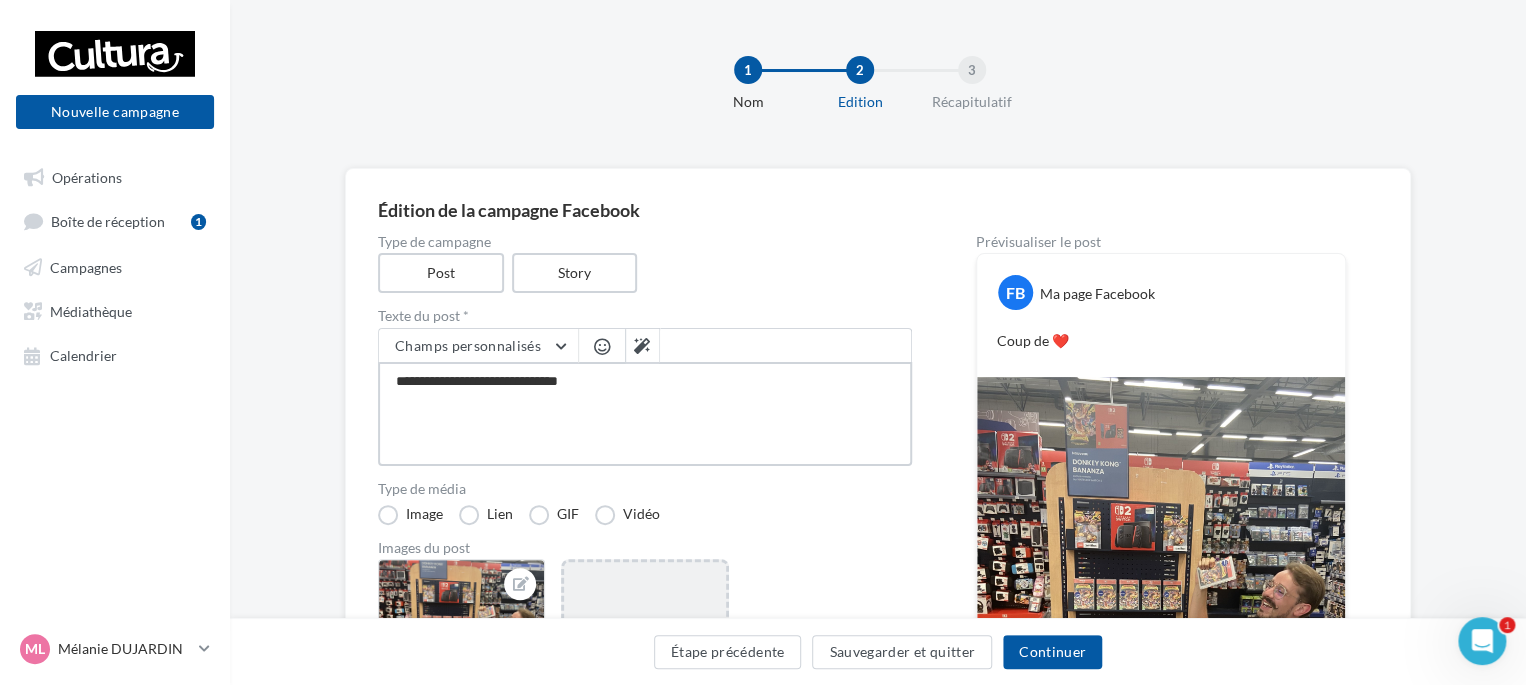 type on "**********" 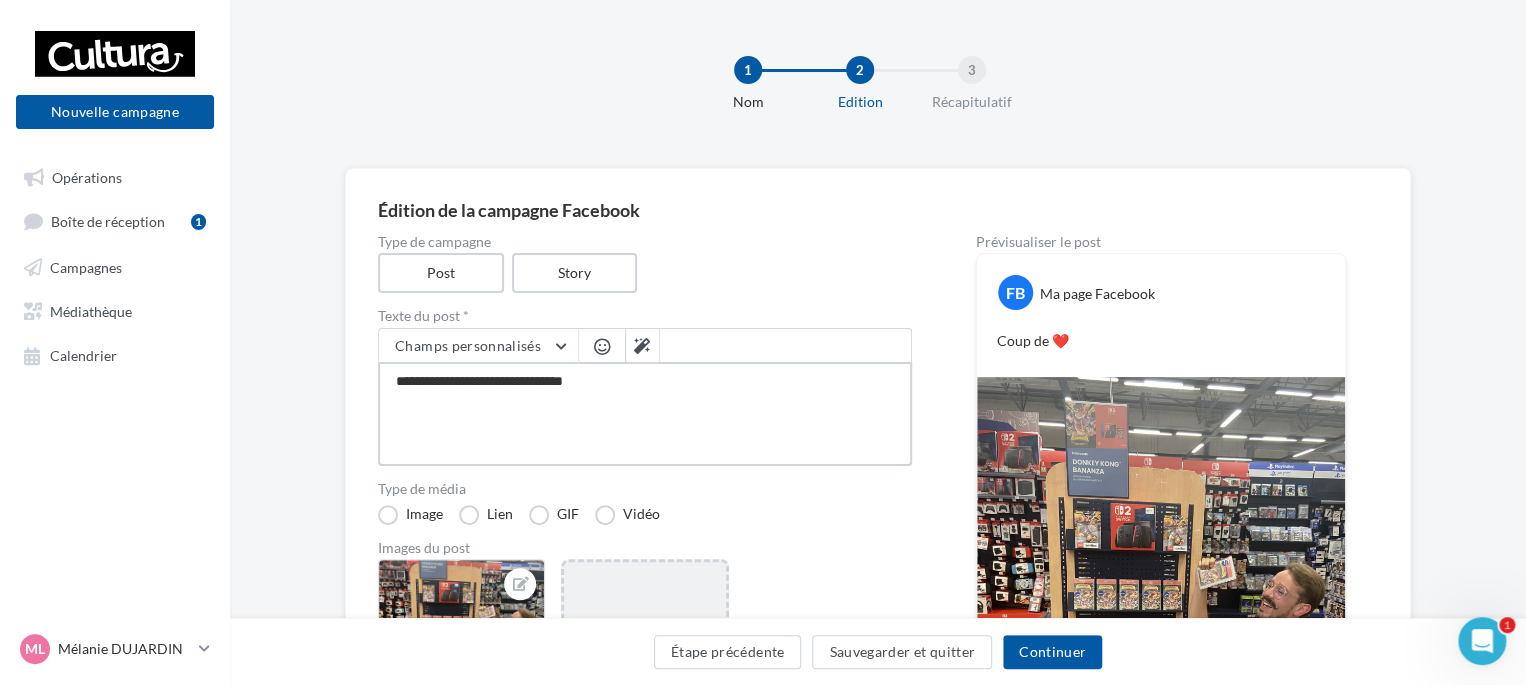 type on "**********" 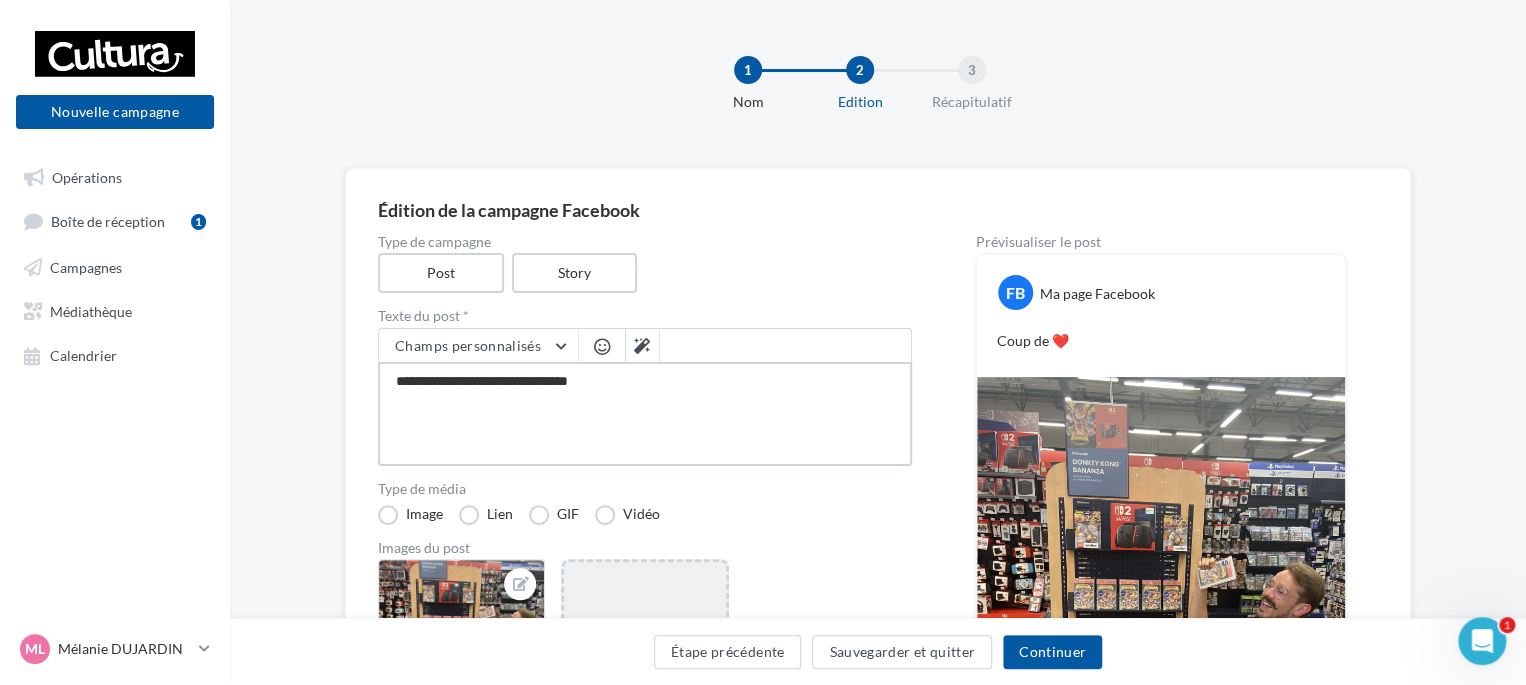 type on "**********" 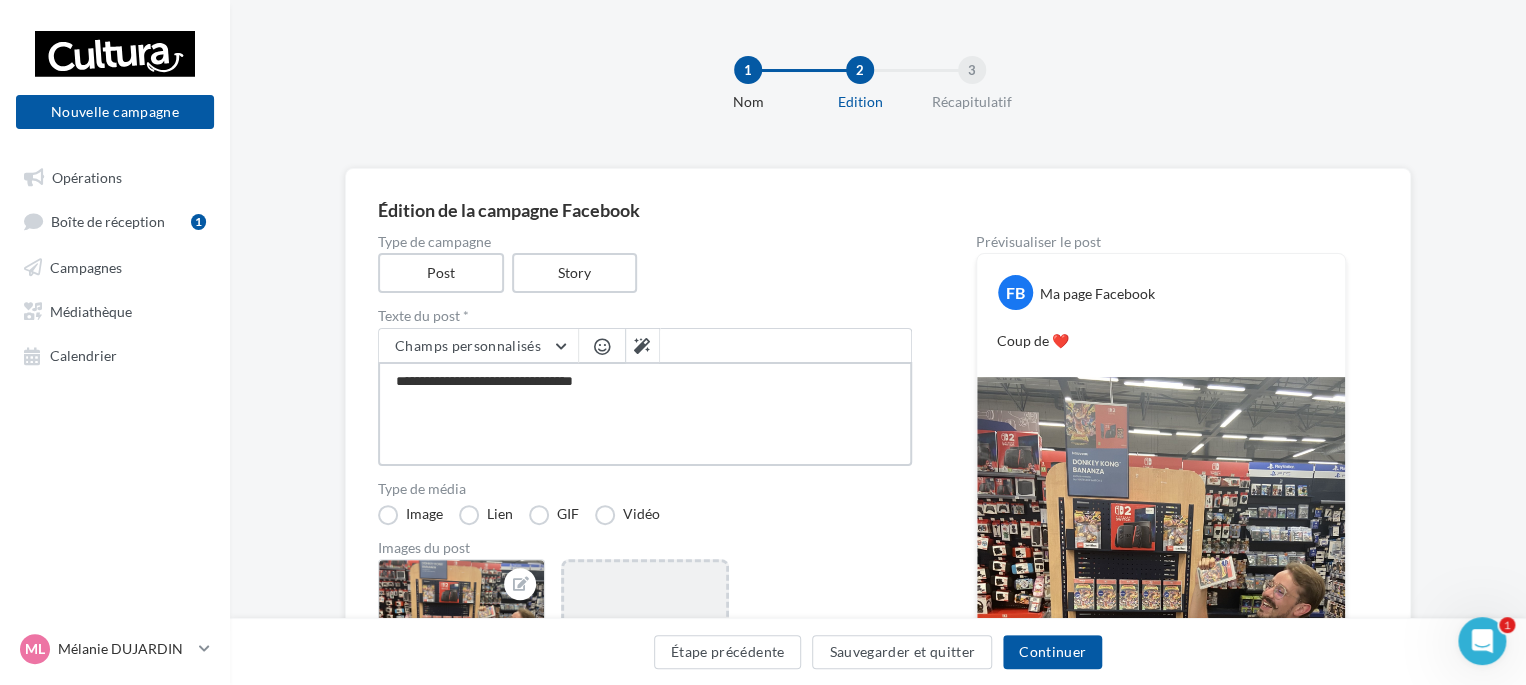type on "**********" 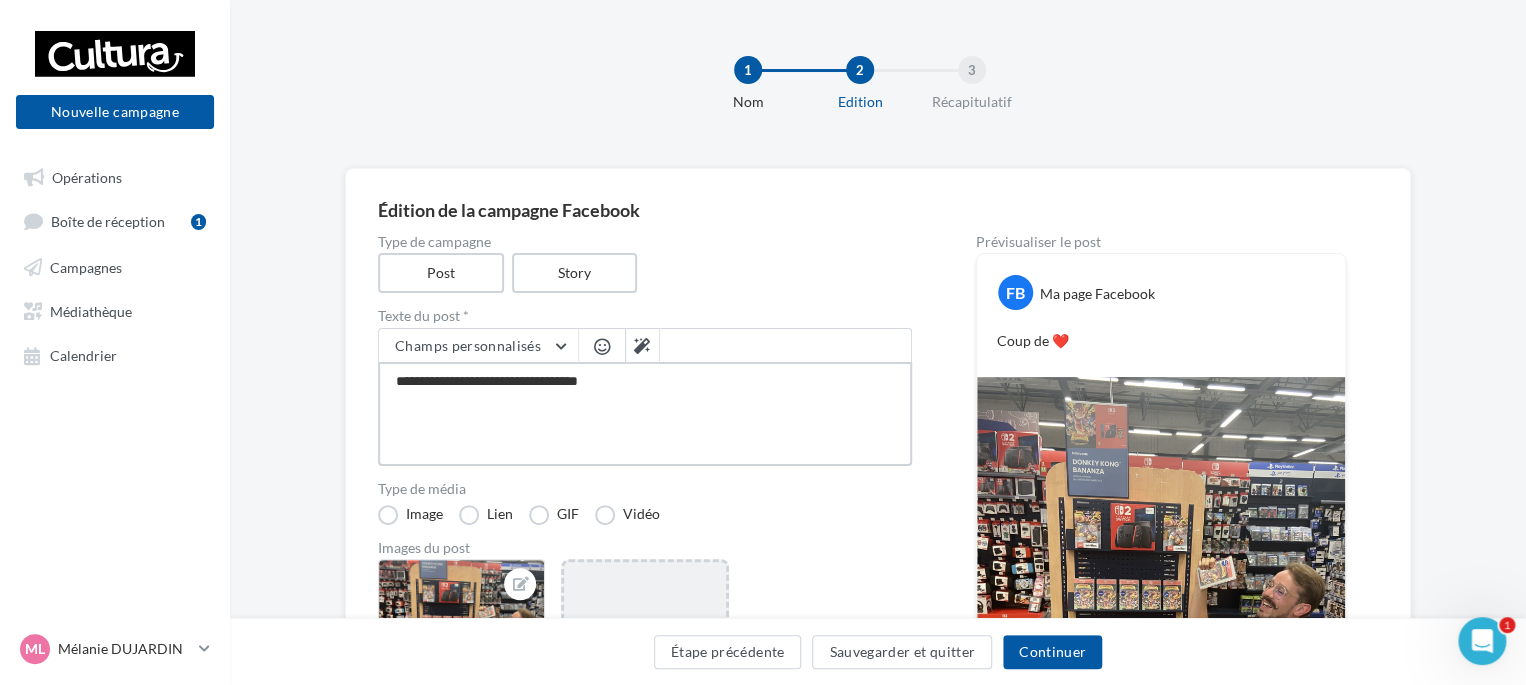 type on "**********" 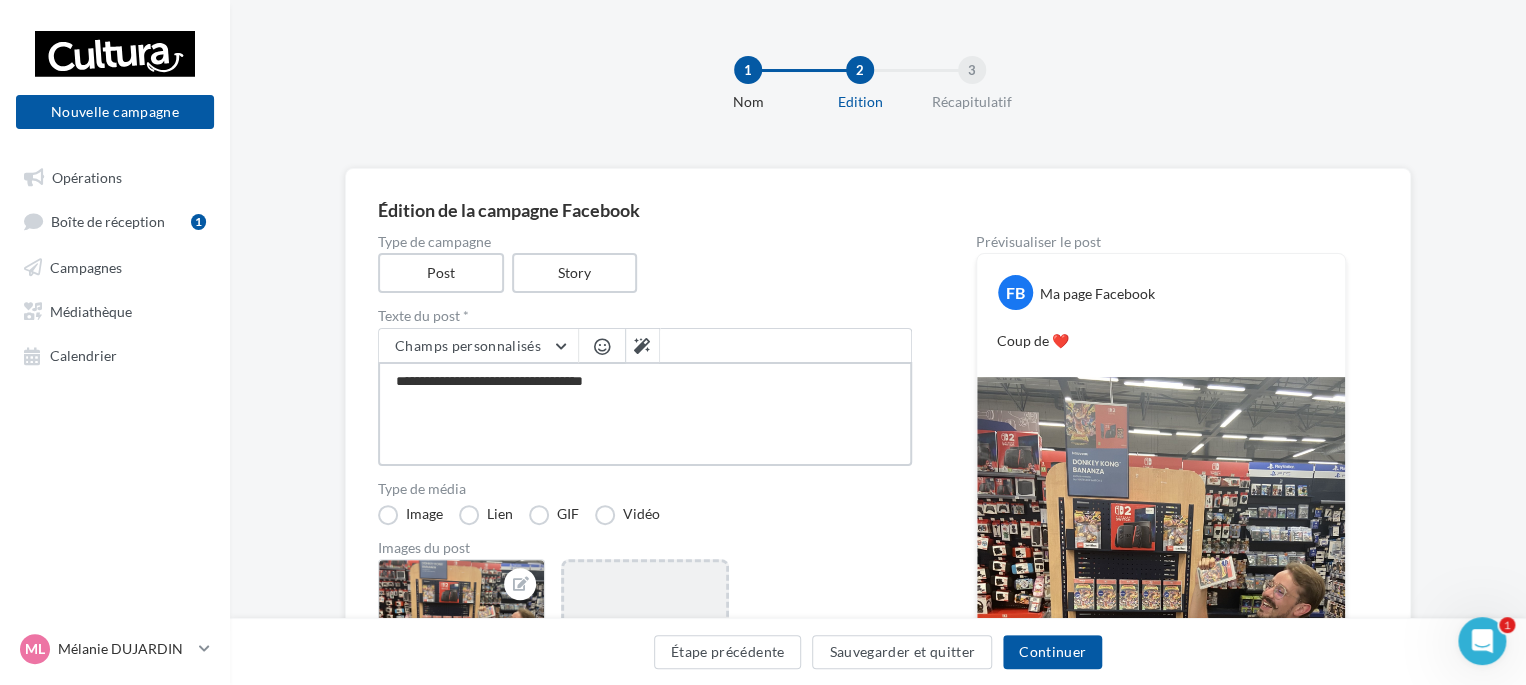 type on "**********" 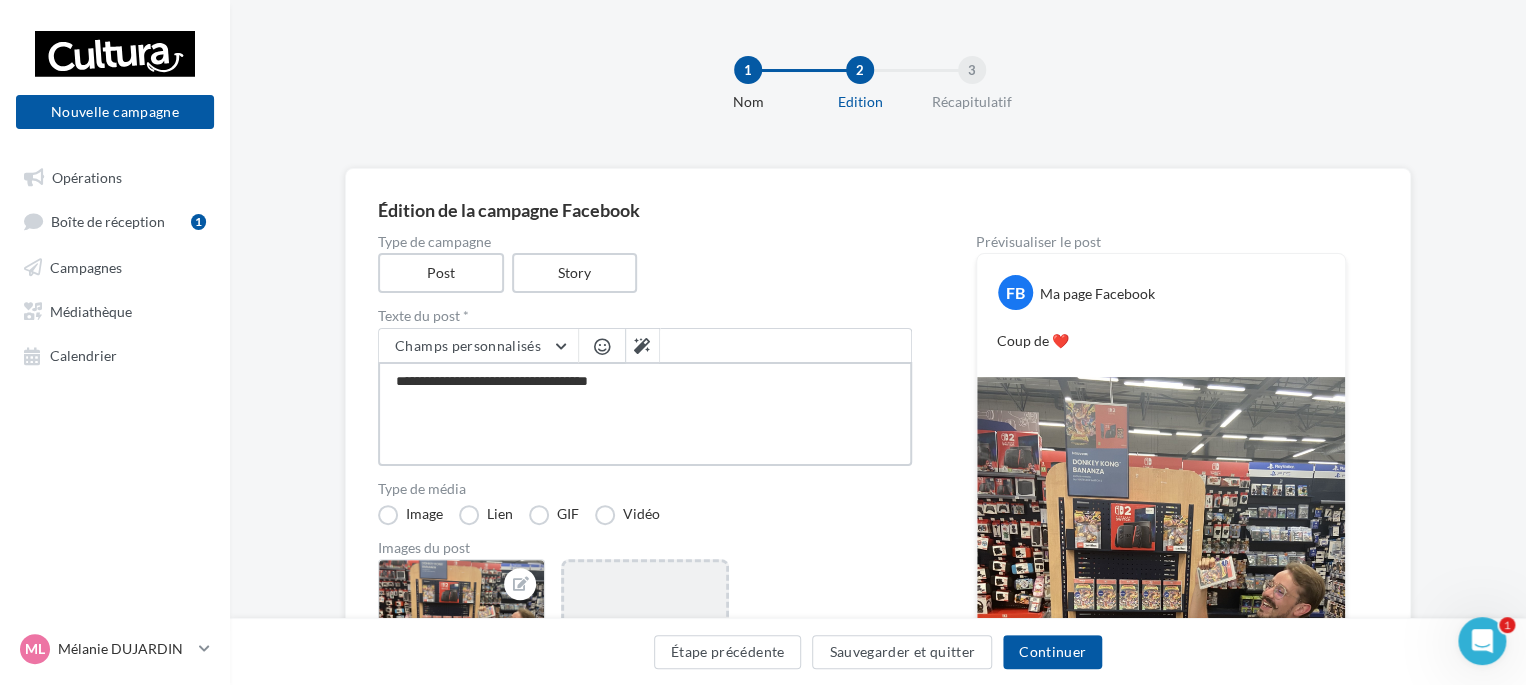 type on "**********" 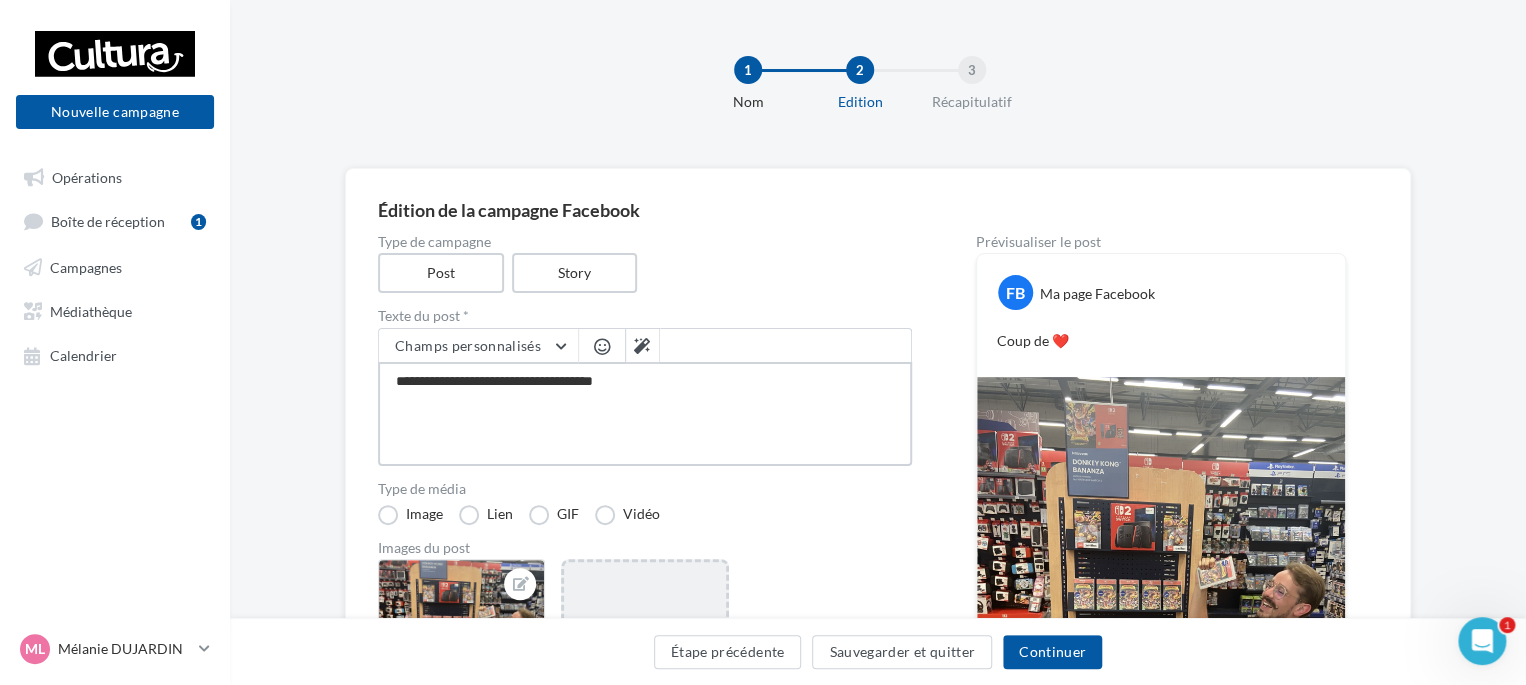 type on "**********" 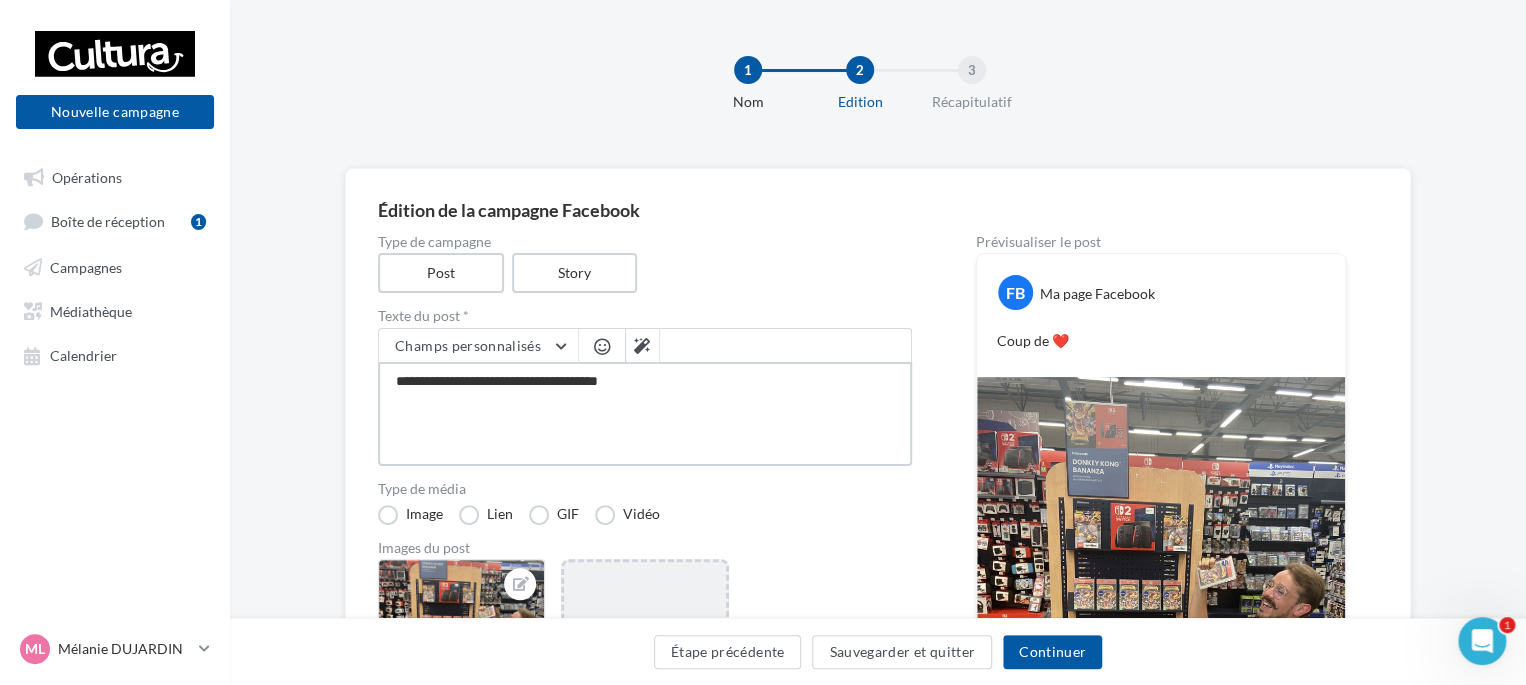 type on "**********" 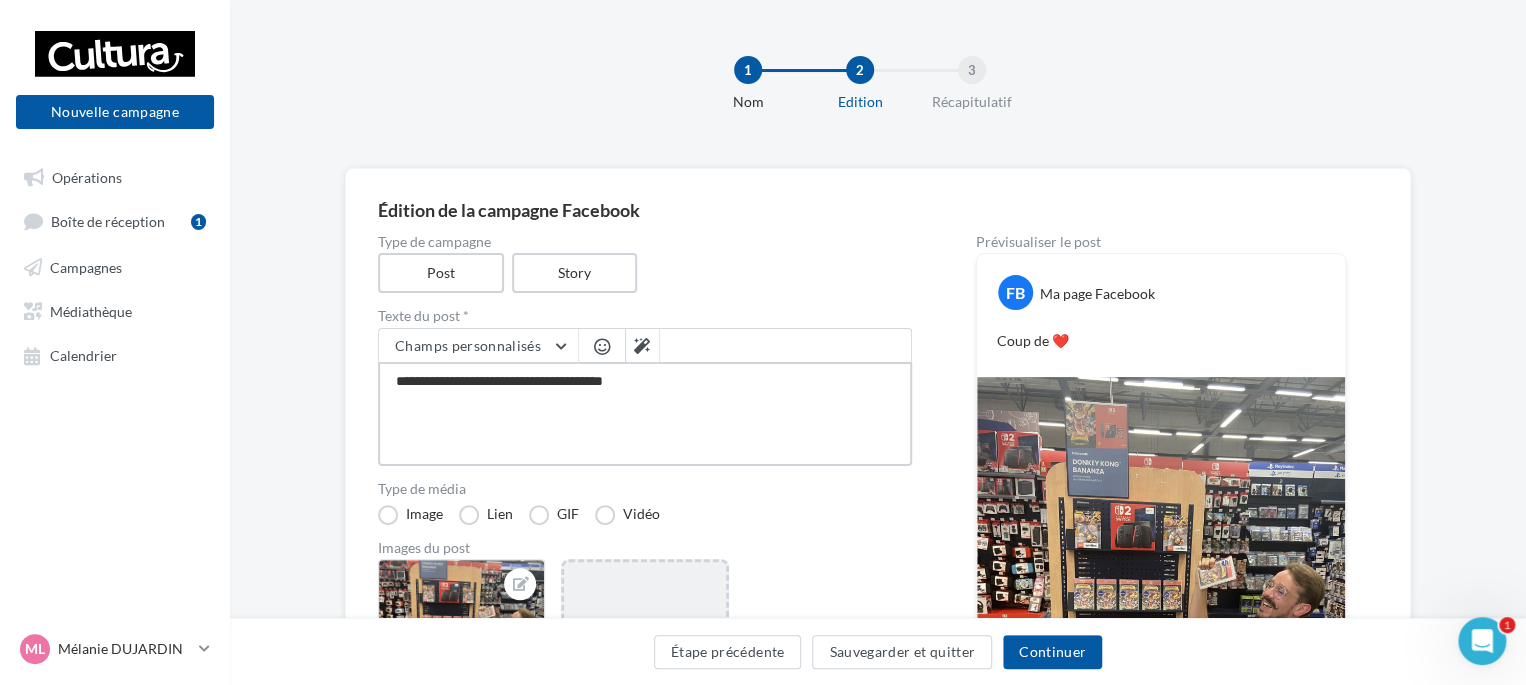 type on "**********" 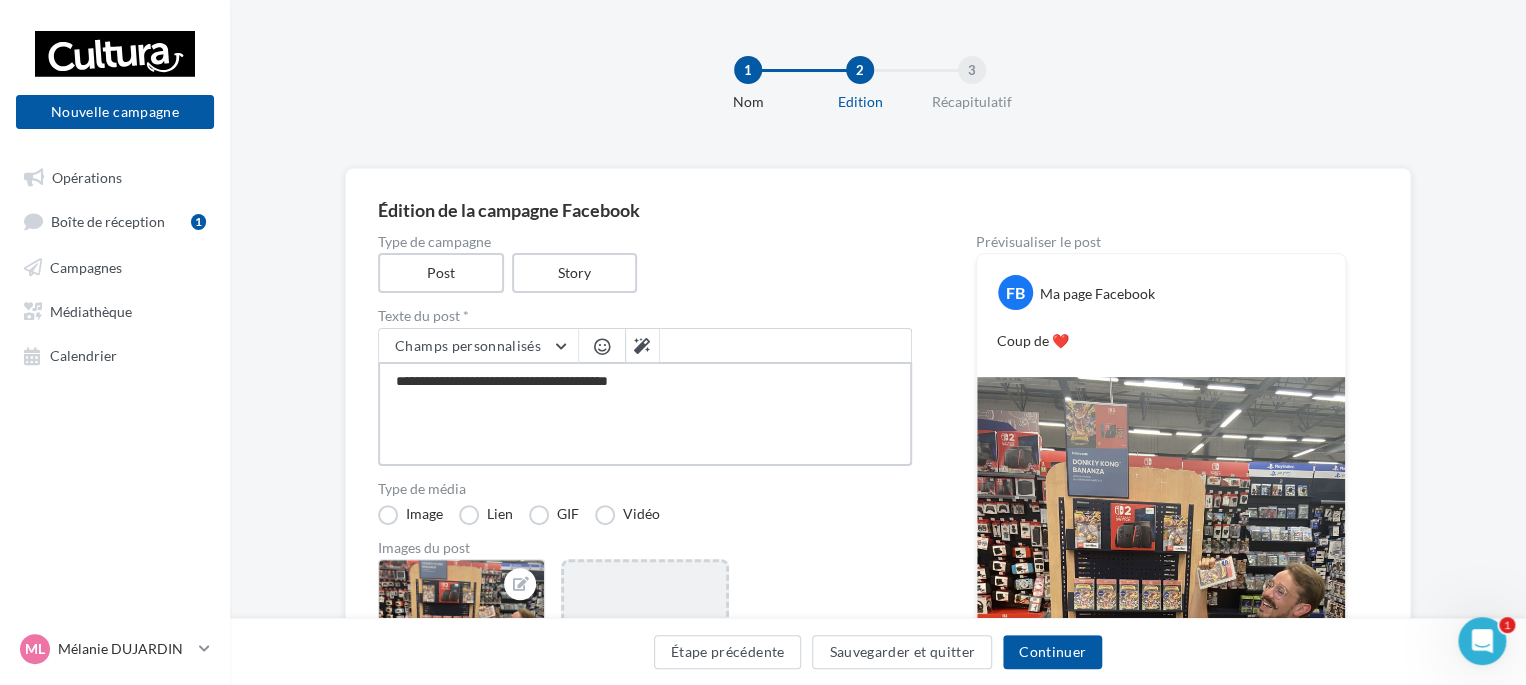 type on "**********" 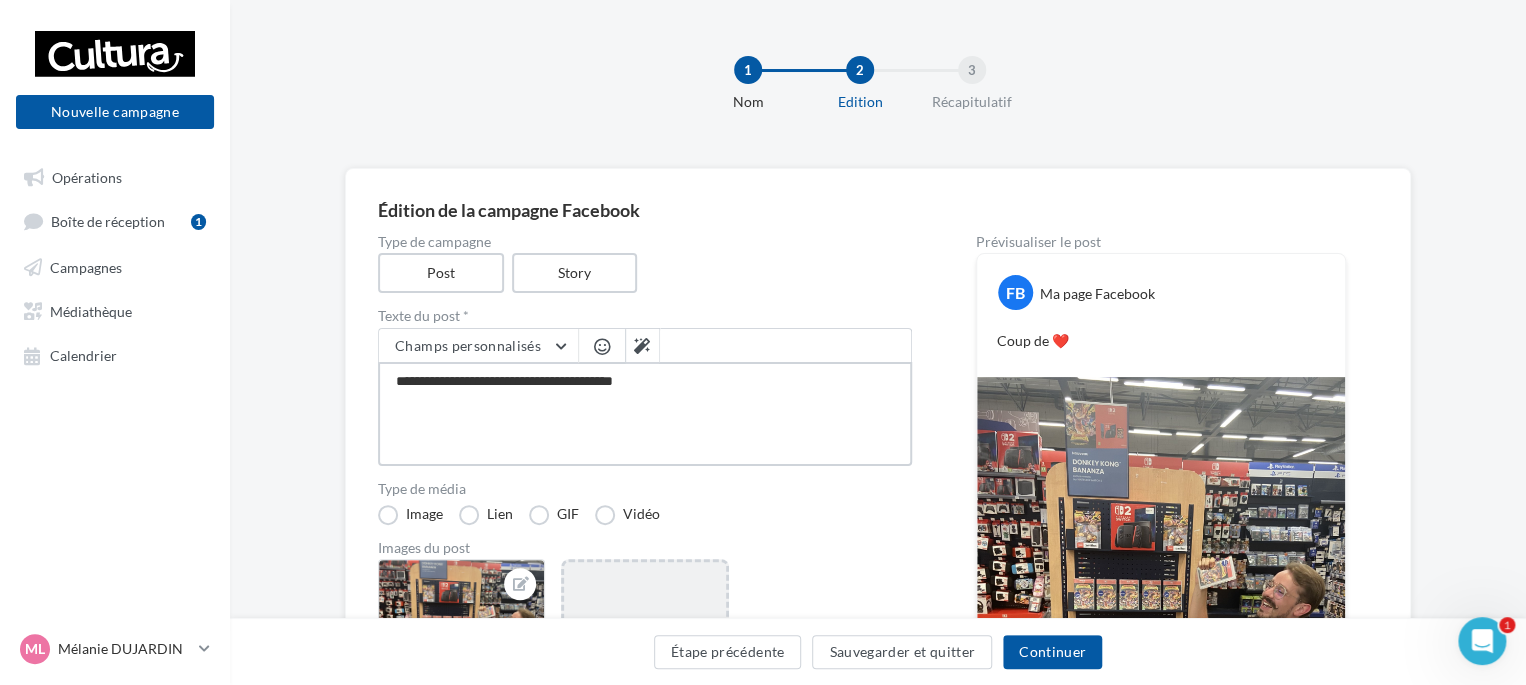 type on "**********" 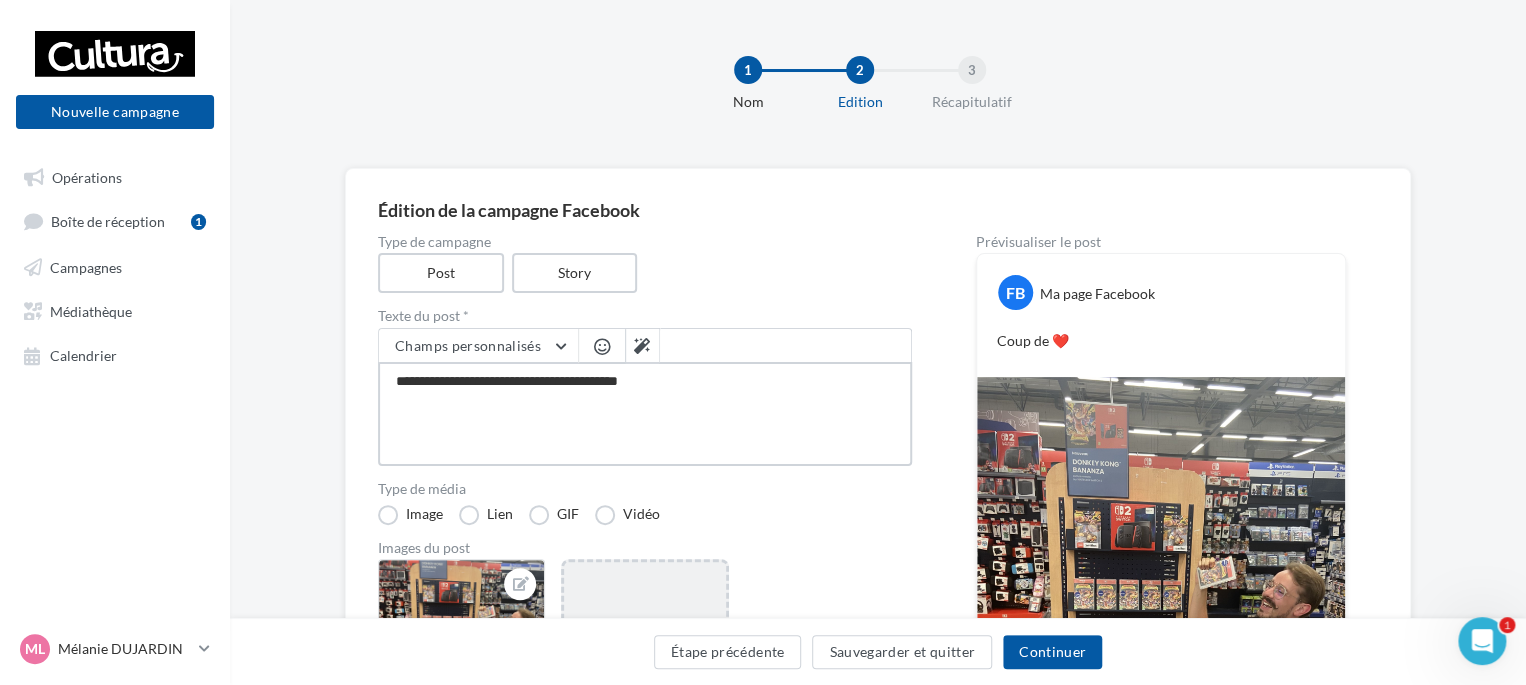 type on "**********" 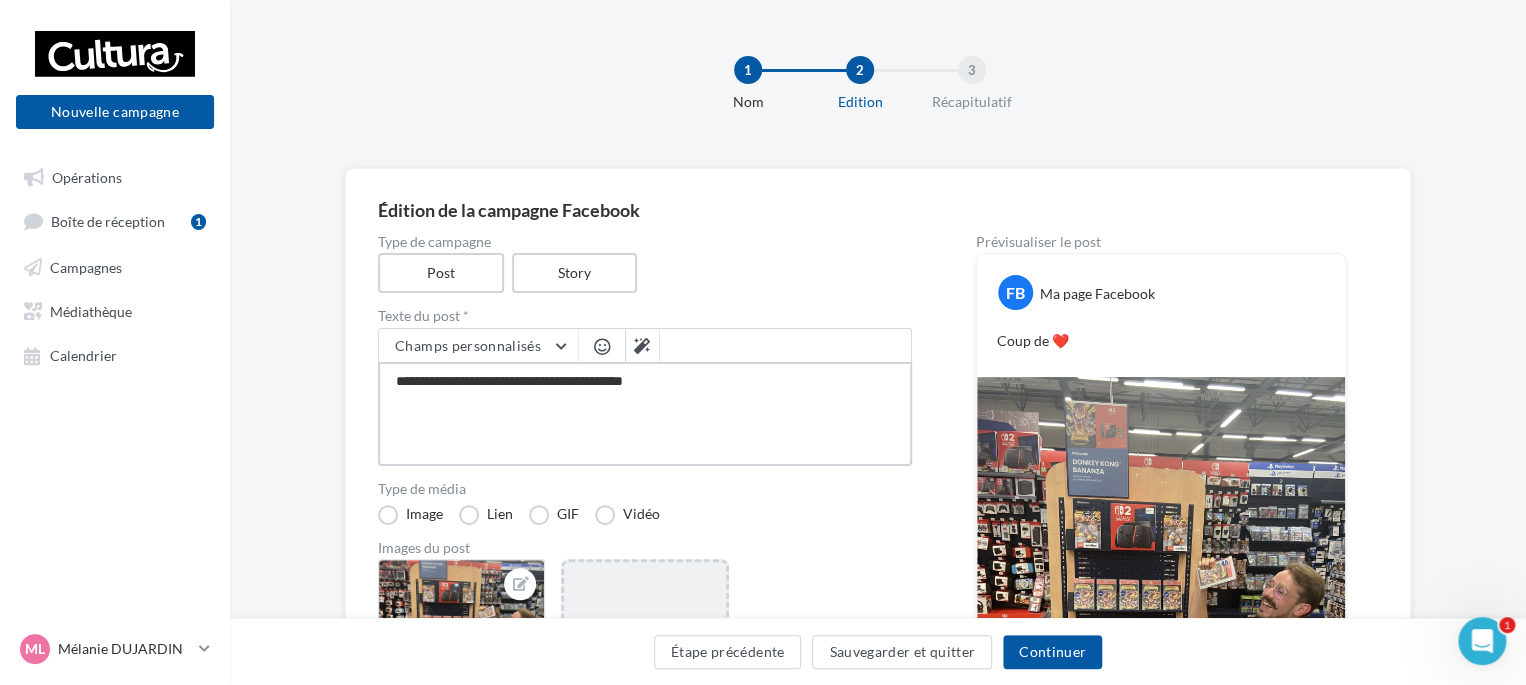 type on "**********" 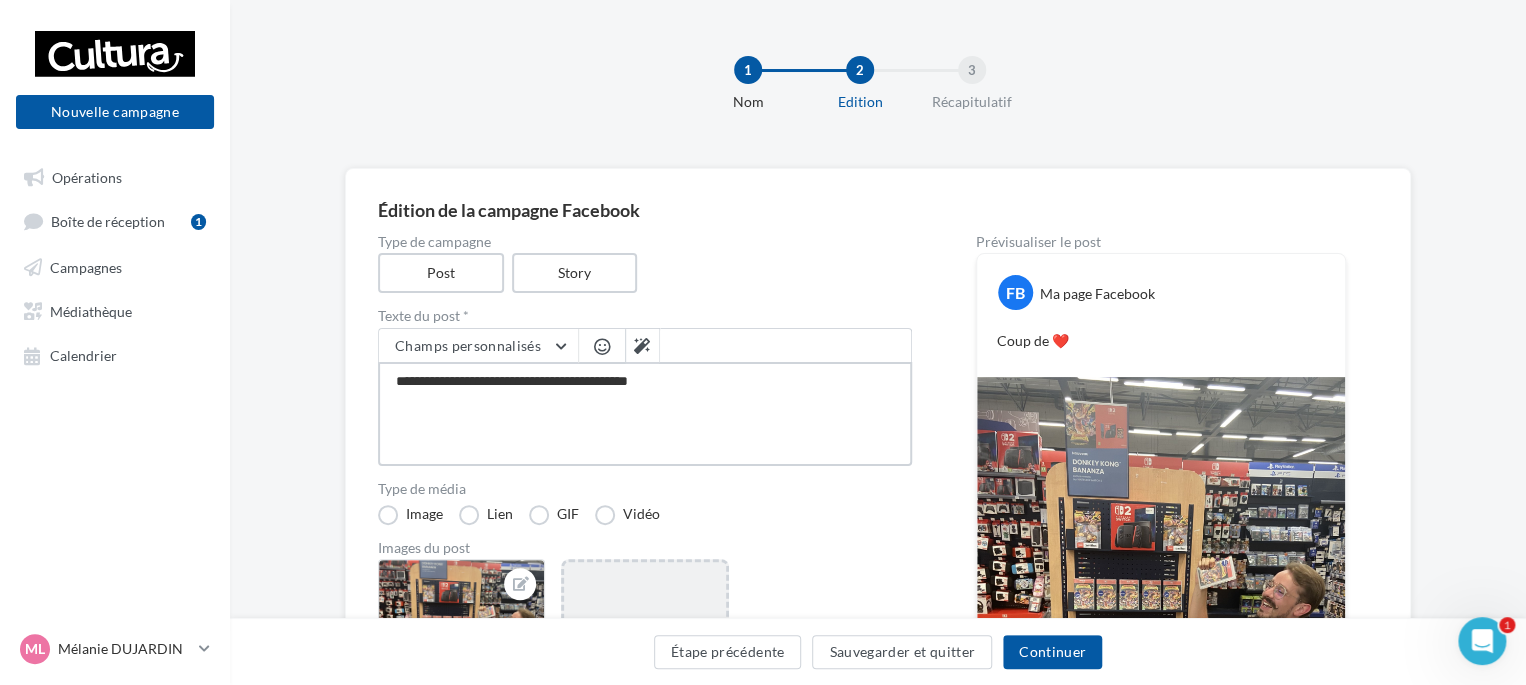 type on "**********" 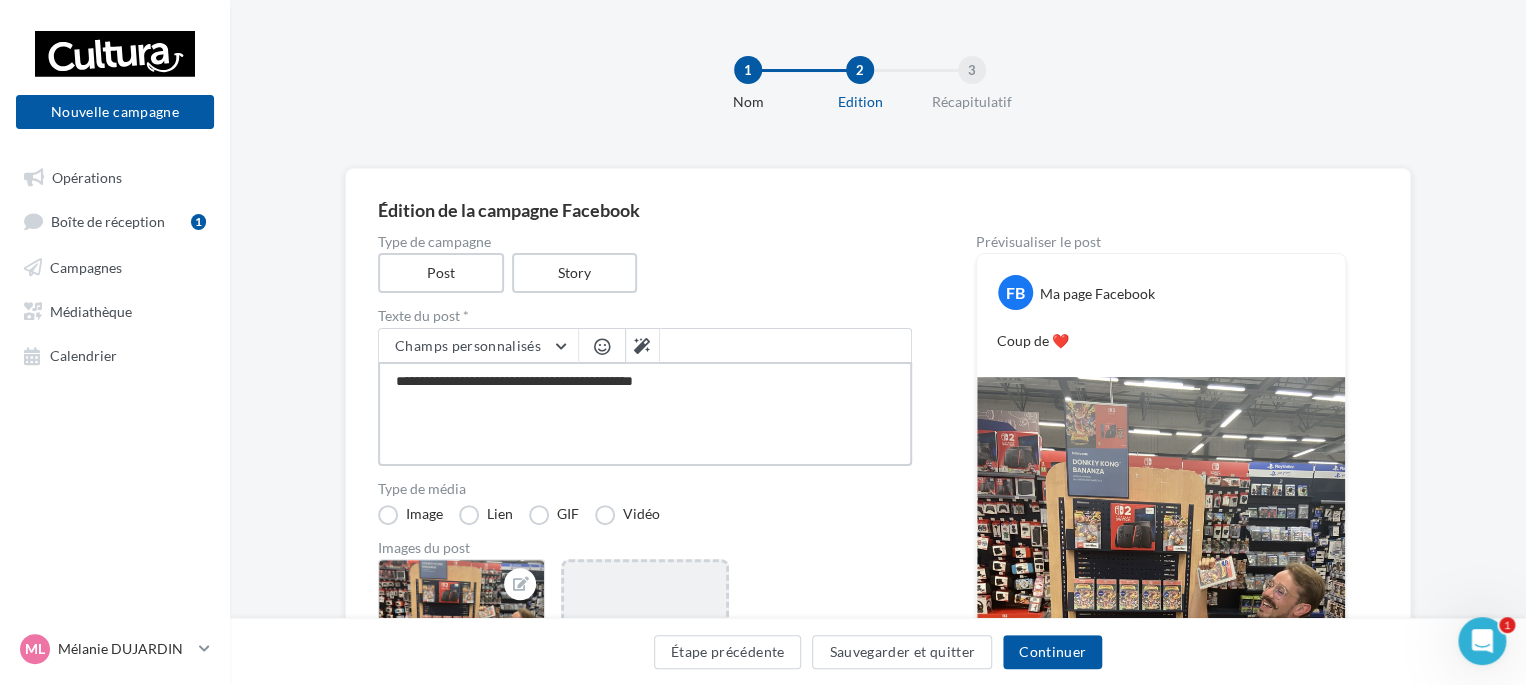 type on "**********" 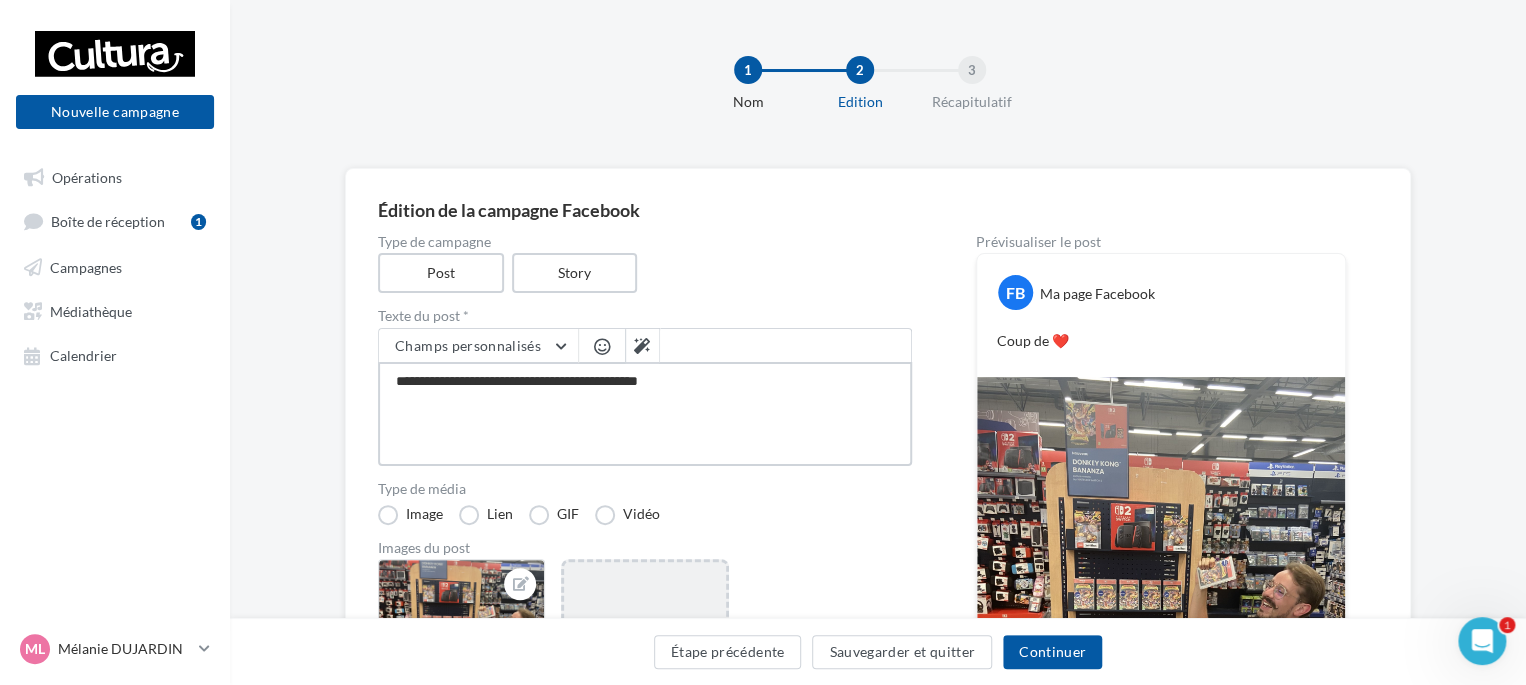 type on "**********" 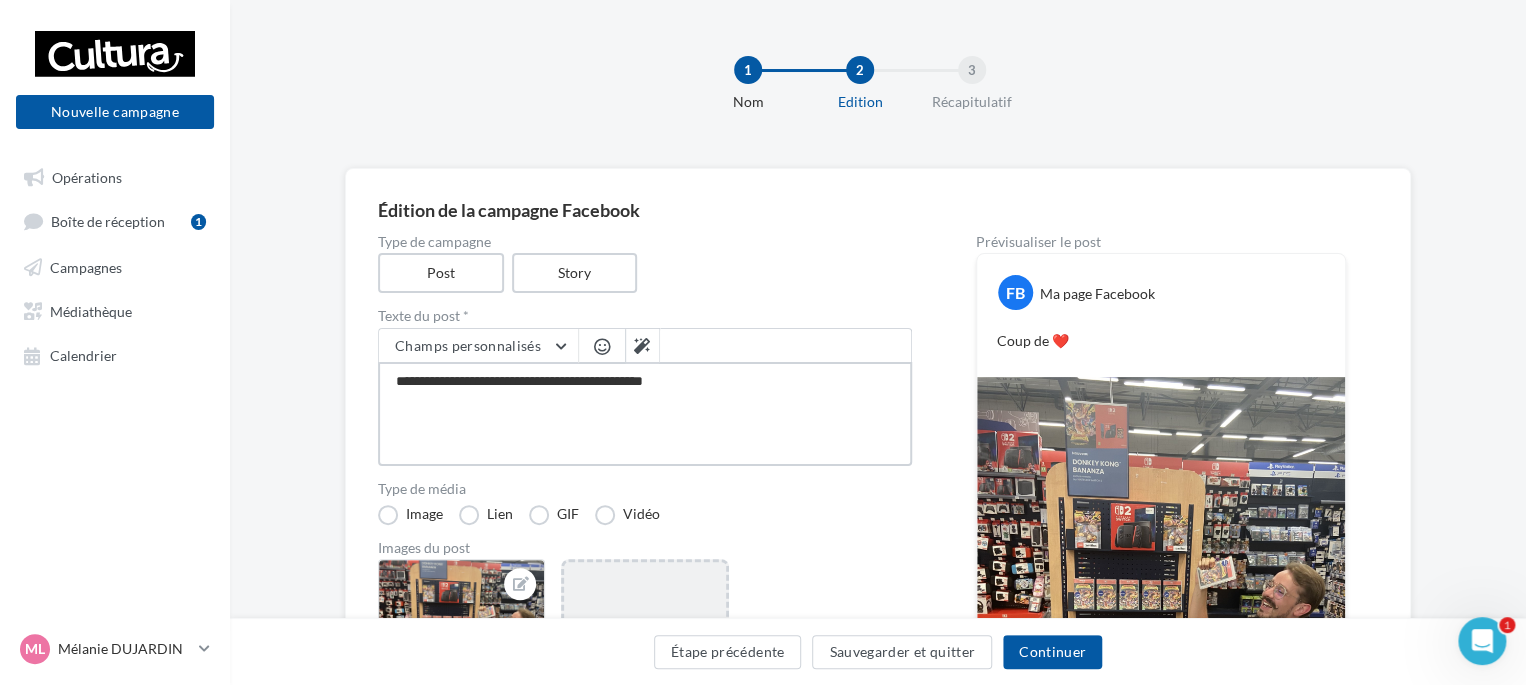 type on "**********" 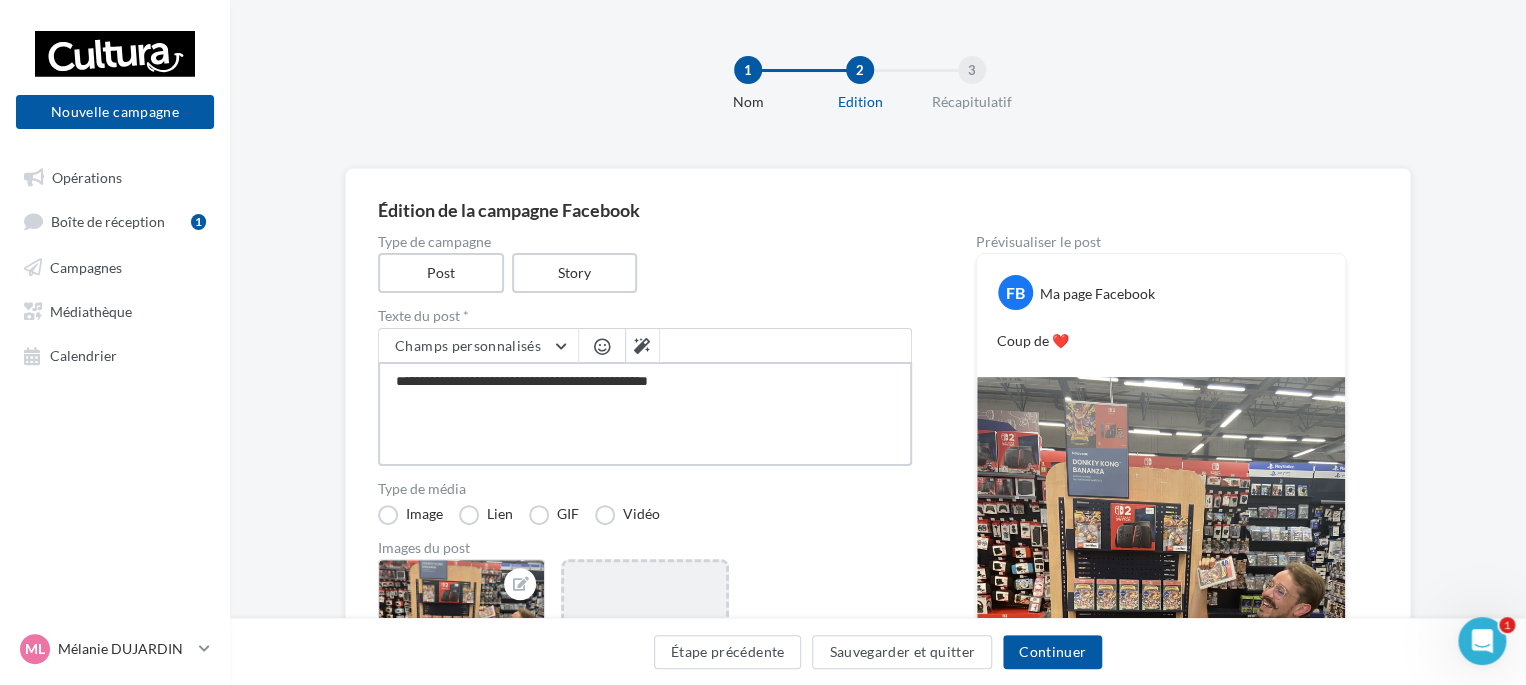 type on "**********" 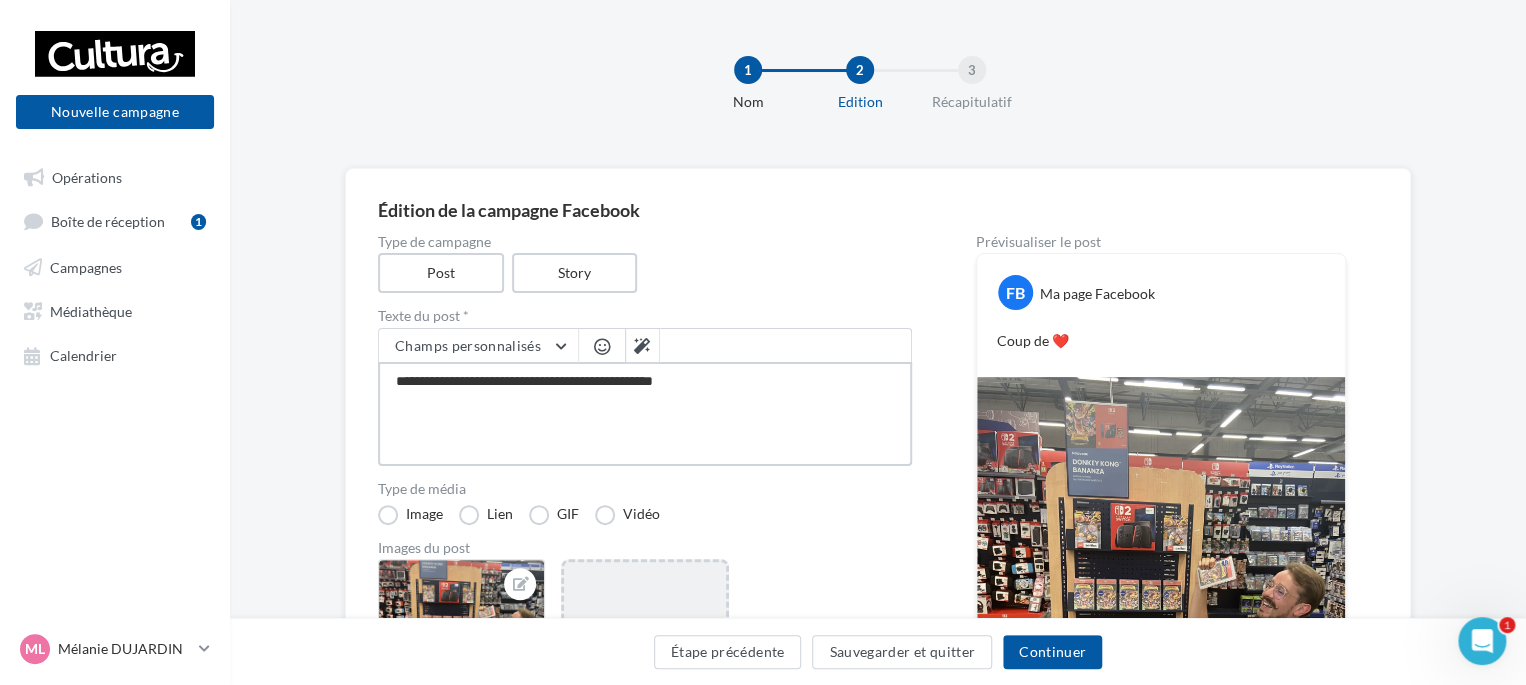 type on "**********" 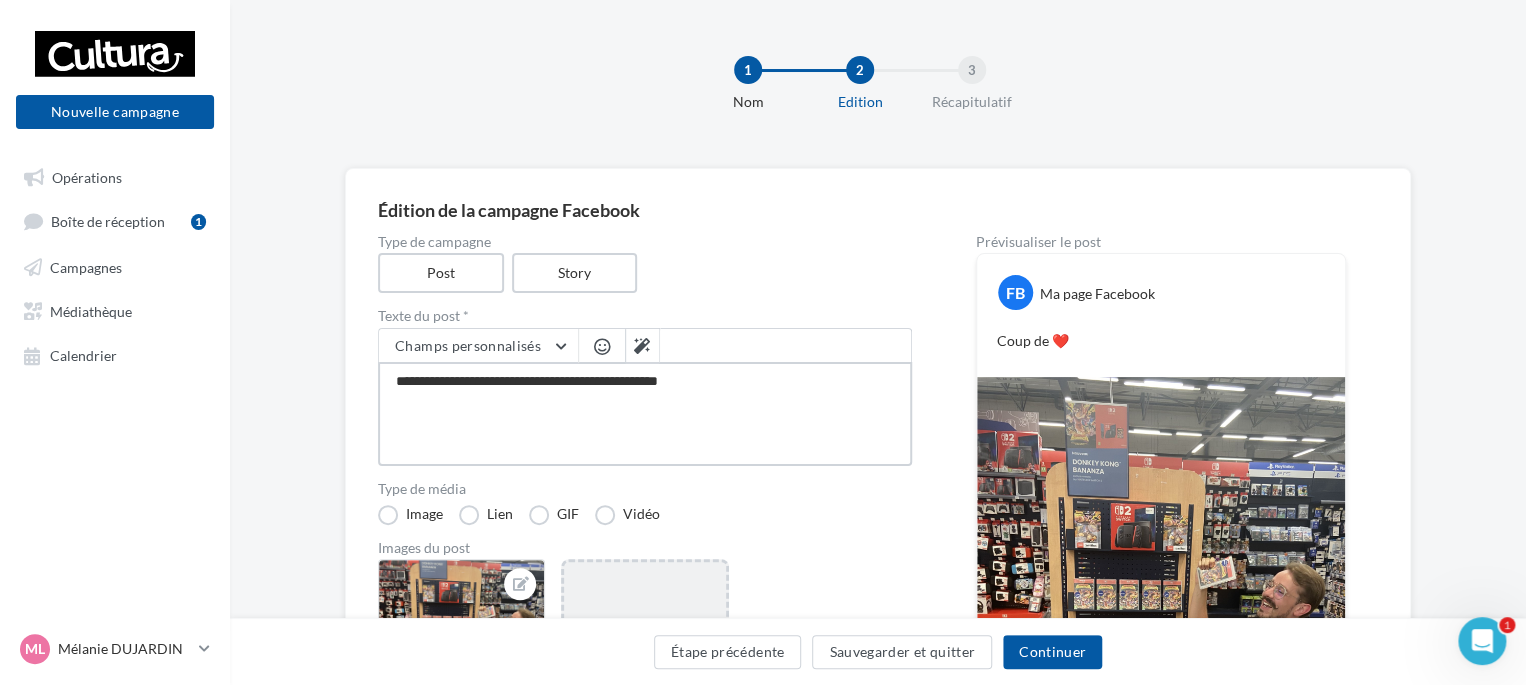 type on "**********" 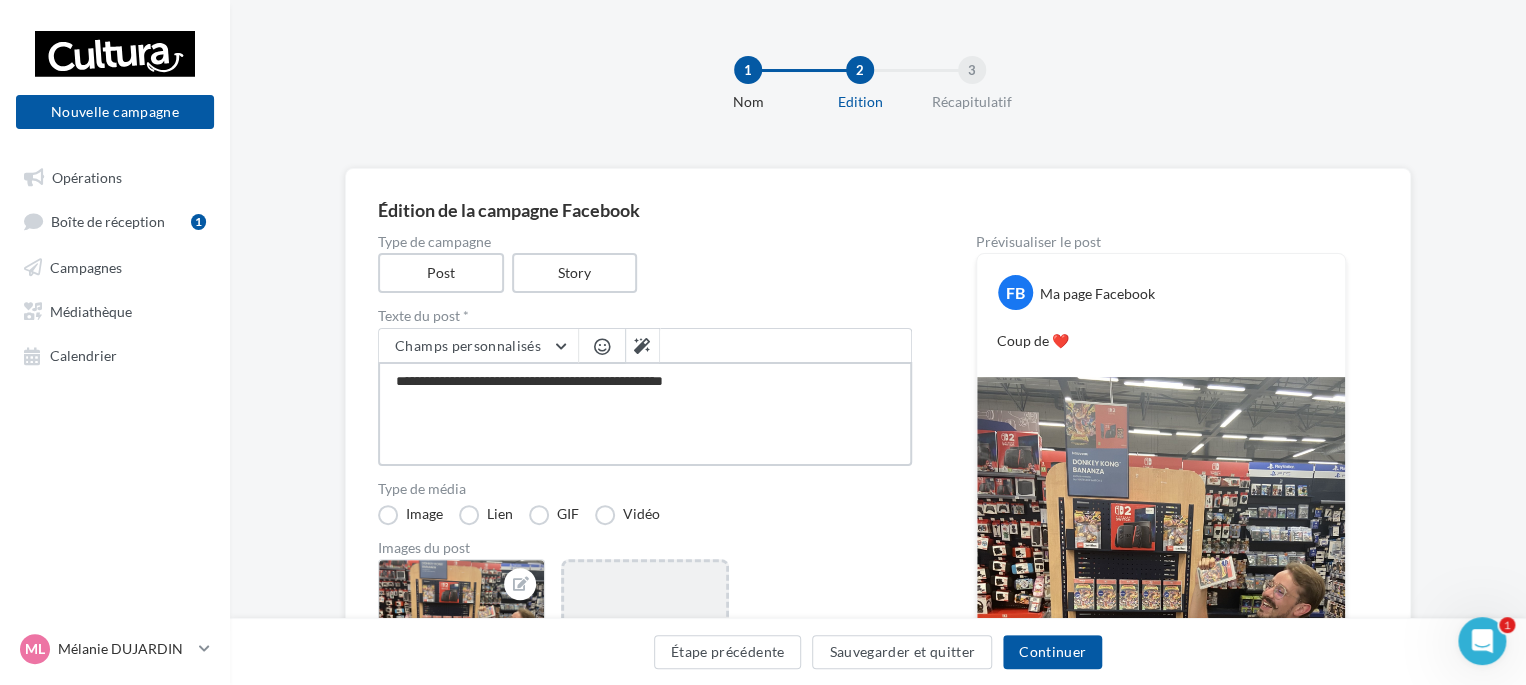 type on "**********" 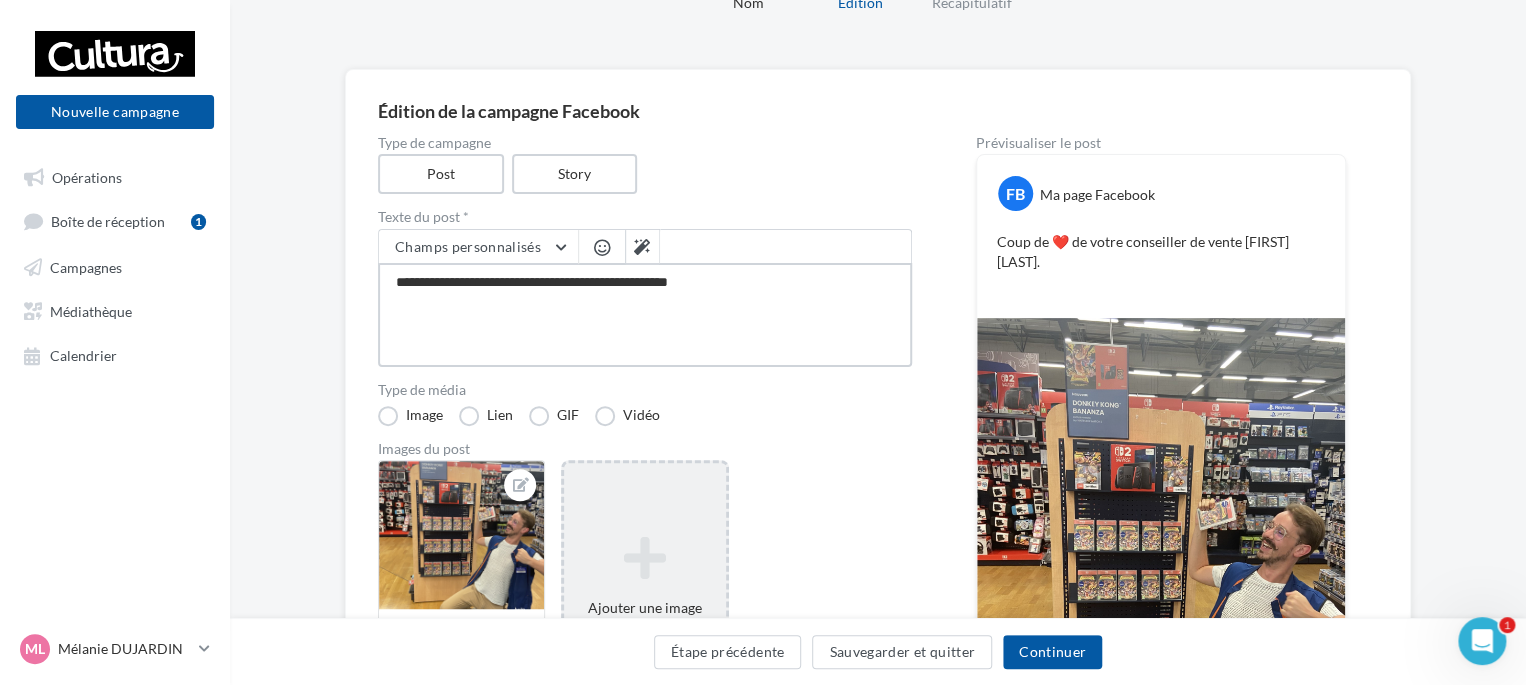 scroll, scrollTop: 100, scrollLeft: 0, axis: vertical 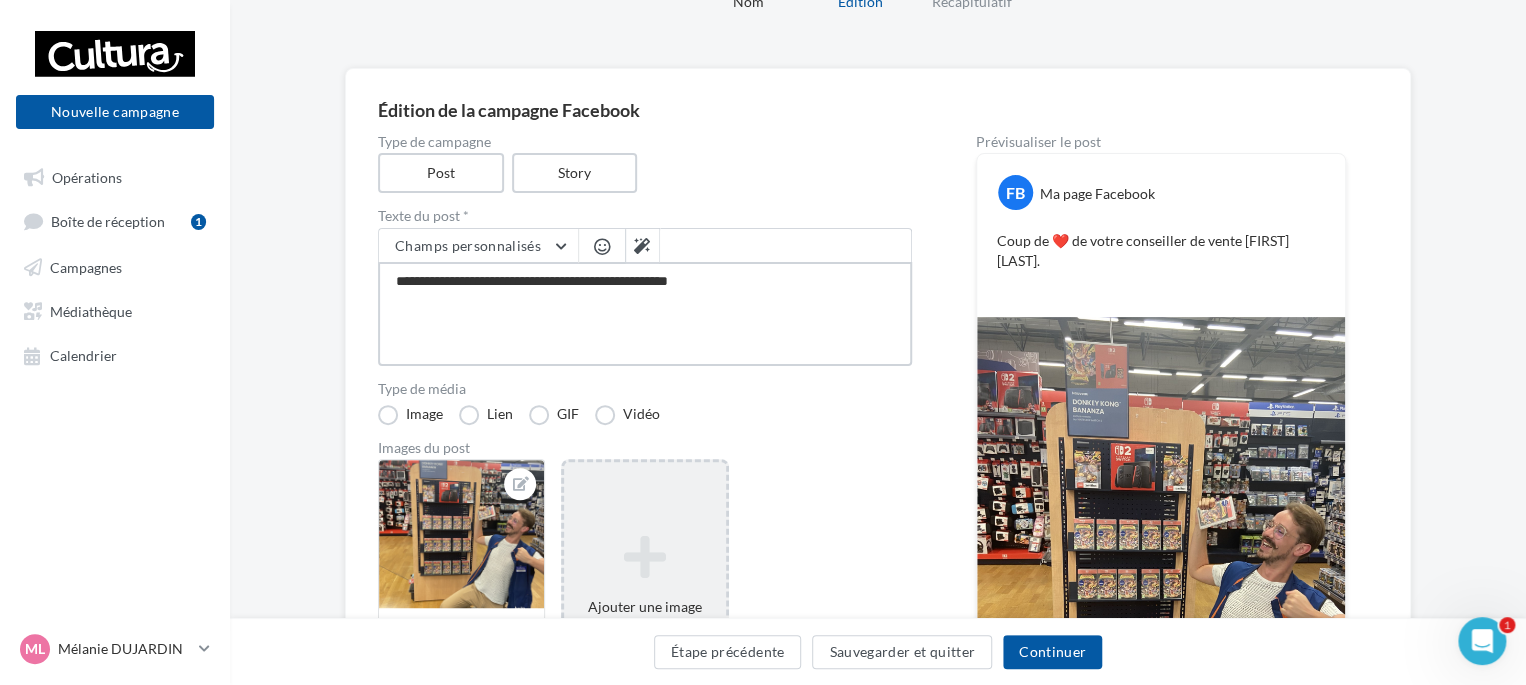 type on "**********" 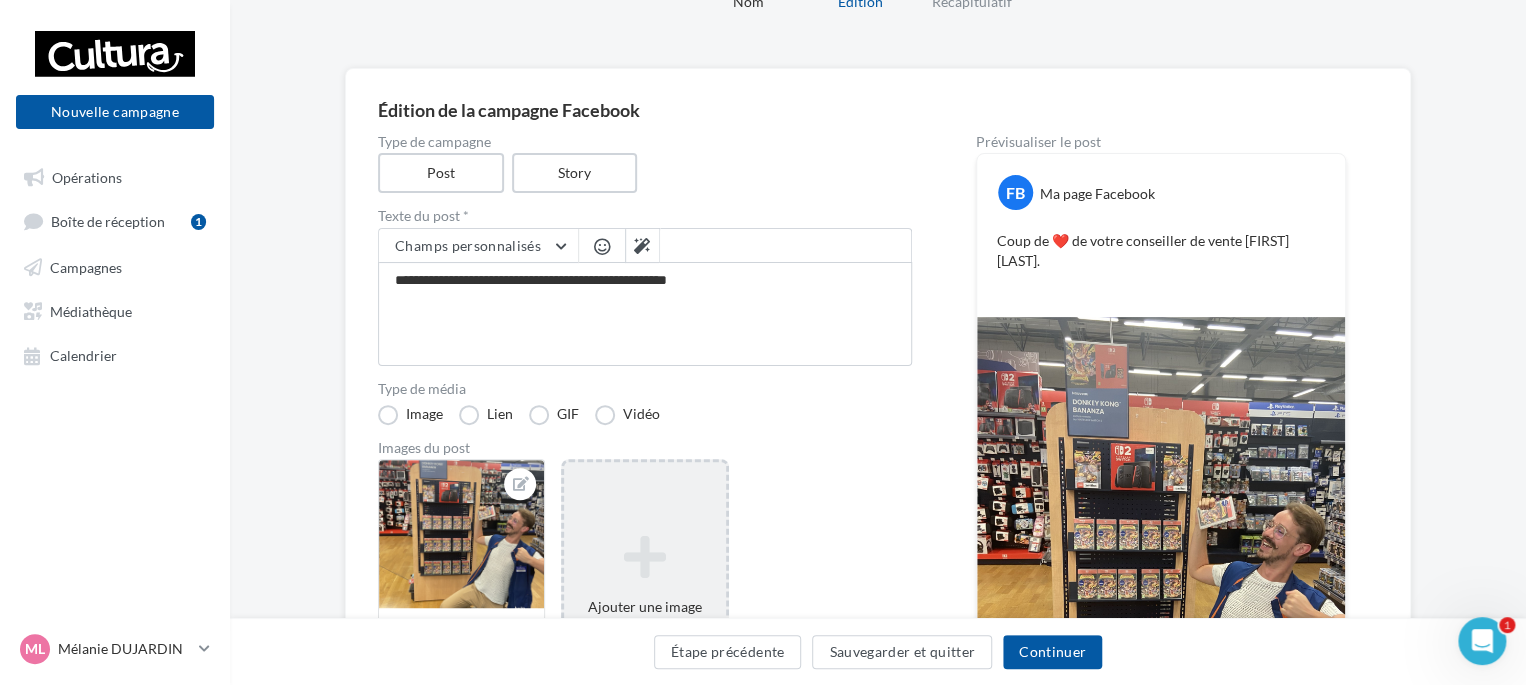 click at bounding box center [602, 246] 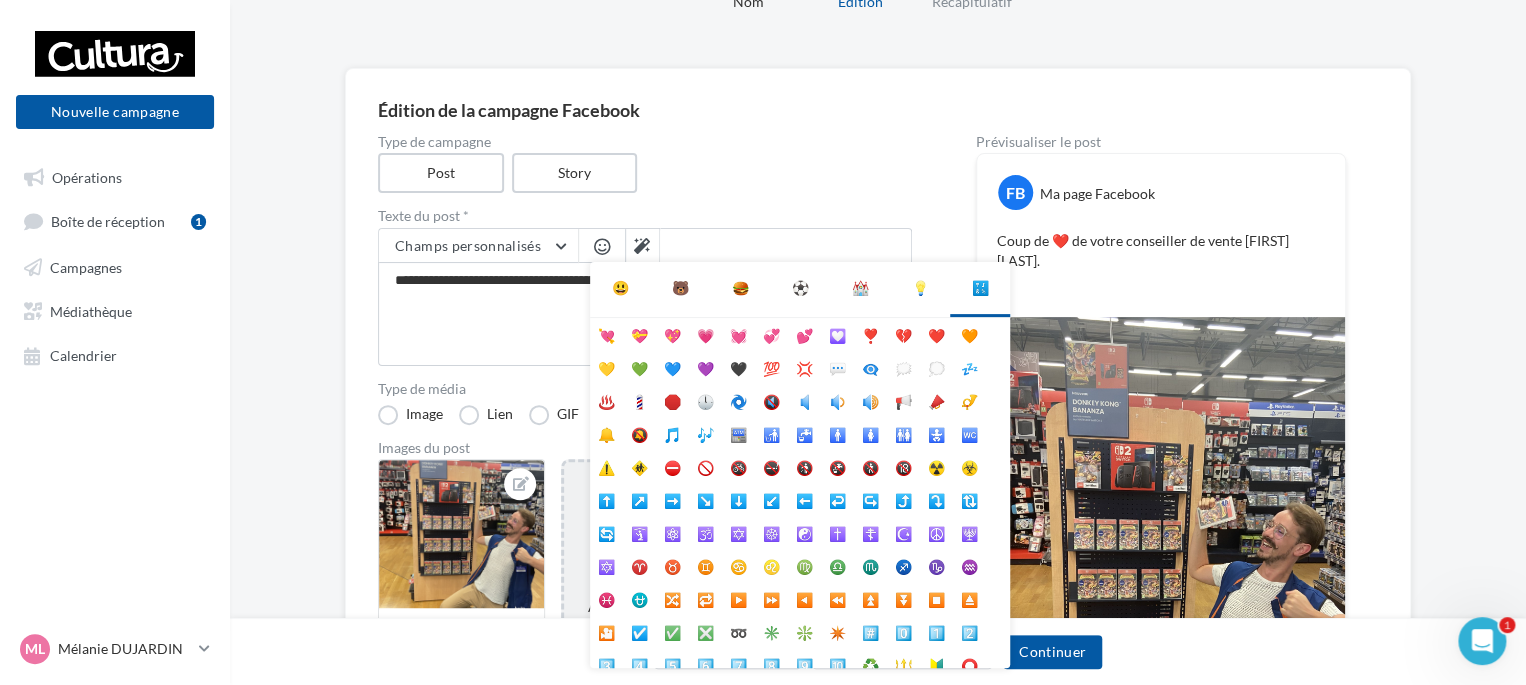 click on "🍔" at bounding box center [740, 288] 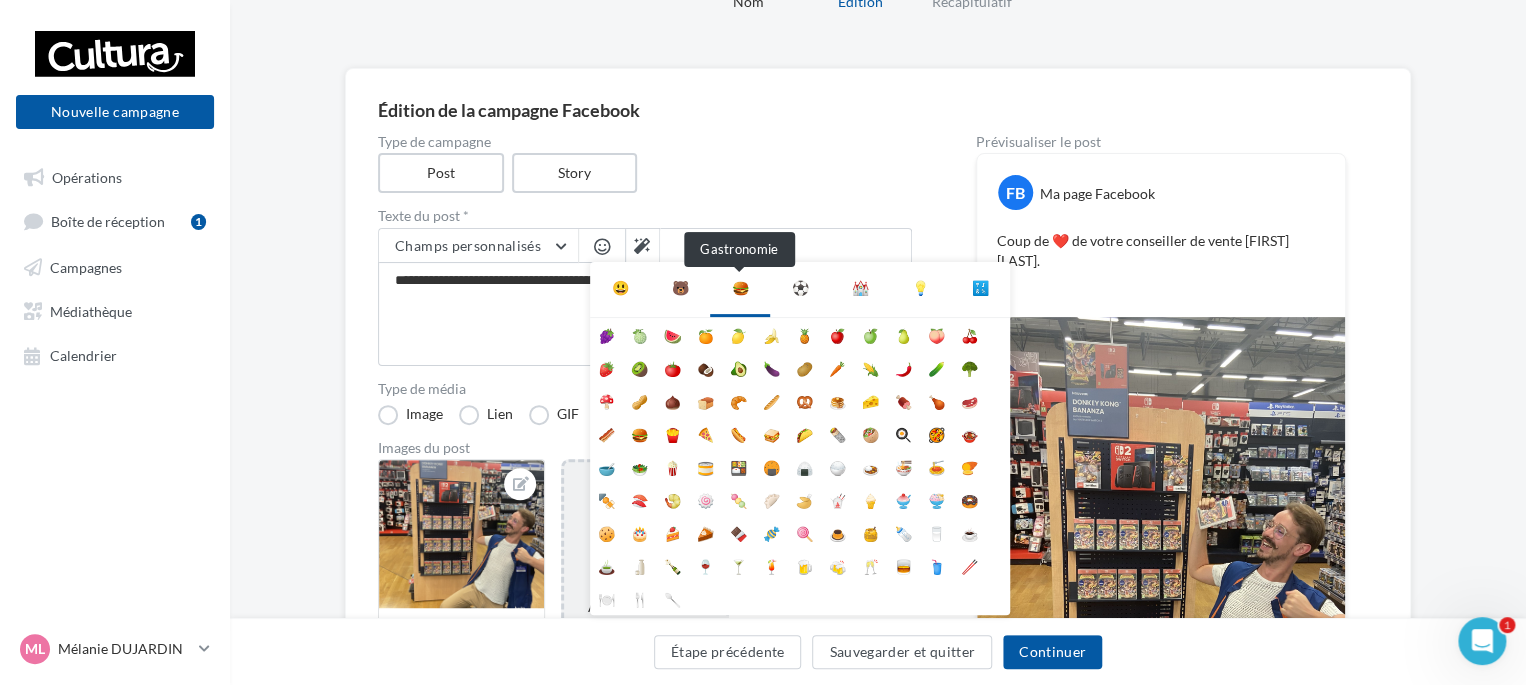 click on "🍔" at bounding box center (740, 288) 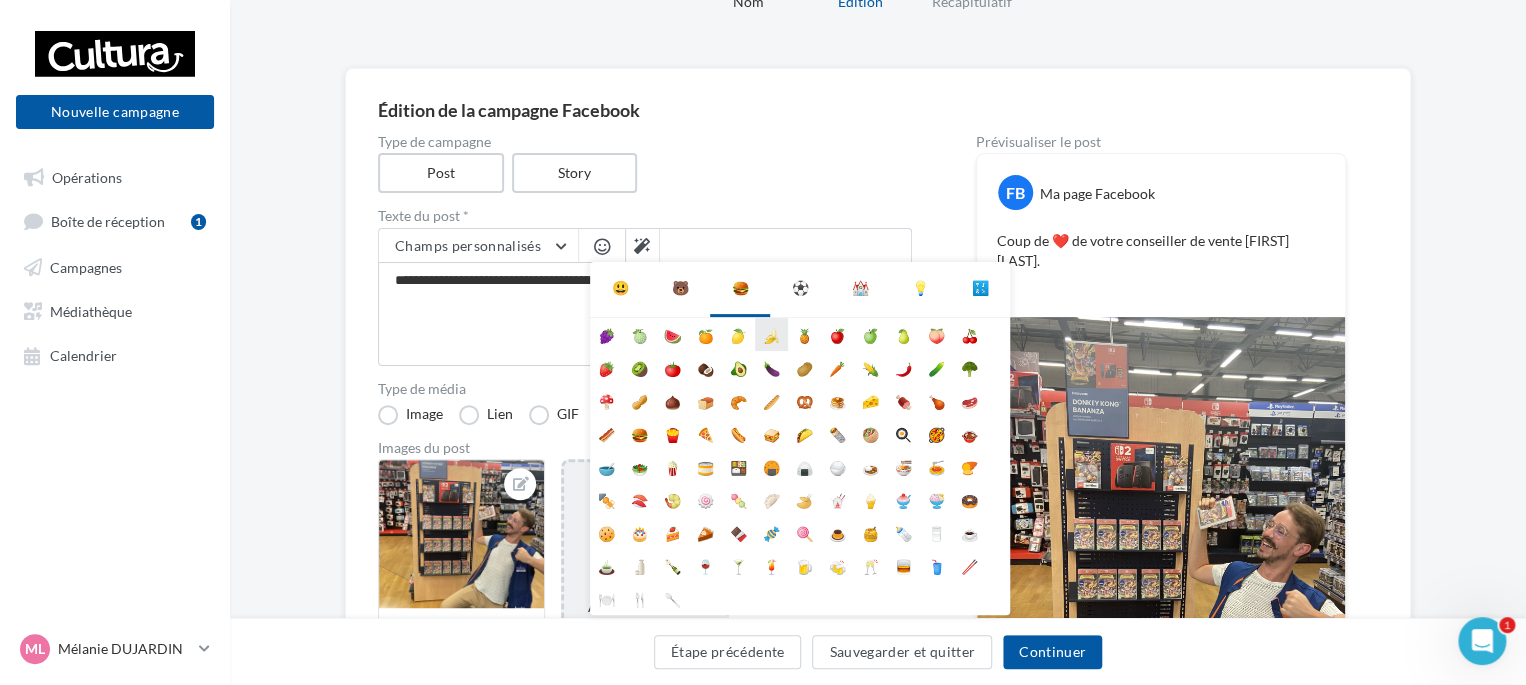 click on "🍌" at bounding box center (771, 334) 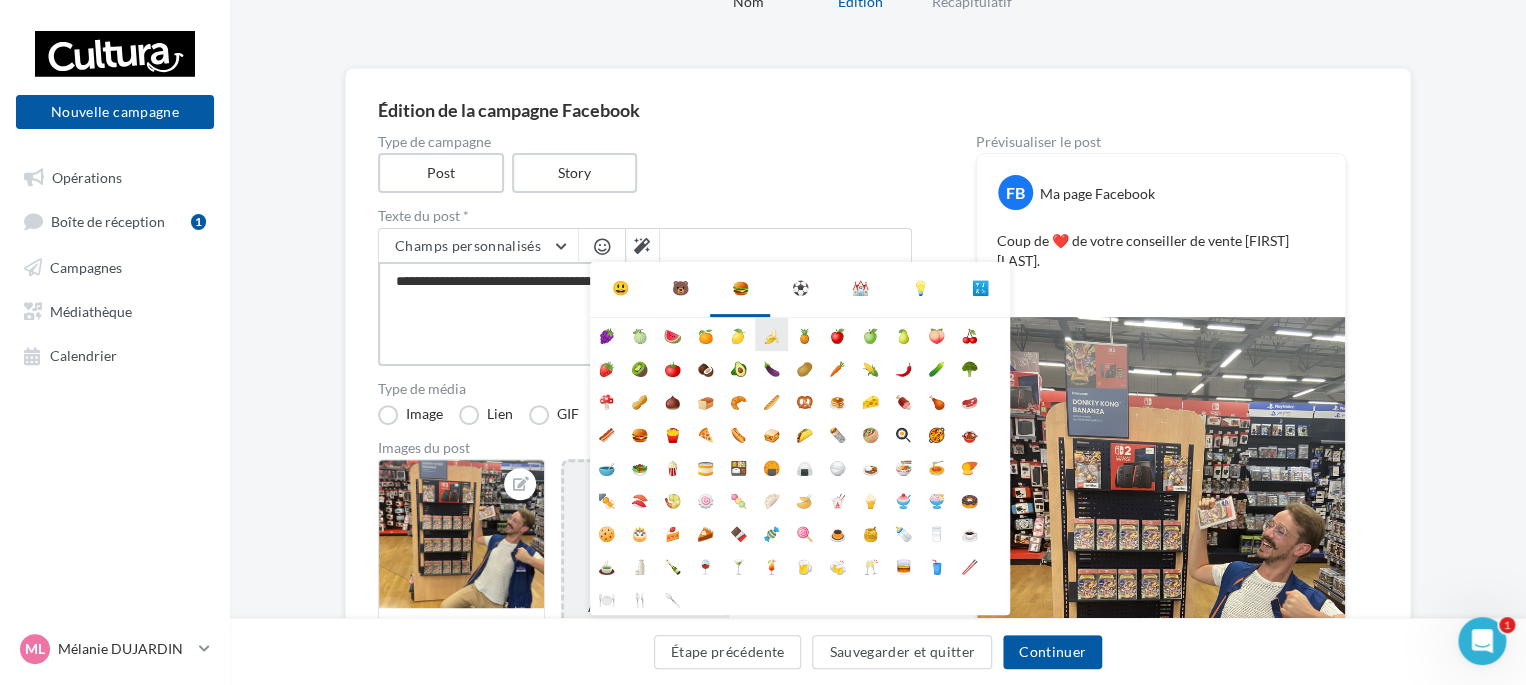 type on "**********" 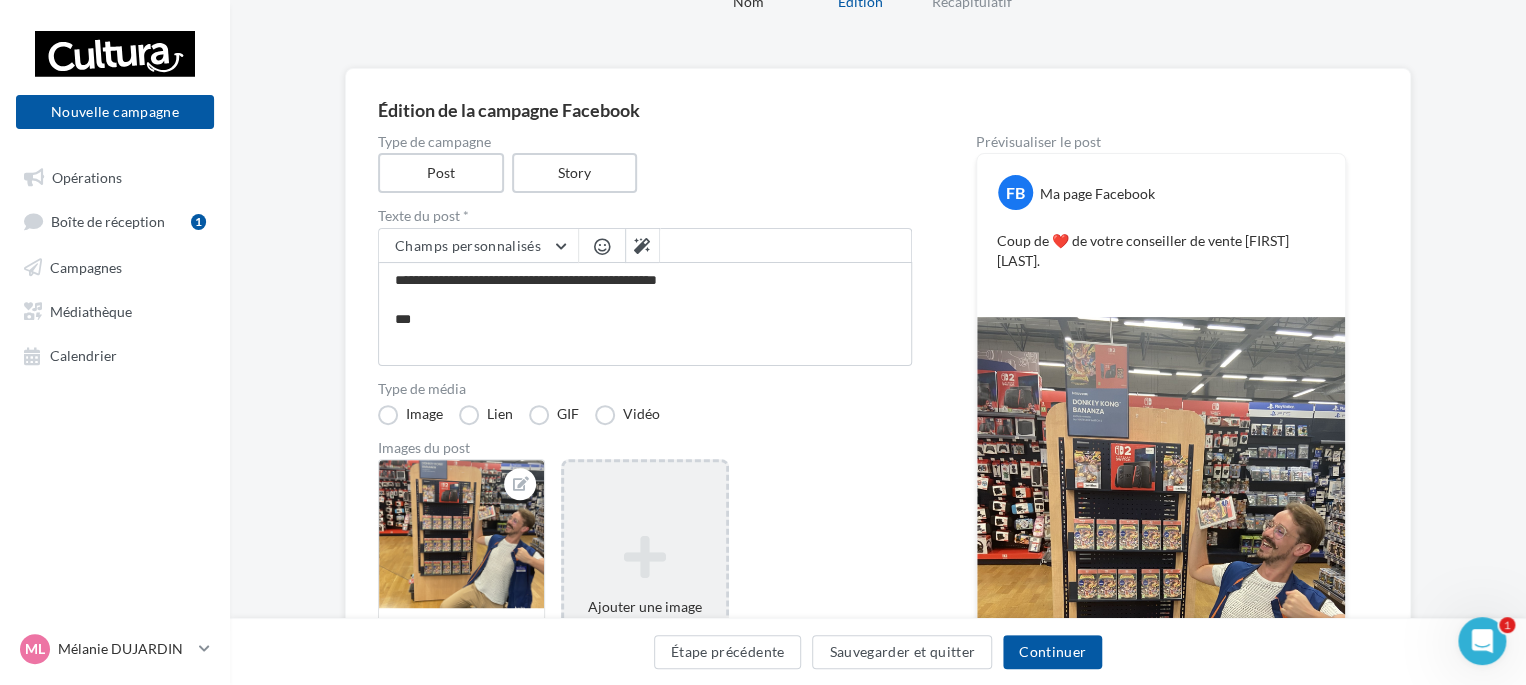 click at bounding box center [602, 248] 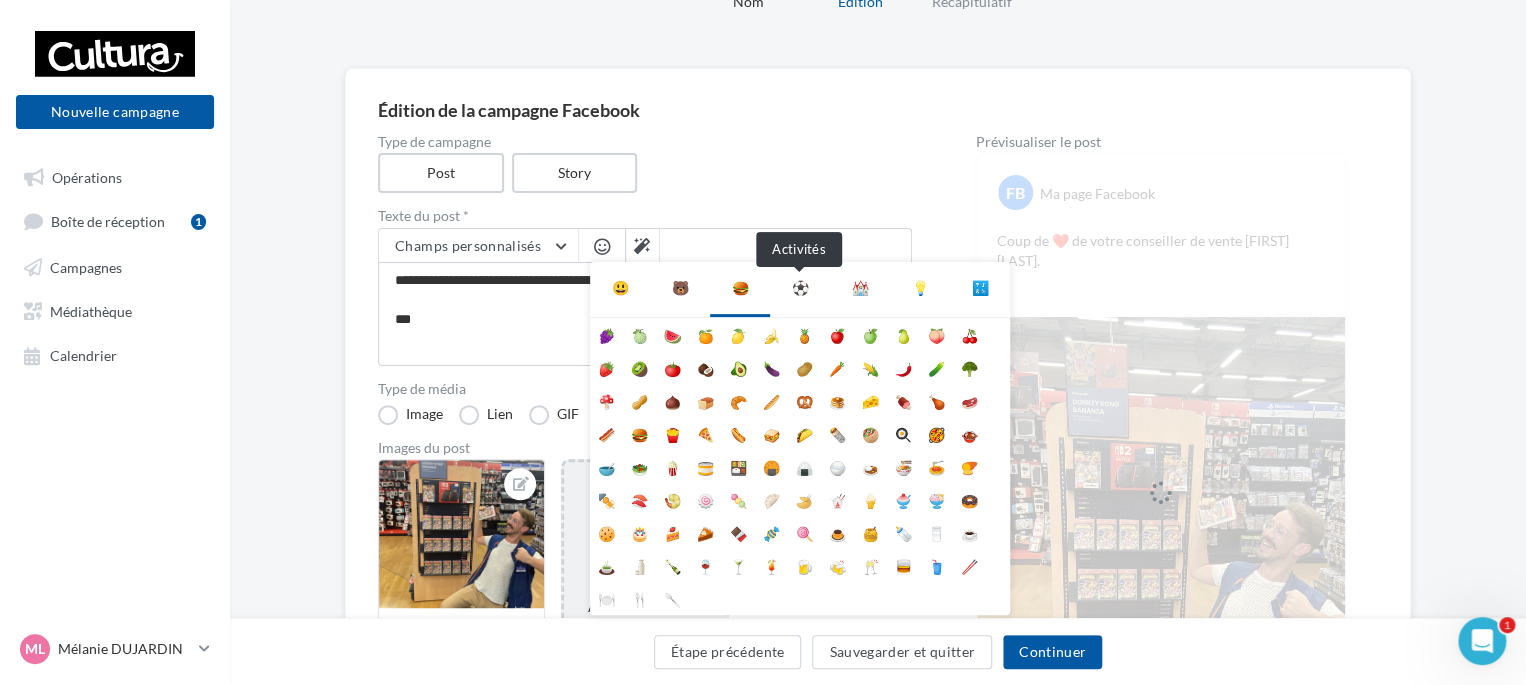 click on "⚽" at bounding box center (800, 288) 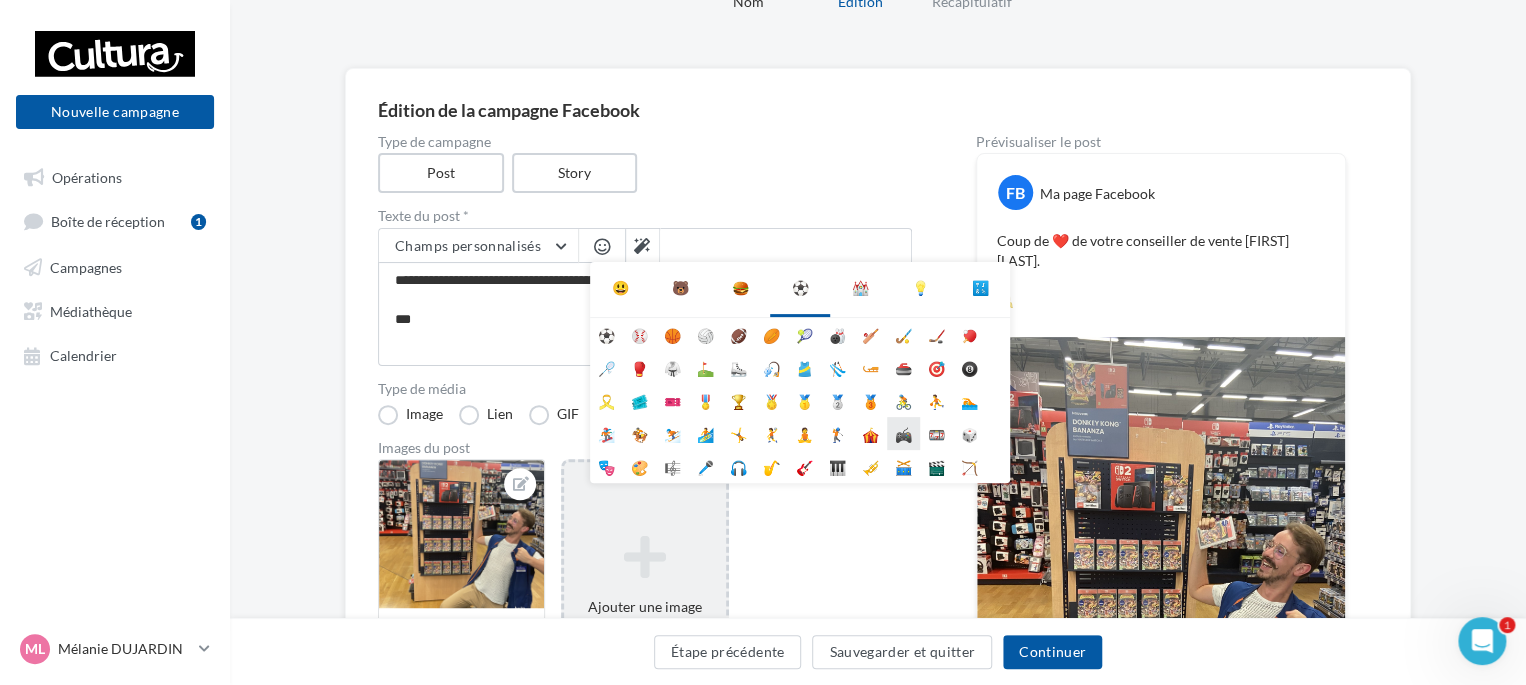click on "🎮" at bounding box center (903, 433) 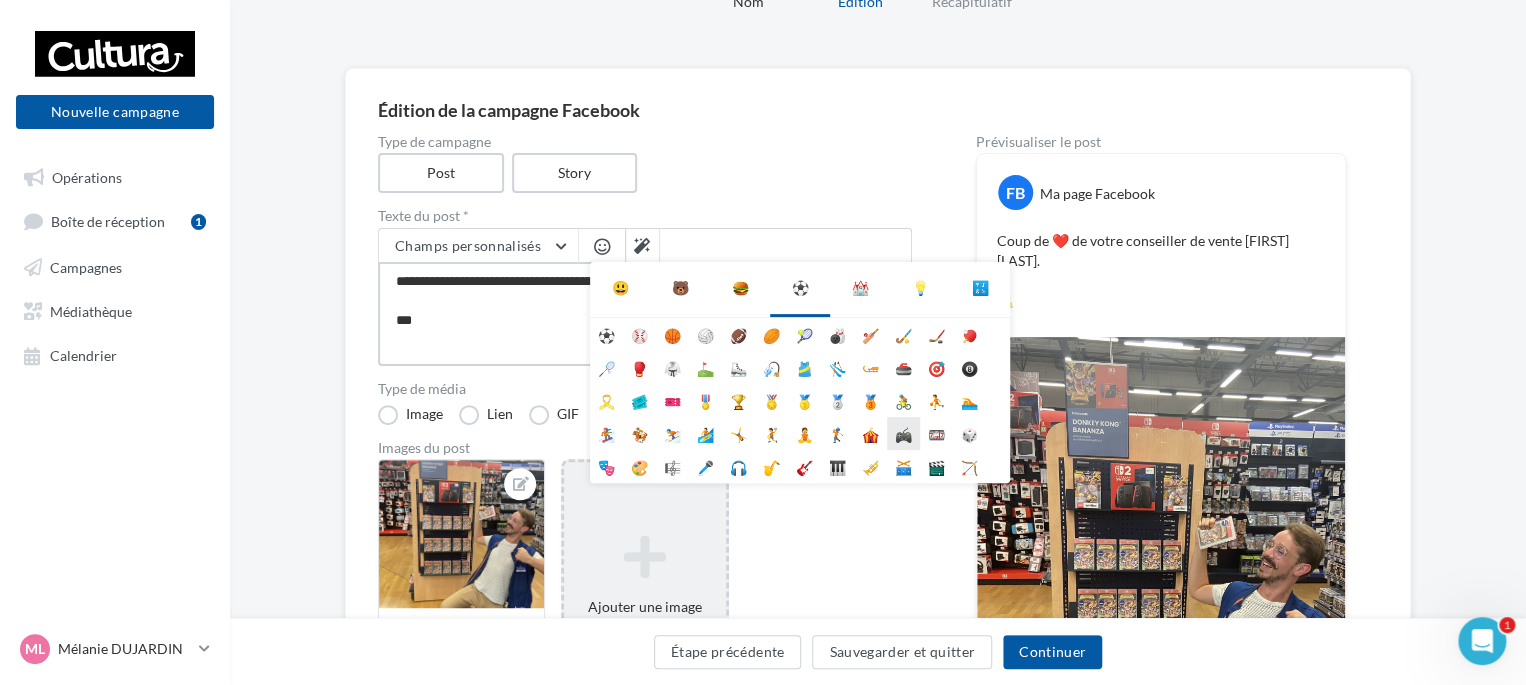 type on "**********" 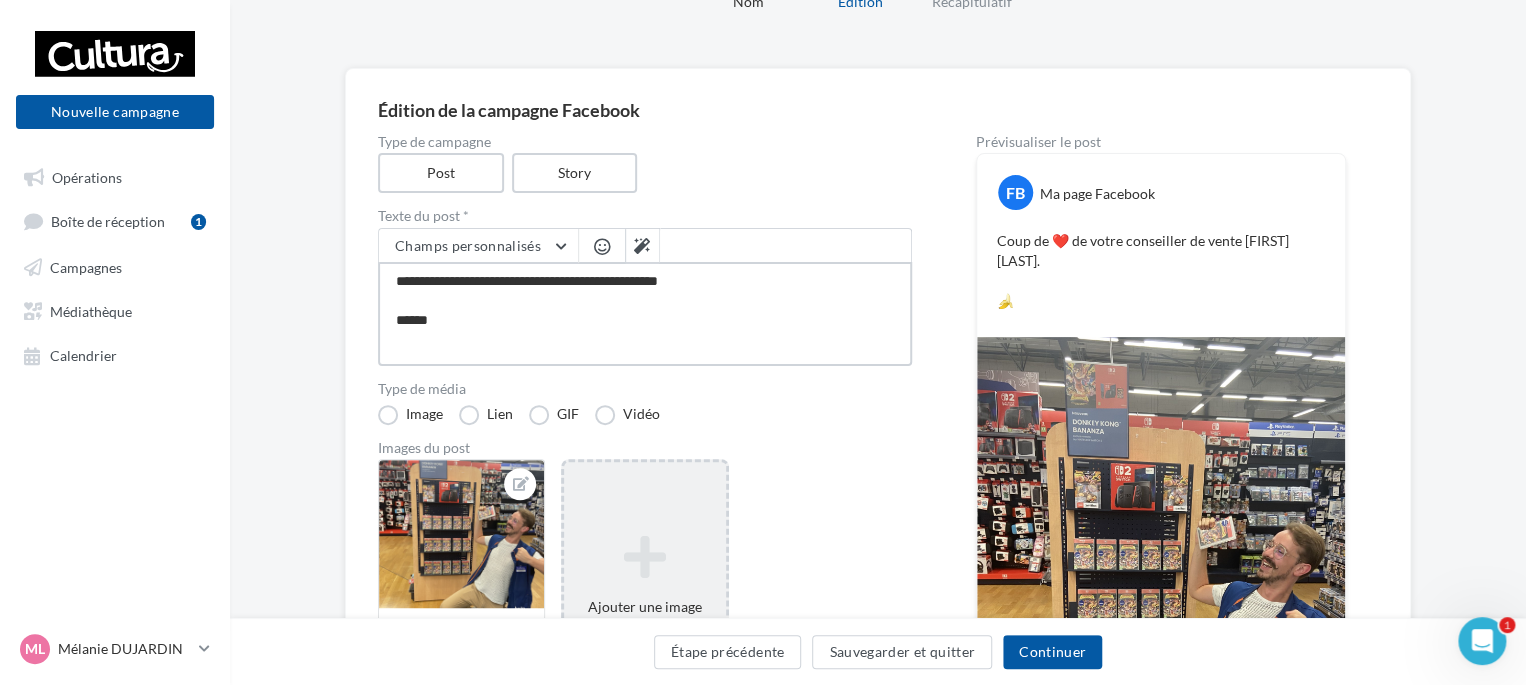 type on "**********" 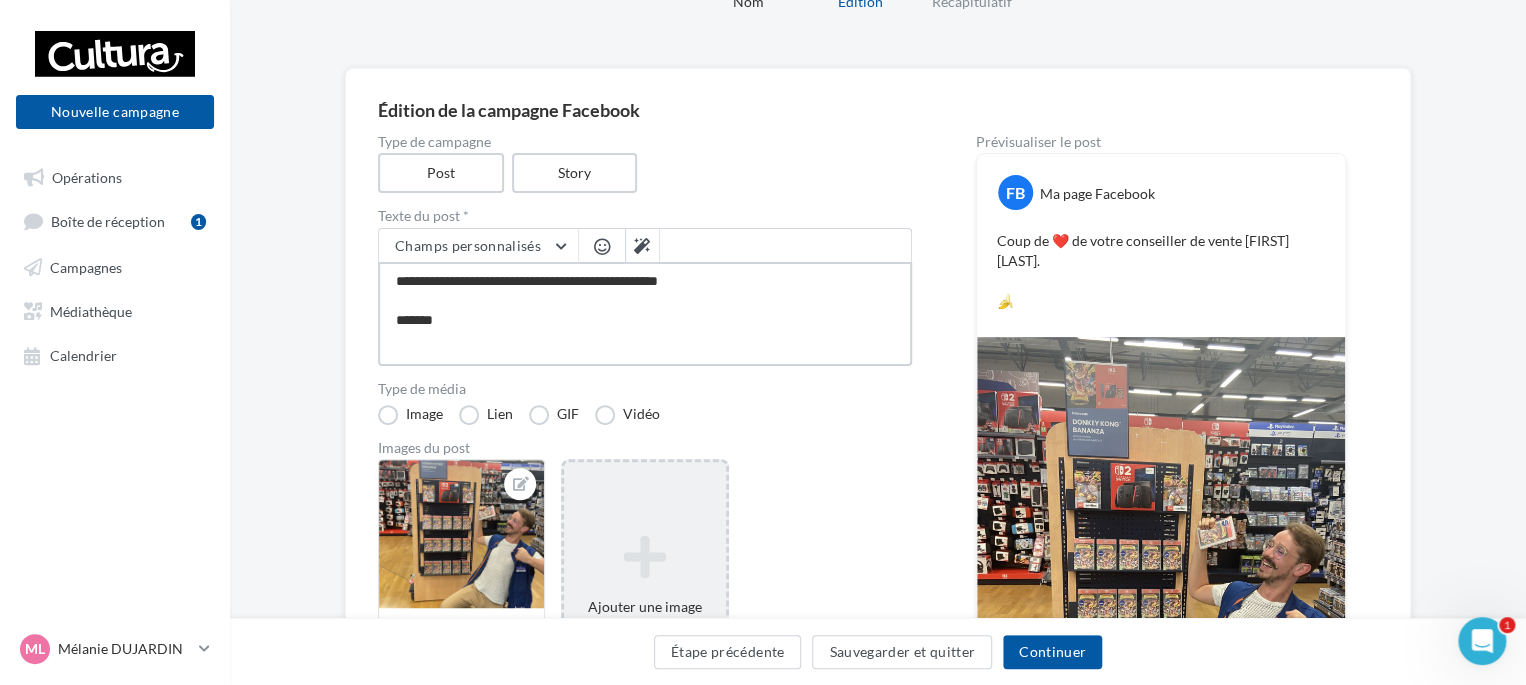 type on "**********" 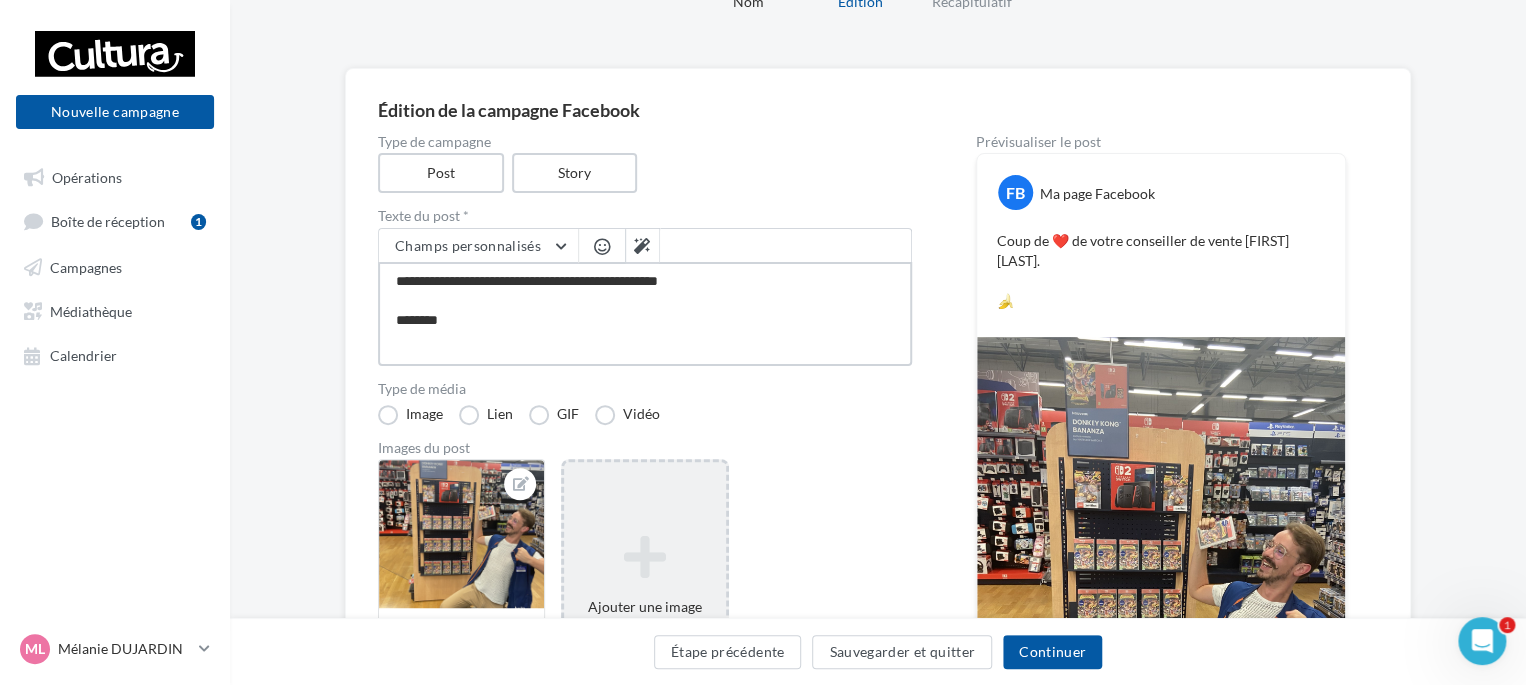type on "**********" 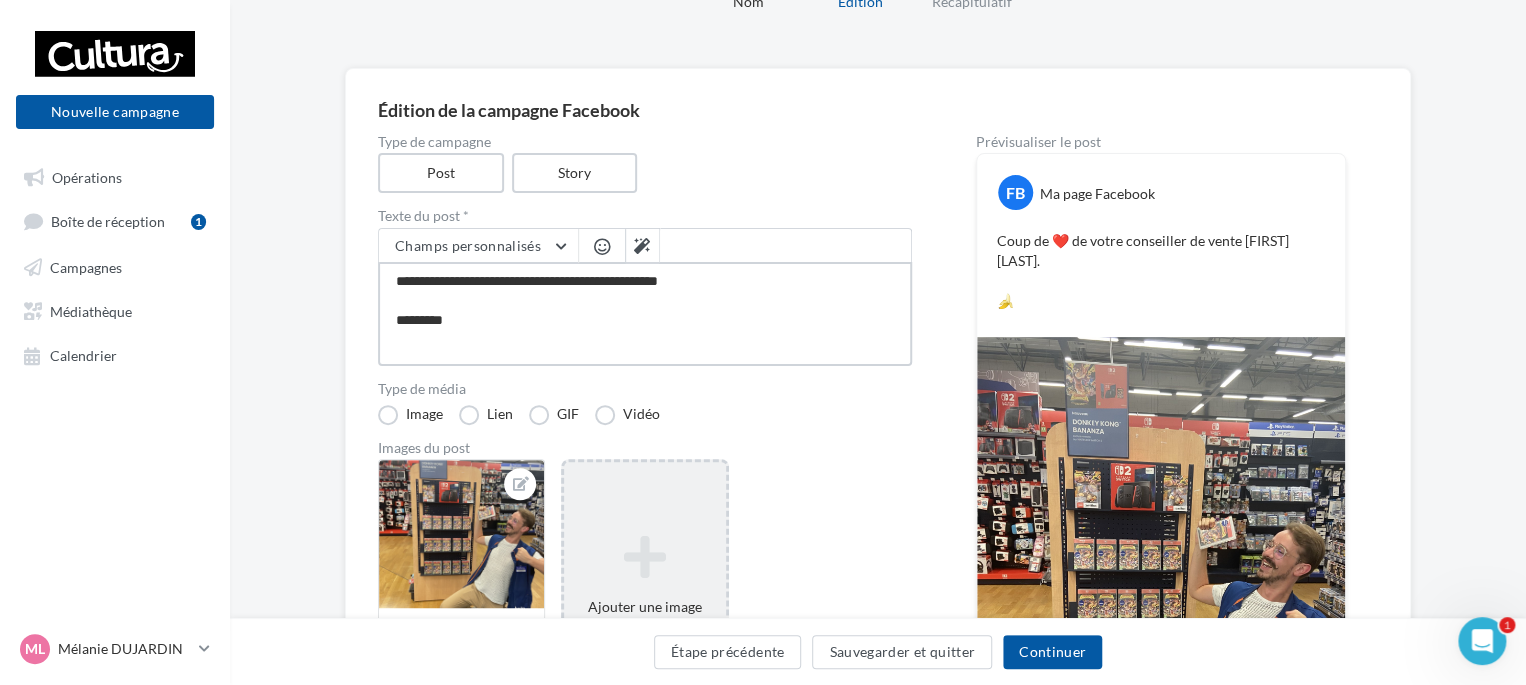 type on "**********" 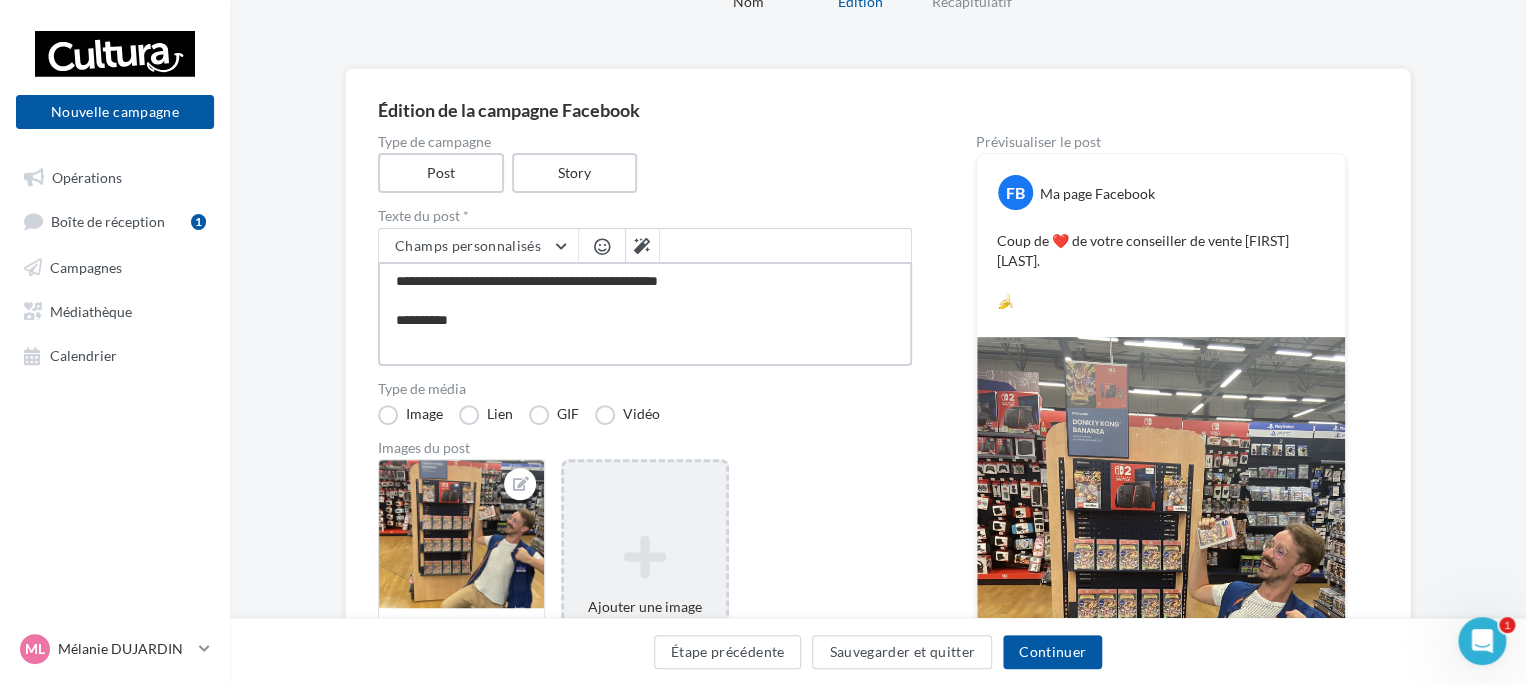 type on "**********" 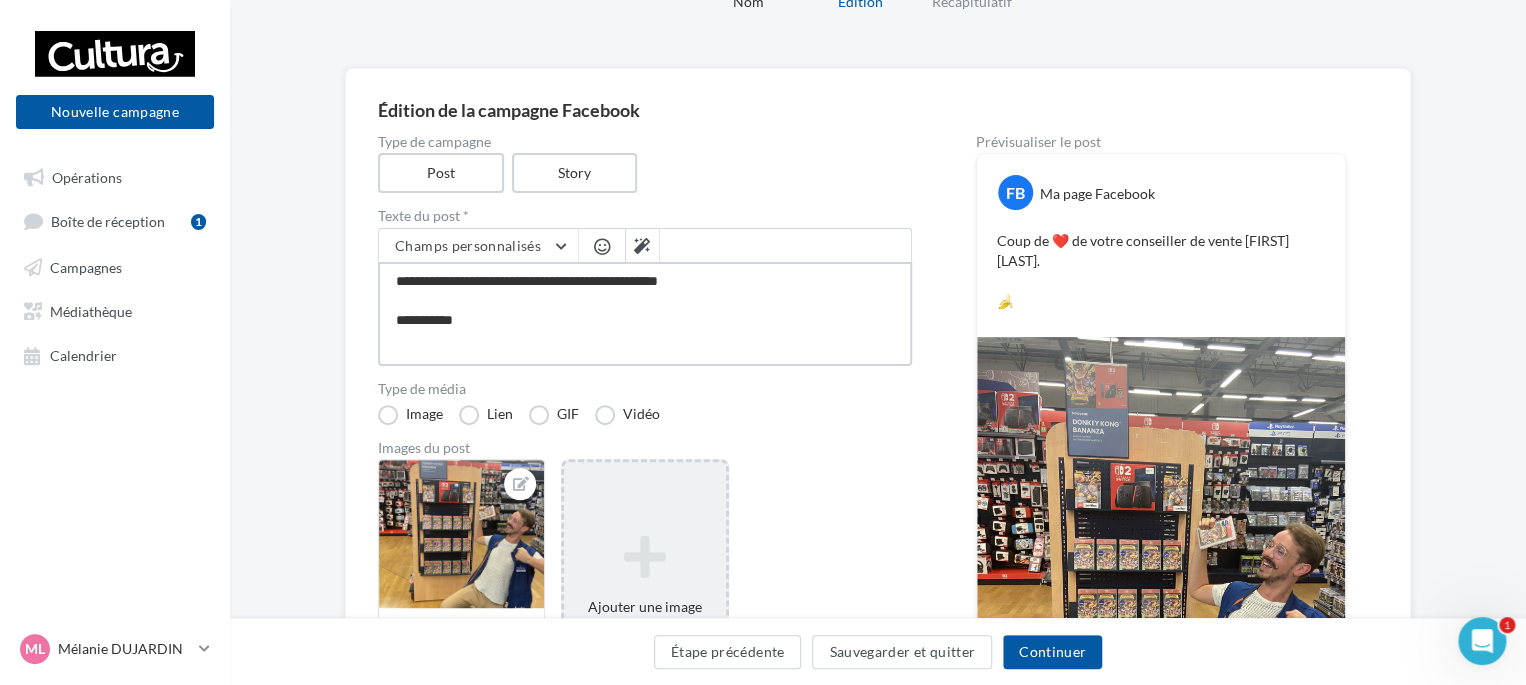 type on "**********" 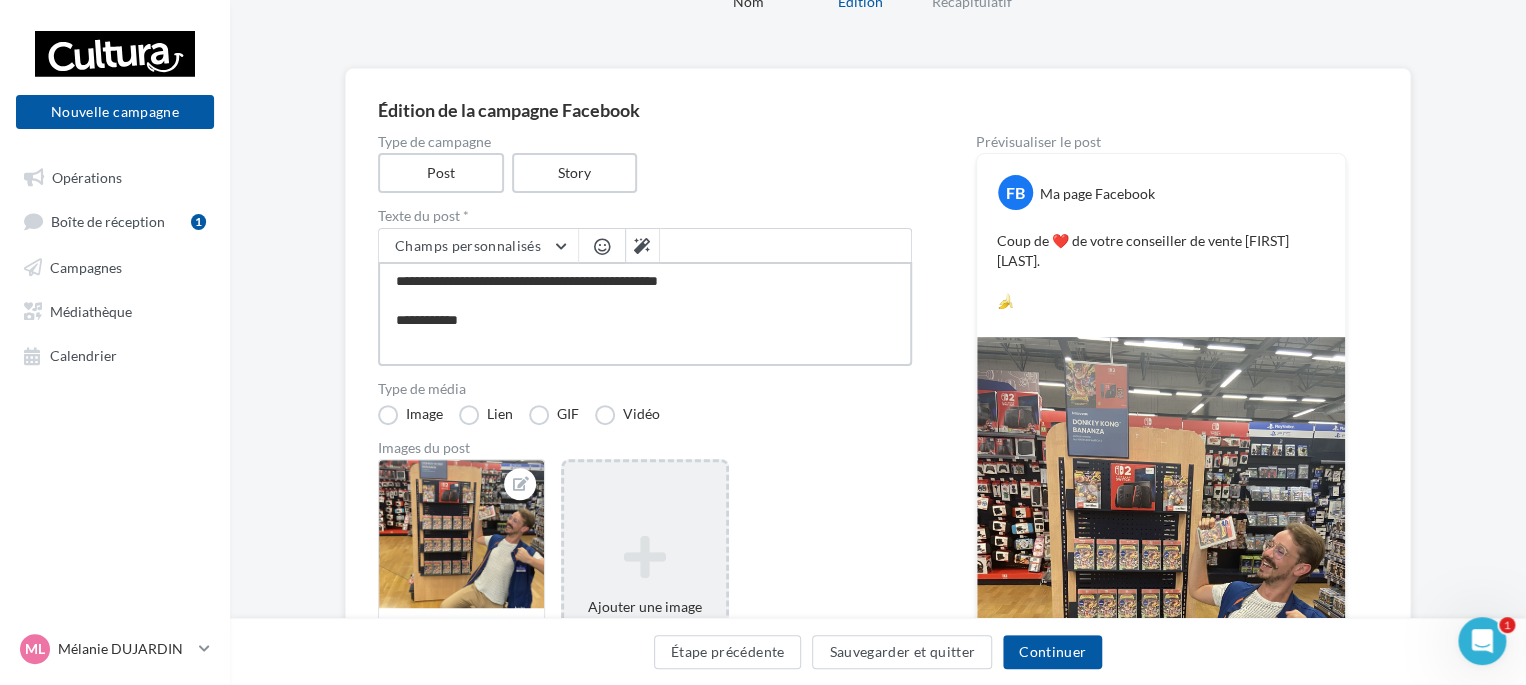 type on "**********" 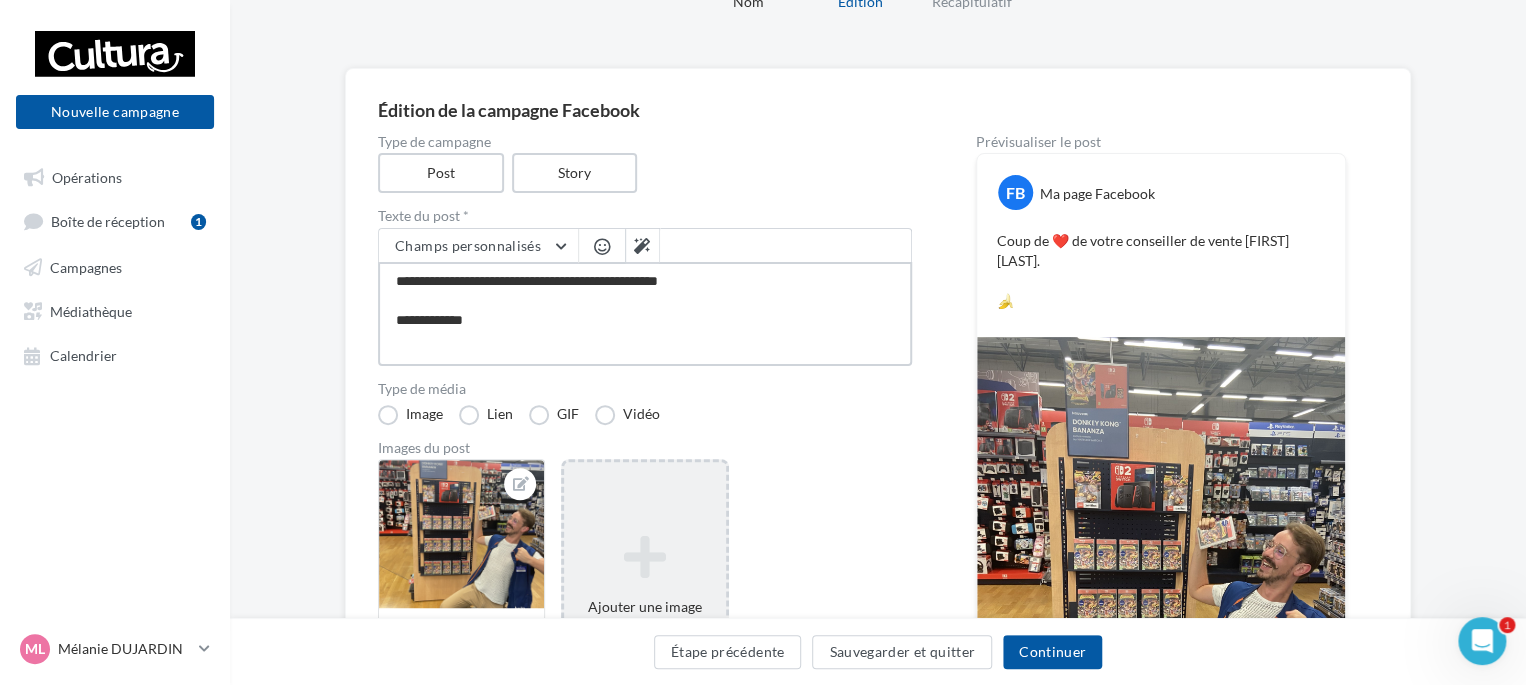 type on "**********" 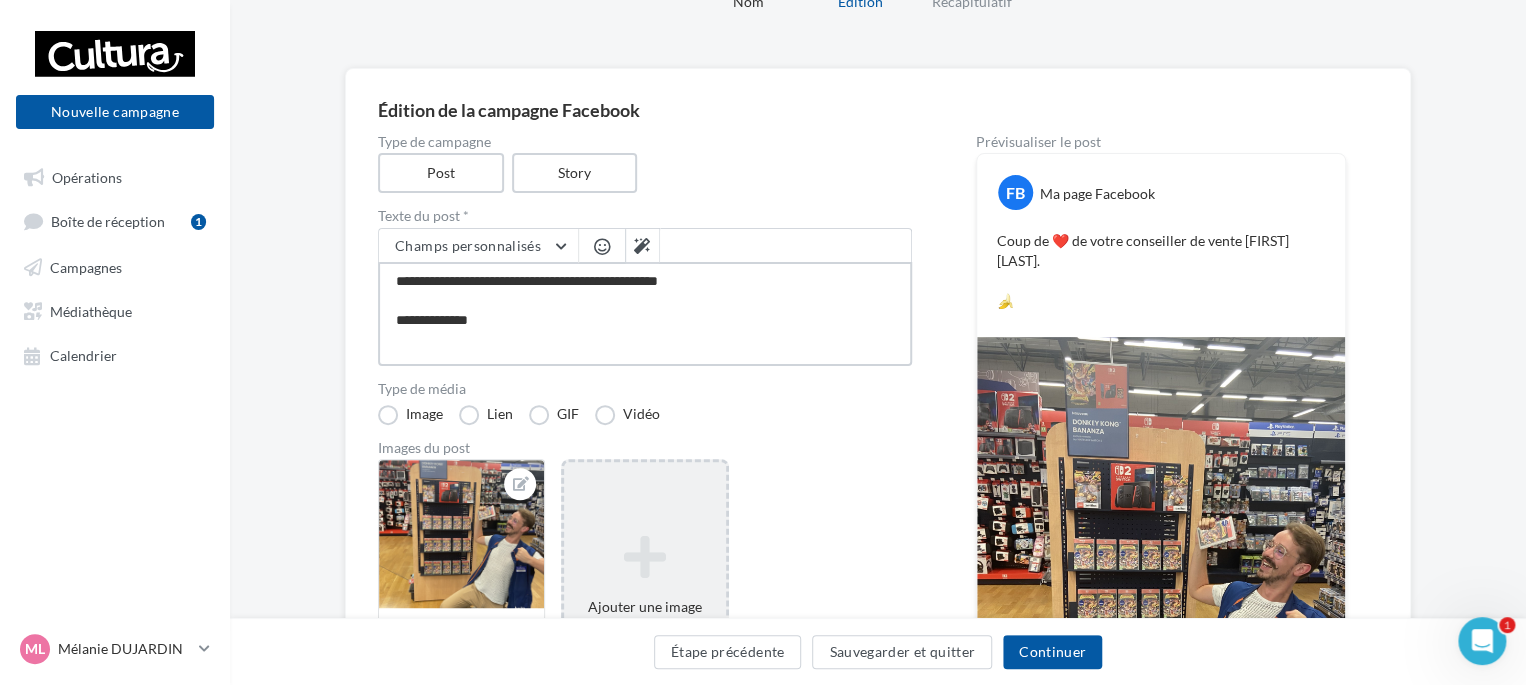 type on "**********" 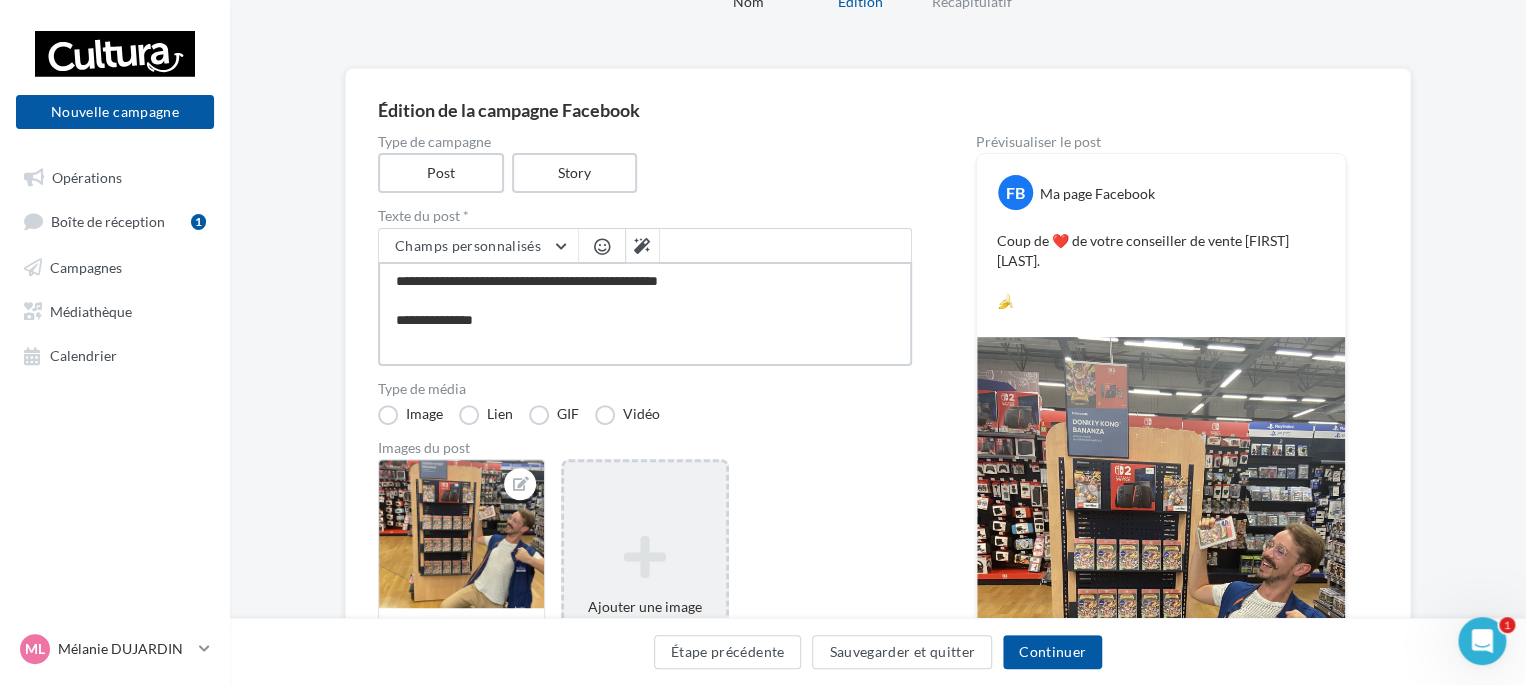 type on "**********" 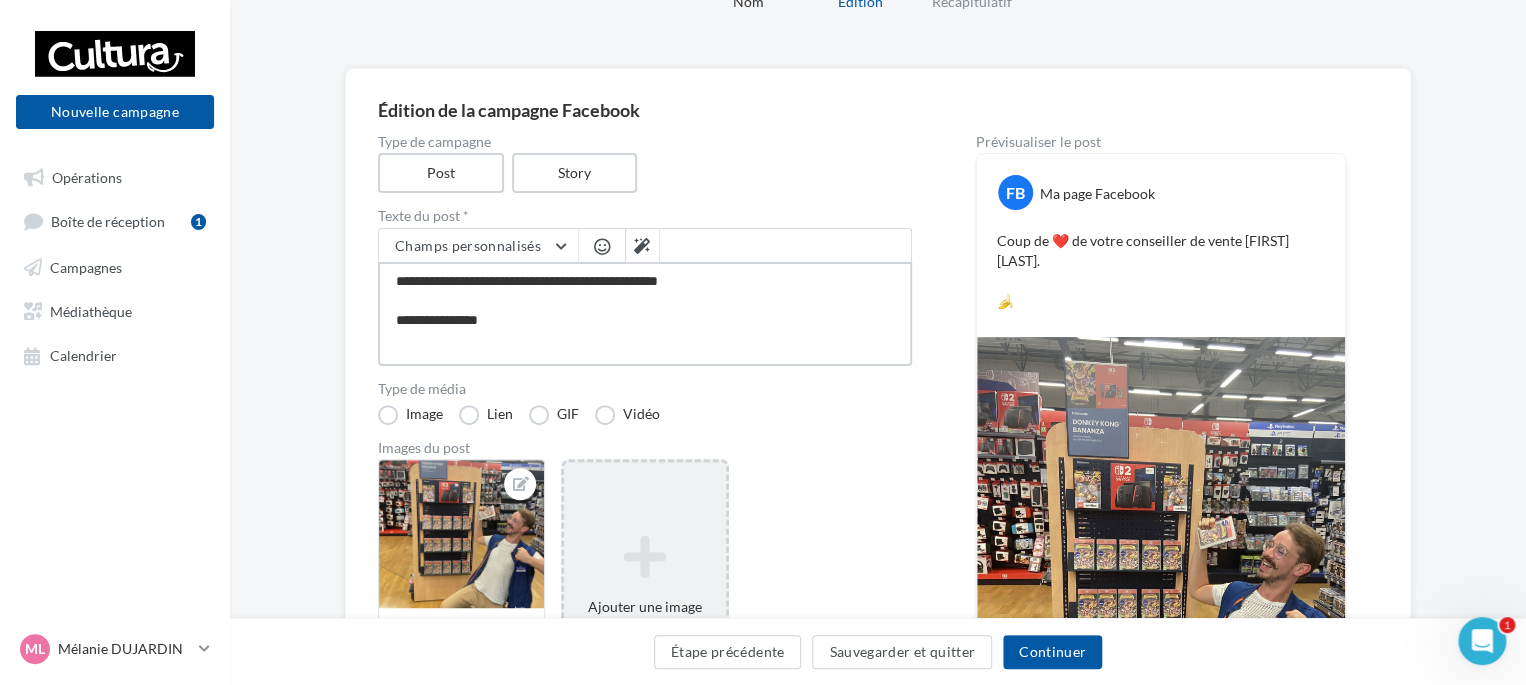 type on "**********" 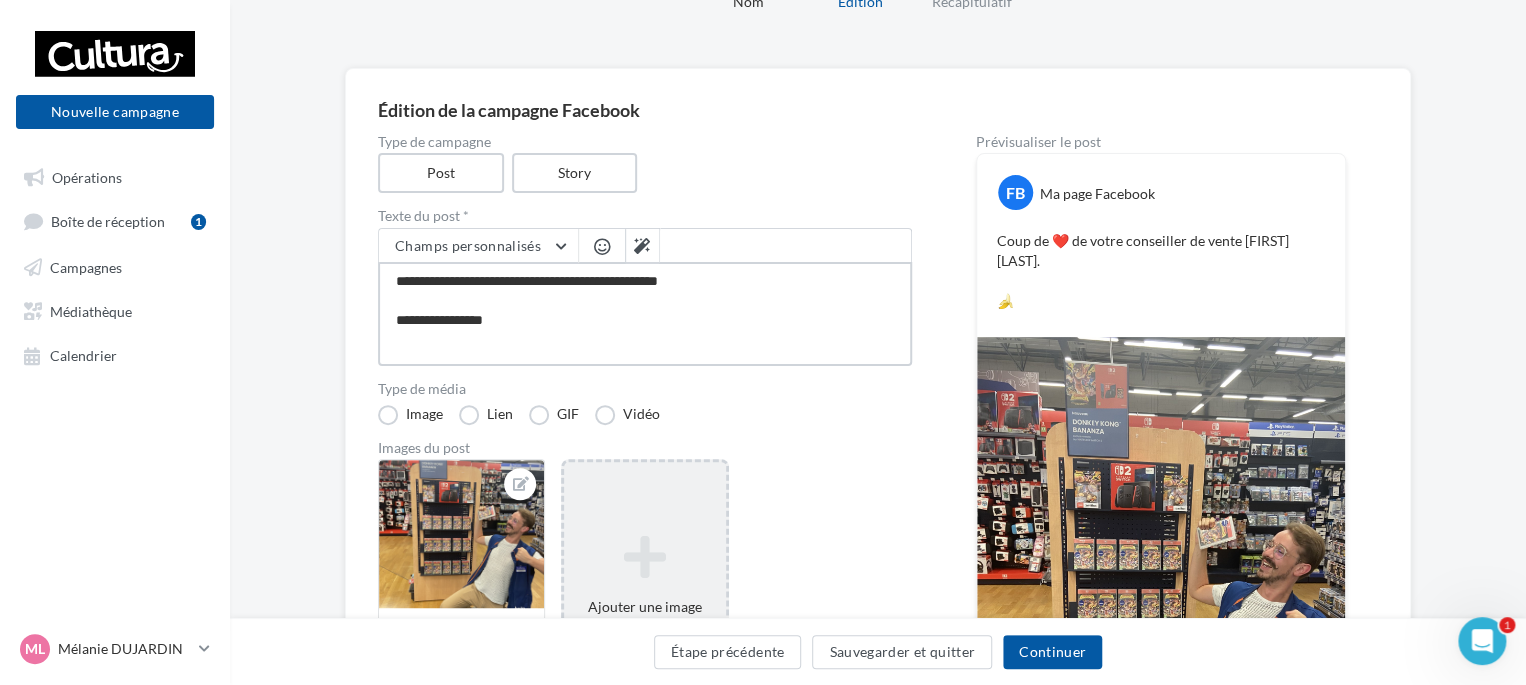 type on "**********" 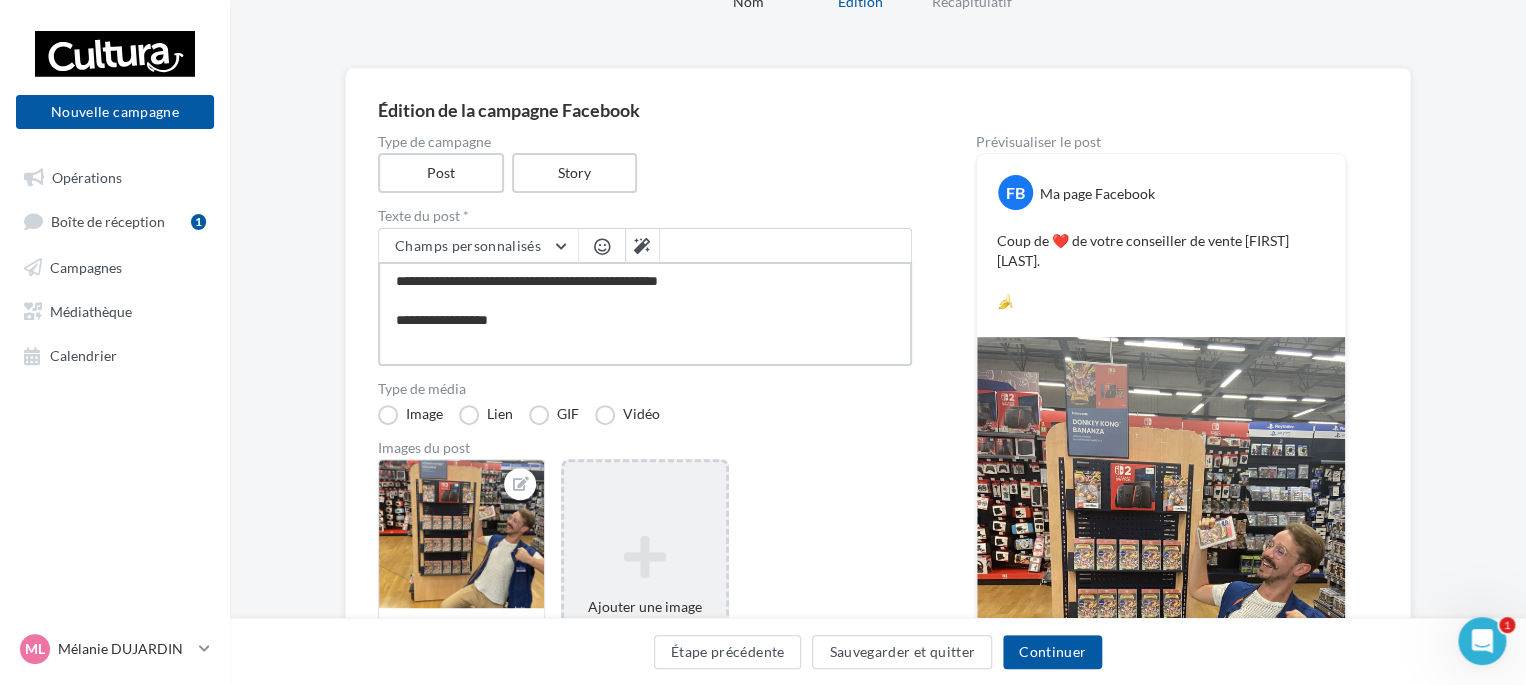 type on "**********" 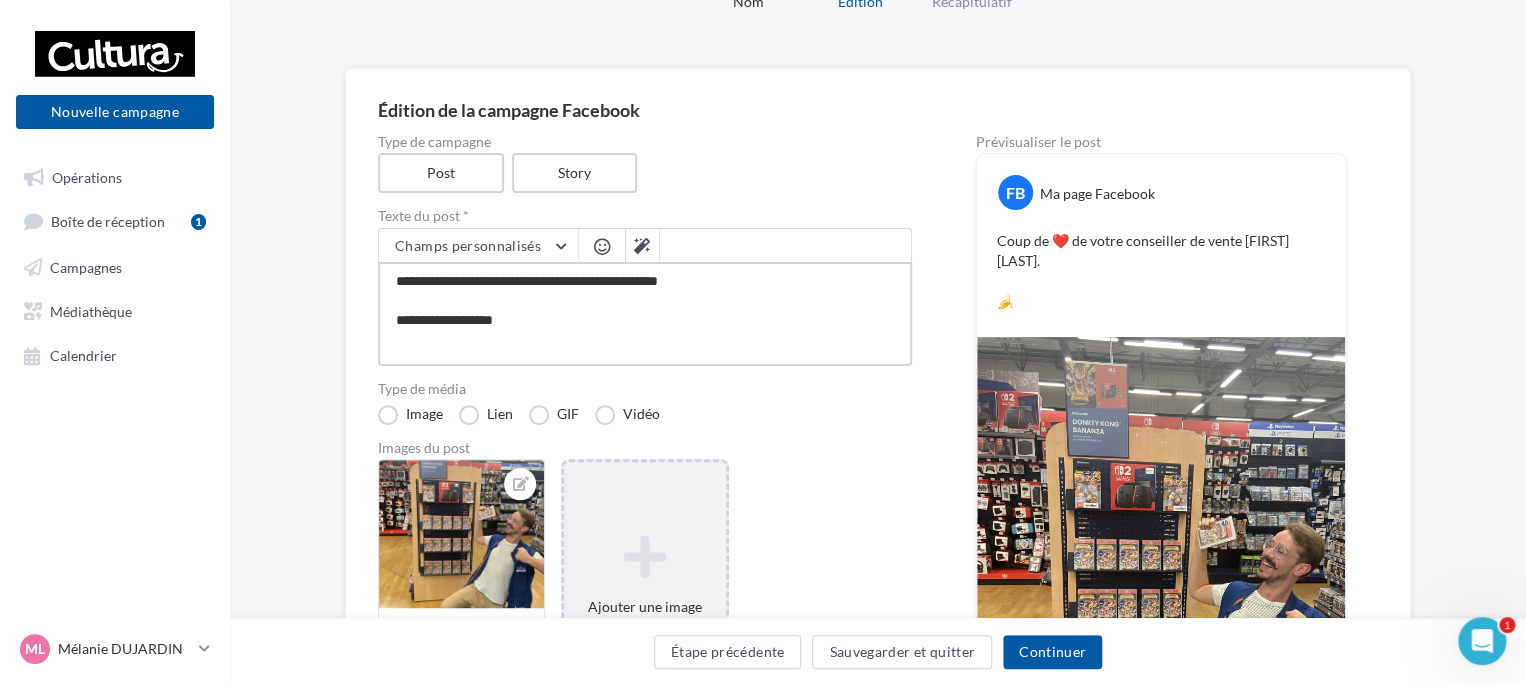 type on "**********" 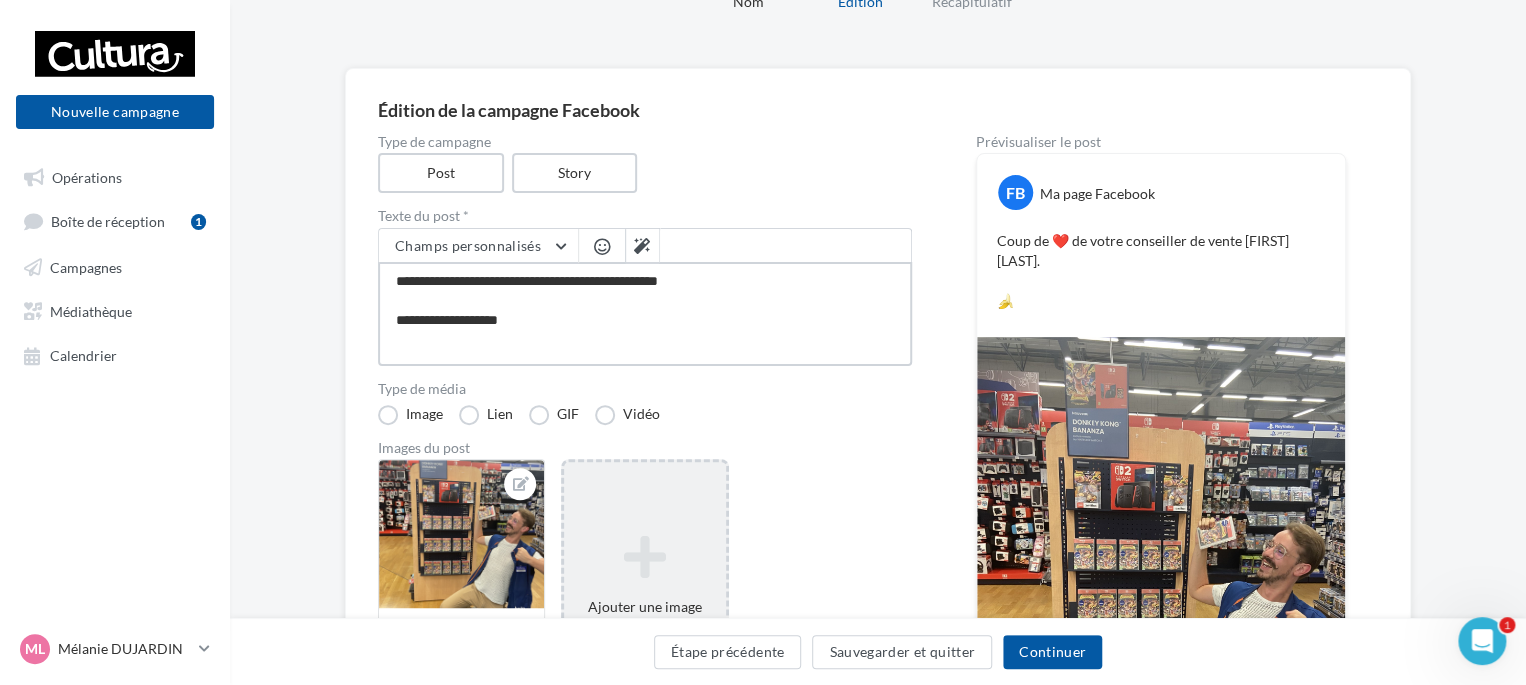 type on "**********" 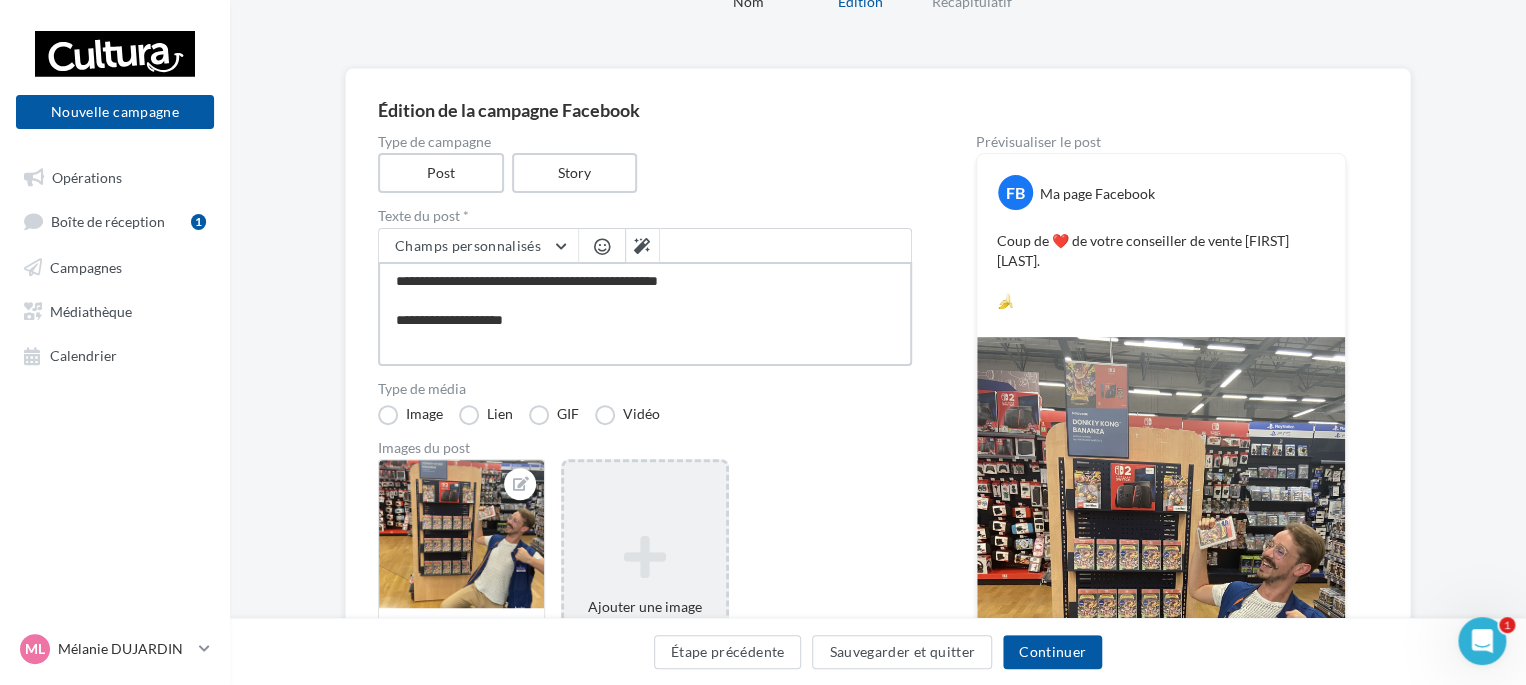 type on "**********" 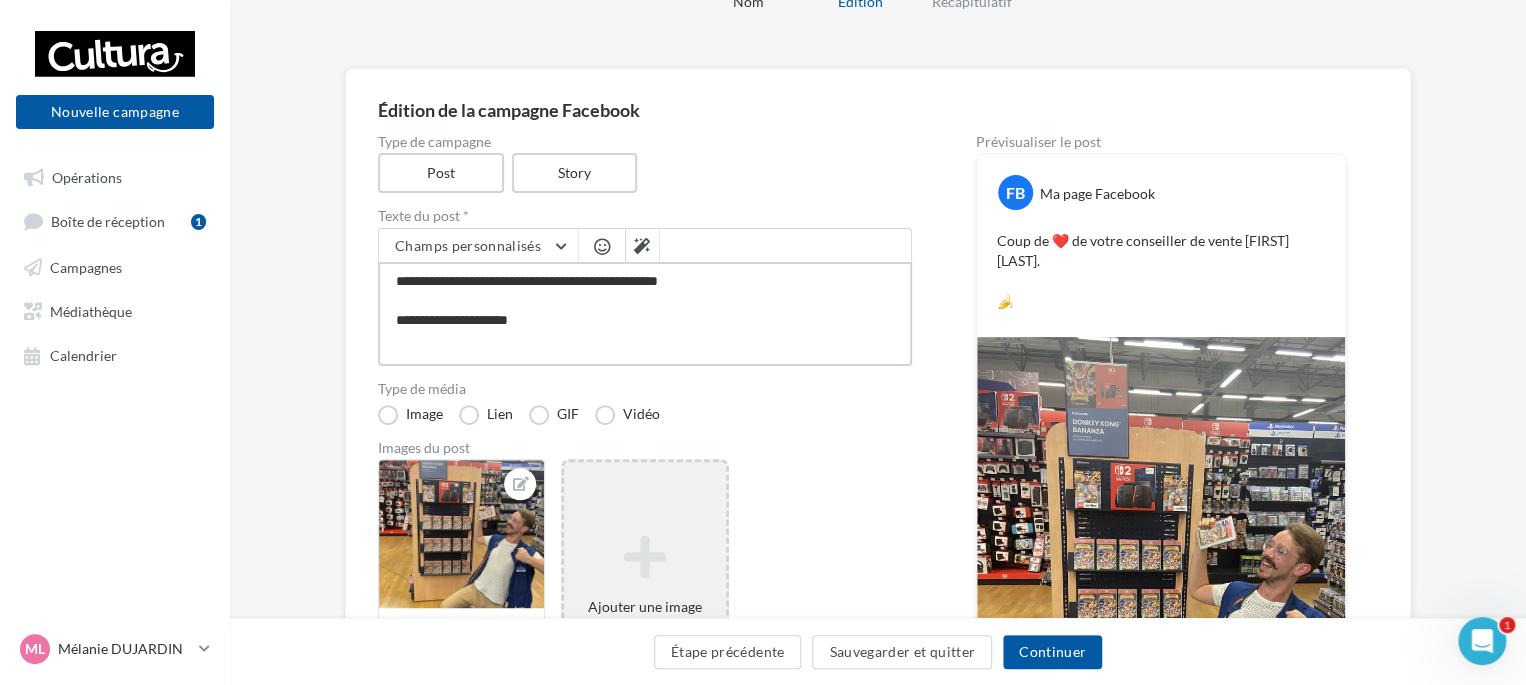 type on "**********" 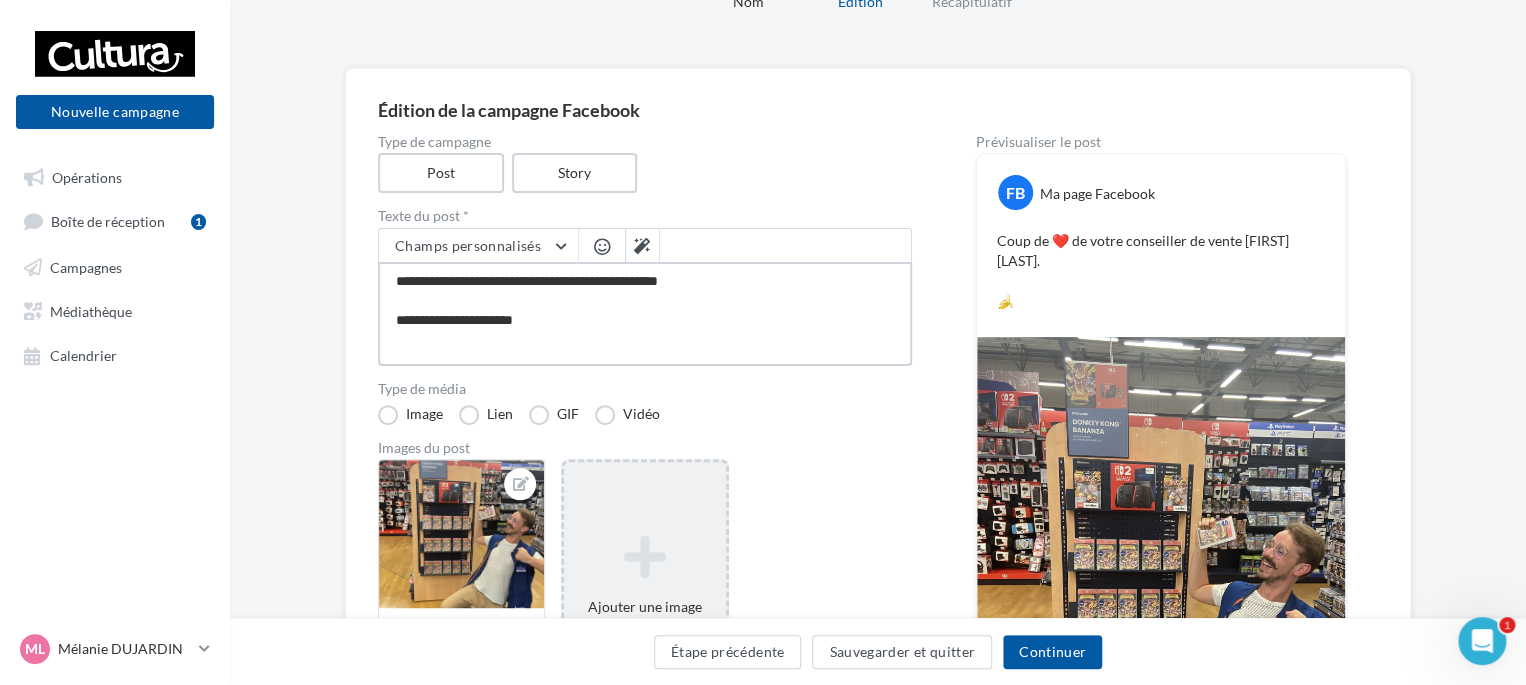 type on "**********" 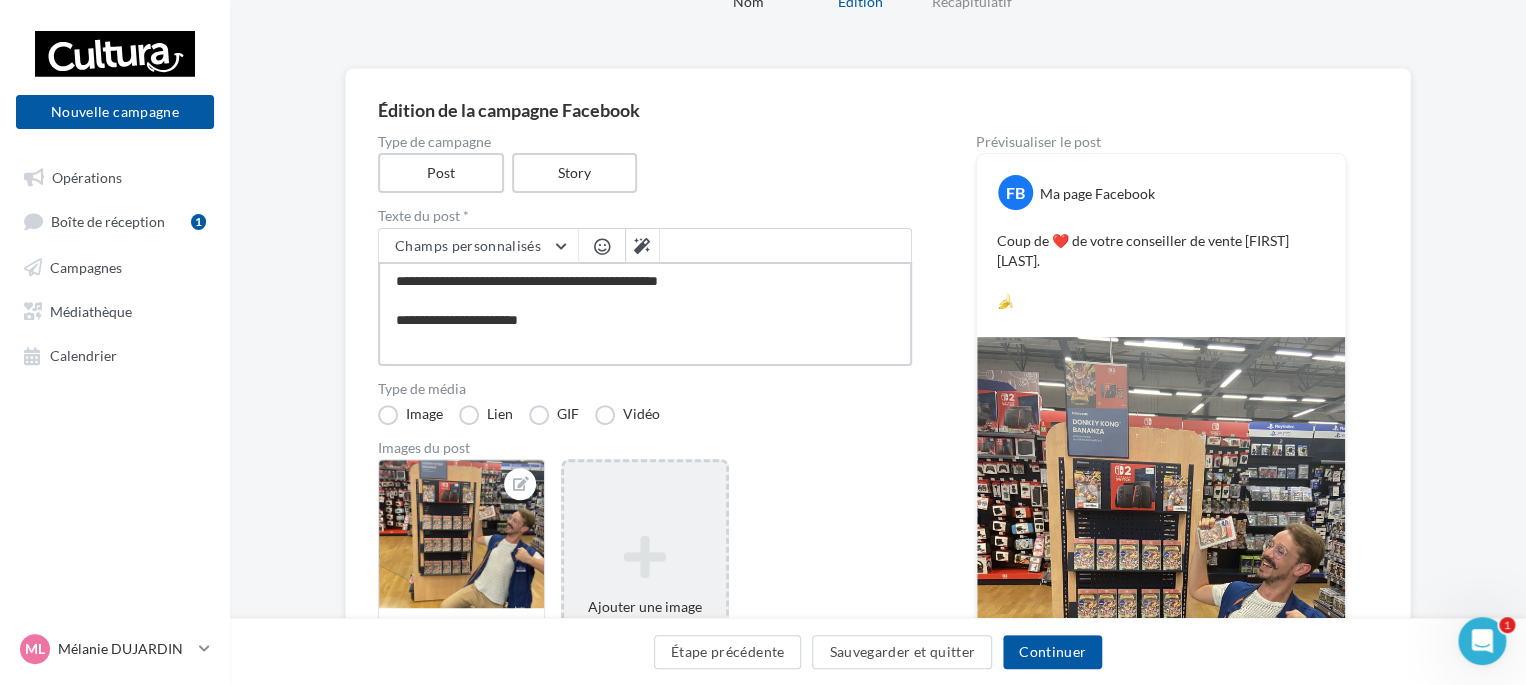 type on "**********" 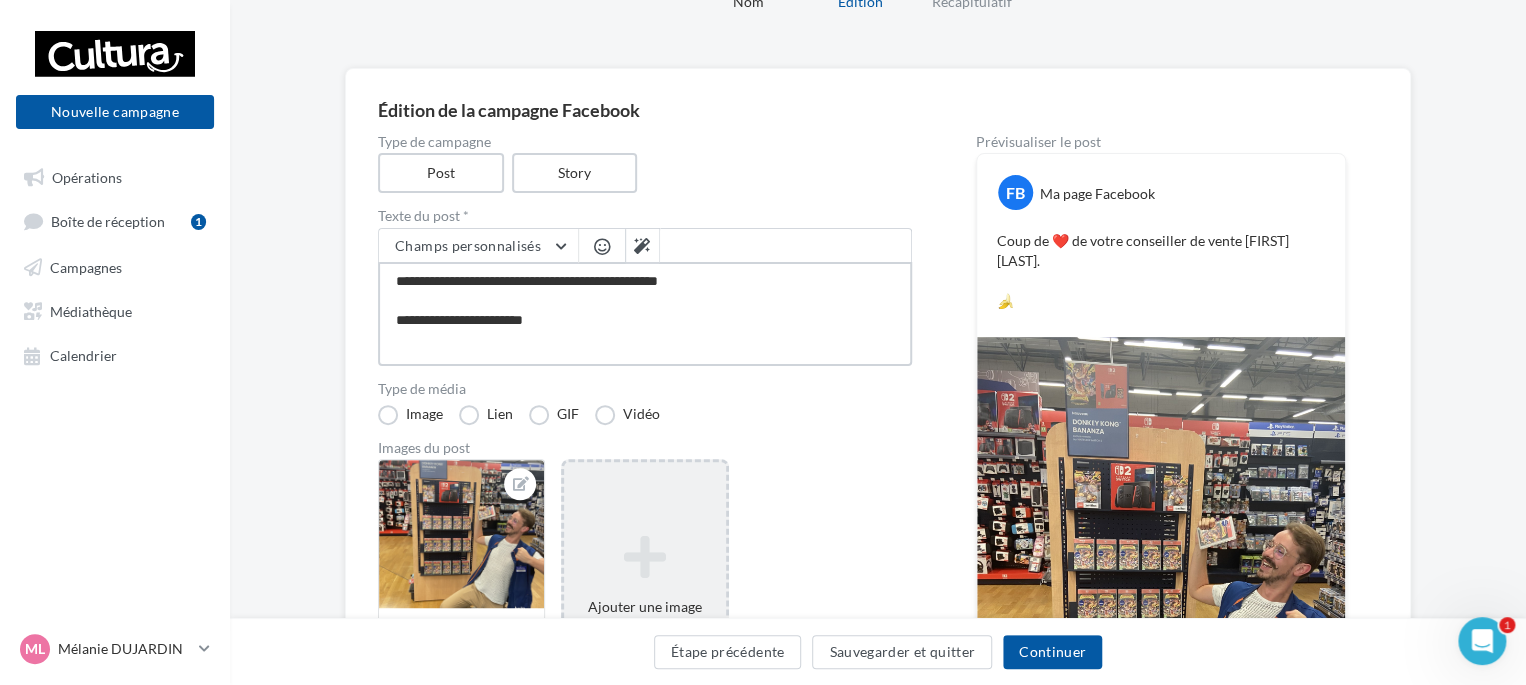 type on "**********" 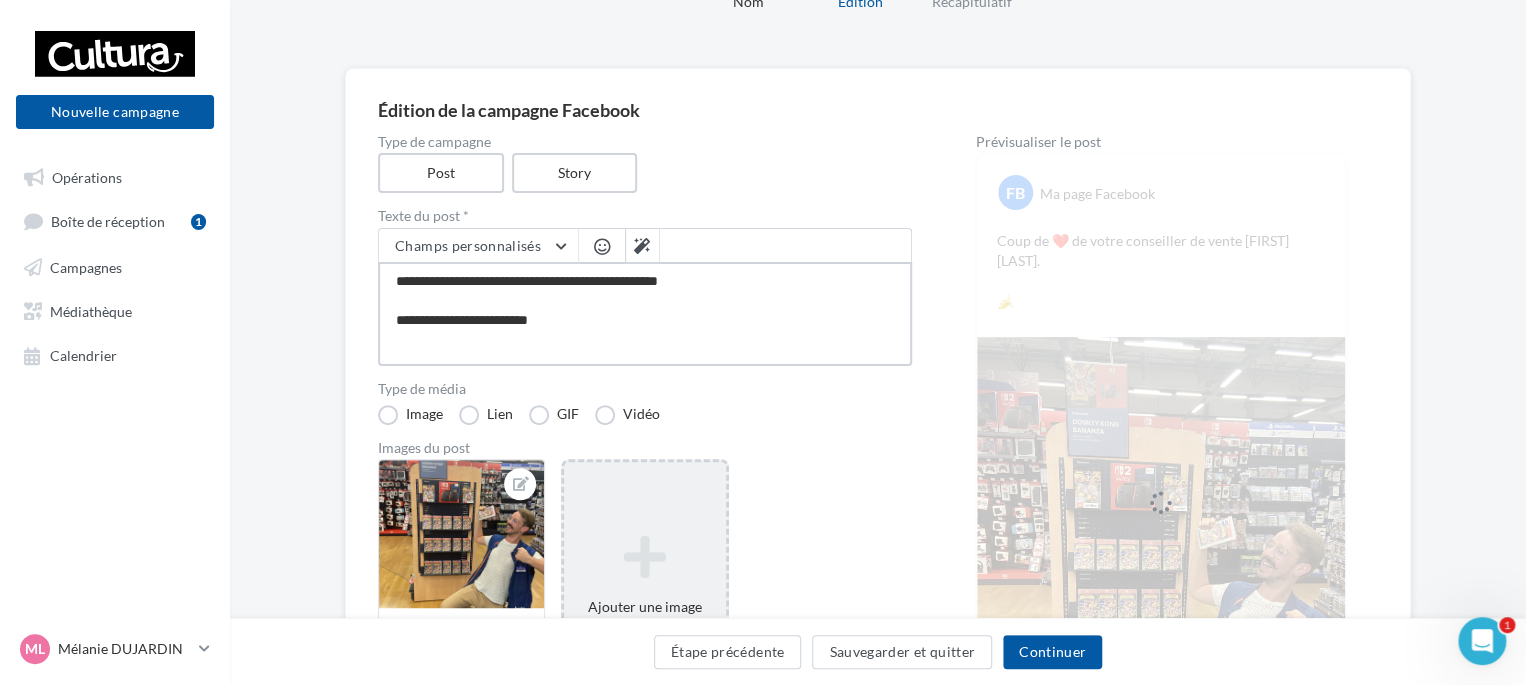 type on "**********" 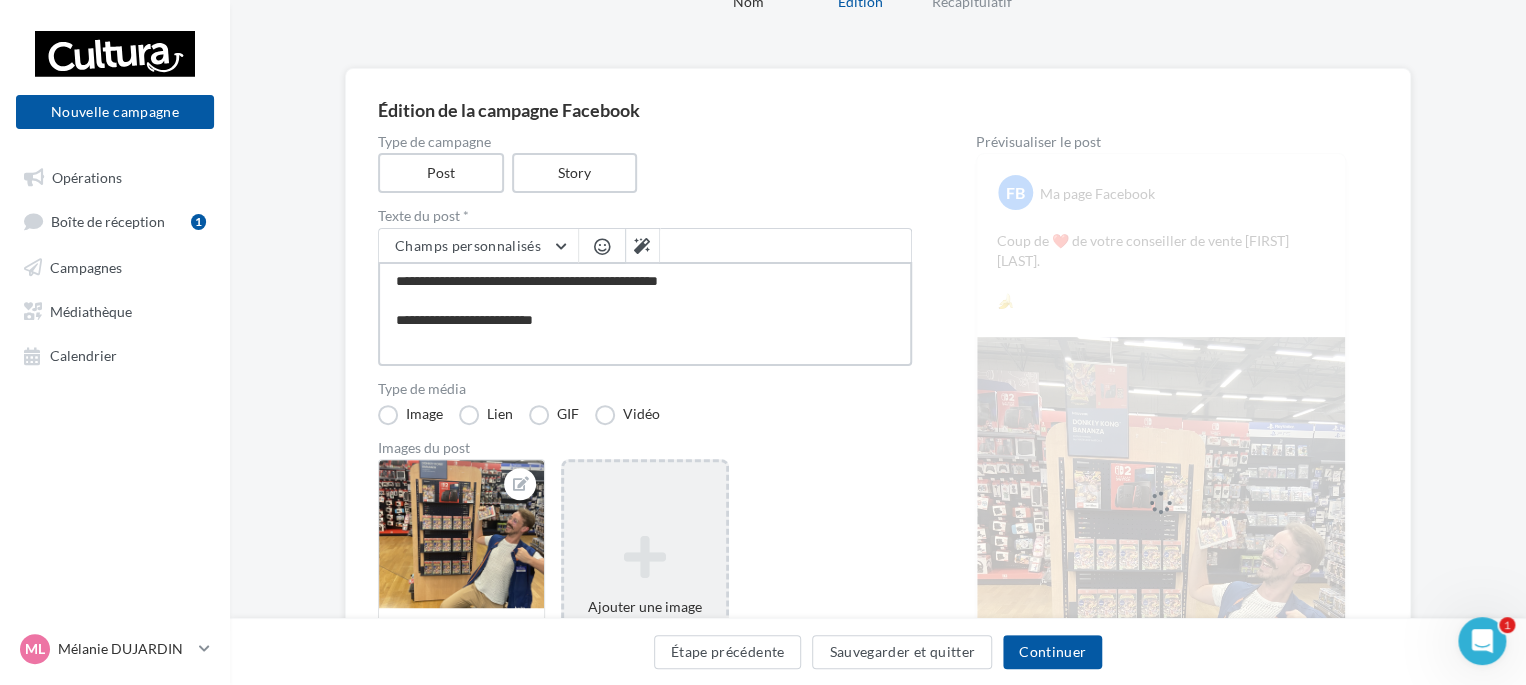 type on "**********" 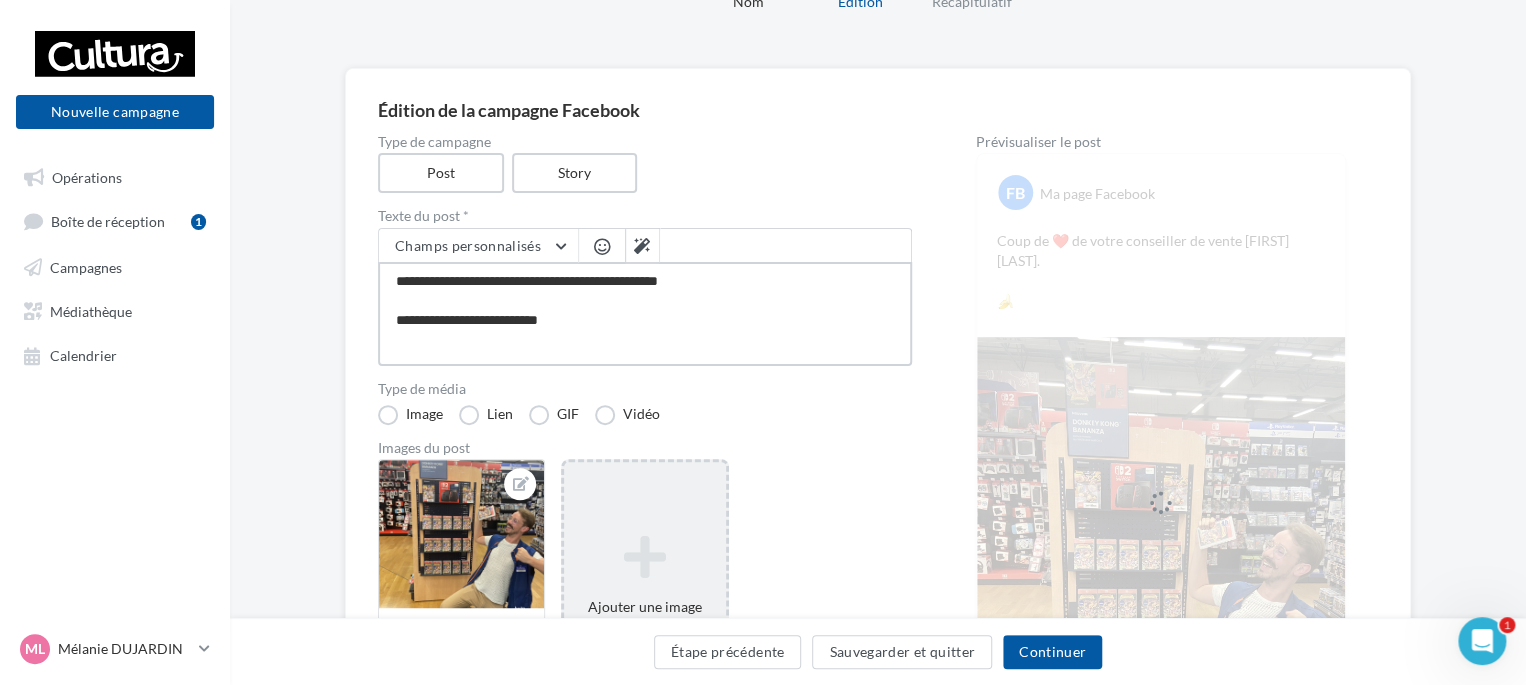 type on "**********" 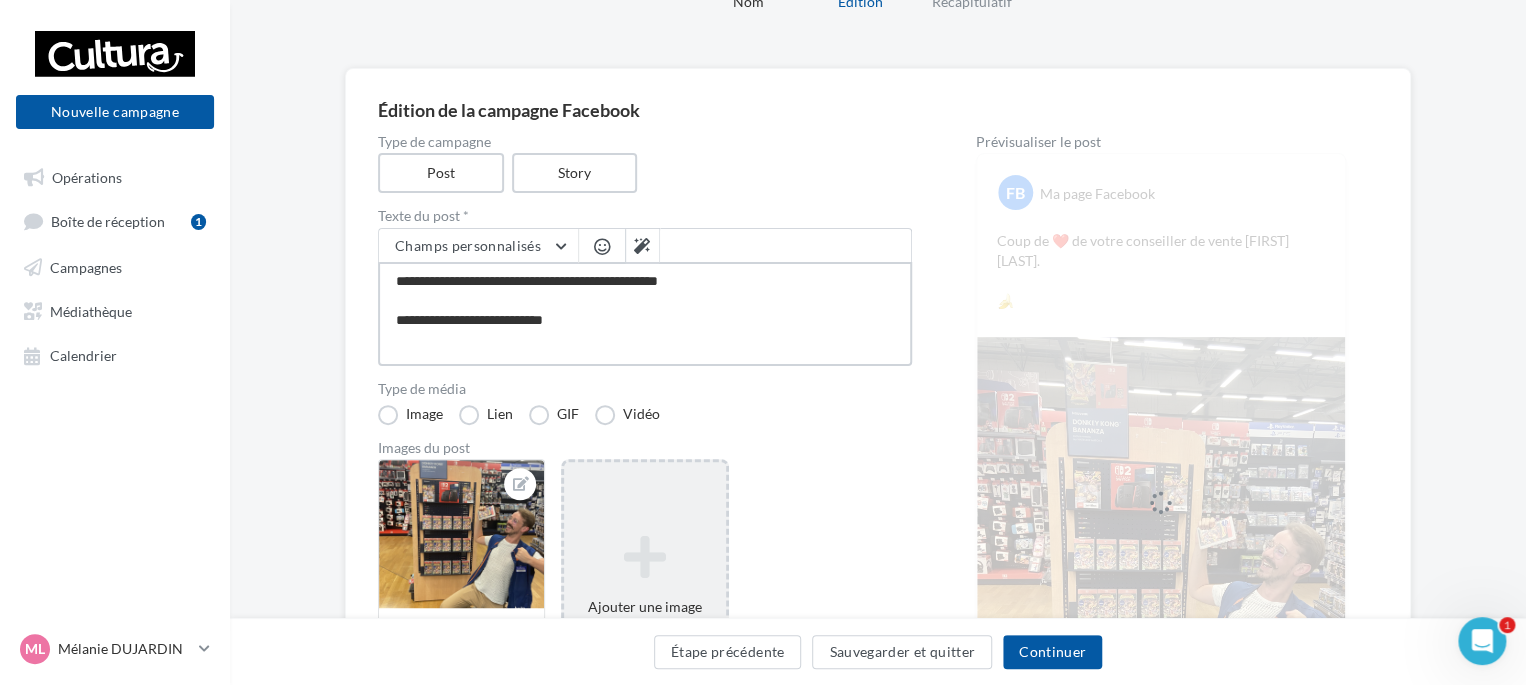 type on "**********" 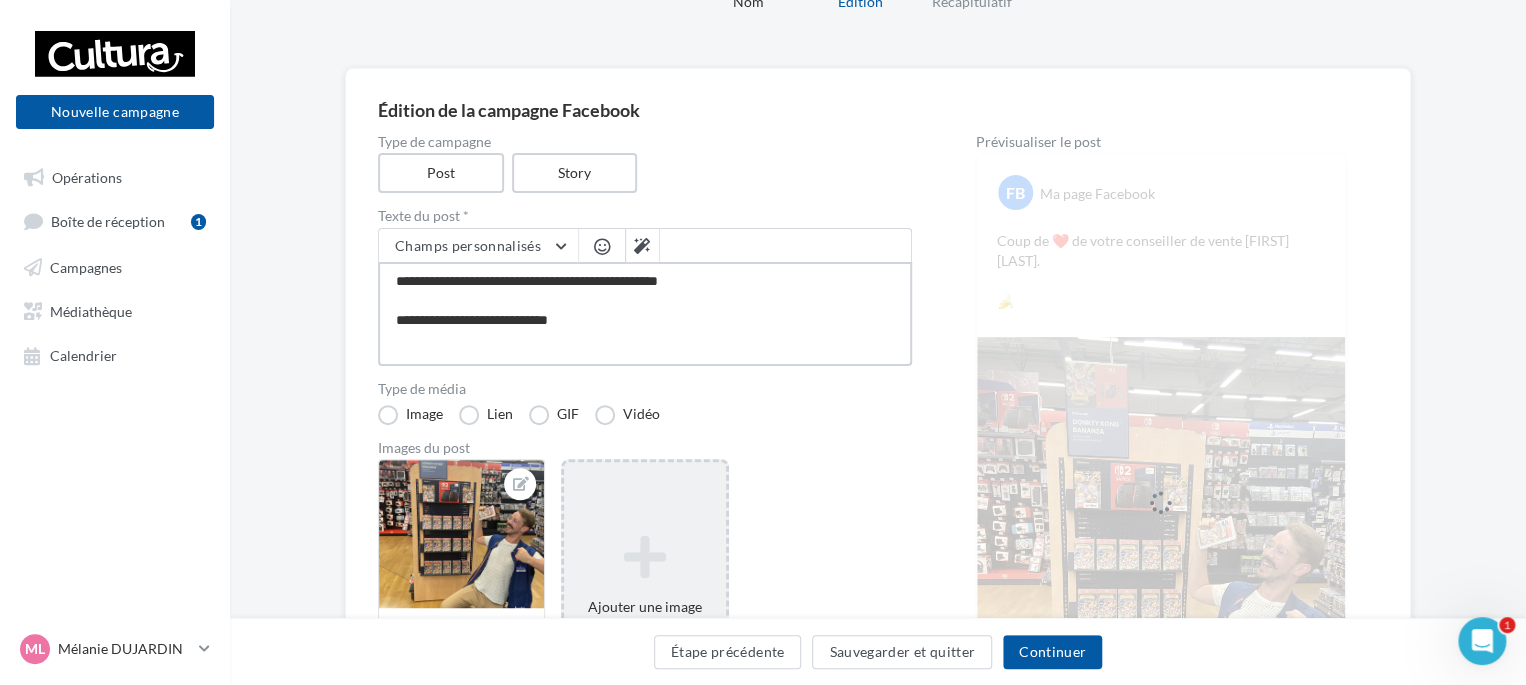 type on "**********" 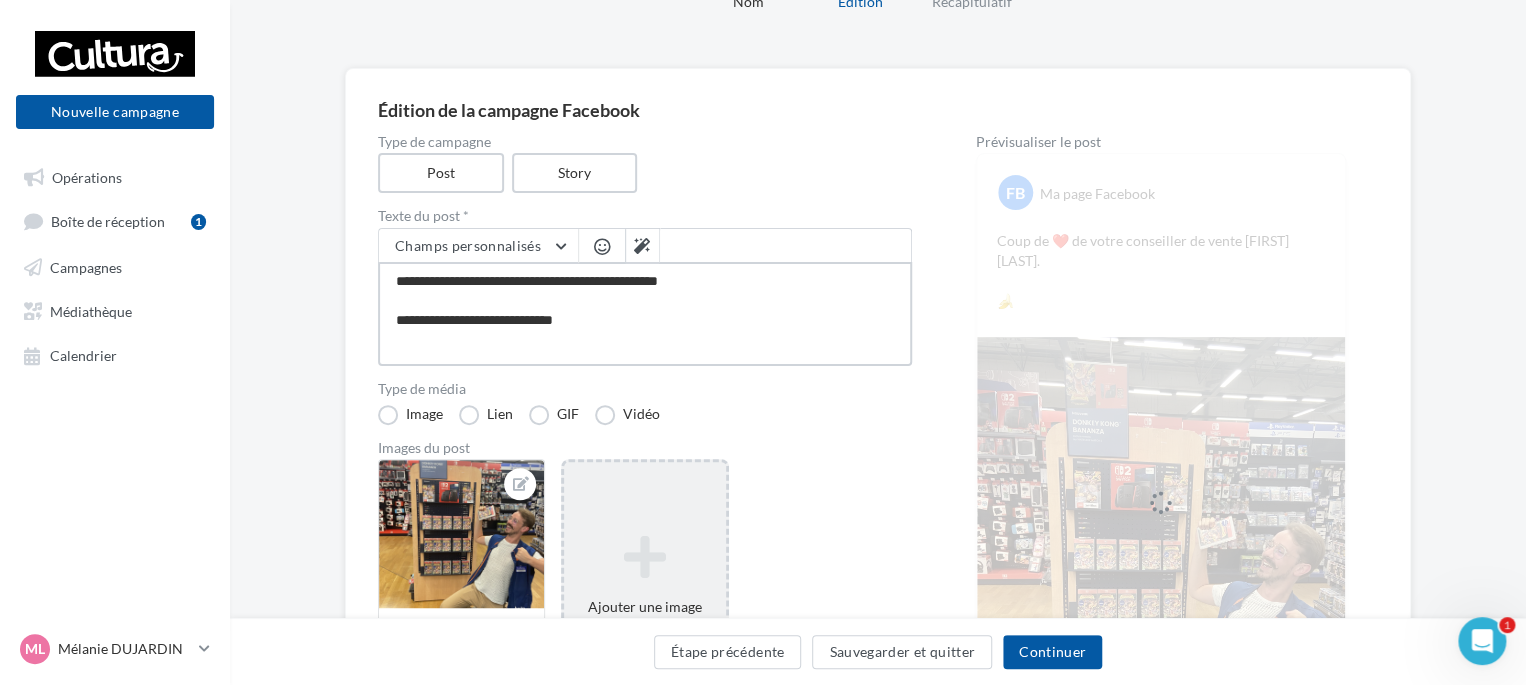 type on "**********" 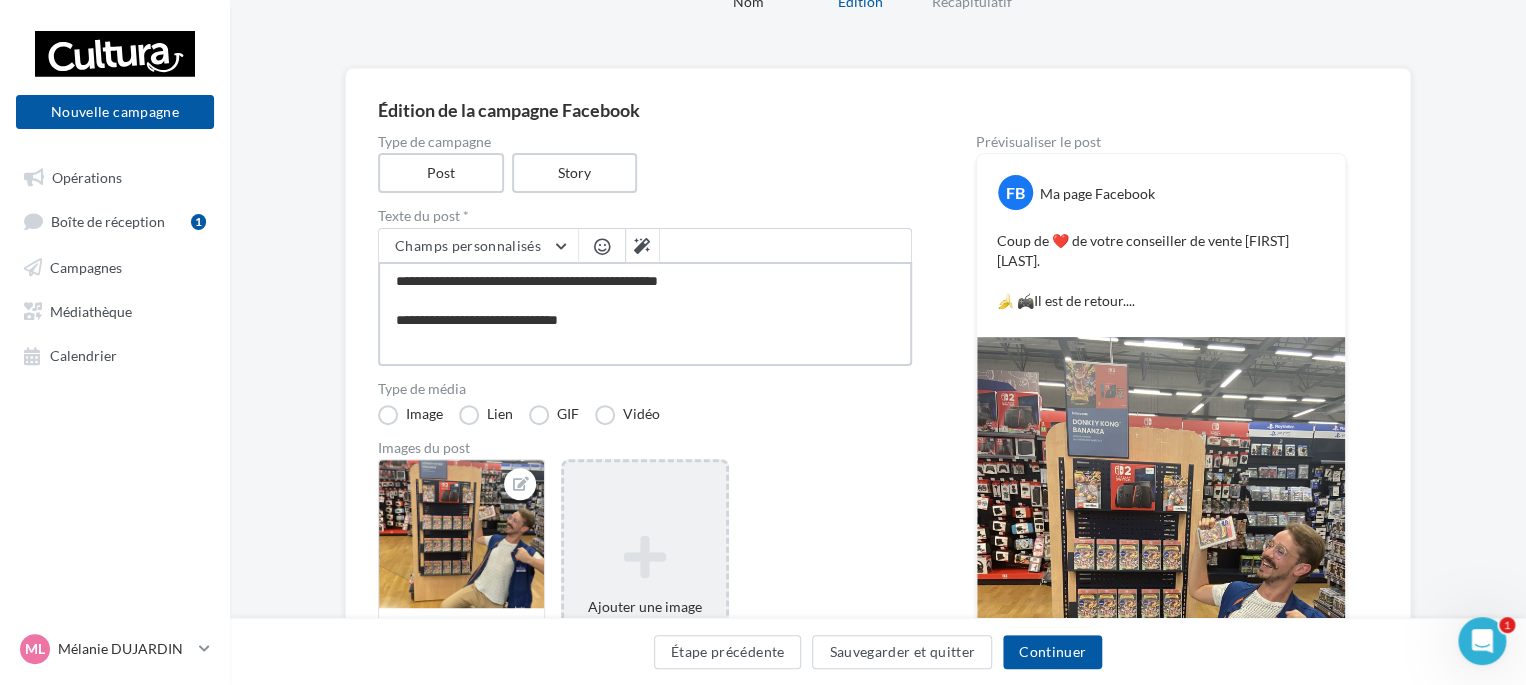 type on "**********" 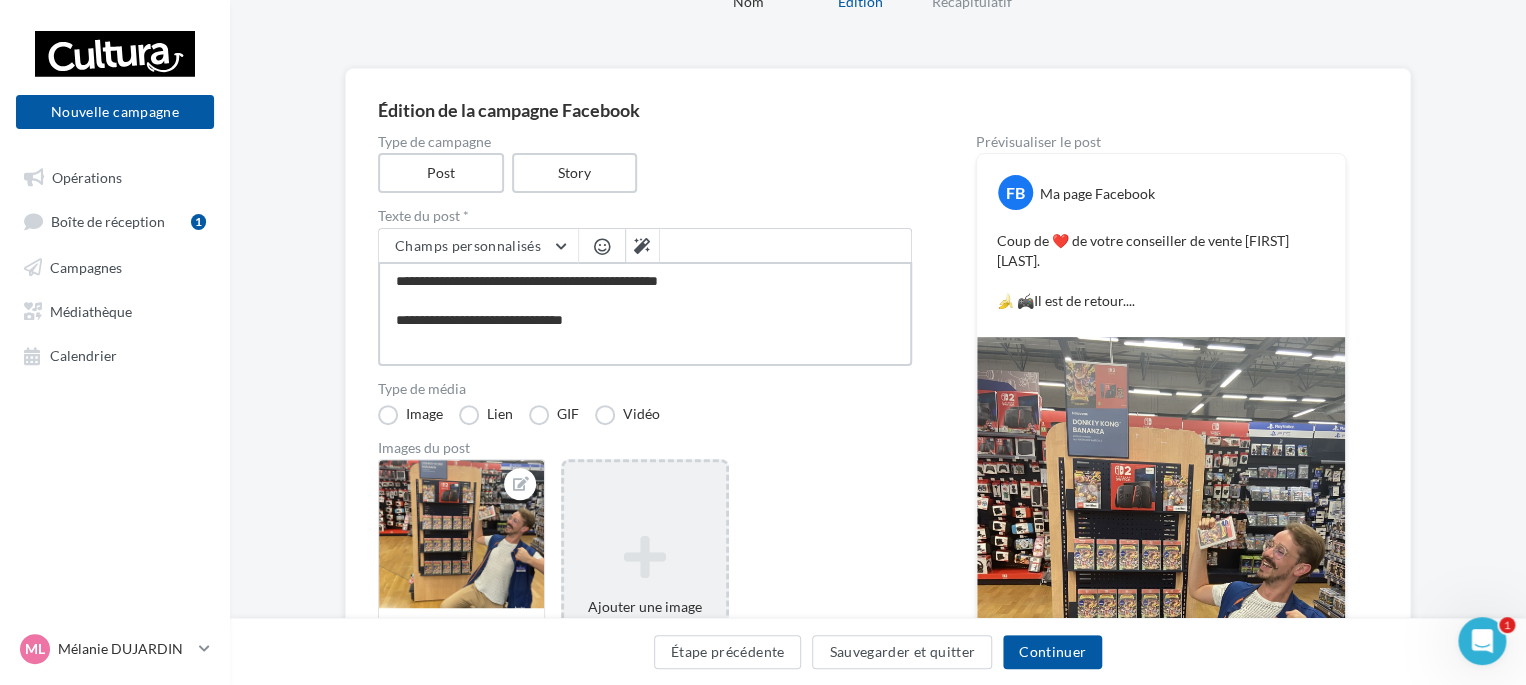 type on "**********" 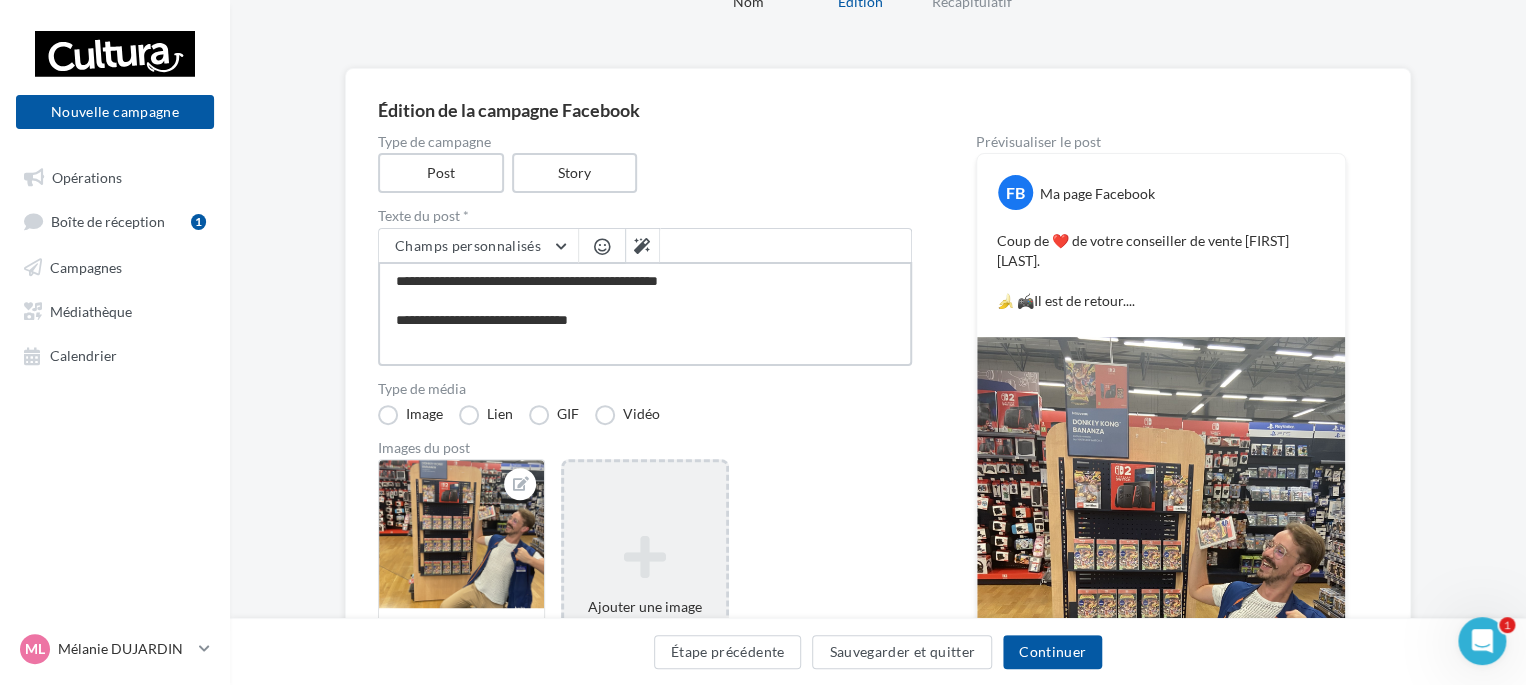 type on "**********" 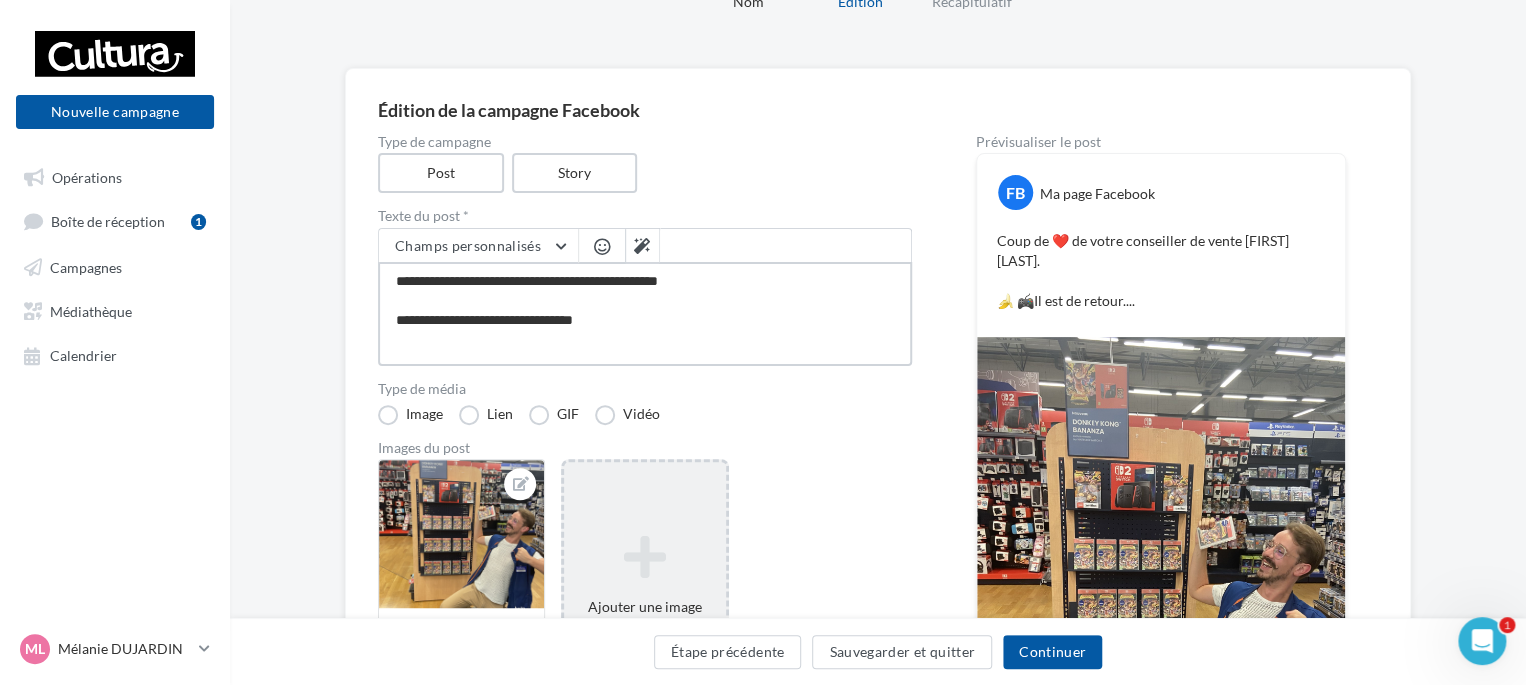 type on "**********" 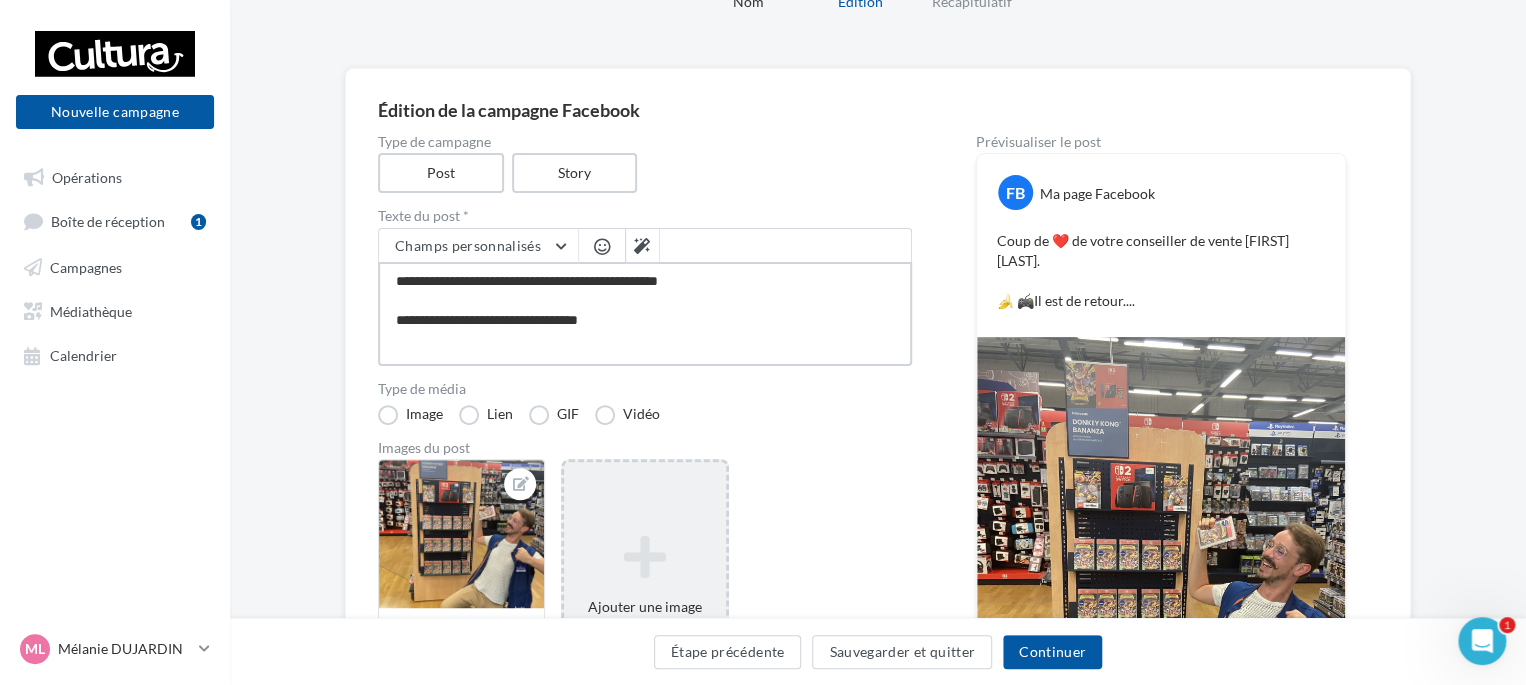 type on "**********" 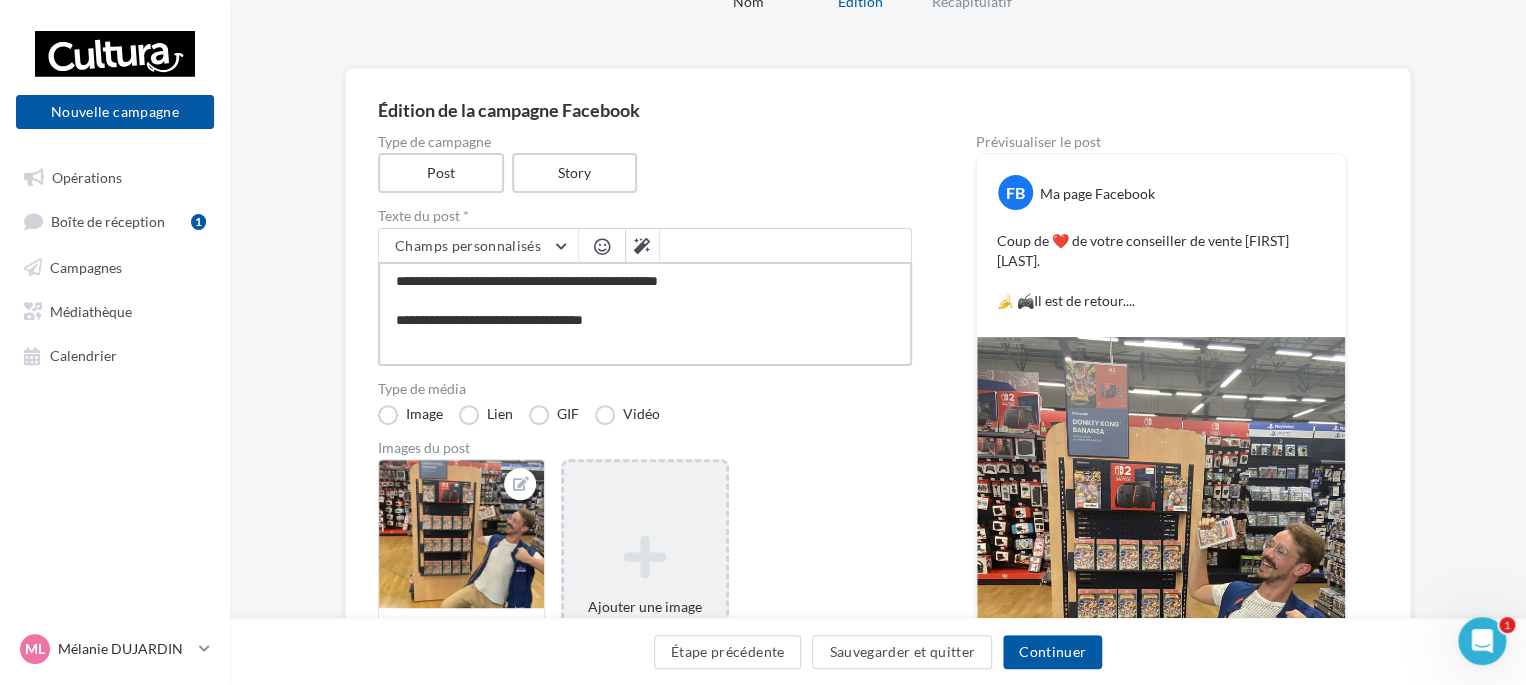 type on "**********" 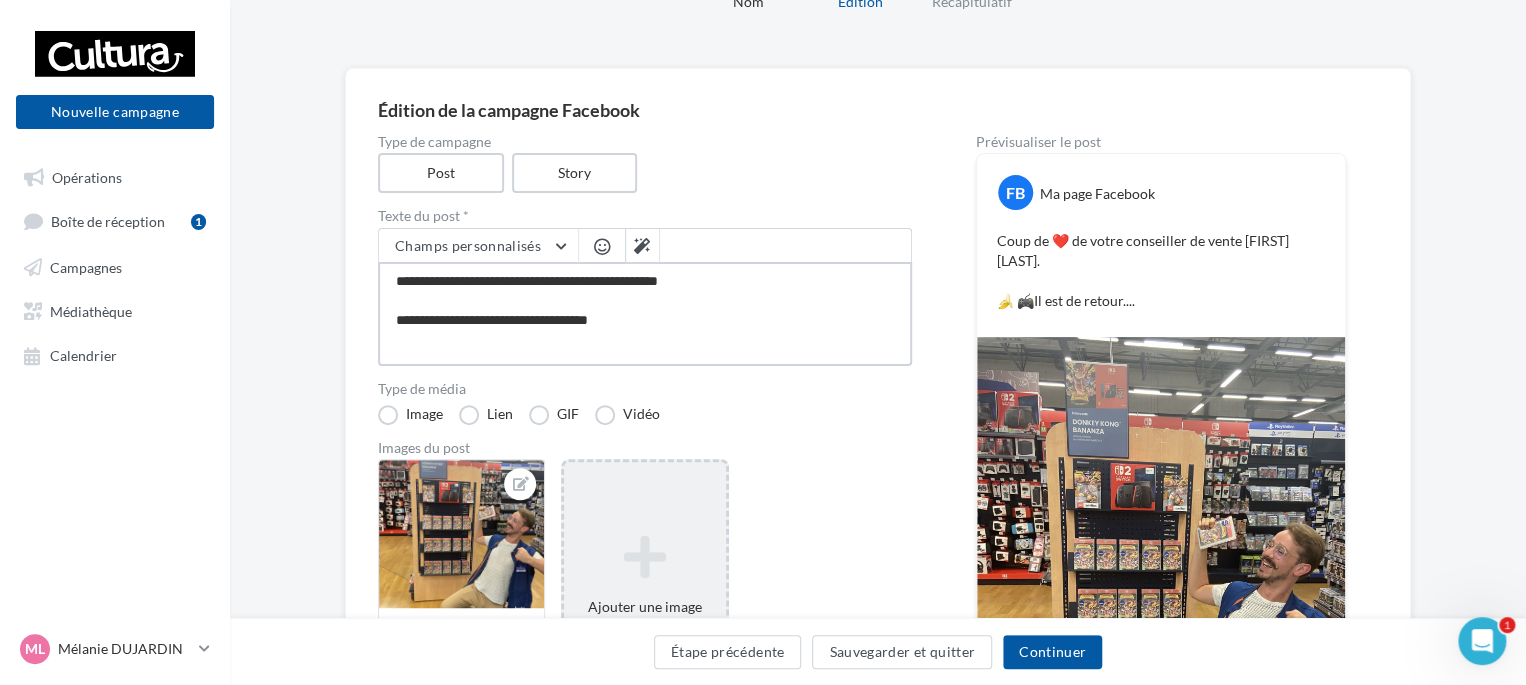 type on "**********" 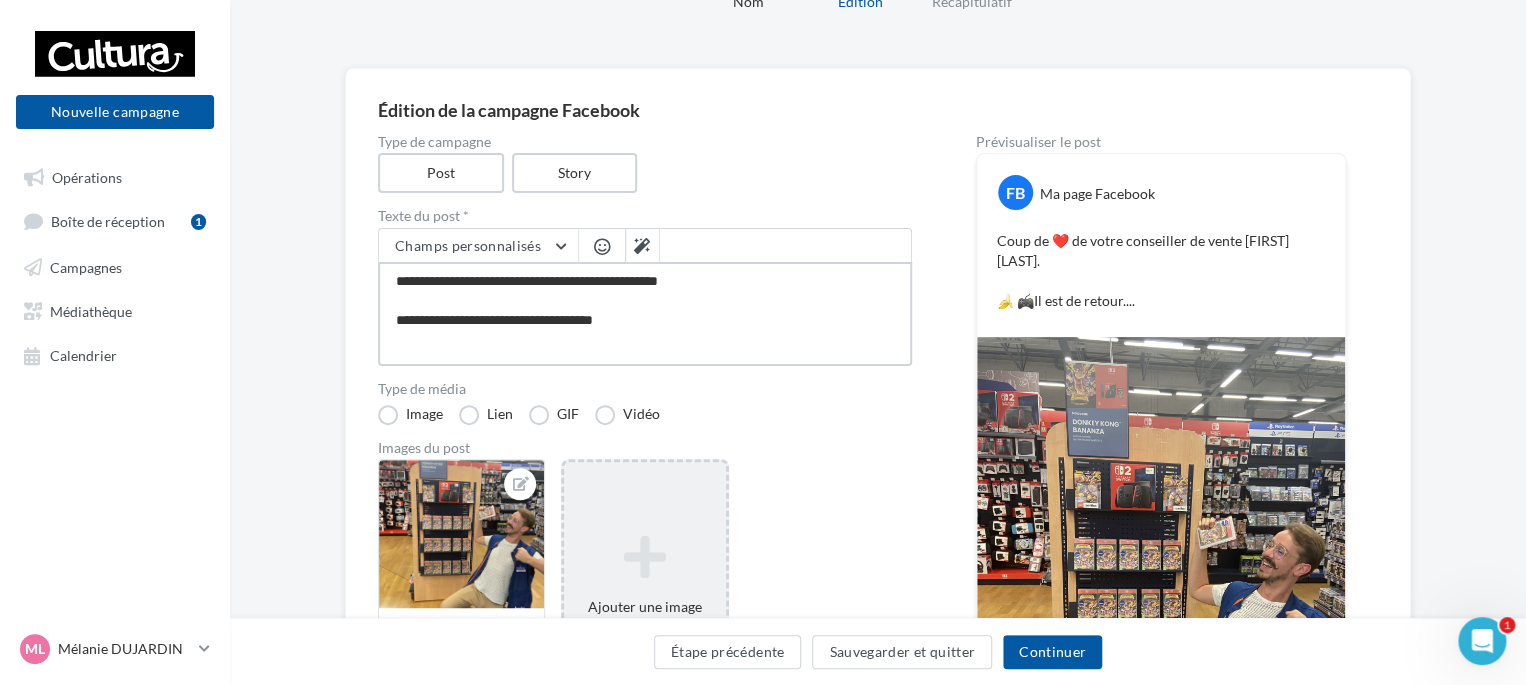 type on "**********" 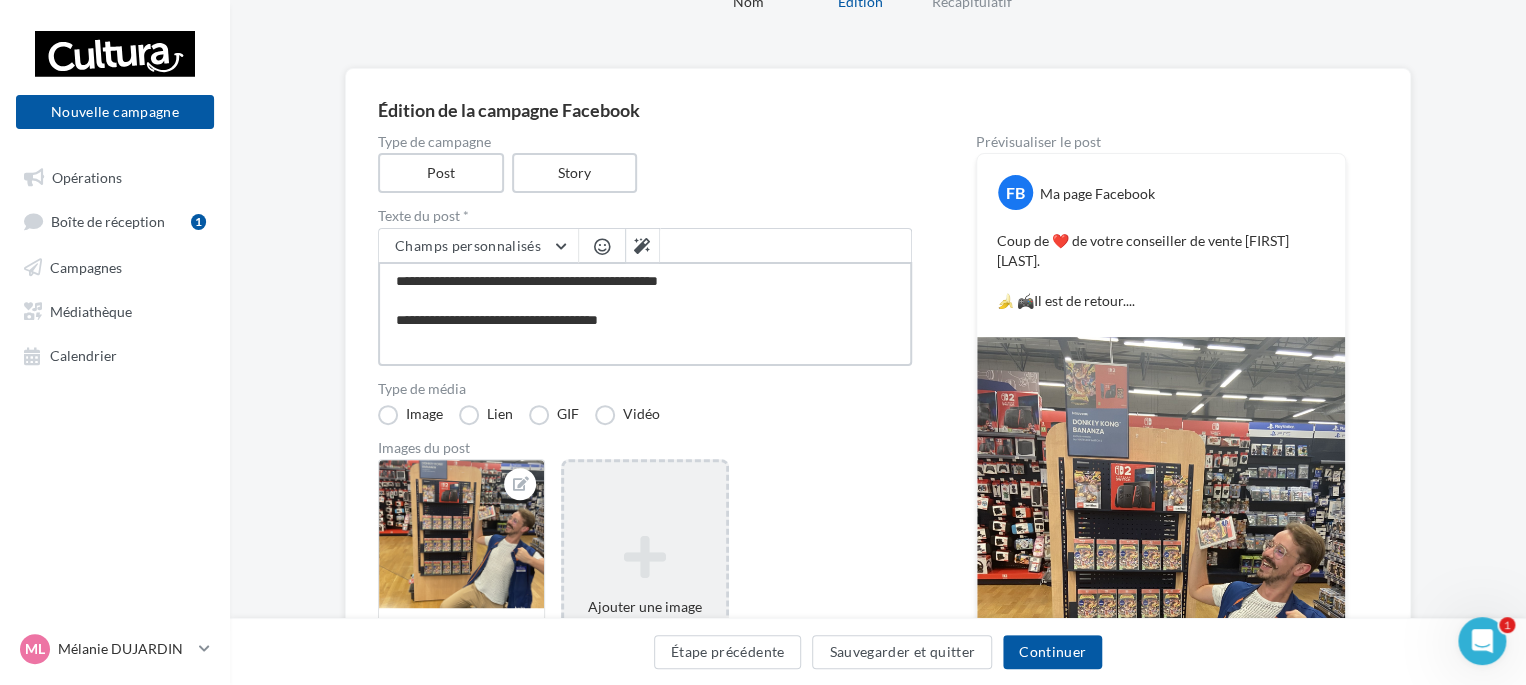 type on "**********" 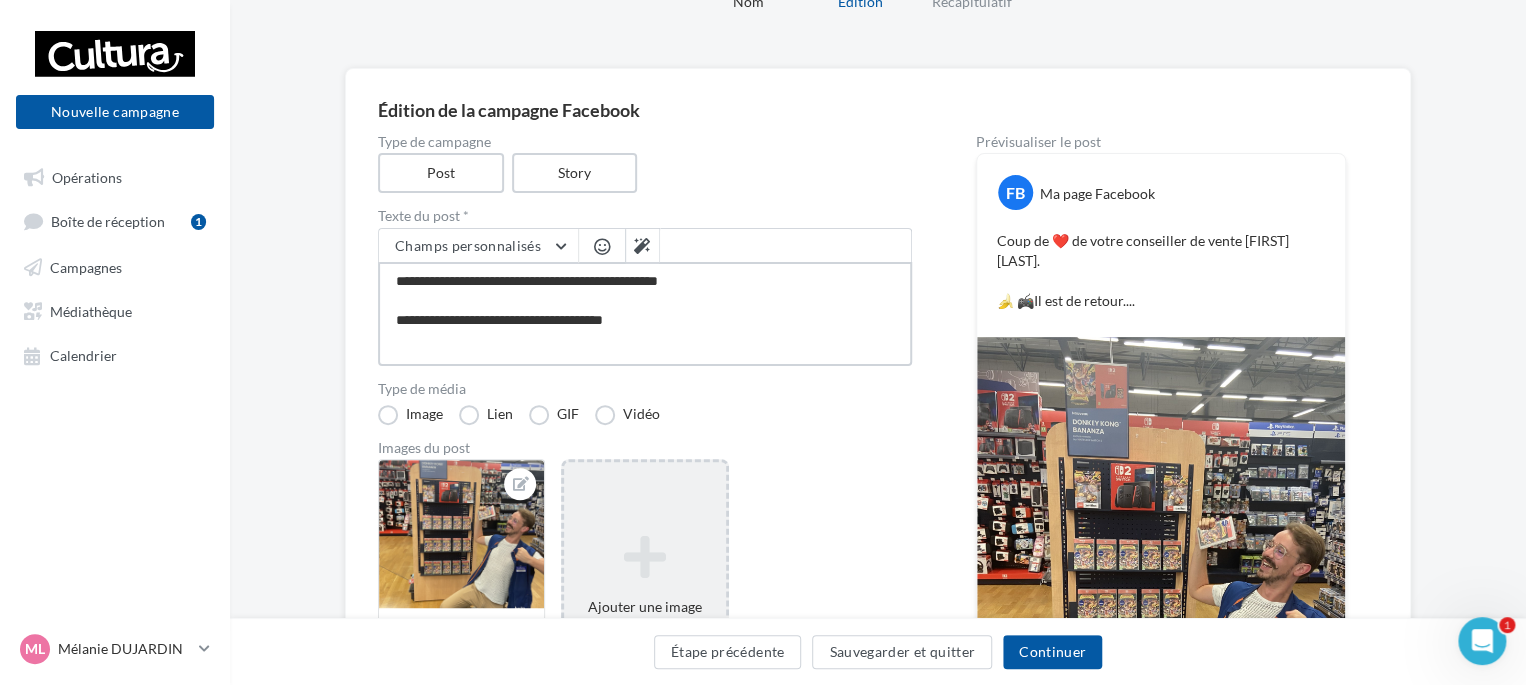 type on "**********" 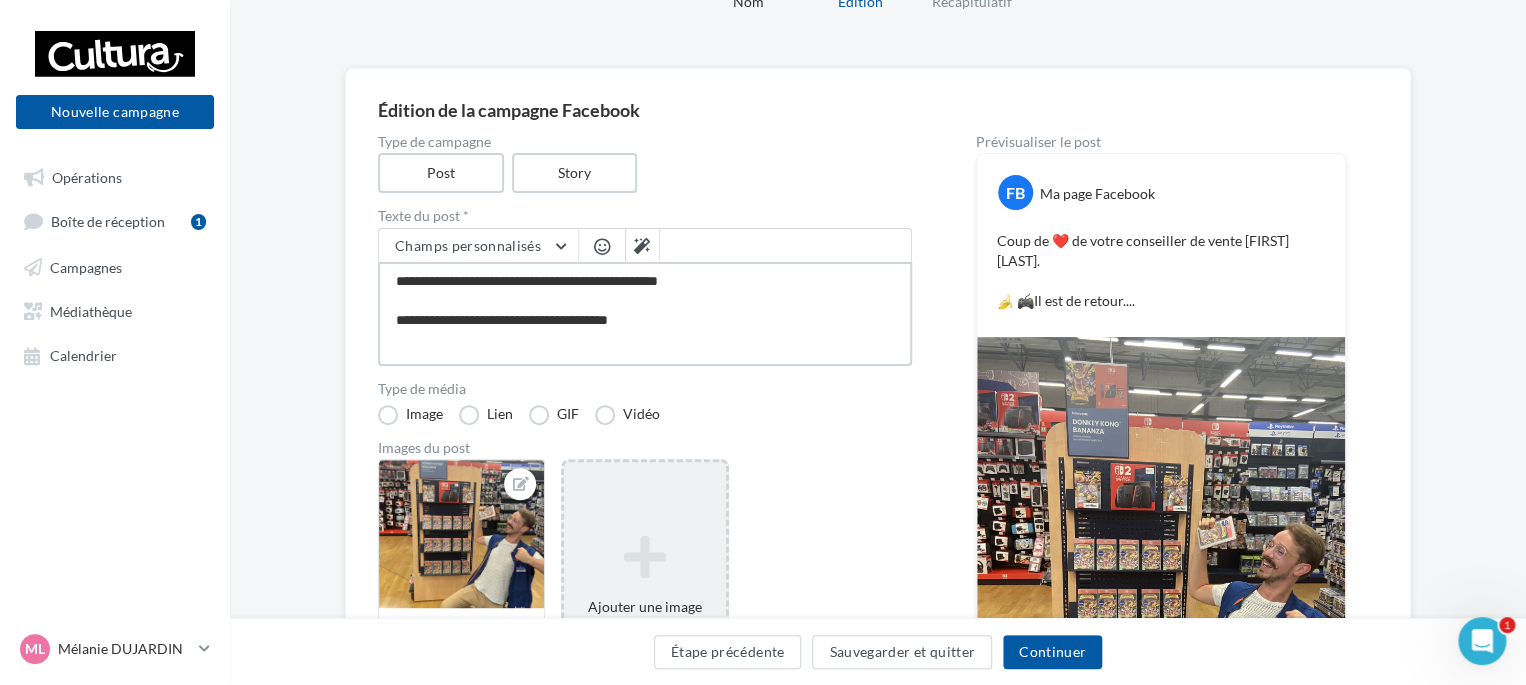 type on "**********" 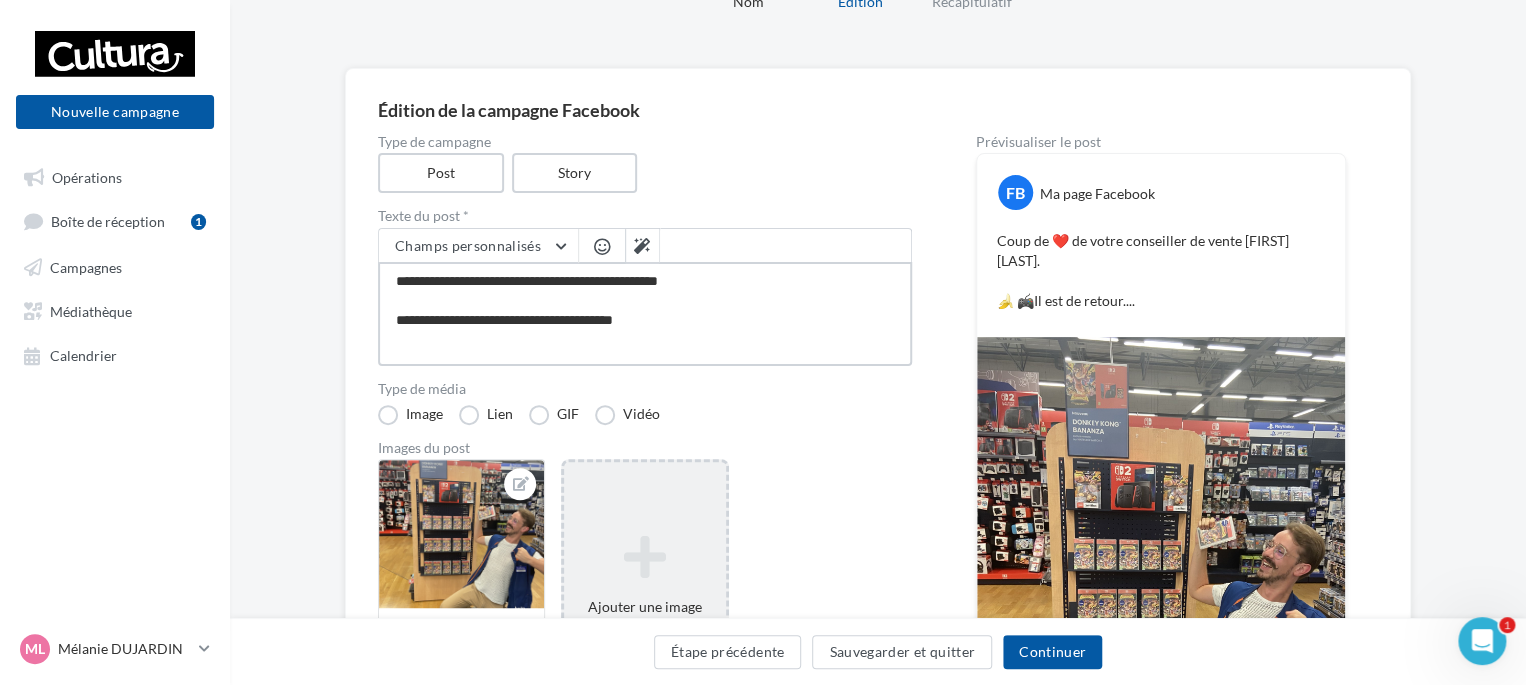 type on "**********" 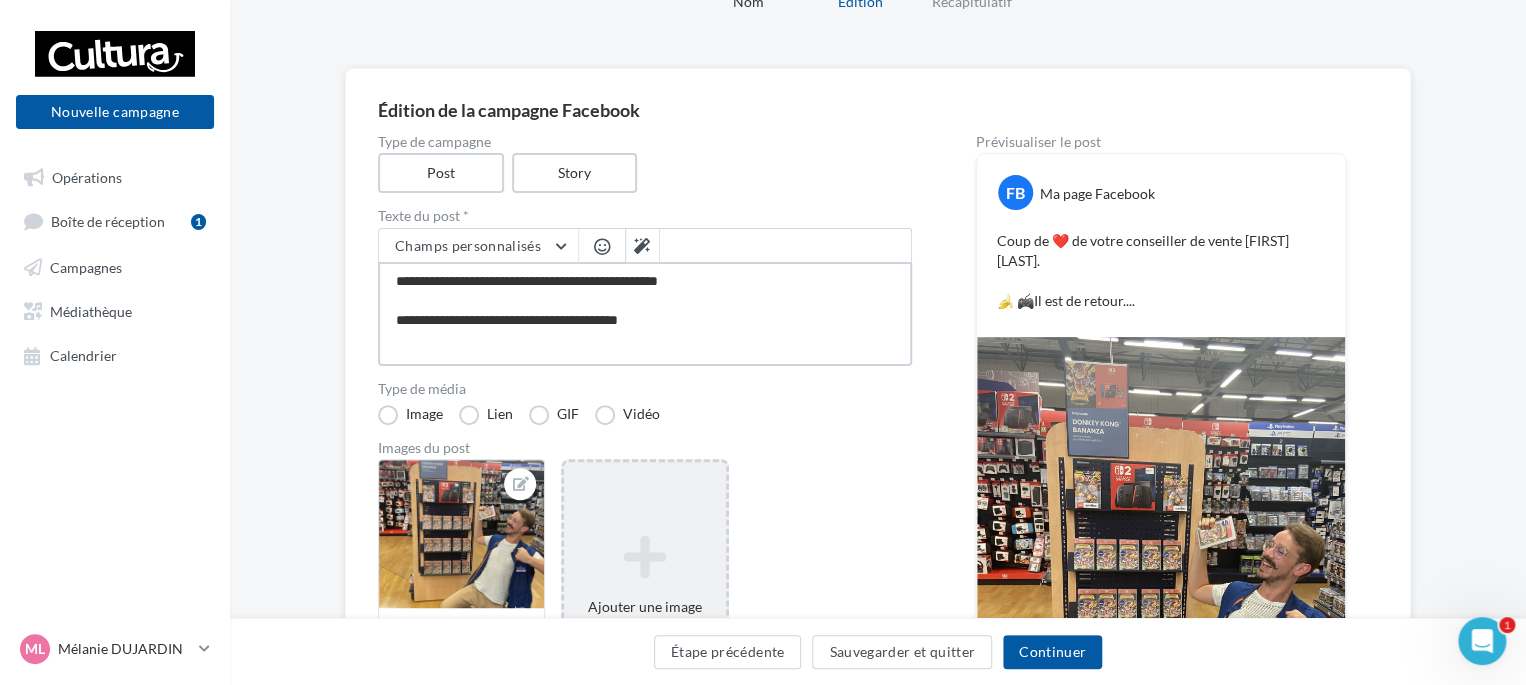 type on "**********" 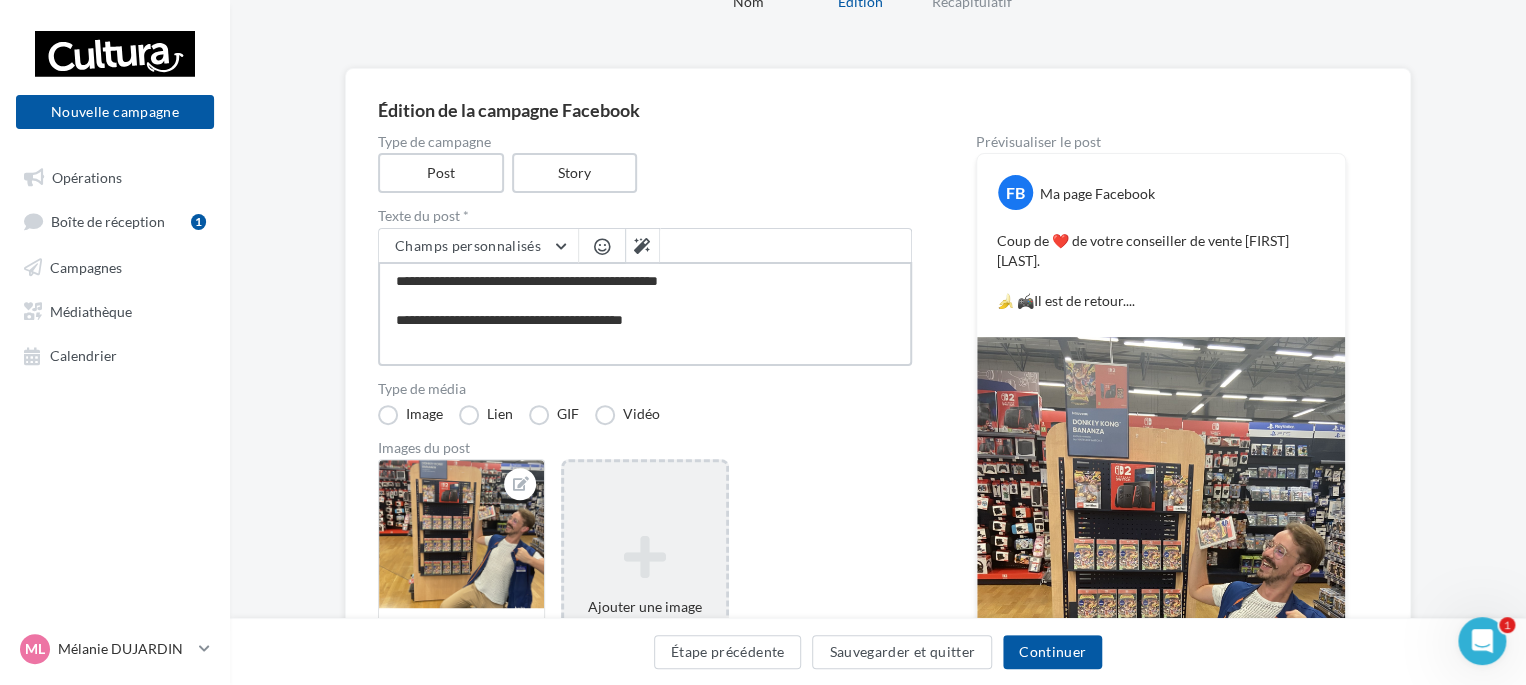 type on "**********" 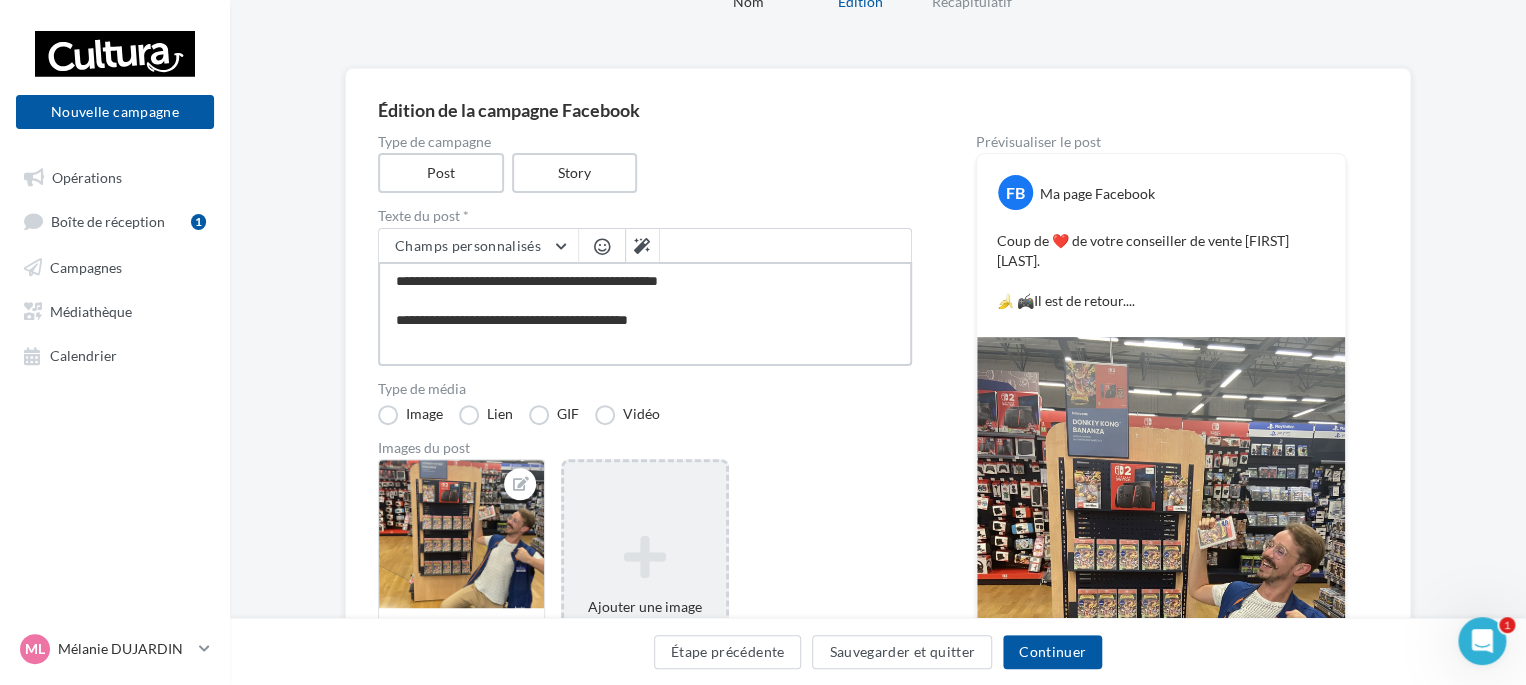 type on "**********" 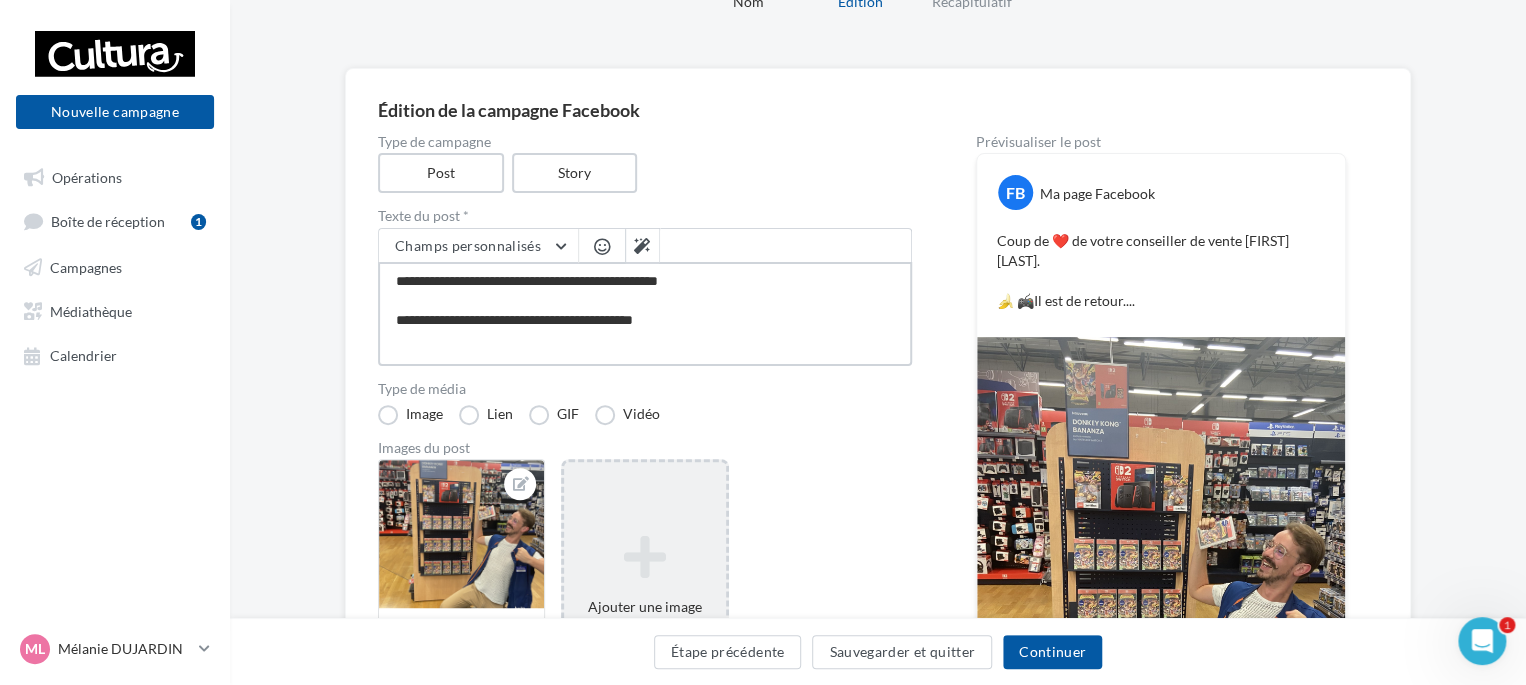 type on "**********" 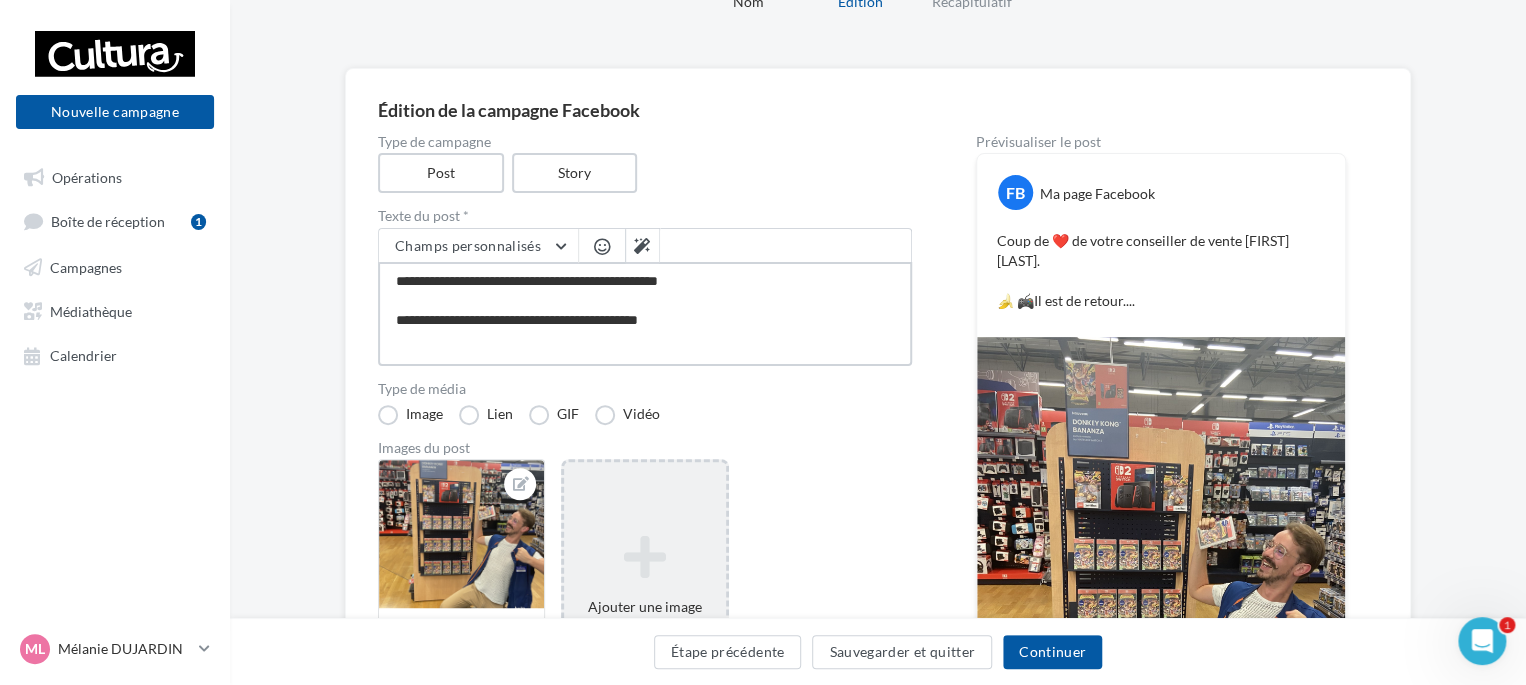 type on "**********" 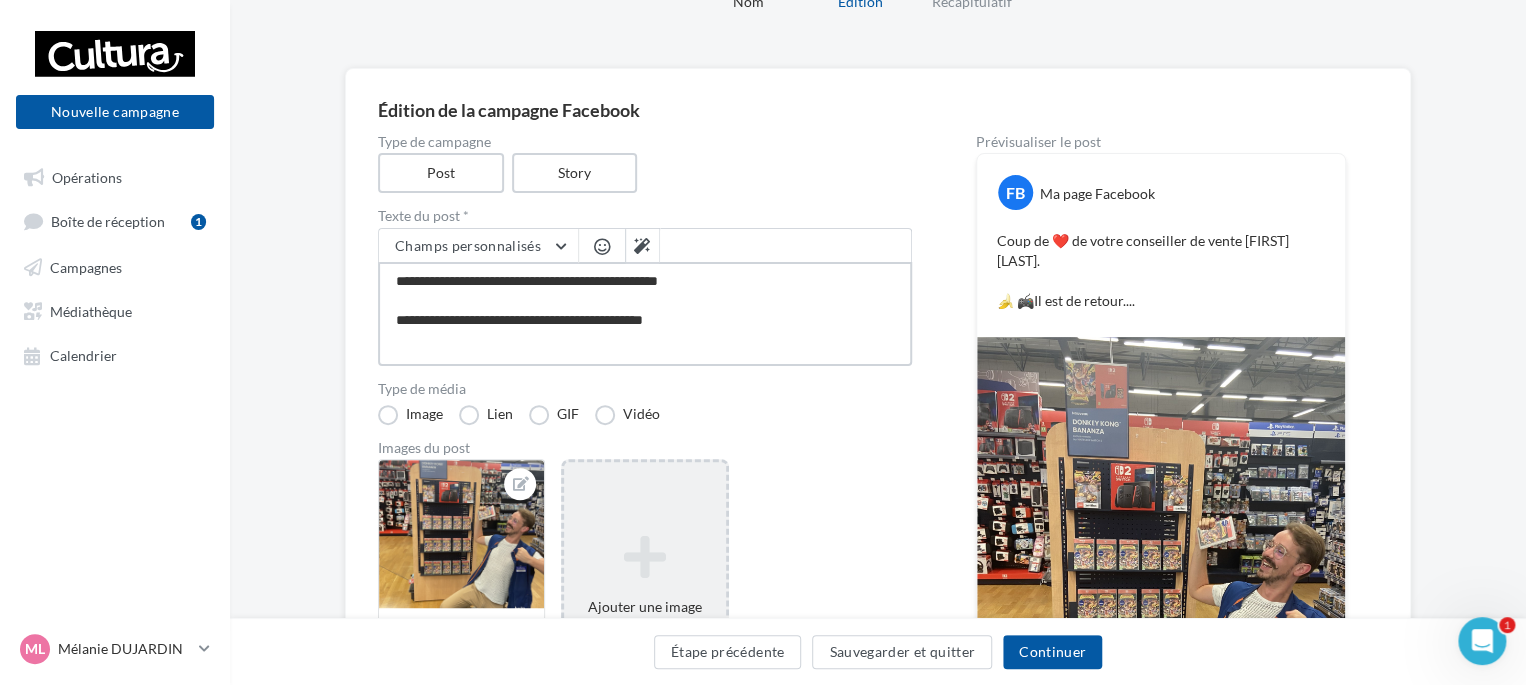 type on "**********" 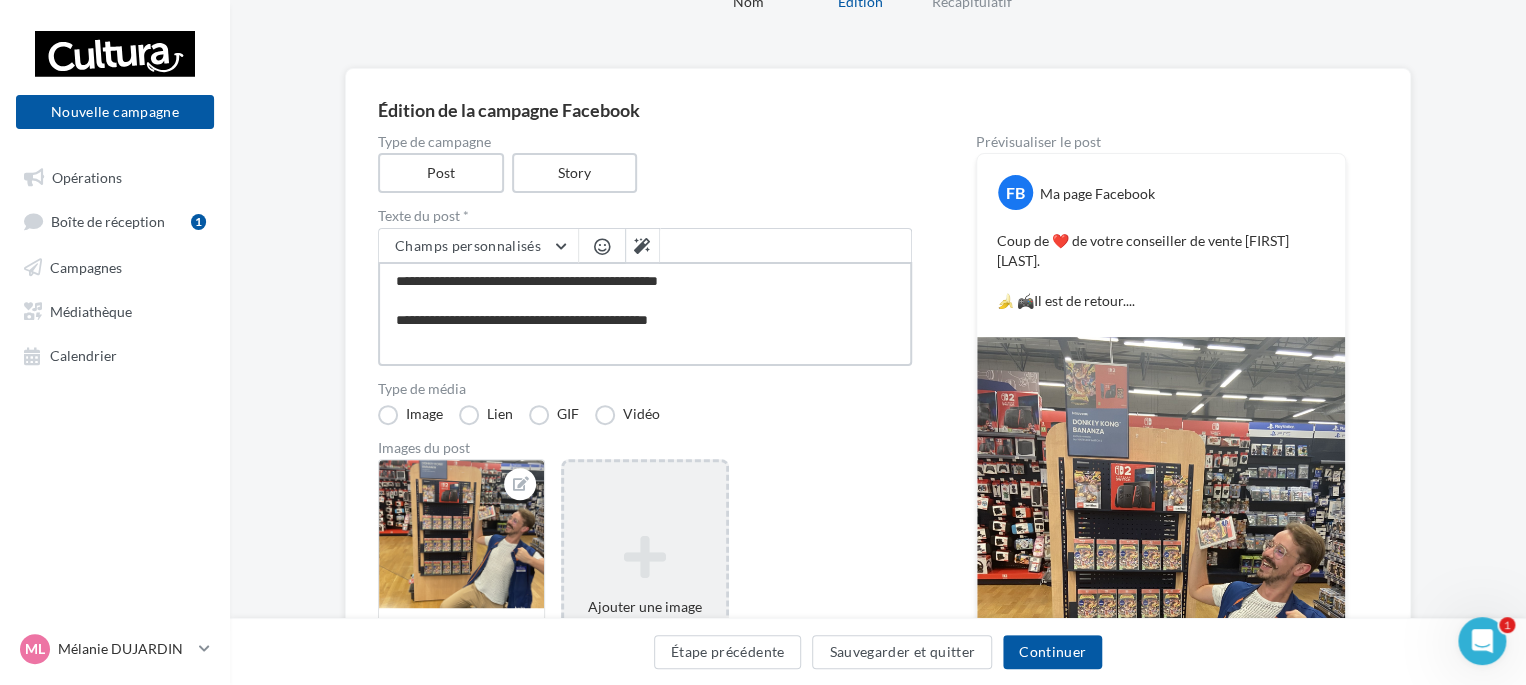 type on "**********" 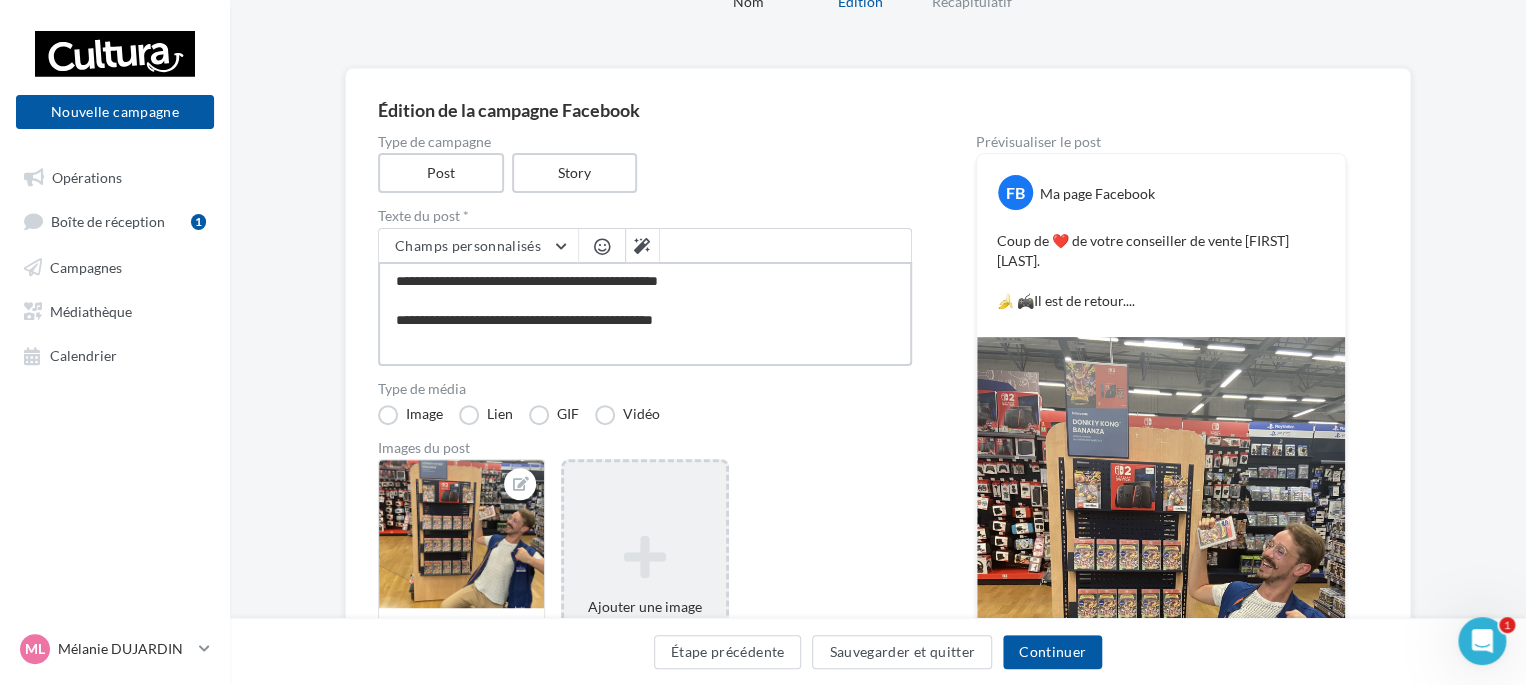 type on "**********" 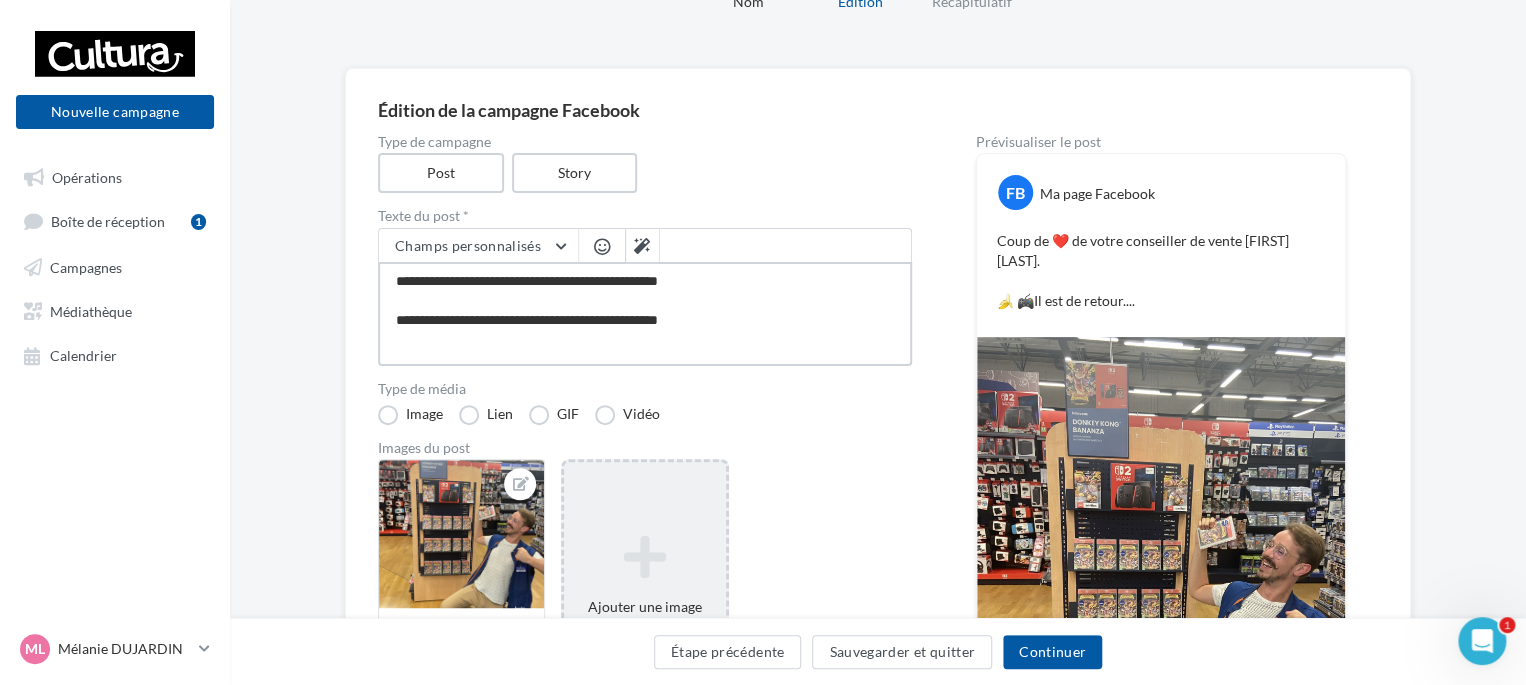 type on "**********" 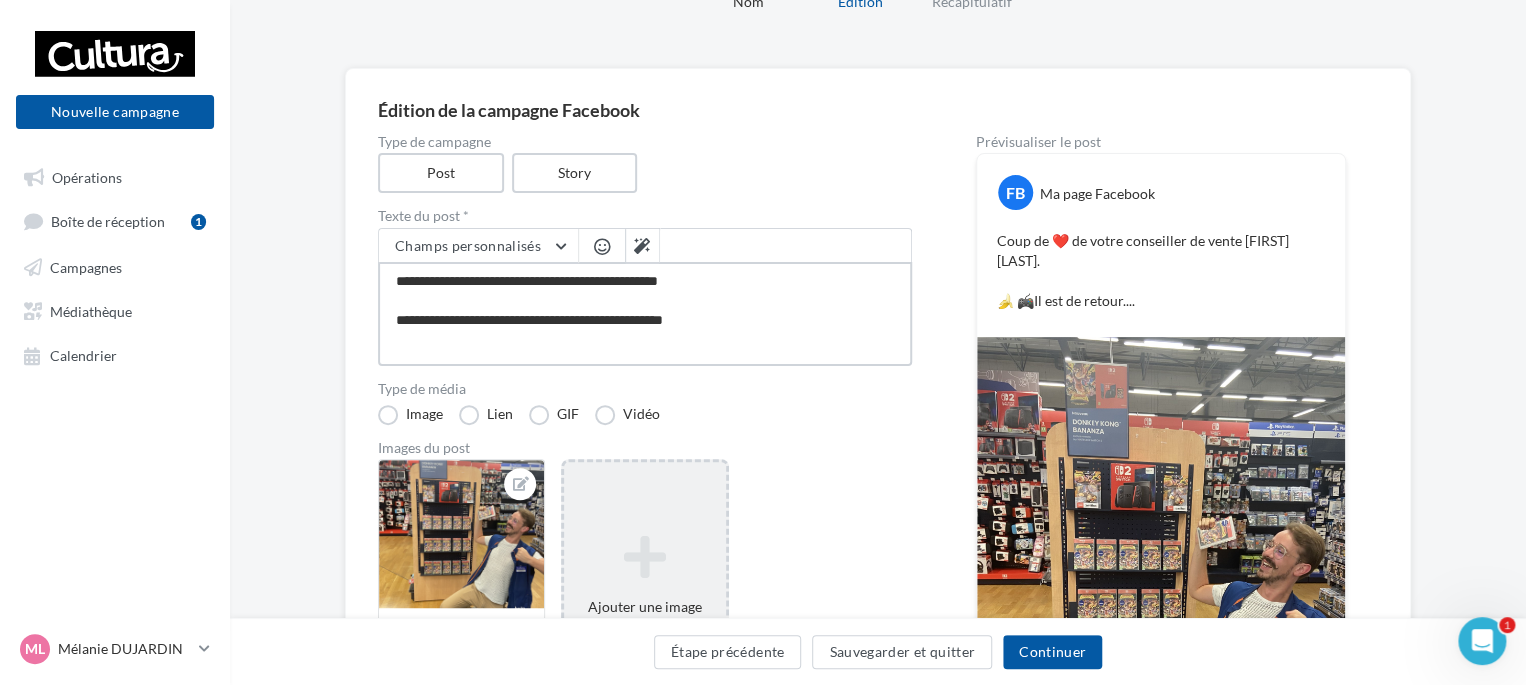 type on "**********" 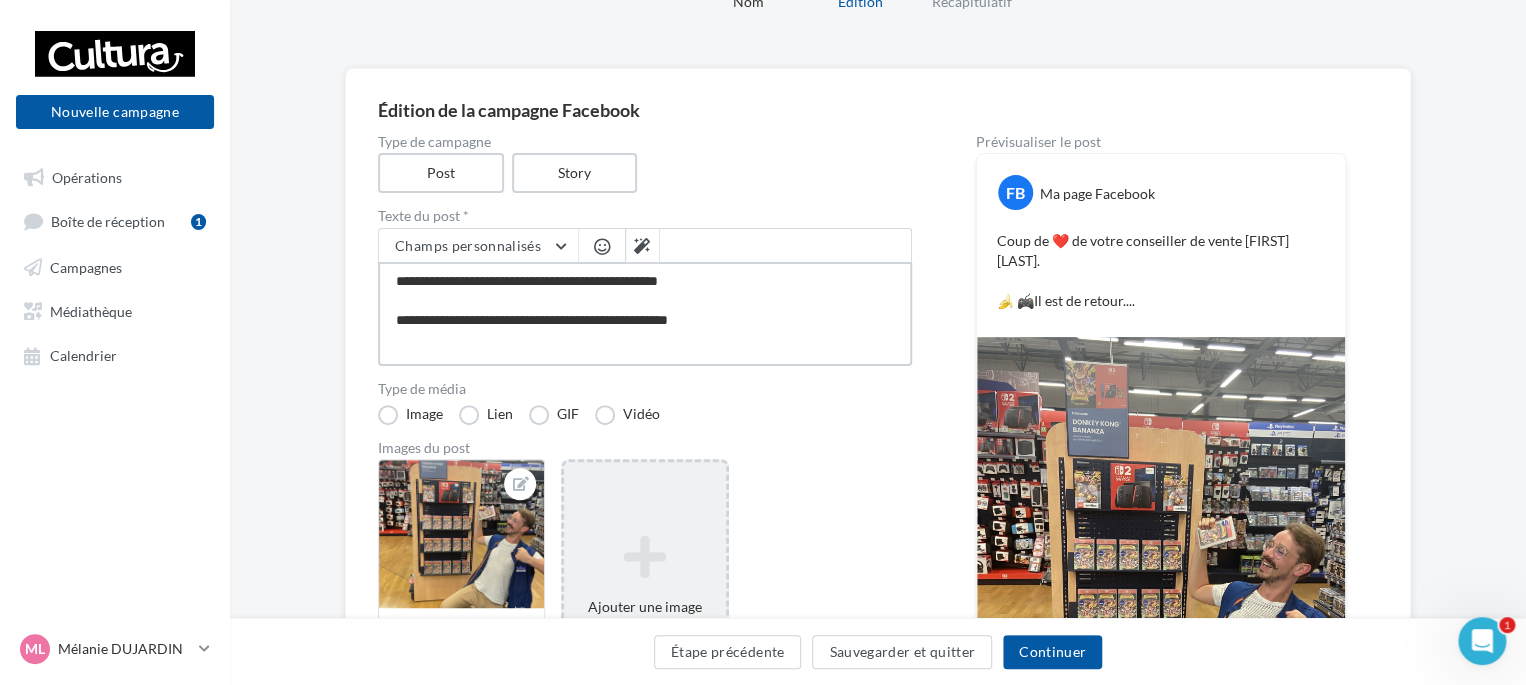 type on "**********" 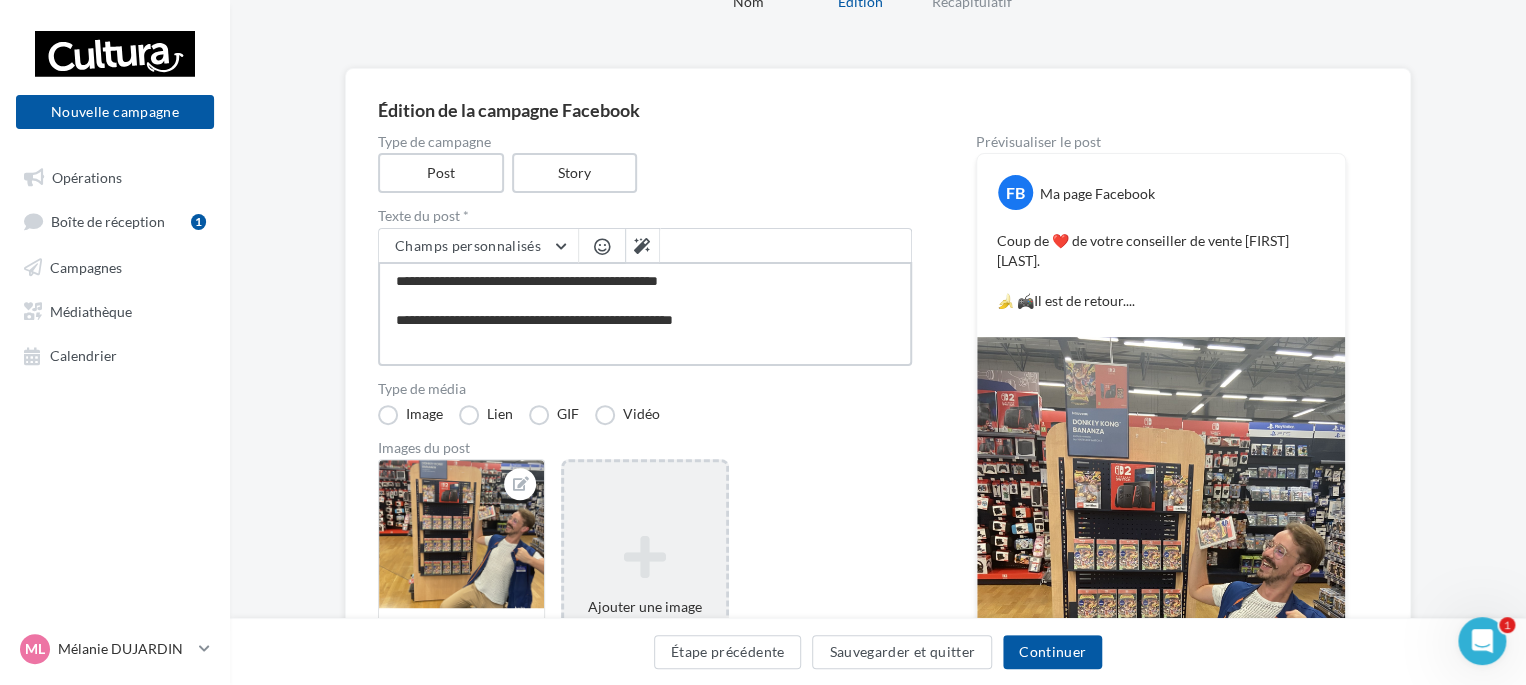 type on "**********" 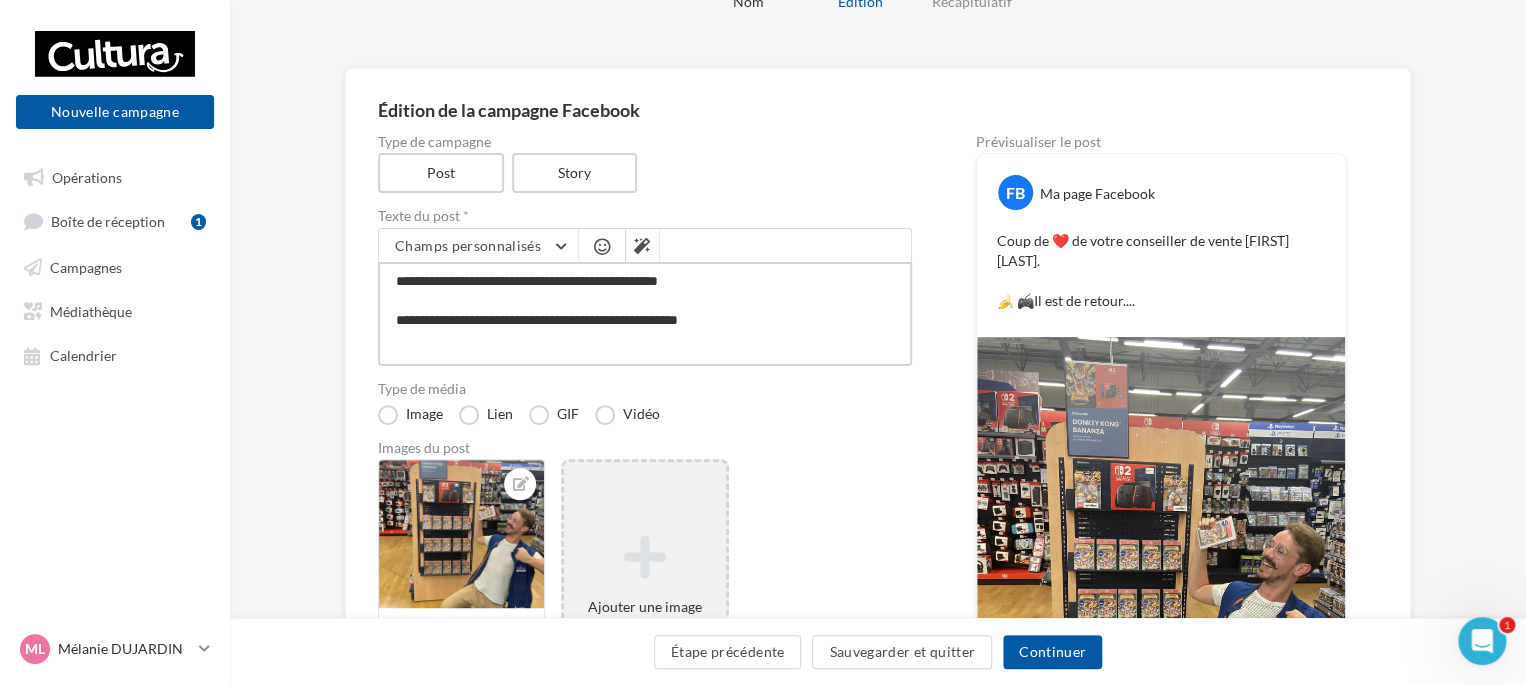type on "**********" 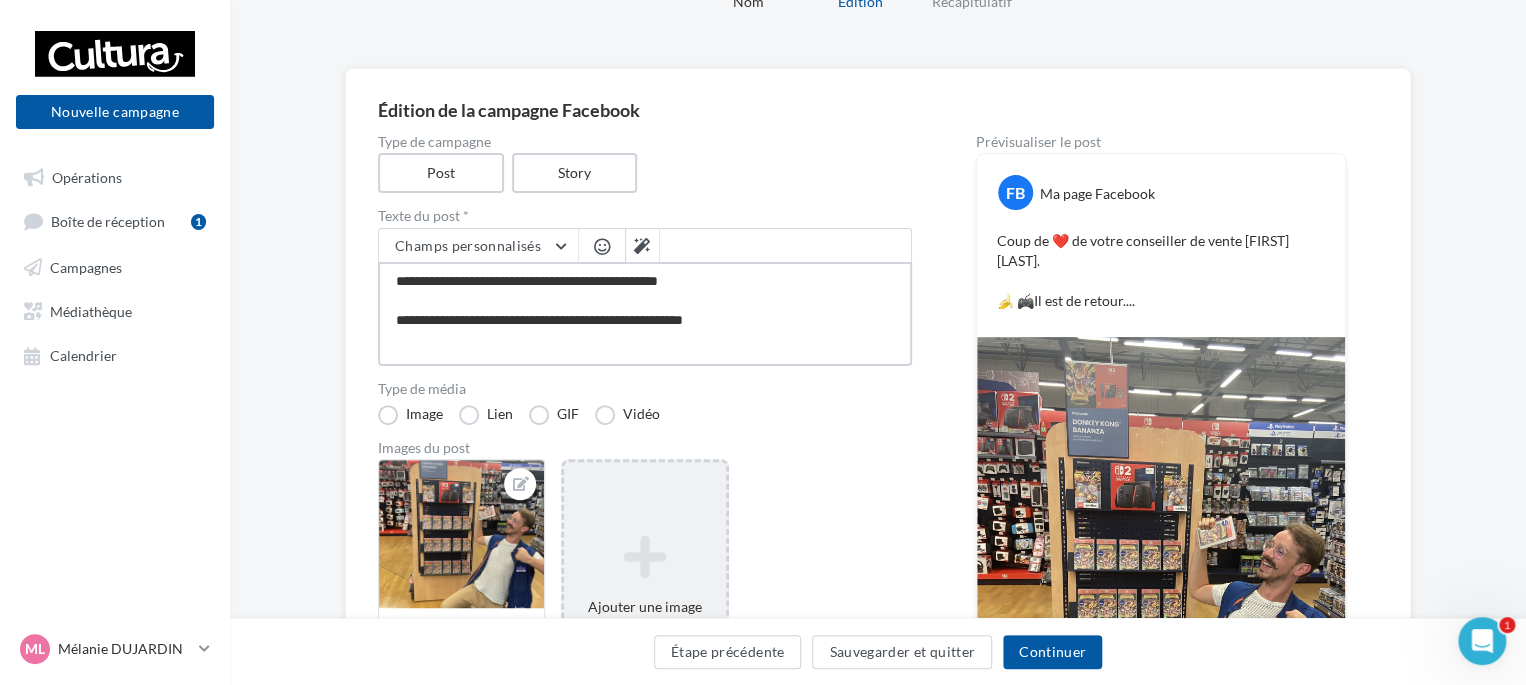 type on "**********" 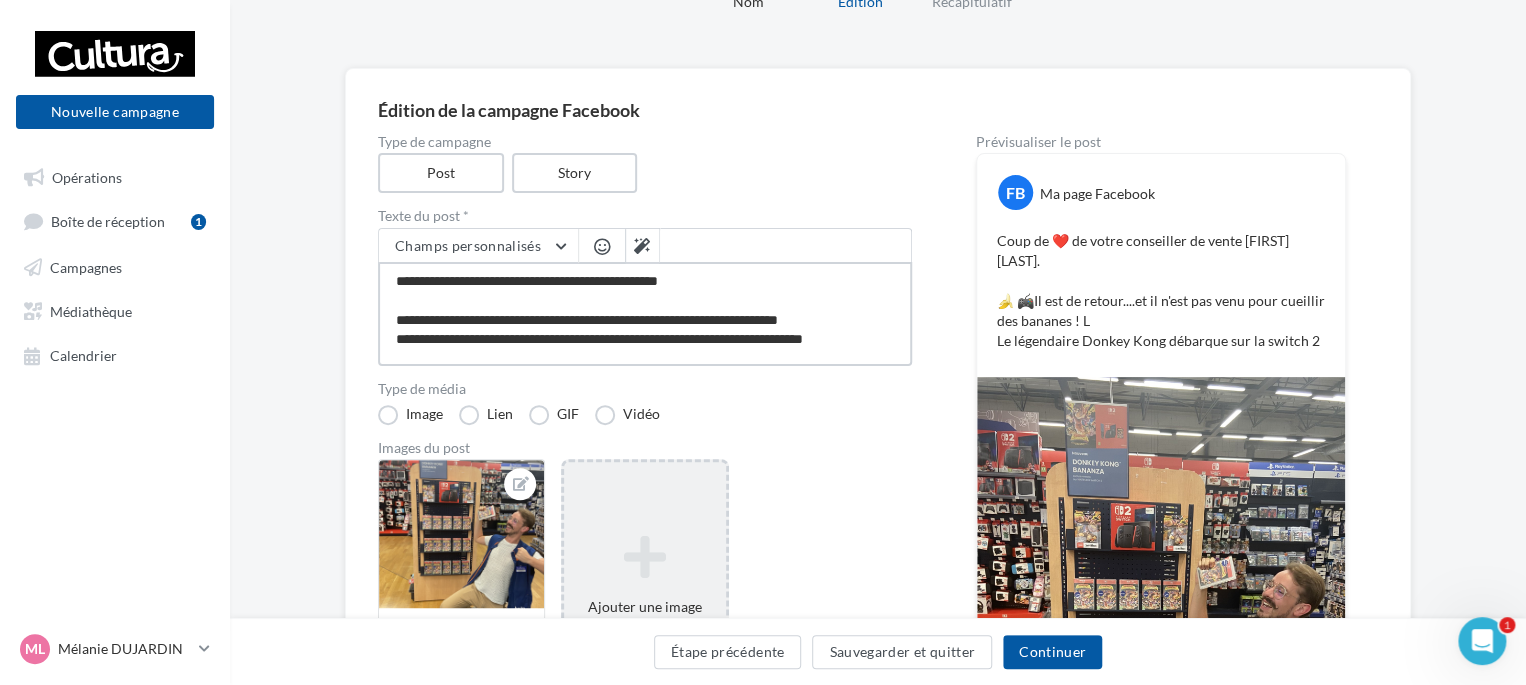 scroll, scrollTop: 0, scrollLeft: 0, axis: both 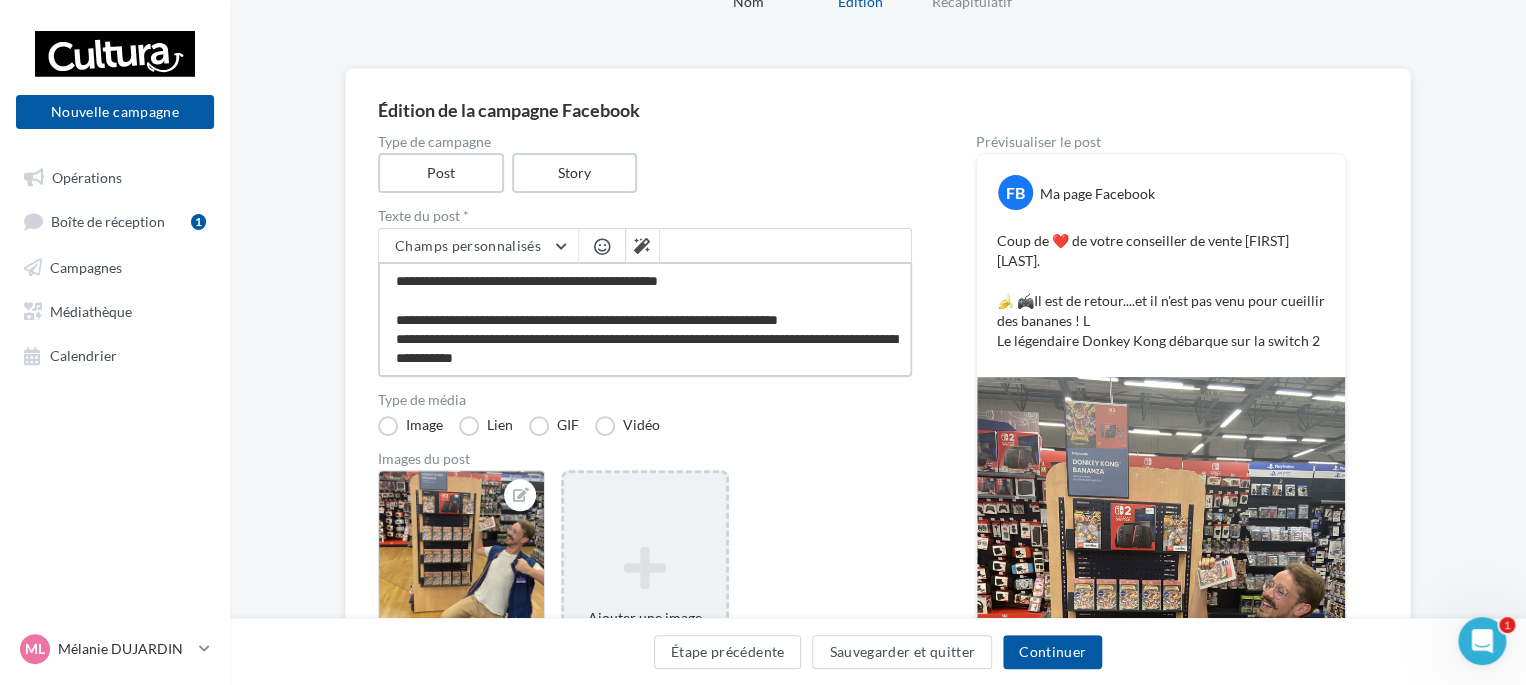 click on "**********" at bounding box center [645, 319] 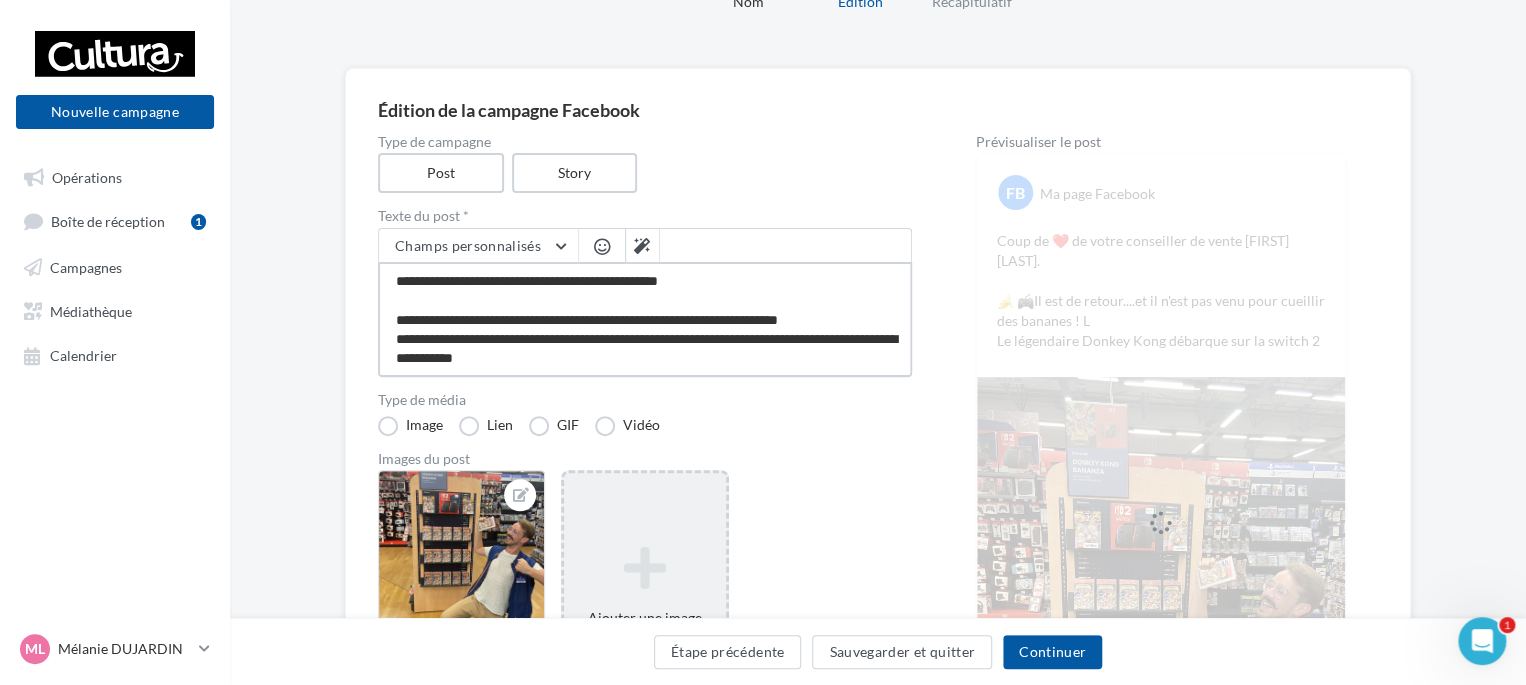 click on "**********" at bounding box center (645, 319) 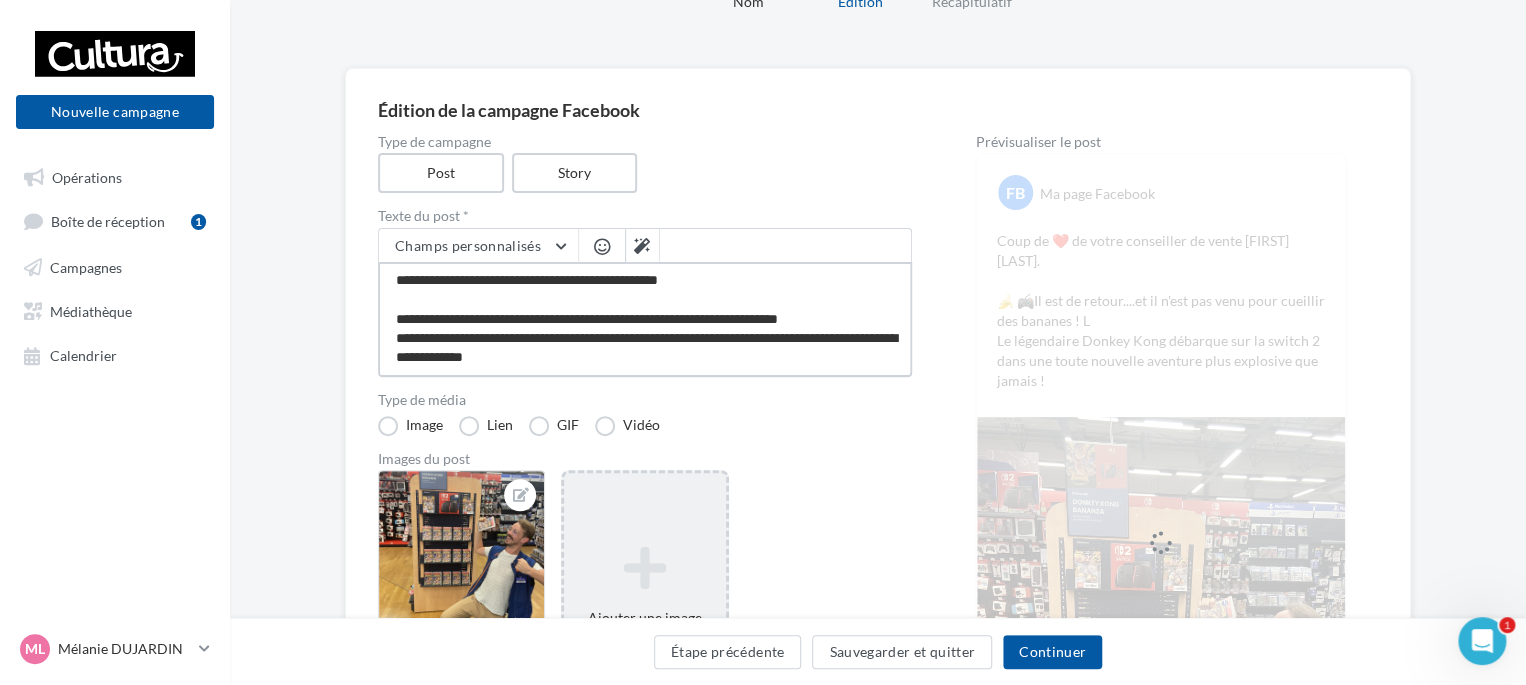 scroll, scrollTop: 29, scrollLeft: 0, axis: vertical 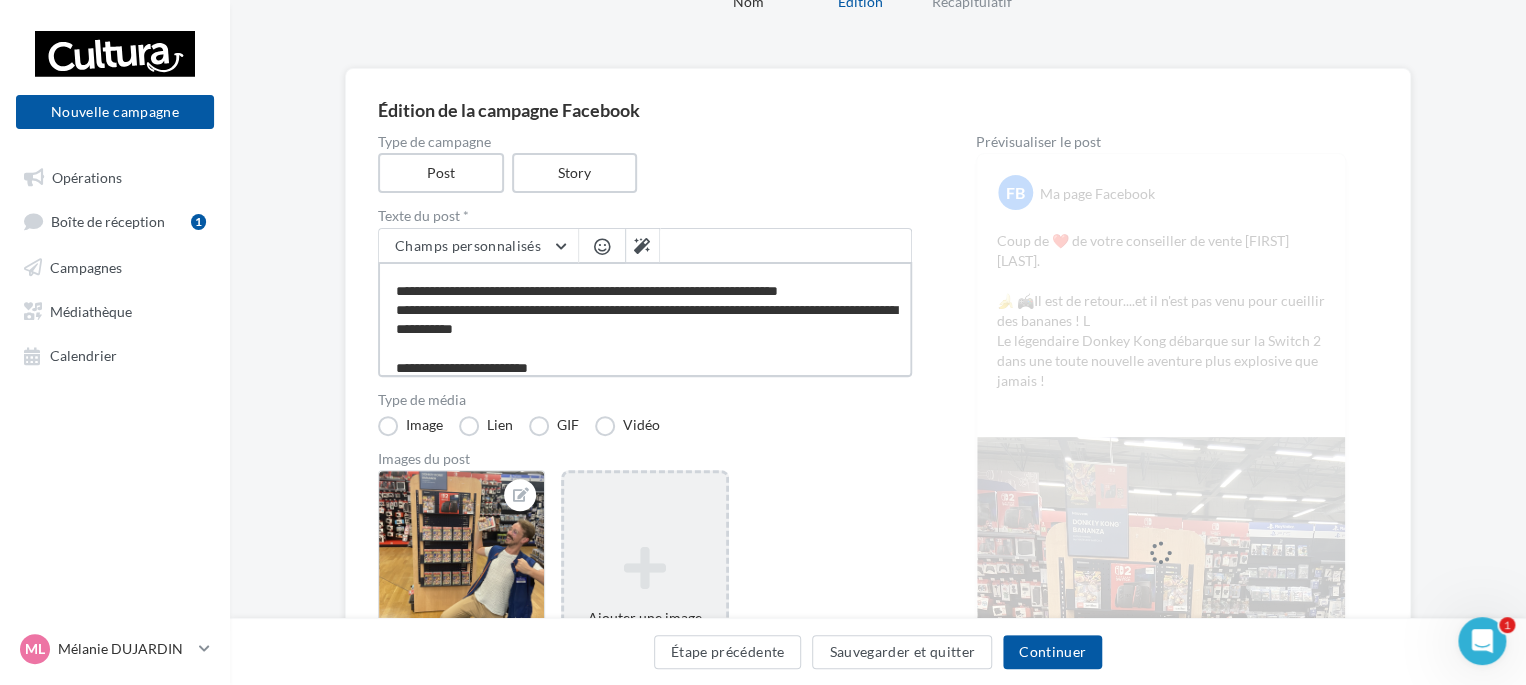 click on "**********" at bounding box center (645, 319) 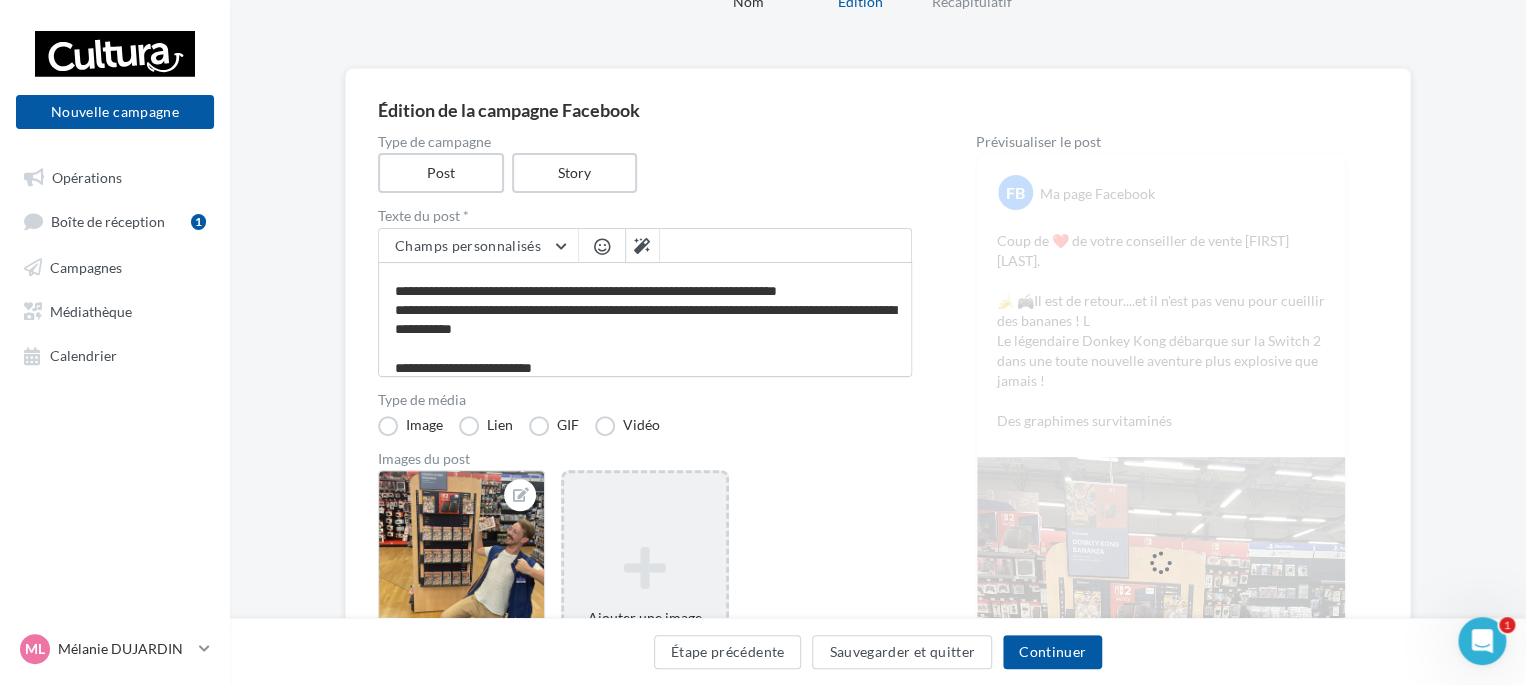 drag, startPoint x: 546, startPoint y: 367, endPoint x: 729, endPoint y: 389, distance: 184.31766 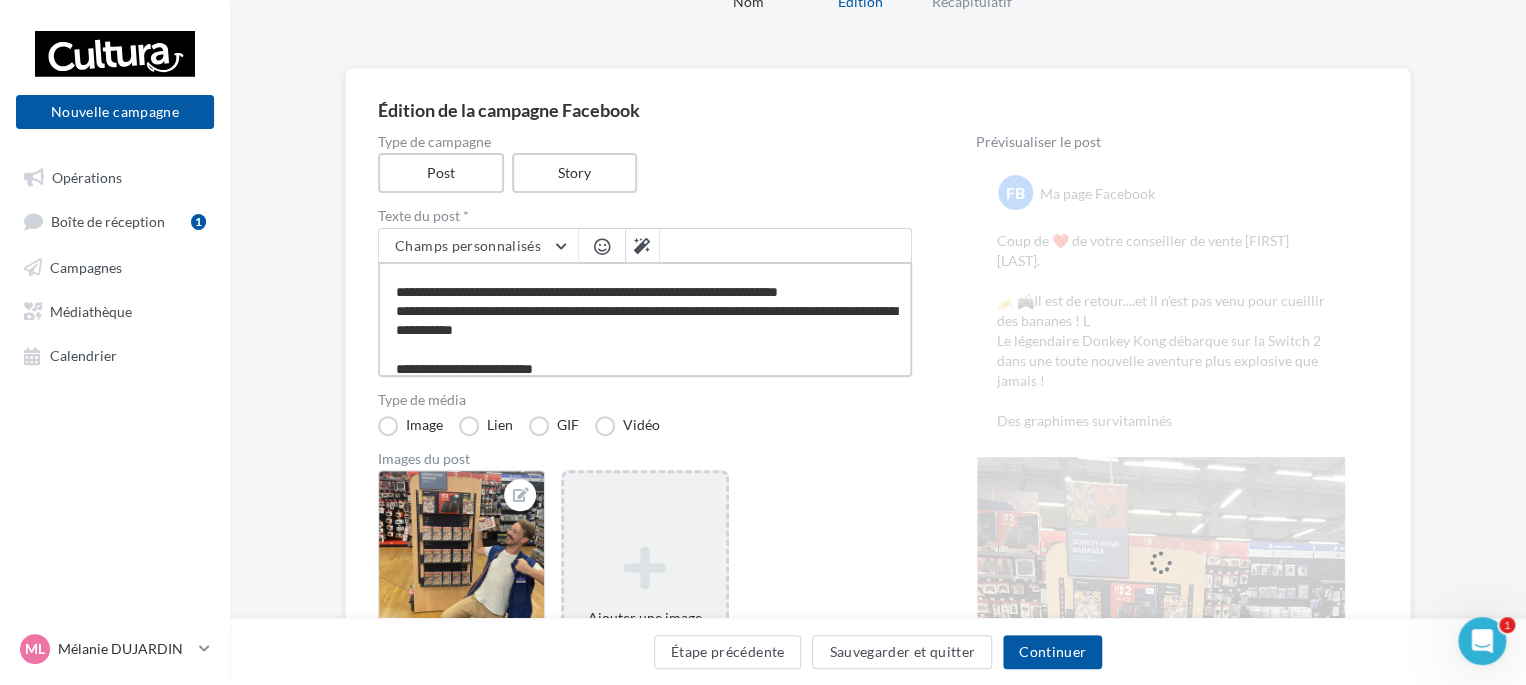 click on "**********" at bounding box center (645, 319) 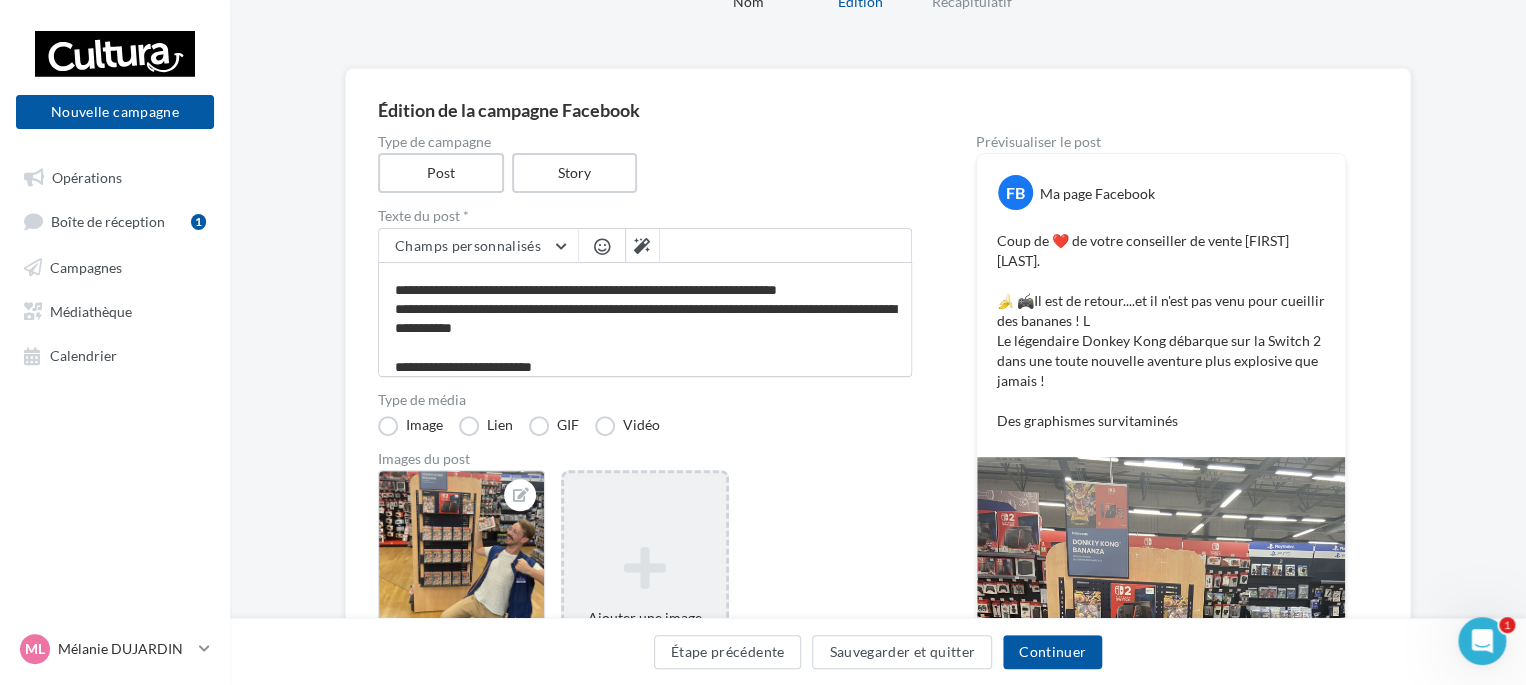 drag, startPoint x: 562, startPoint y: 375, endPoint x: 707, endPoint y: 398, distance: 146.8128 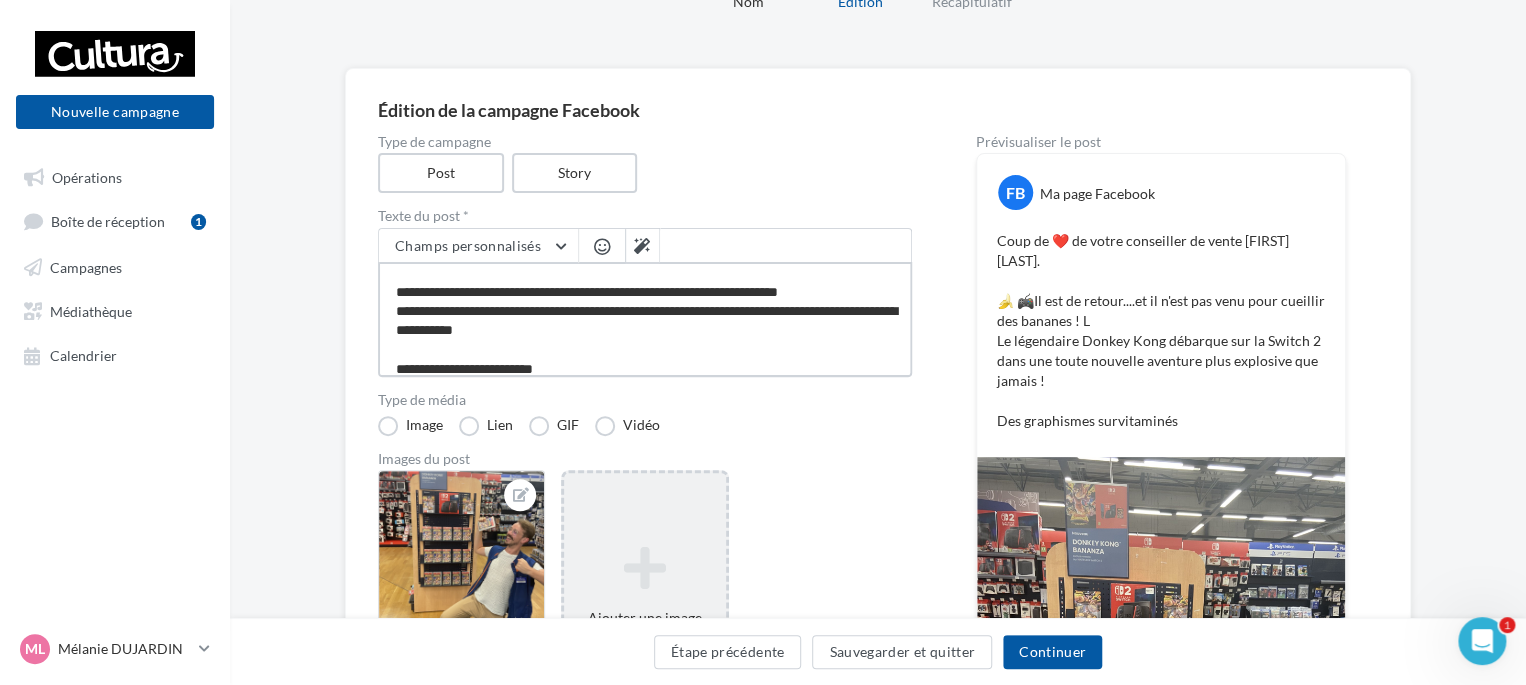 click on "**********" at bounding box center (645, 319) 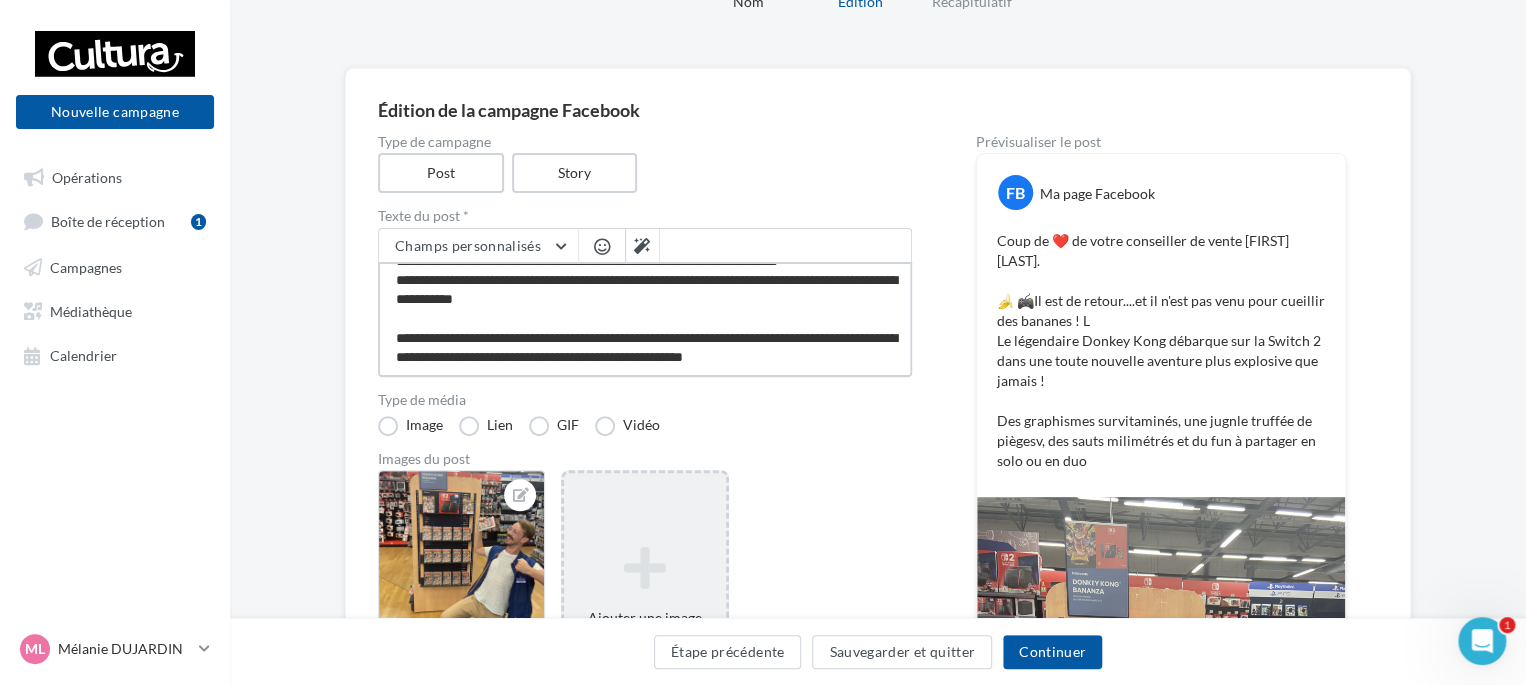 scroll, scrollTop: 87, scrollLeft: 0, axis: vertical 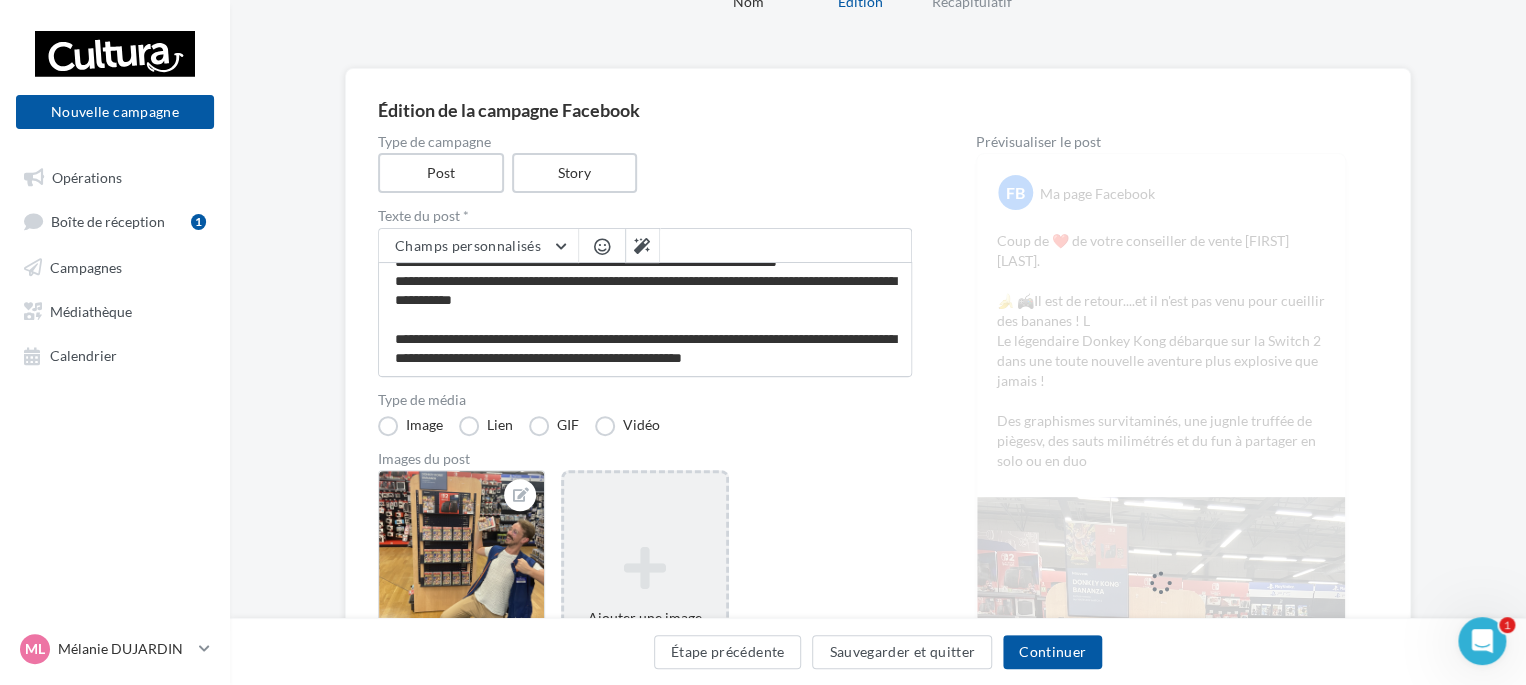 click at bounding box center [602, 246] 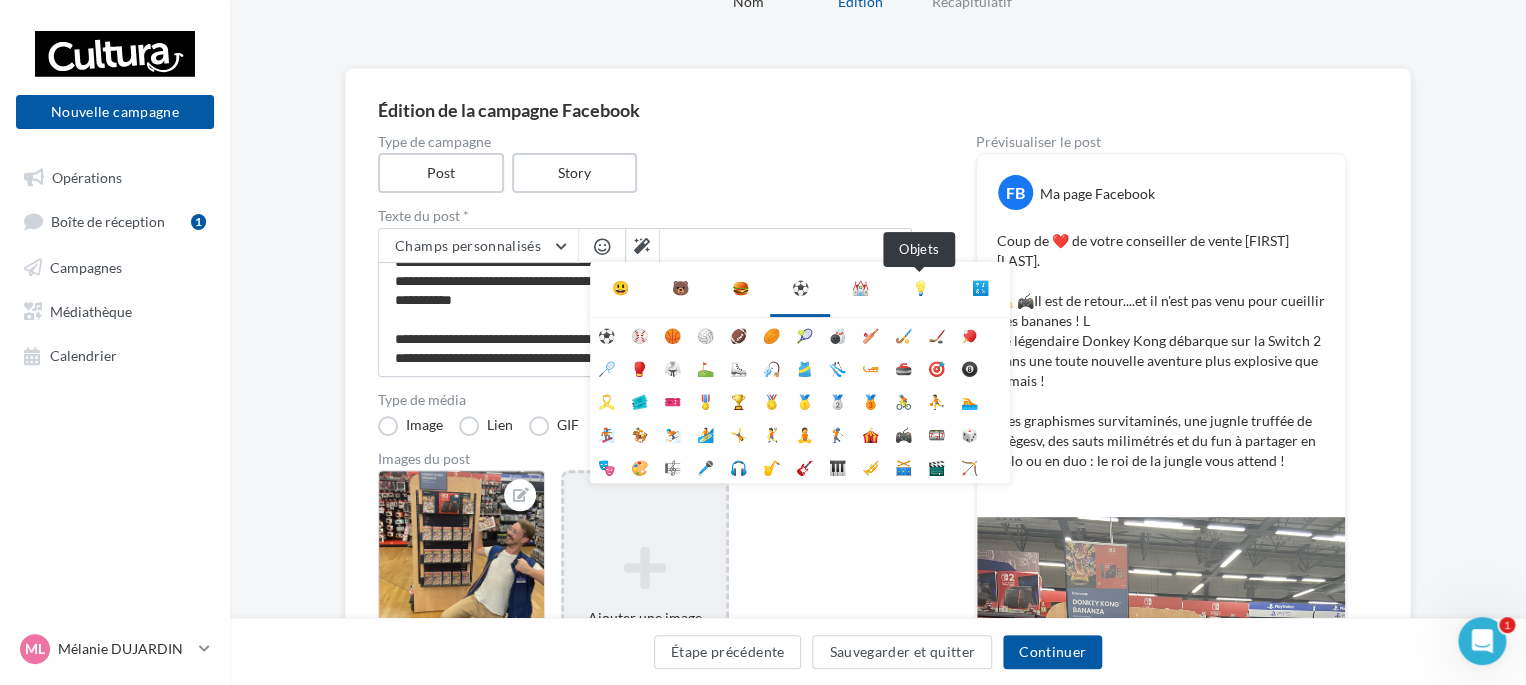 click on "💡" at bounding box center (920, 288) 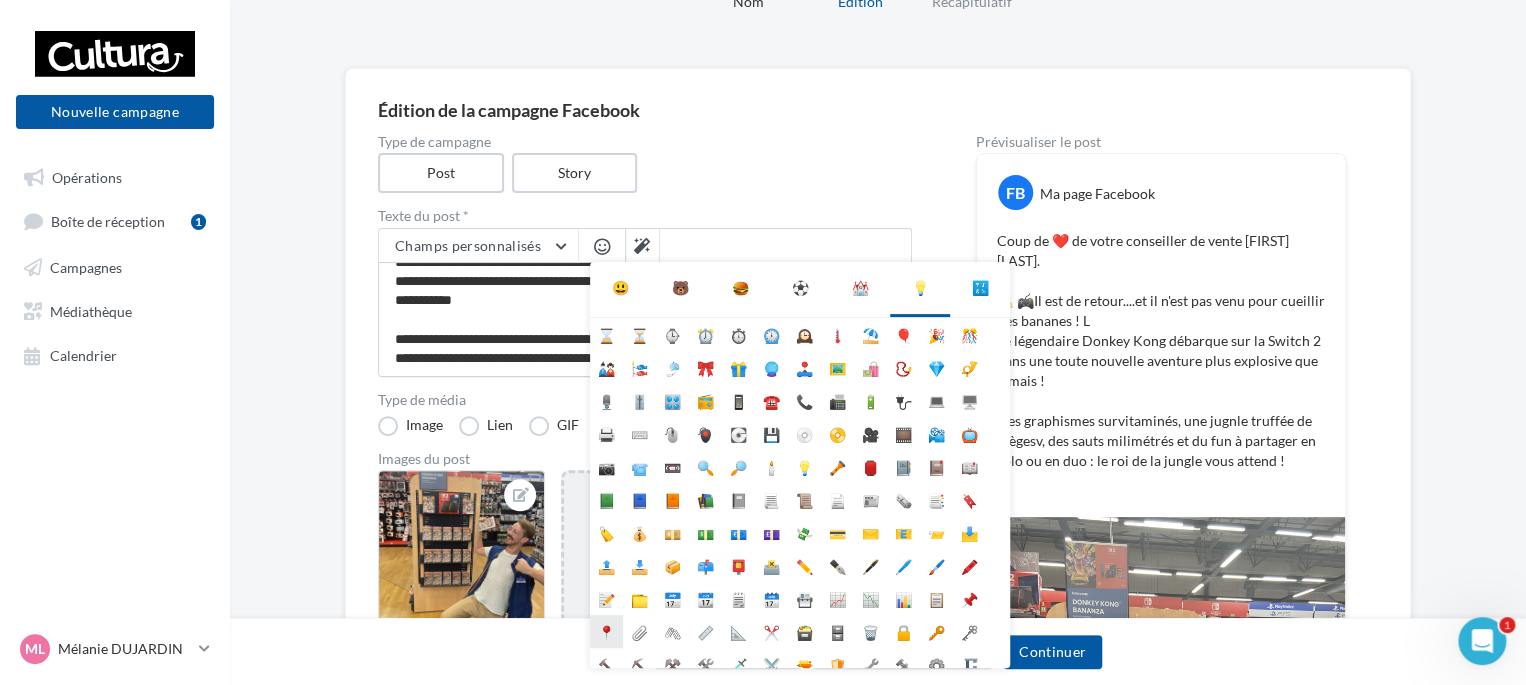 click on "📍" at bounding box center (606, 631) 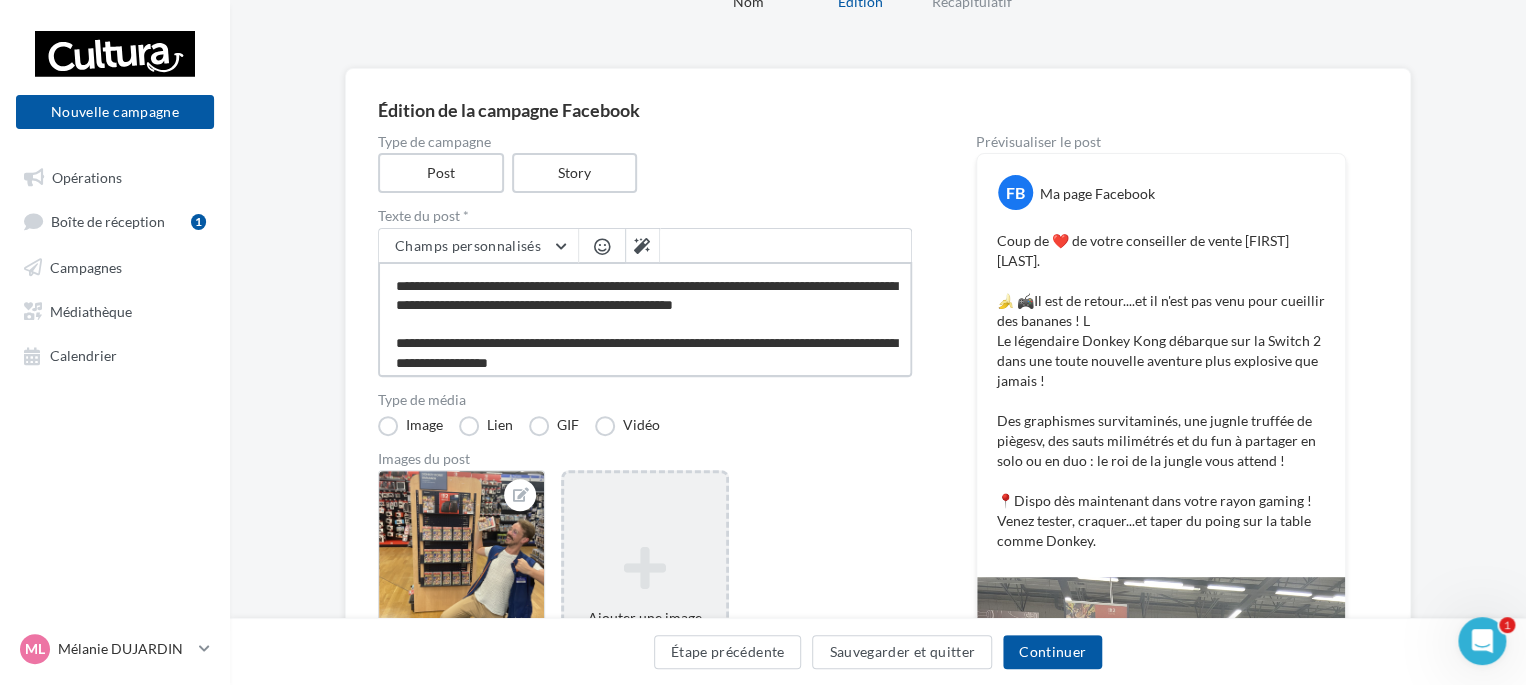 scroll, scrollTop: 116, scrollLeft: 0, axis: vertical 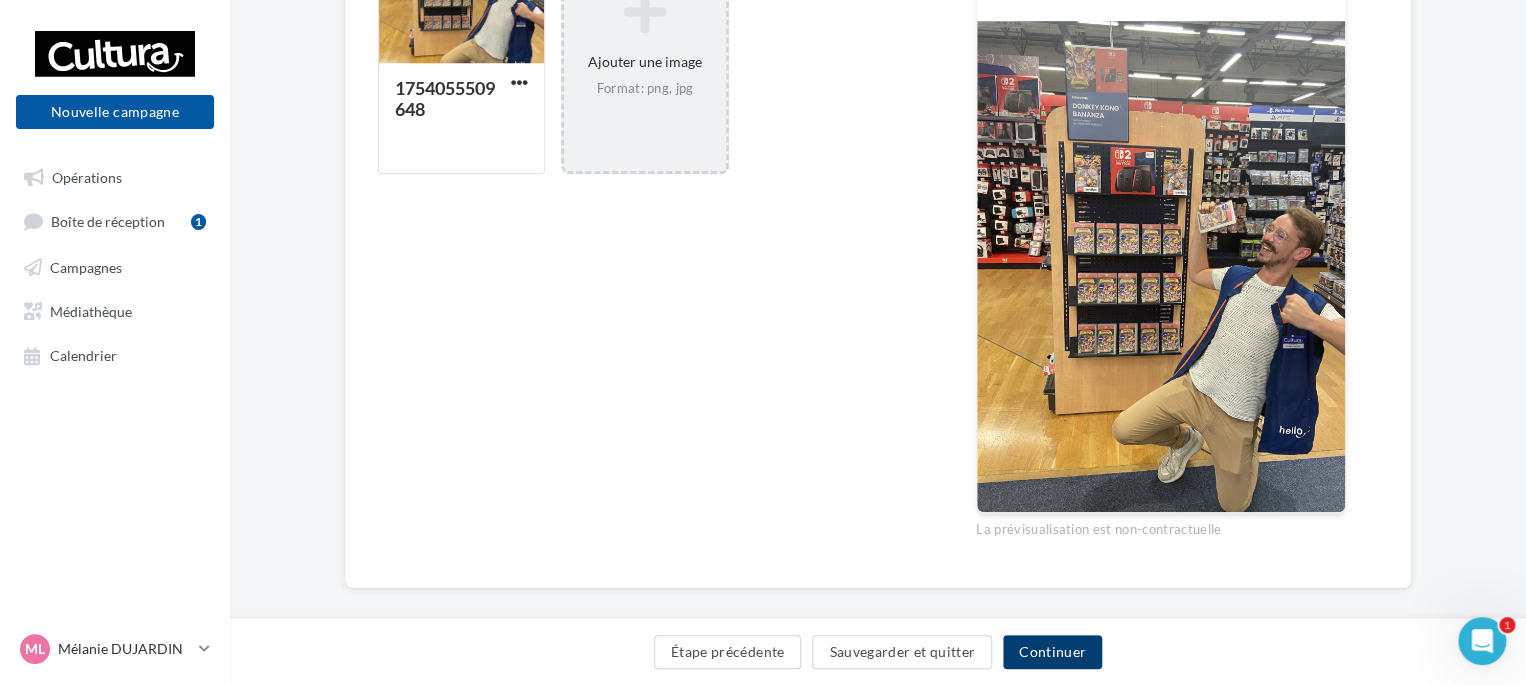 click on "Continuer" at bounding box center (1052, 652) 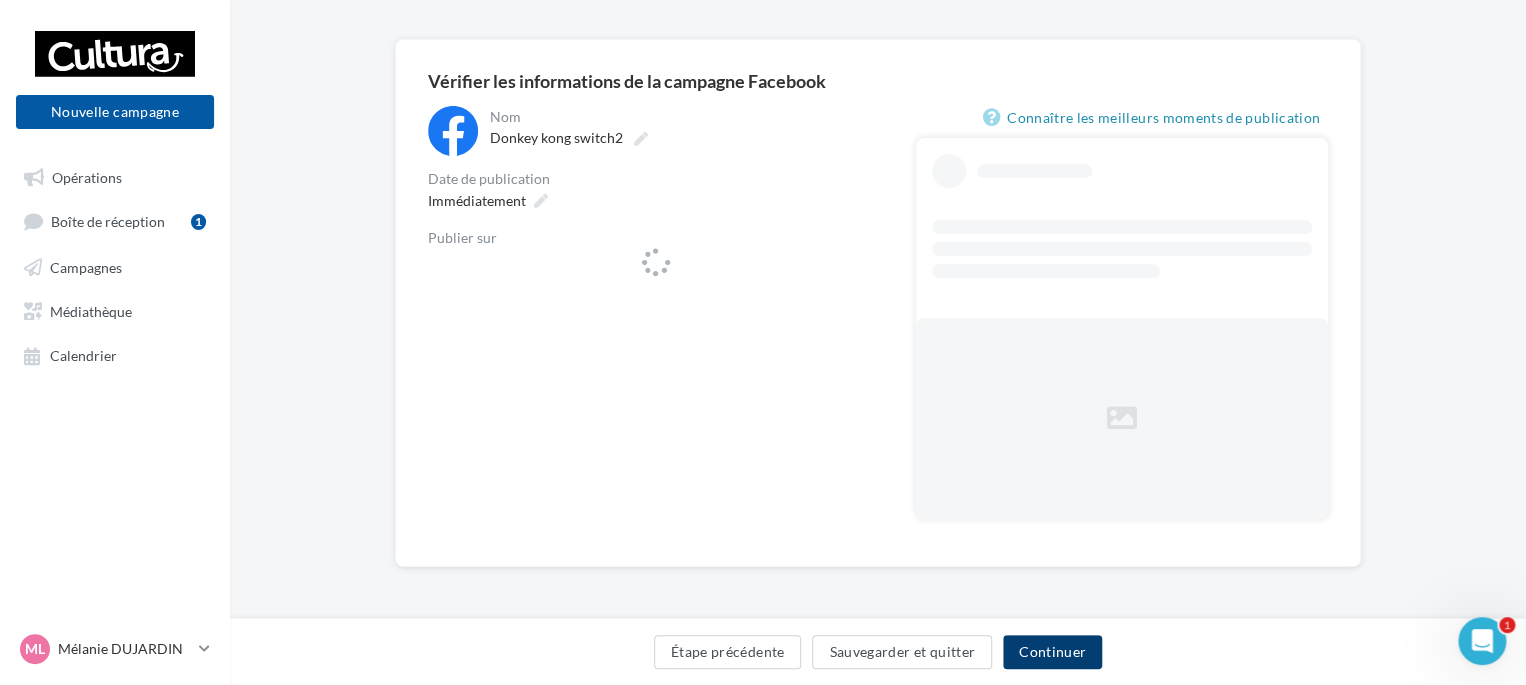 scroll, scrollTop: 0, scrollLeft: 0, axis: both 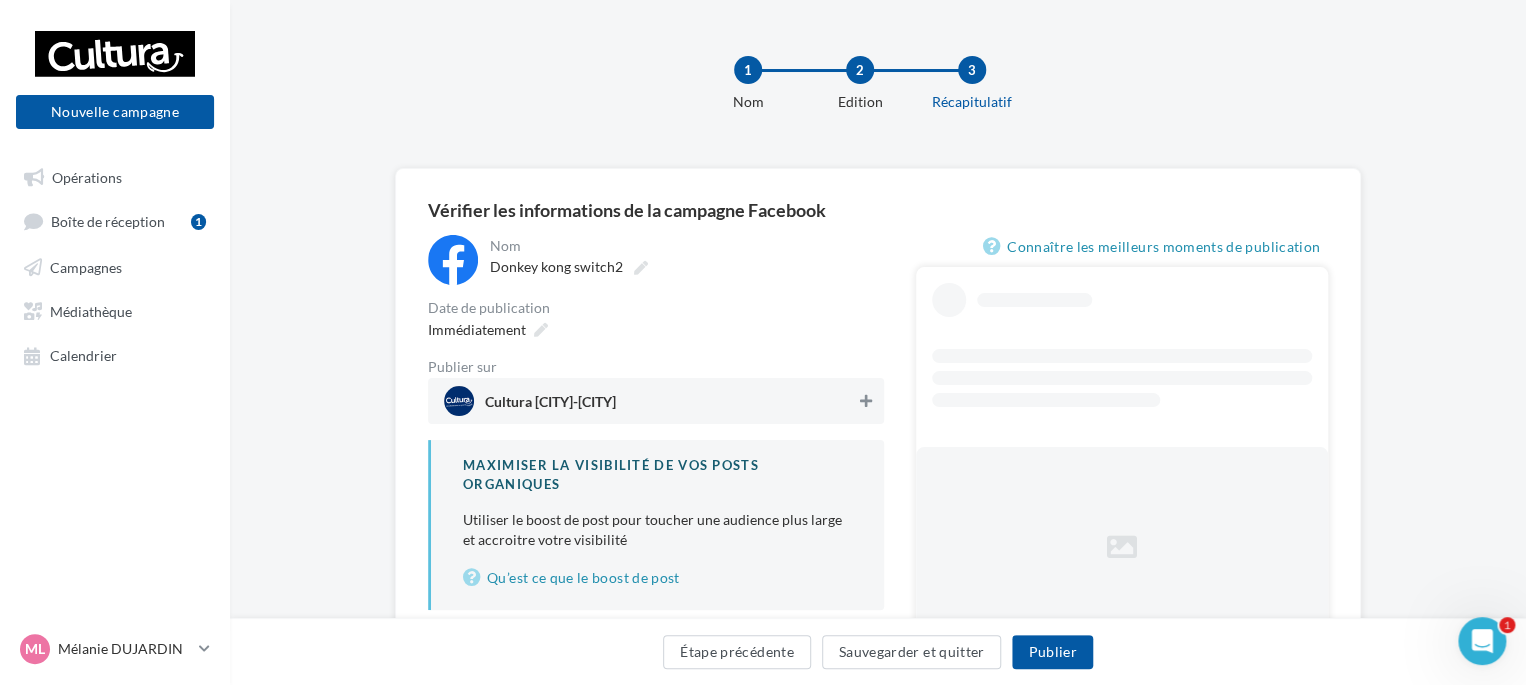click at bounding box center [866, 401] 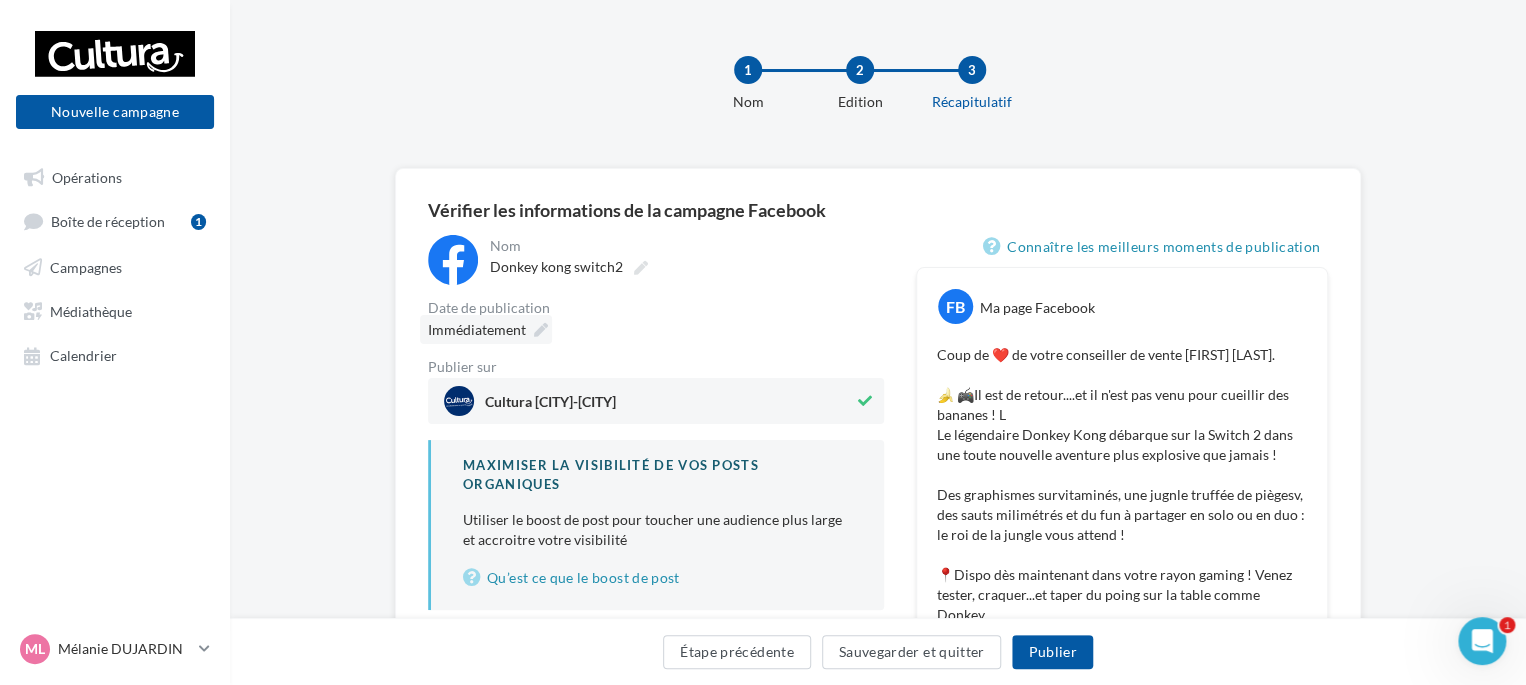 click at bounding box center (541, 330) 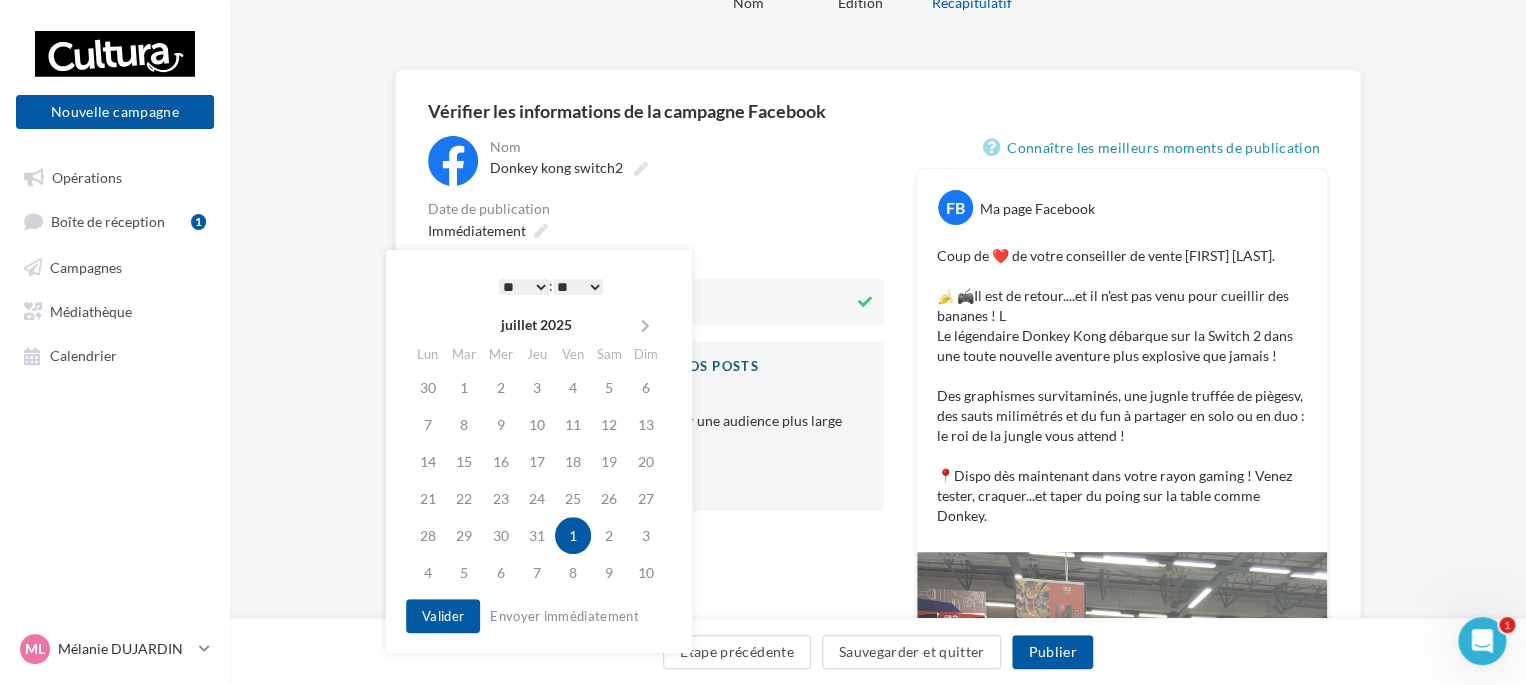 scroll, scrollTop: 100, scrollLeft: 0, axis: vertical 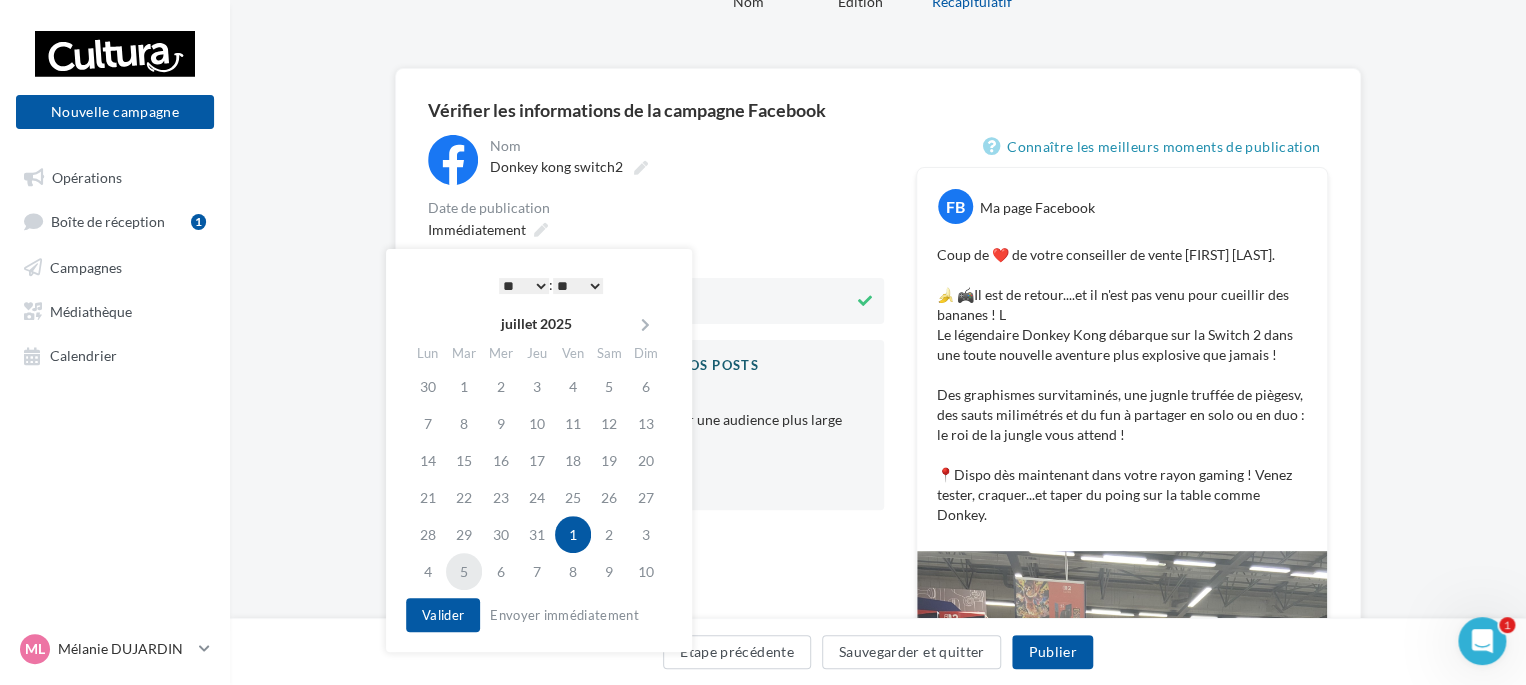 click on "5" at bounding box center (464, 571) 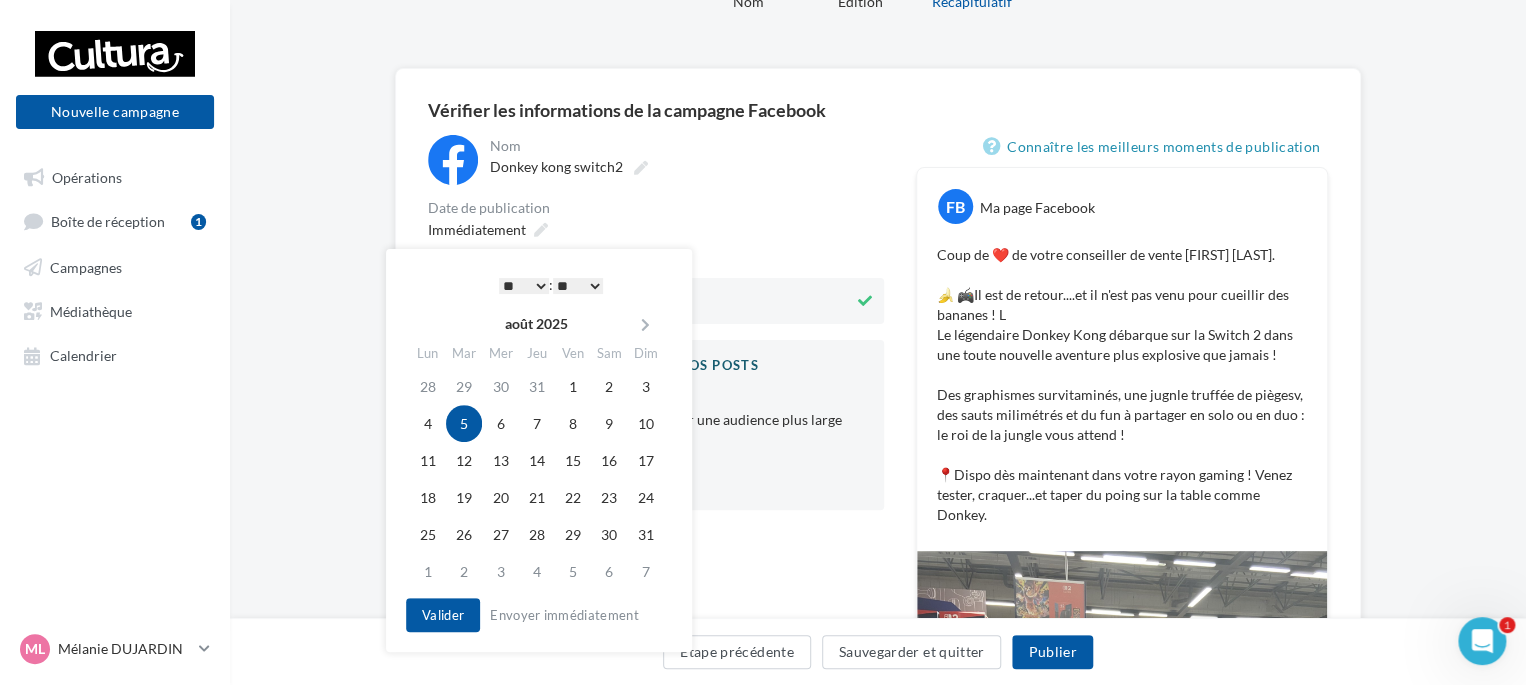 click on "** ** ** ** ** **" at bounding box center (578, 286) 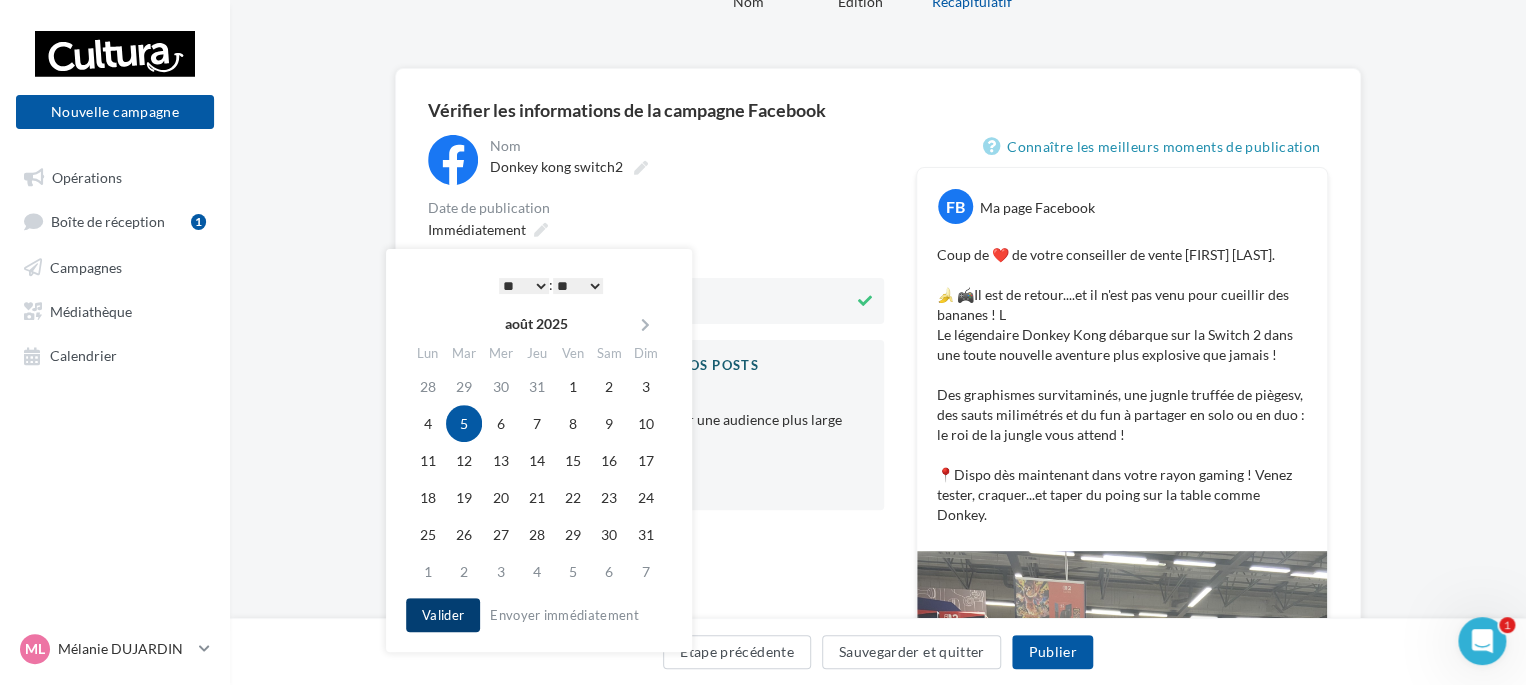 click on "Valider" at bounding box center [443, 615] 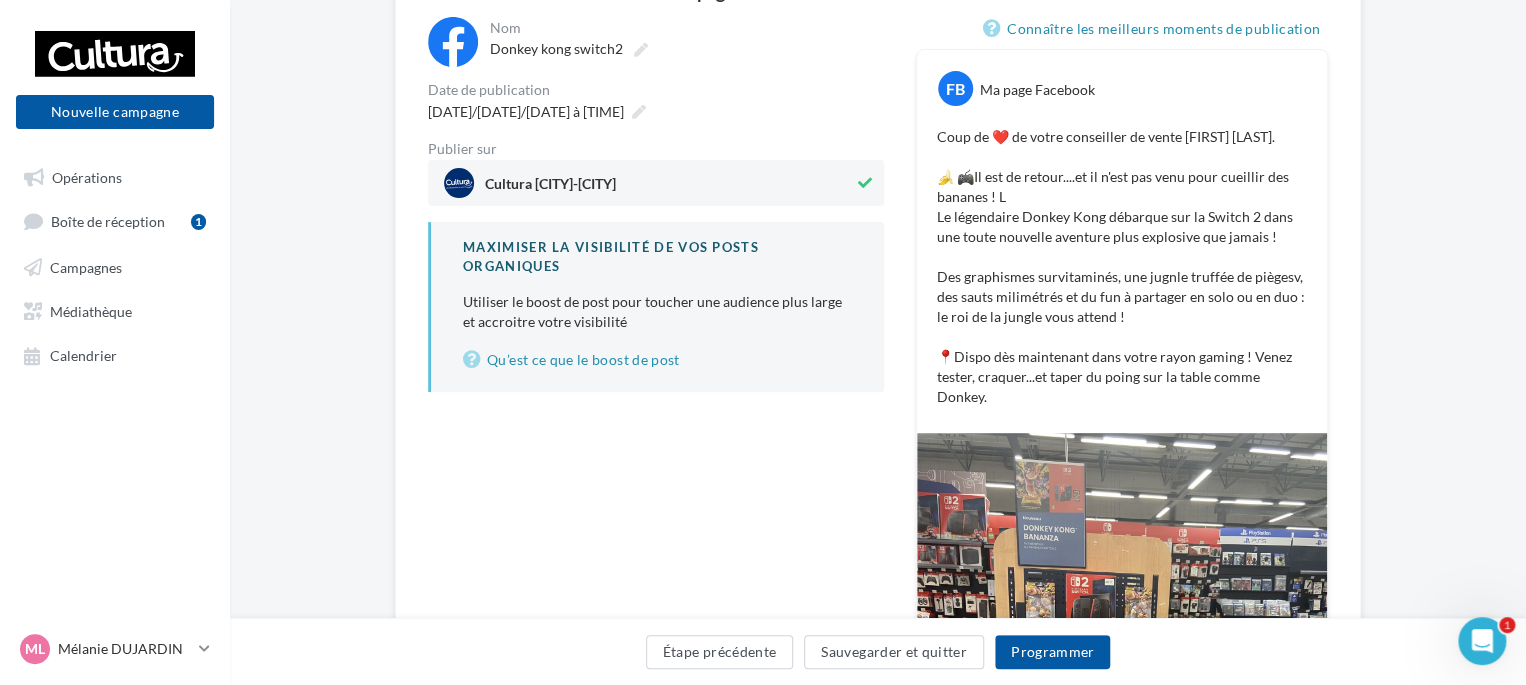 scroll, scrollTop: 70, scrollLeft: 0, axis: vertical 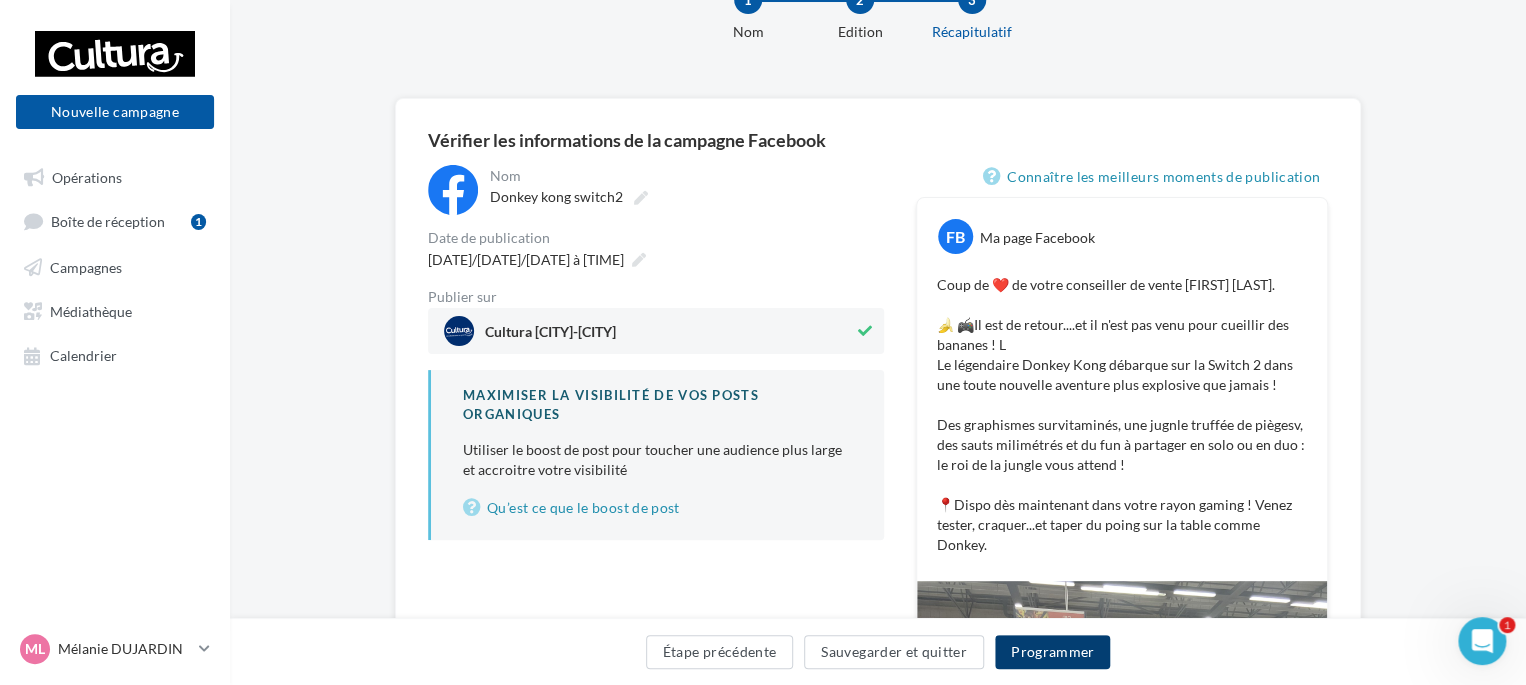 click on "Programmer" at bounding box center [1053, 652] 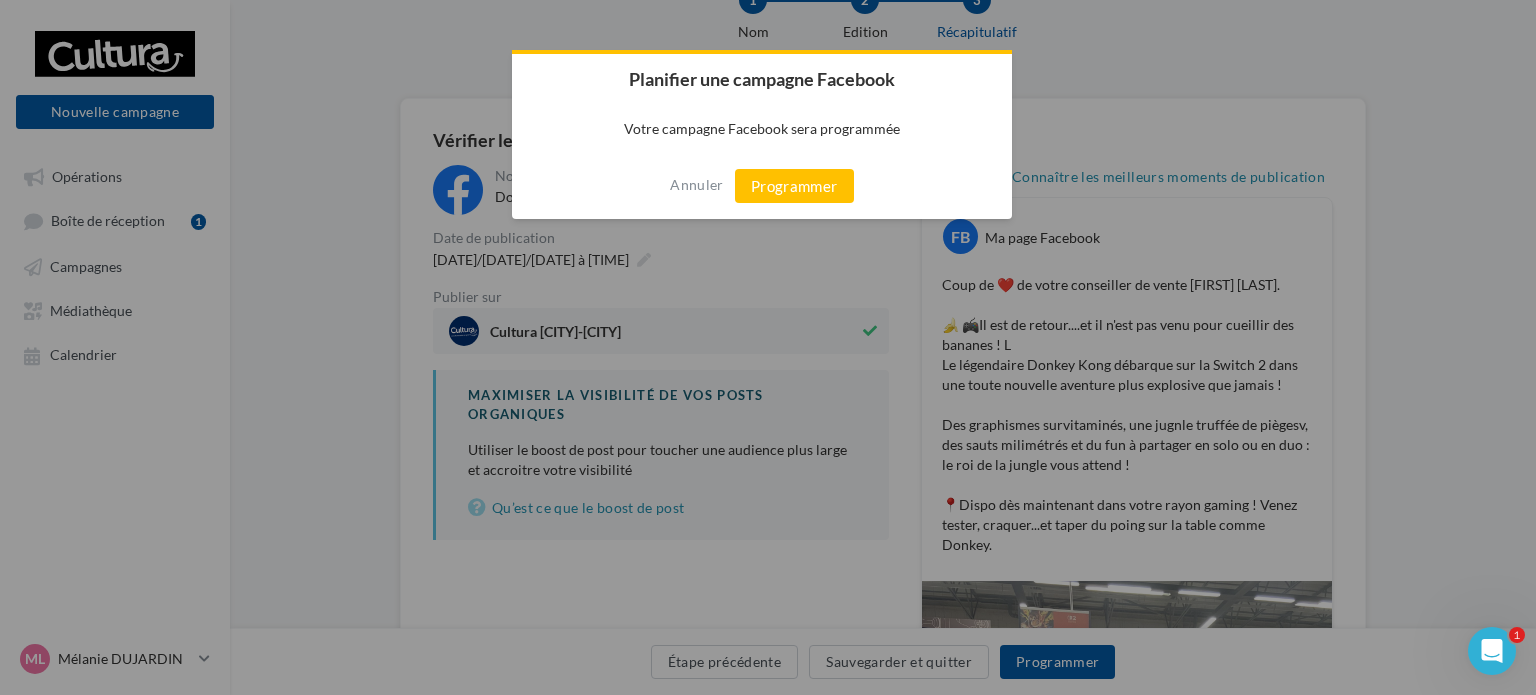 click on "Annuler
Programmer" at bounding box center (762, 186) 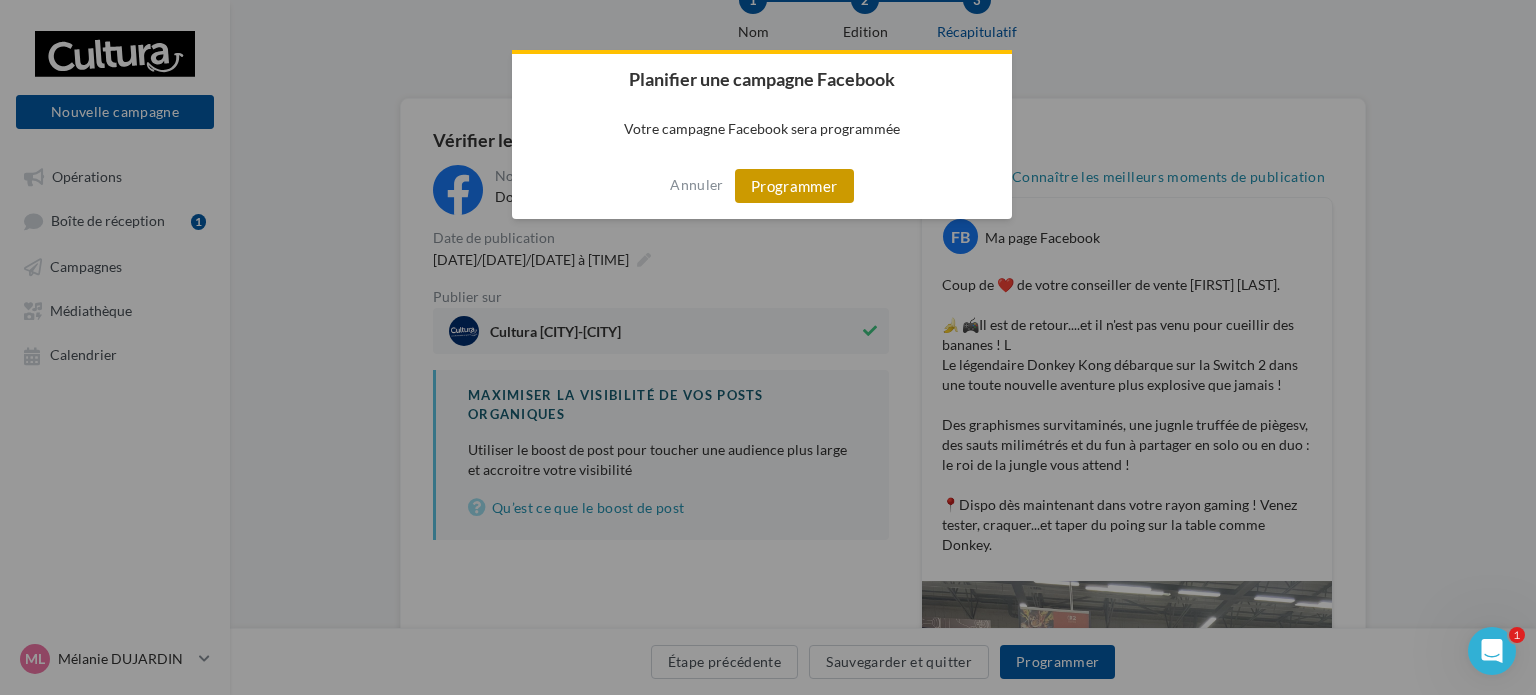 click on "Programmer" at bounding box center (794, 186) 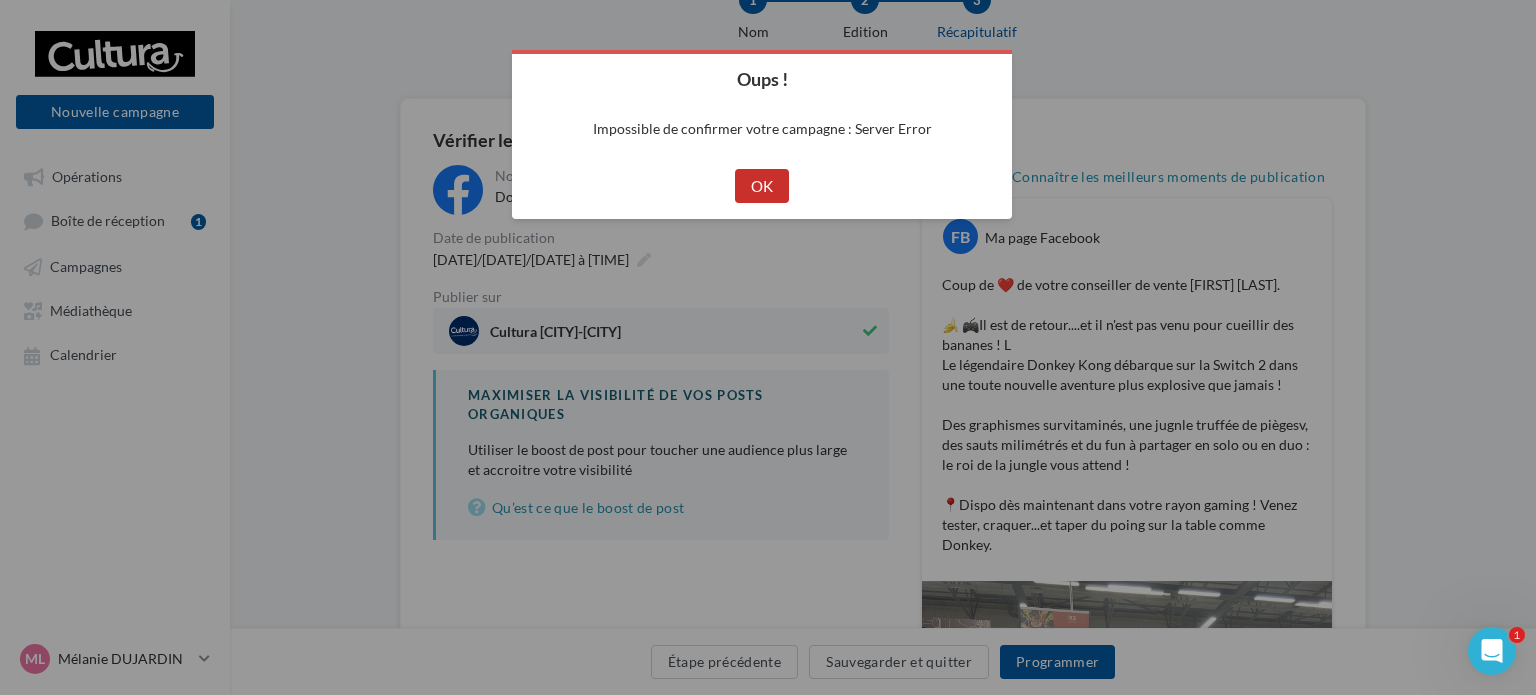 click on "OK" at bounding box center [762, 186] 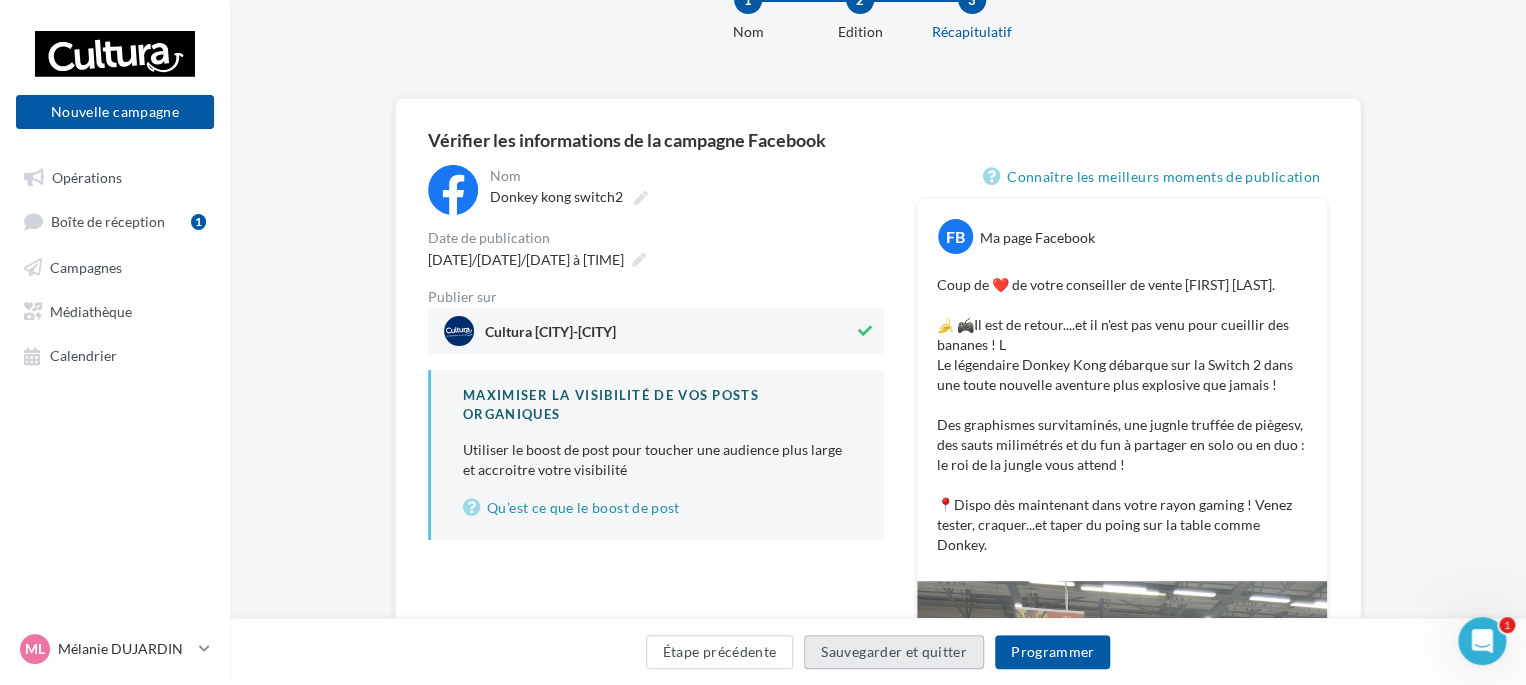 click on "Sauvegarder et quitter" at bounding box center [894, 652] 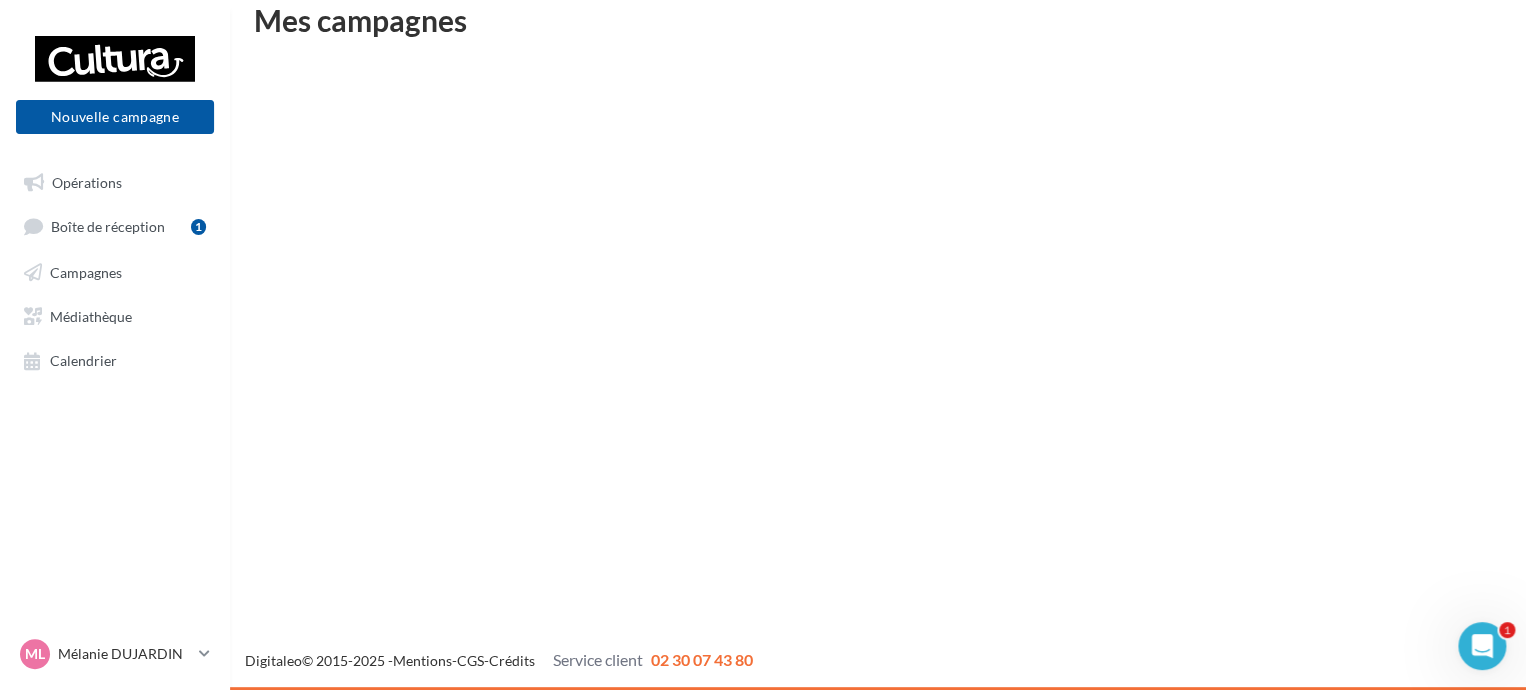 scroll, scrollTop: 32, scrollLeft: 0, axis: vertical 